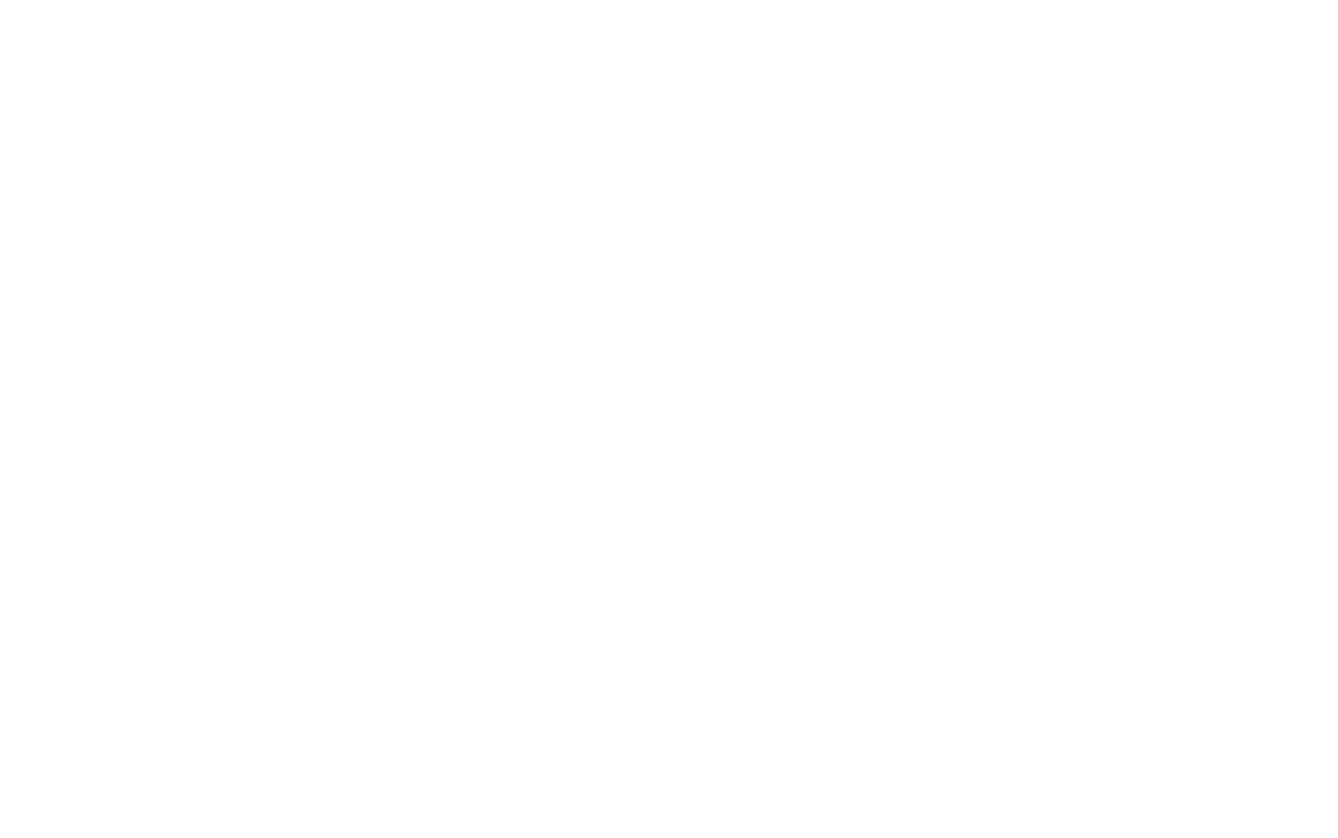 scroll, scrollTop: 0, scrollLeft: 0, axis: both 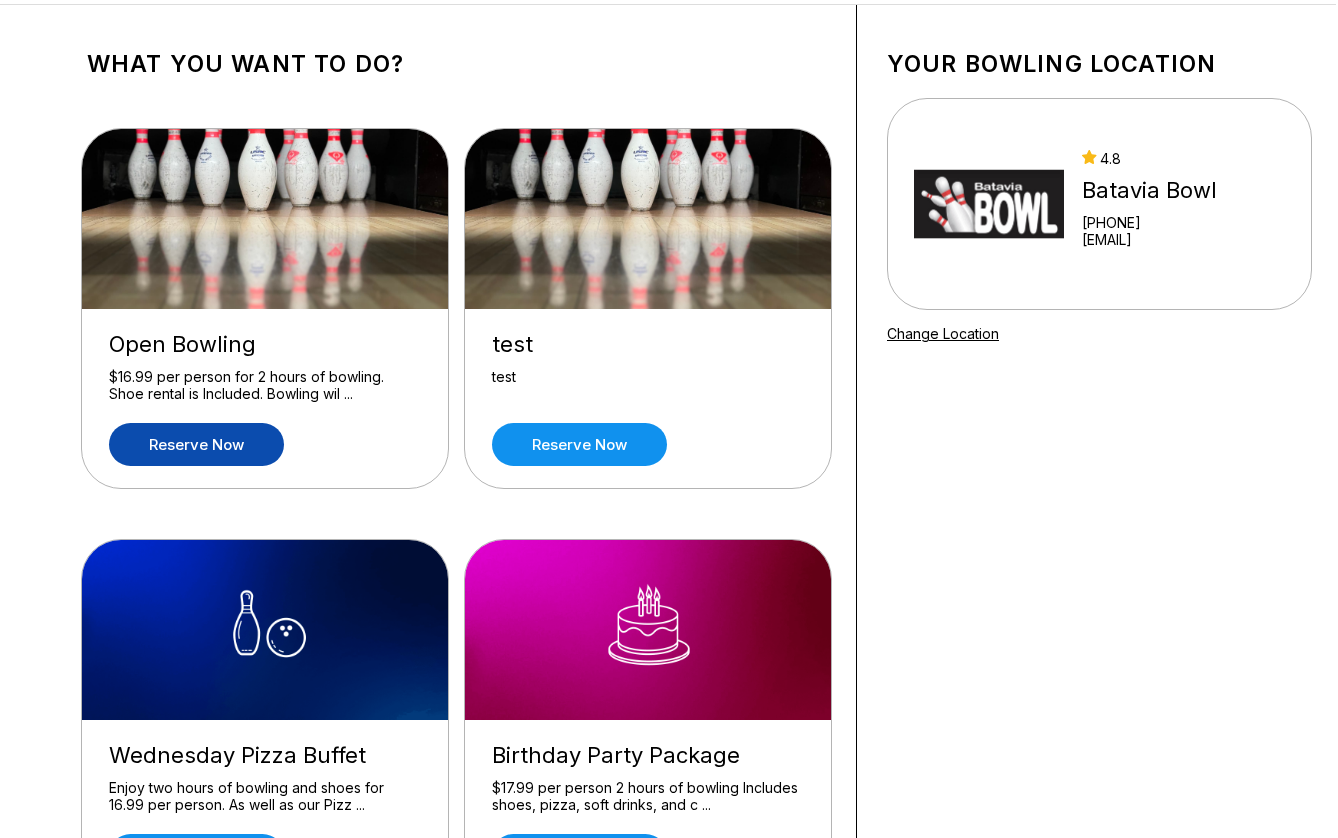 click on "Reserve now" at bounding box center [196, 444] 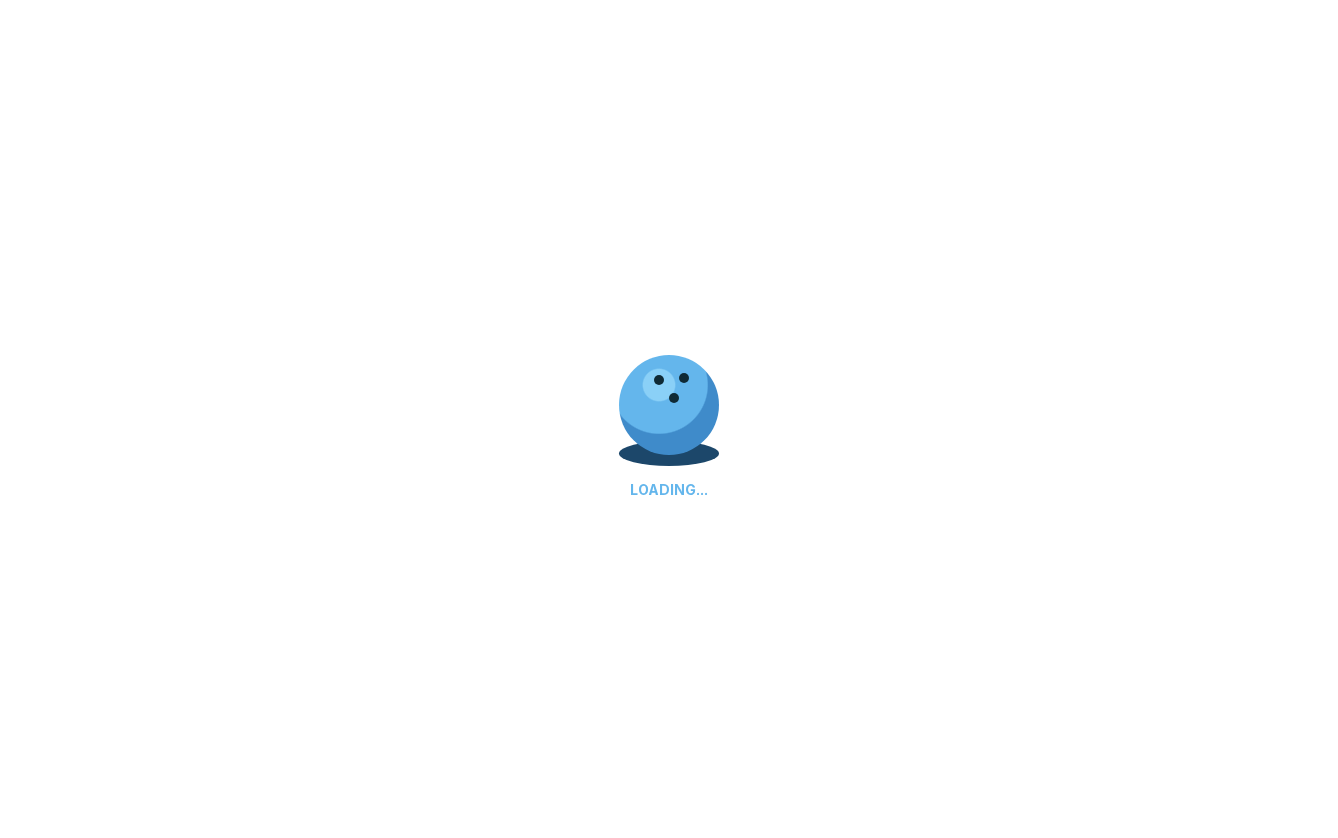 scroll, scrollTop: 0, scrollLeft: 0, axis: both 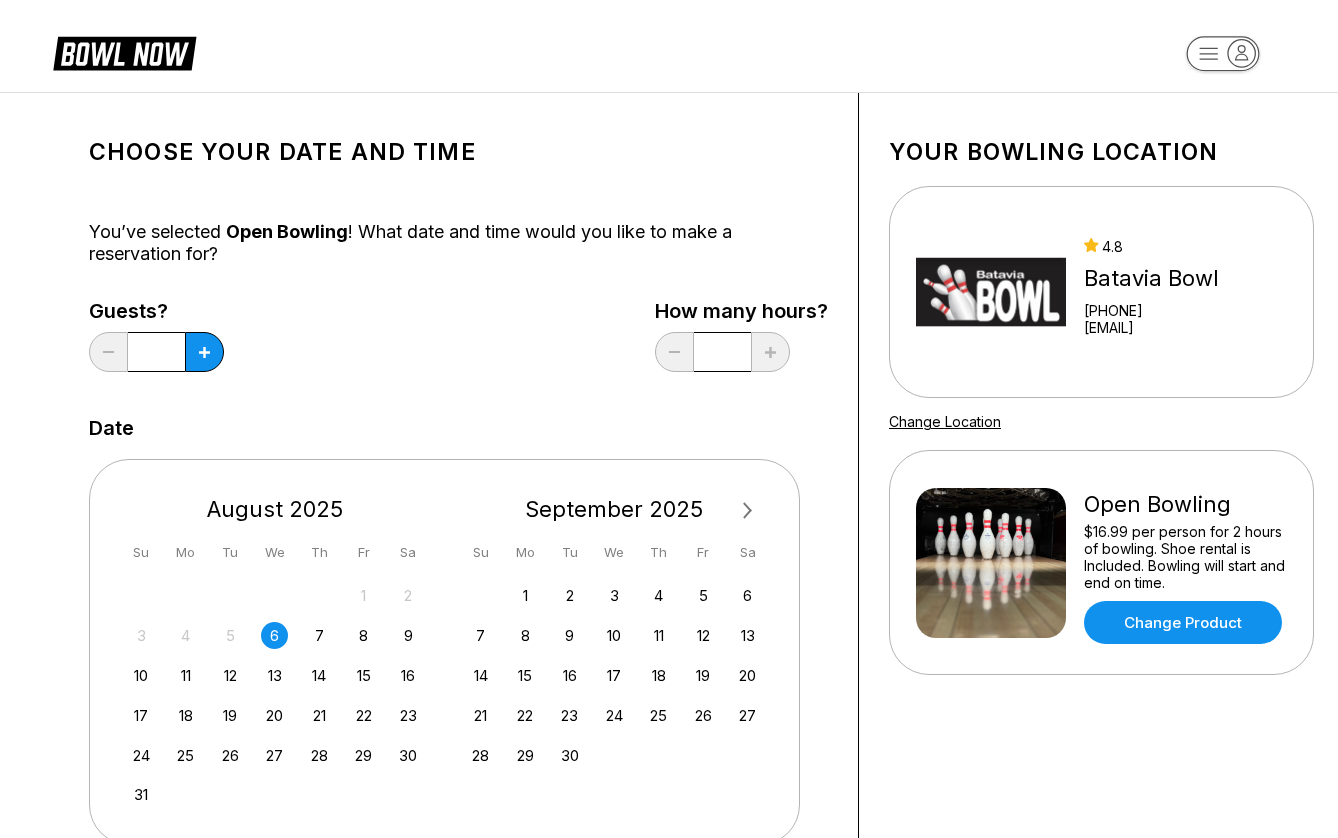 click on "Choose your Date and time You’ve selected   Open Bowling ! What date and time would you like to make a reservation for? Guests? * How many hours? * Date Next Month August 2025 Su Mo Tu We Th Fr Sa 27 28 29 30 31 1 2 3 4 5 6 7 8 9 10 11 12 13 14 15 16 17 18 19 20 21 22 23 24 25 26 27 28 29 30 31 September 2025 Su Mo Tu We Th Fr Sa 1 2 3 4 5 6 7 8 9 10 11 12 13 14 15 16 17 18 19 20 21 22 23 24 25 26 27 28 29 30 1 2 3 4 Times available place EDT -04:00 4:00 PM 4:30 PM 5:00 PM 5:30 PM 6:00 PM 6:30 PM 7:00 PM 7:30 PM Times available place EDT -04:00 8:00 PM 8:30 PM 9:00 PM Continue Your bowling location 4.8 Batavia Bowl   [PHONE] [EMAIL] Change Location Open Bowling $16.99 per person for 2 hours of bowling. Shoe rental is Included. Bowling will start and end on time.   Change Product about About BowlNow  Become a BowlNow partner  Schedule a demo INTERESTED IN LEARNING MORE ABOUT THE BOWL NOW PARTNERSHIP? Send us a message using the online form! send us a message send ©  2025  BowlNow Place" at bounding box center [669, 889] 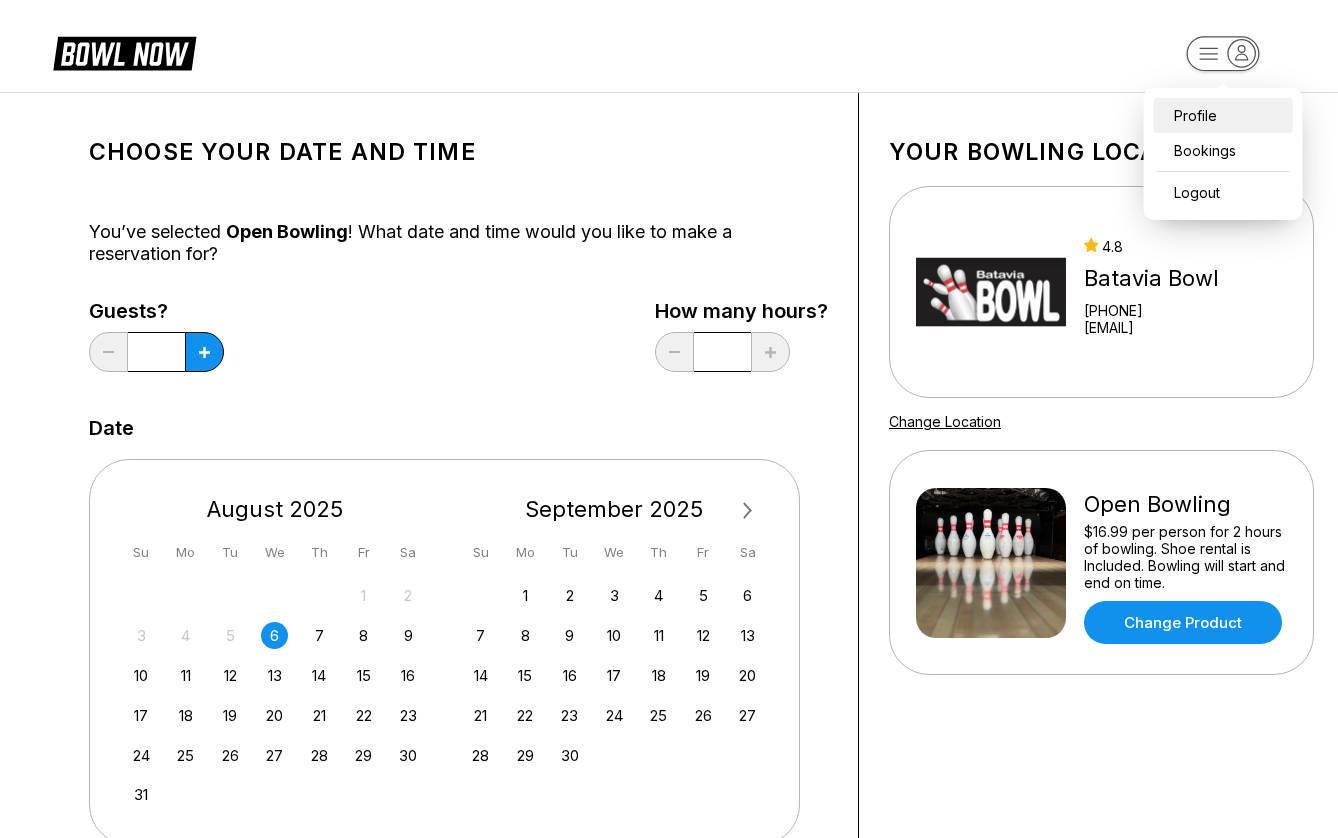 click on "Profile" at bounding box center (1223, 115) 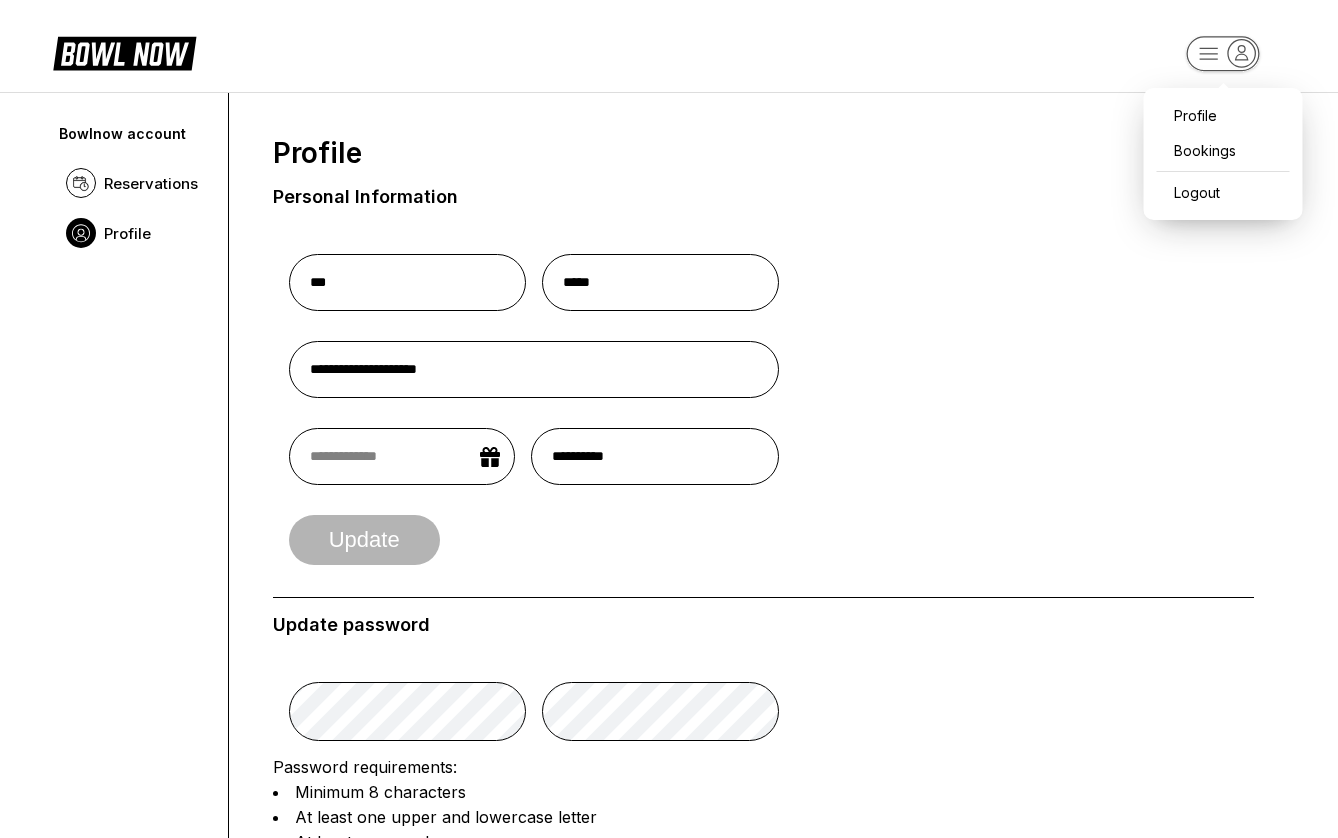 click on "**********" at bounding box center (669, 936) 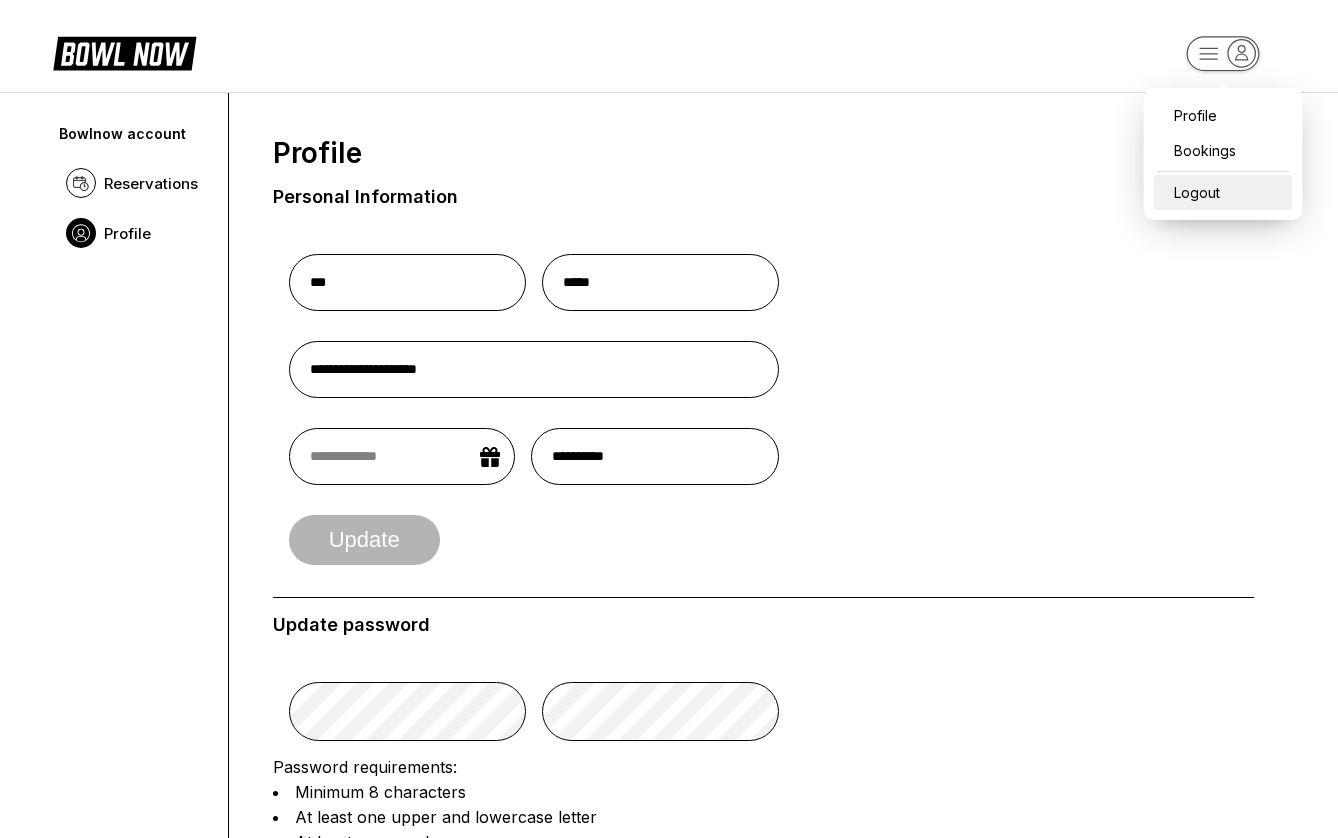 click on "Logout" at bounding box center [1223, 192] 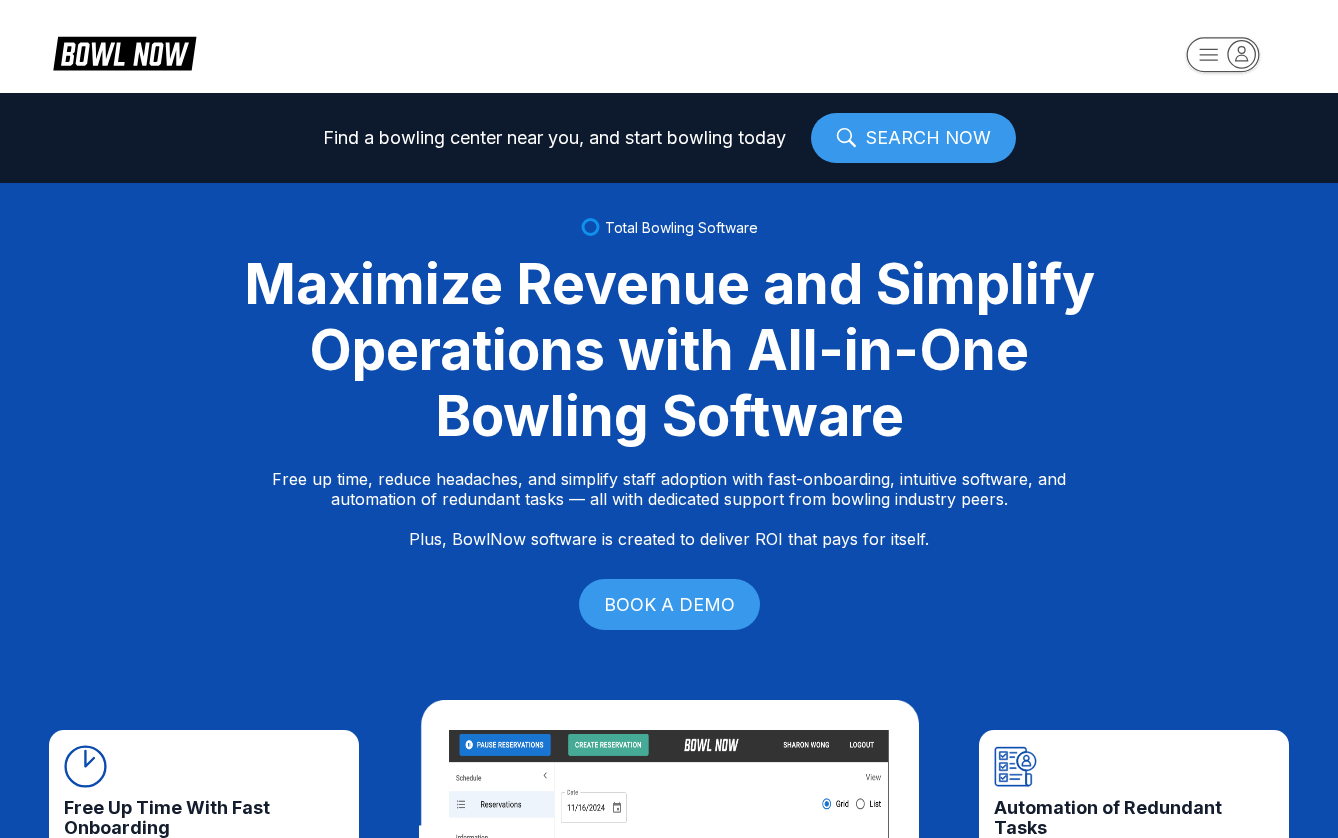 select on "**" 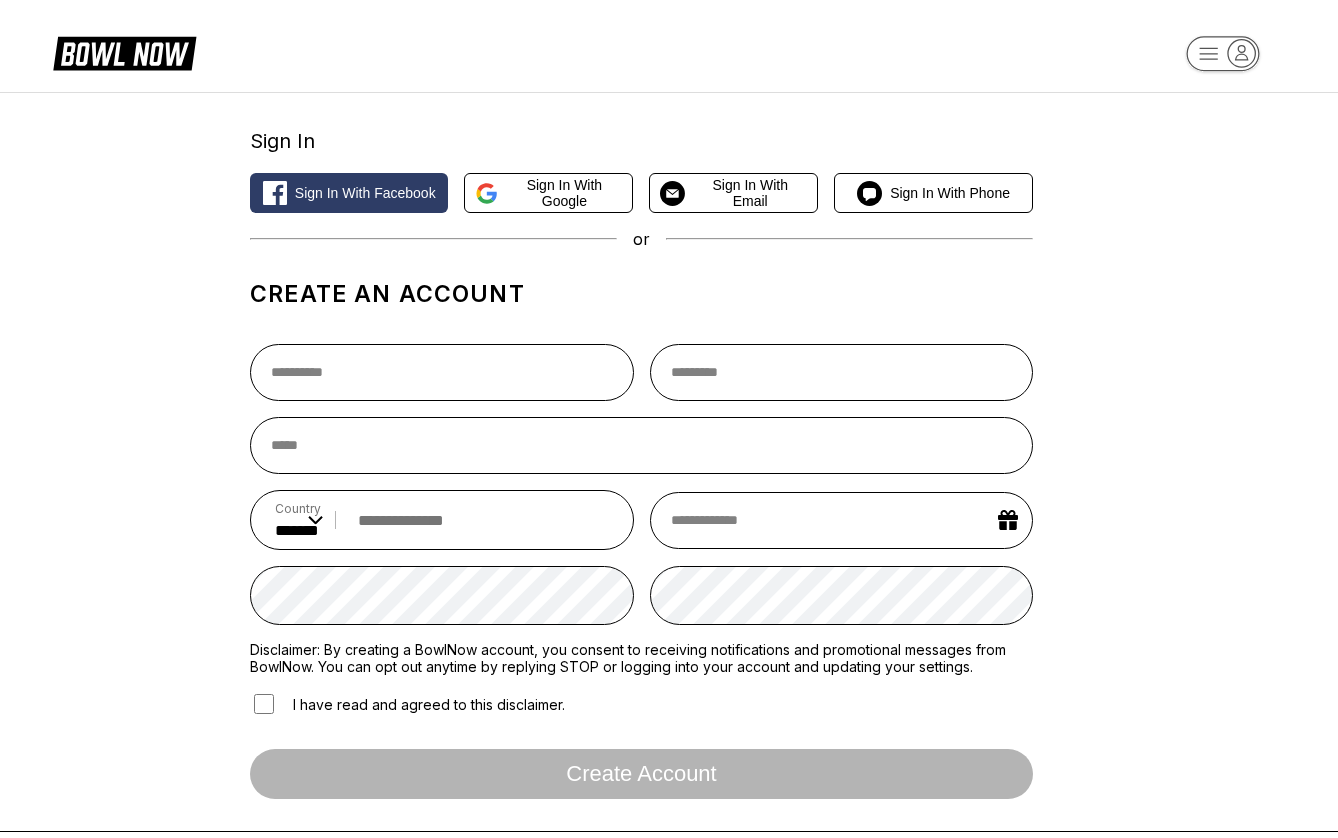 click on "Sign In Sign in with Facebook Sign in with Google Sign in with Email Sign in with Phone or Create an account Country ** * *** ** * *** ** * *** ** * ** ** * * ** * * ** * *** ** * *** ** * *** ** * ** ** * * ** * ** ** * ** ** * *** ** * *** ** * *** ** * *** ** * * ** * *** ** * ** ** * *** ** * *** ** * *** ** * *** ** * *** ** * *** ** * * ** * *** ** * *** ** * *** ** * ** ** * * ** * *** ** * *** ** * *** ** * *** ** * * ** * ** ** * *** ** * *** ** * *** ** * ** ** * *** ** * *** ** * ** ** * *** ** * ** ** * ** ** * *** ** * ** ** * *** ** * *** ** * ** ** * *** ** * *** ** * ** ** * *** ** * ** ** * * ** * * ** * *** ** * *** ** * *** ** * ** ** * *** ** * *** ** * ** ** * *** ** * *** ** * *** ** * *** ** * *** ** * *** ** * ** ** * *** ** * ** ** * * ** * *** ** * *** ** * ** ** * *** ** * *** ** * *** ** * *** ** * *** ** * *** ** * *** ** * ** ** * *** ** * * ** * *** ** * *** ** * *** ** * *** ** * *** ** * *** ** * ** ** * ** ** * *** ** * *** ** * ** ** * ** ** * *** ** * *** ** * ** ** * *** *" at bounding box center (669, 669) 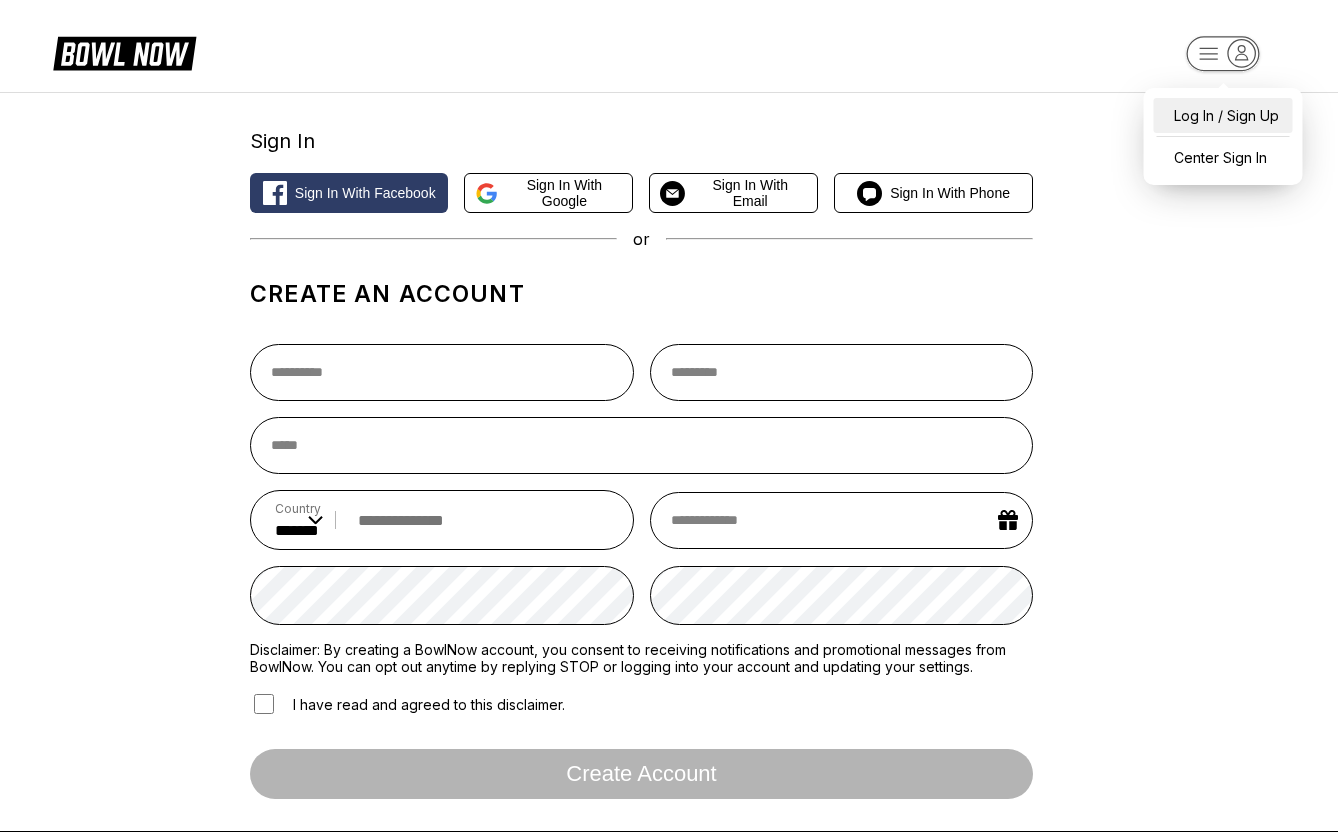 click on "Log In / Sign Up" at bounding box center (1223, 115) 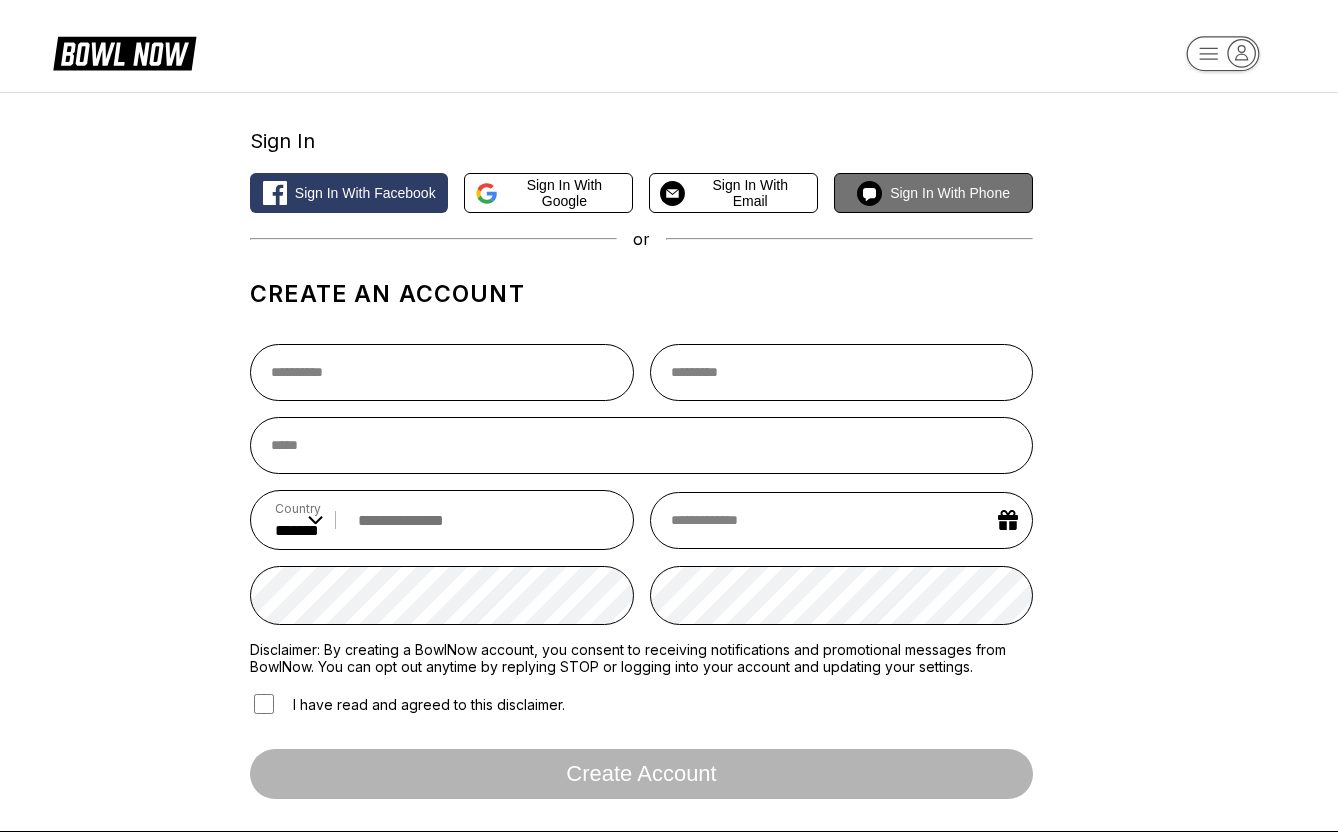 click on "Sign in with Phone" at bounding box center (950, 193) 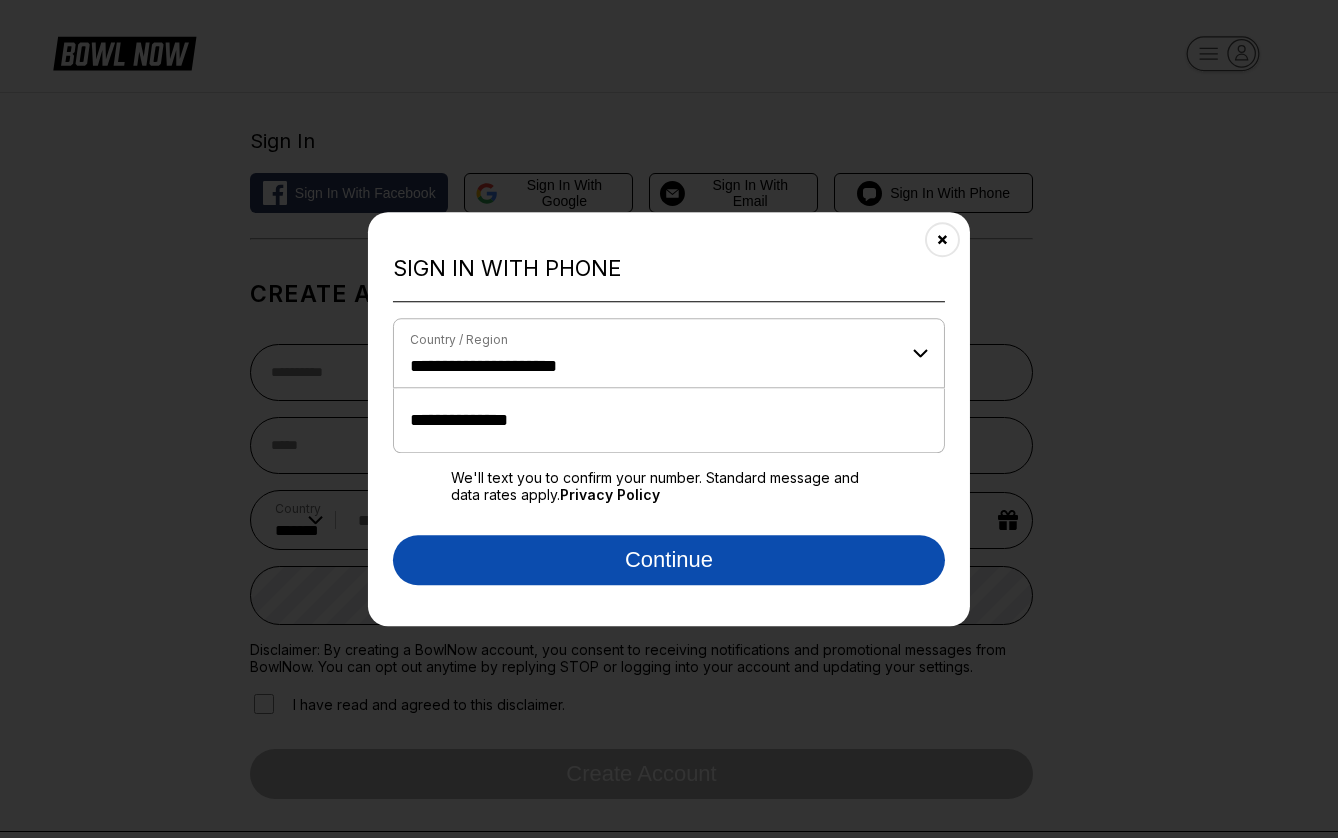 type on "**********" 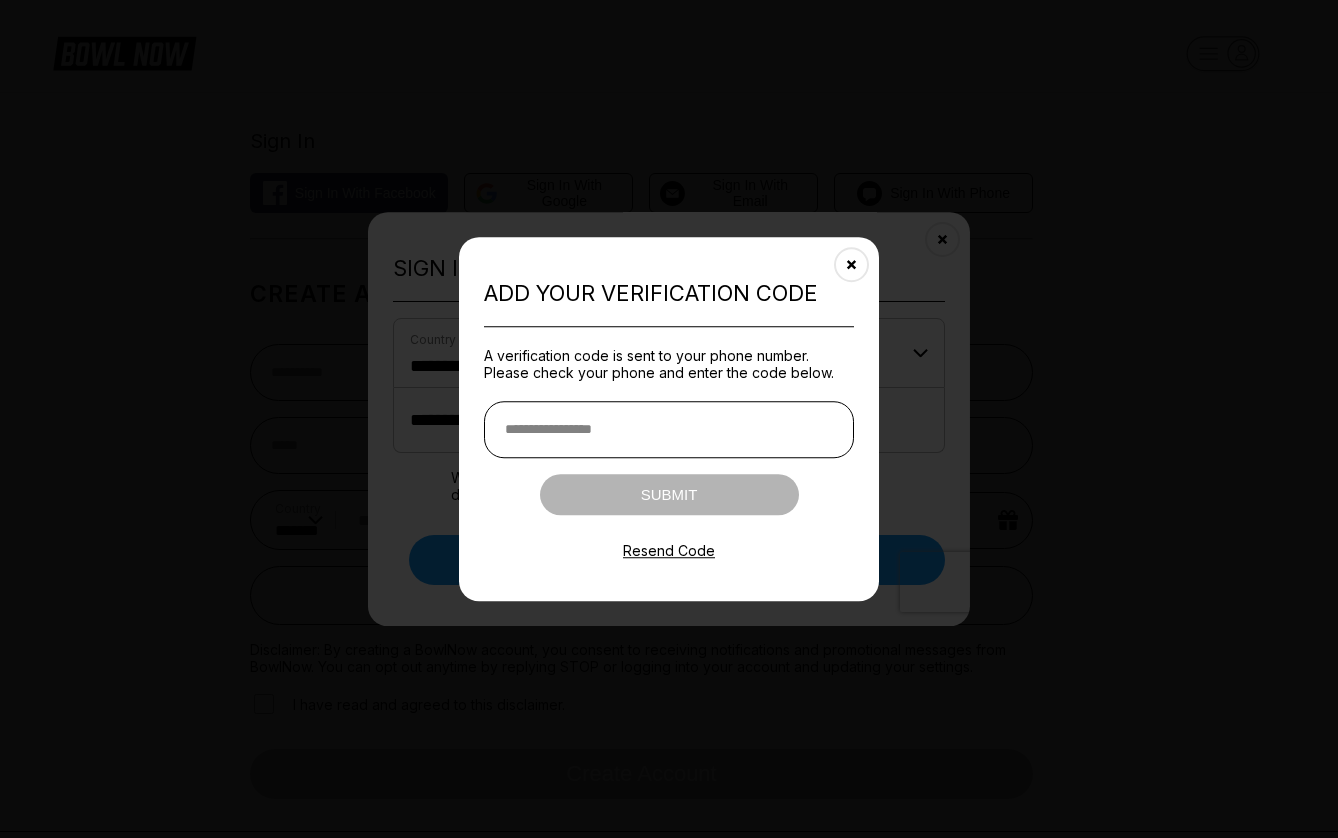 click at bounding box center [669, 429] 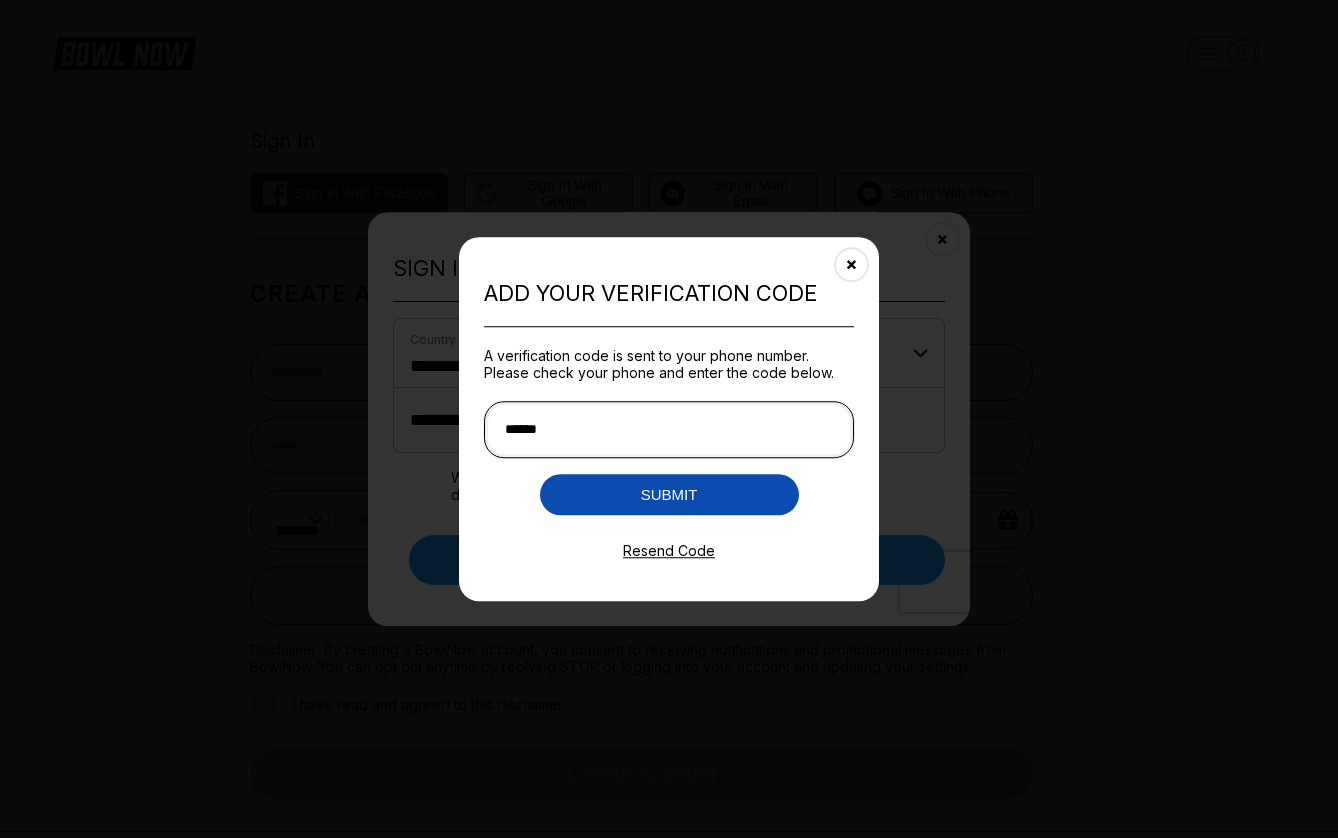 type on "******" 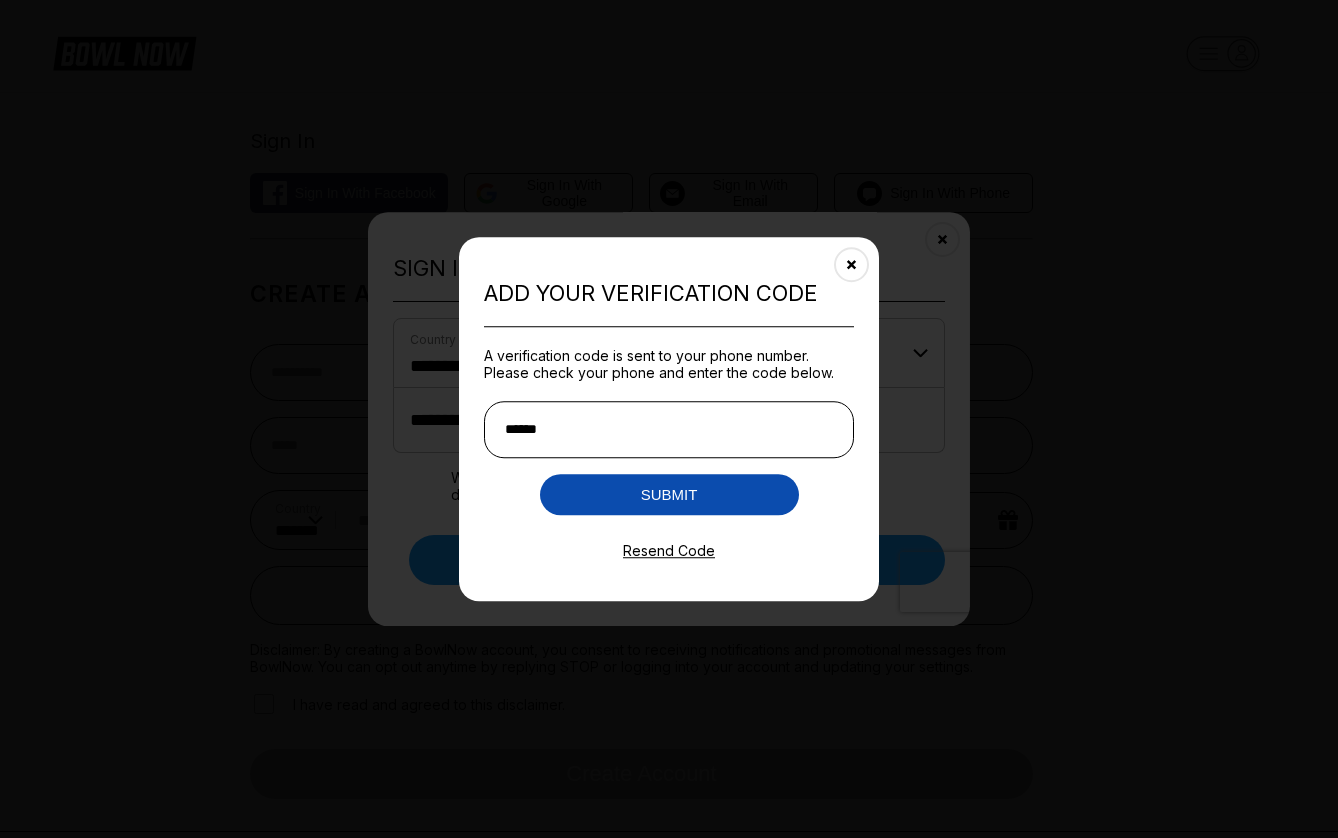 click on "Submit" at bounding box center (669, 494) 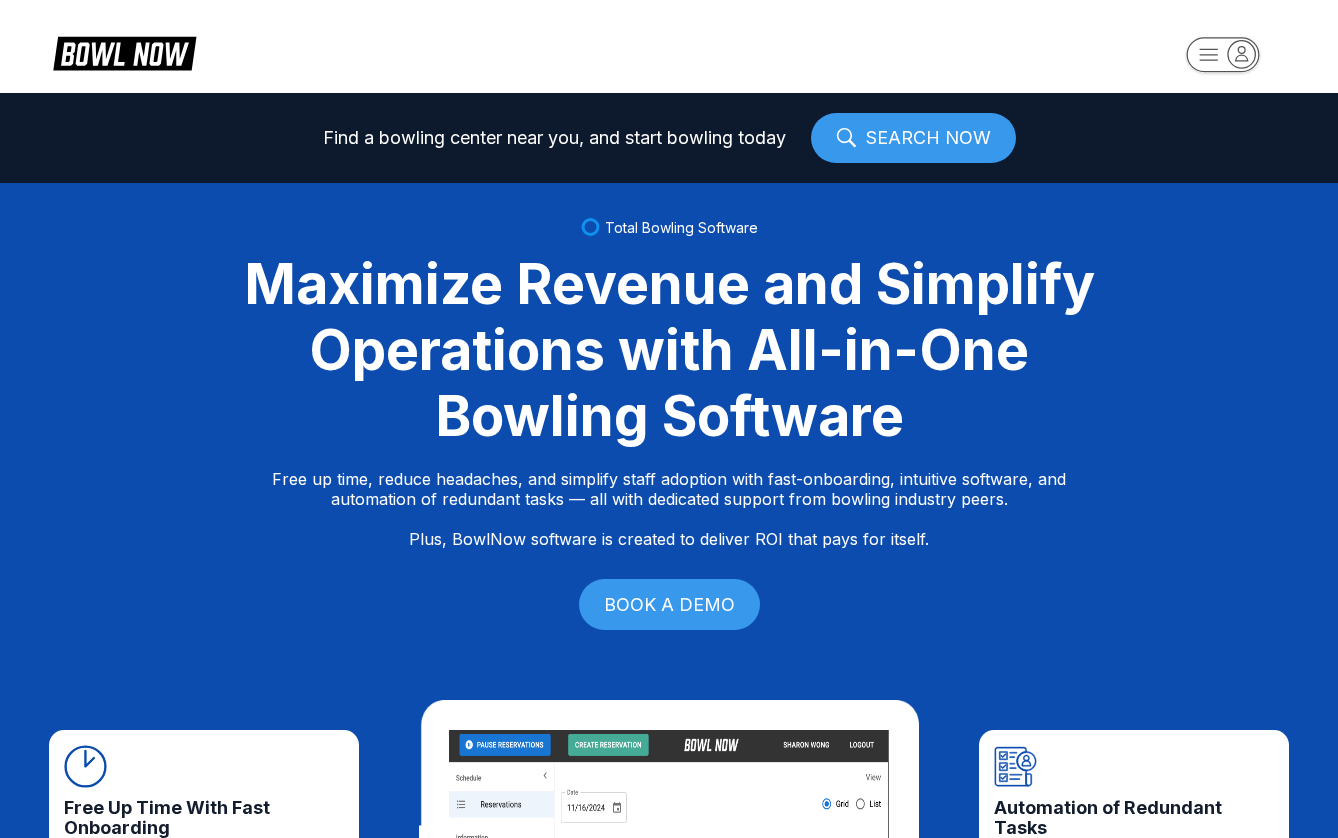 click on "SEARCH NOW" at bounding box center [913, 138] 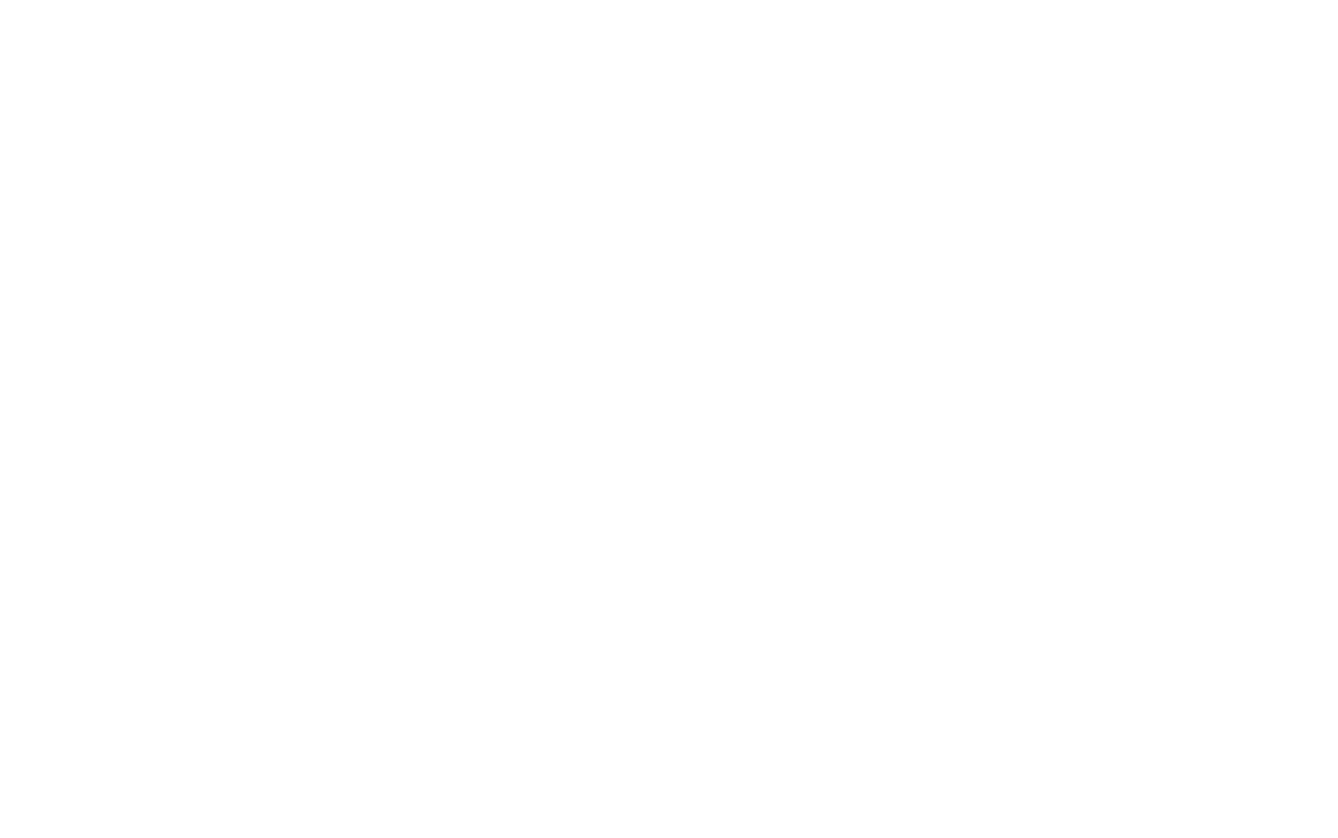 scroll, scrollTop: 0, scrollLeft: 0, axis: both 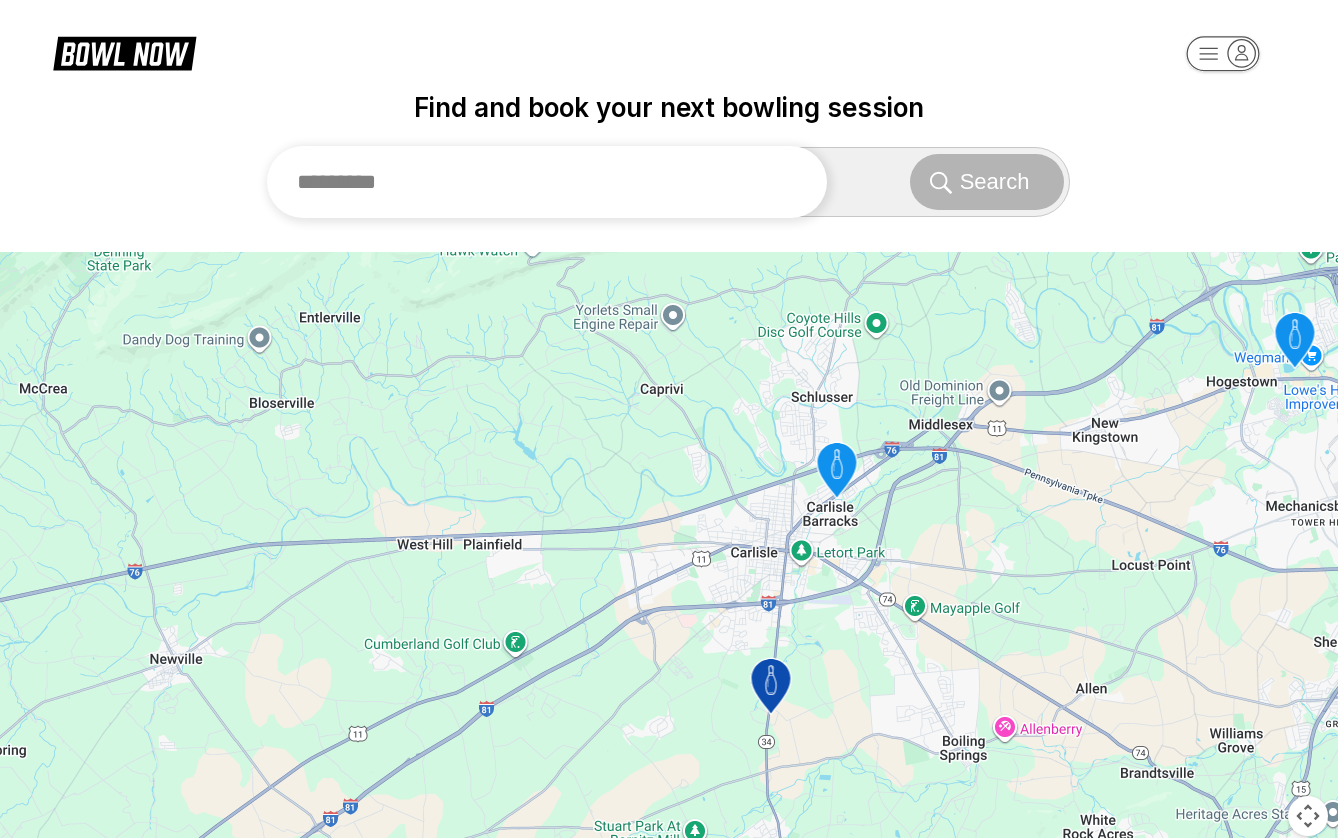 click at bounding box center [547, 182] 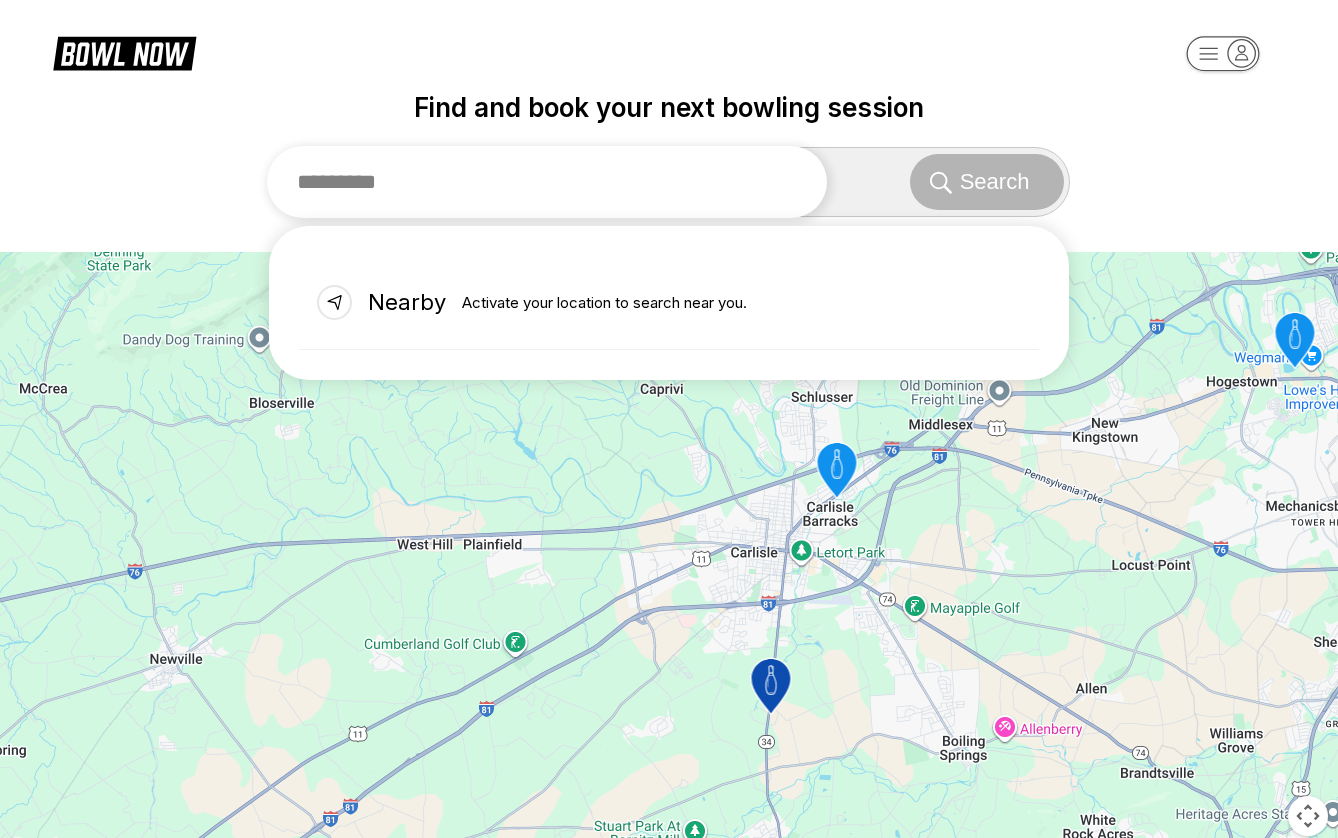 click at bounding box center [547, 182] 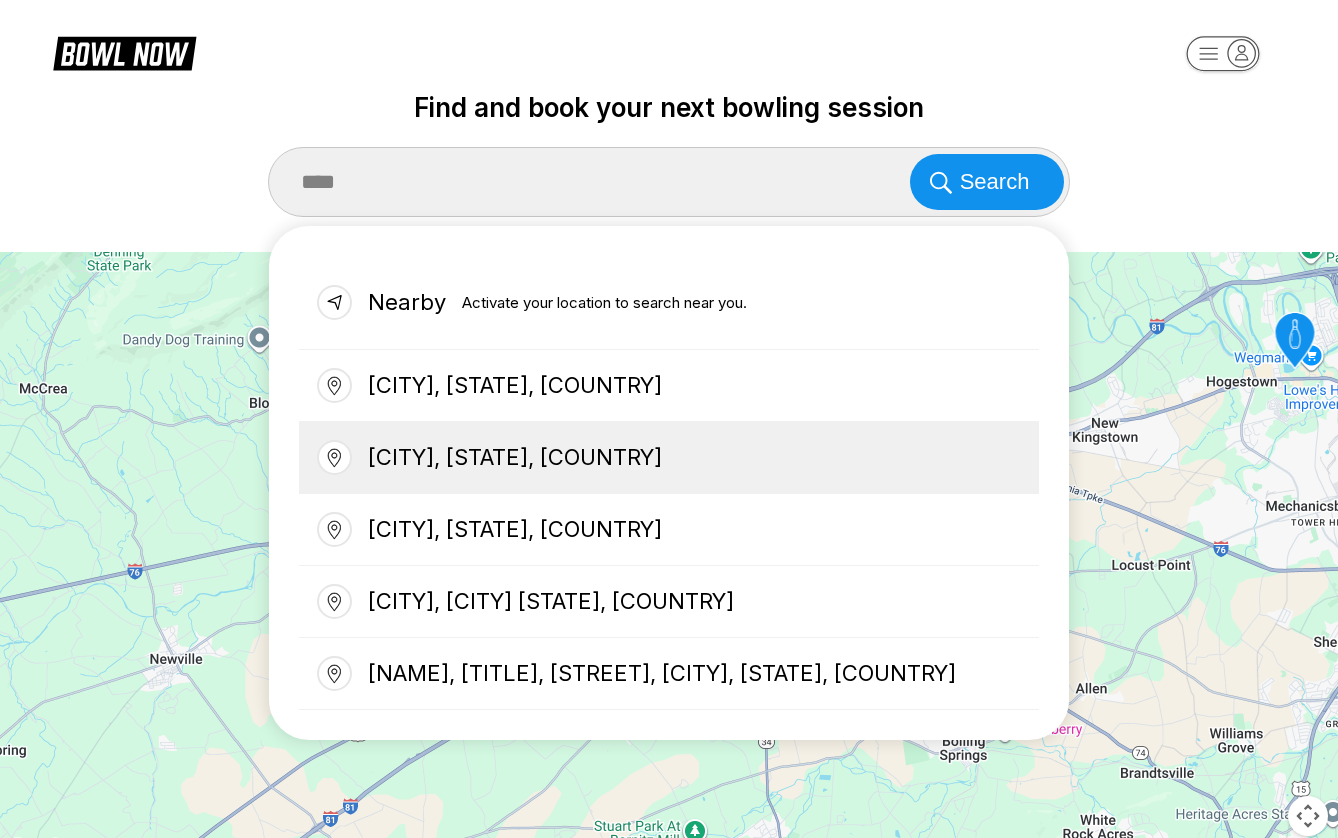 click on "Batavia, OH, USA" at bounding box center [669, 458] 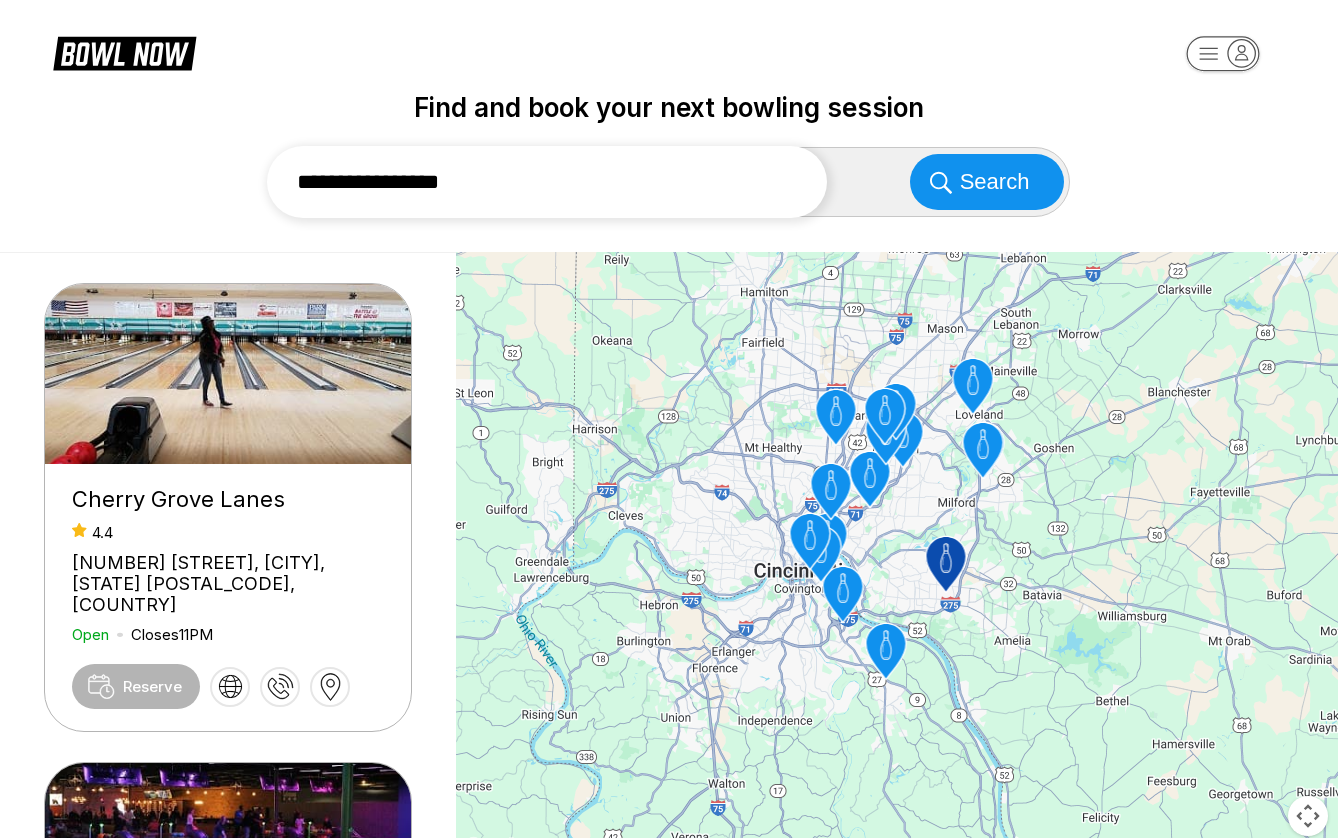 click on "**********" at bounding box center (547, 182) 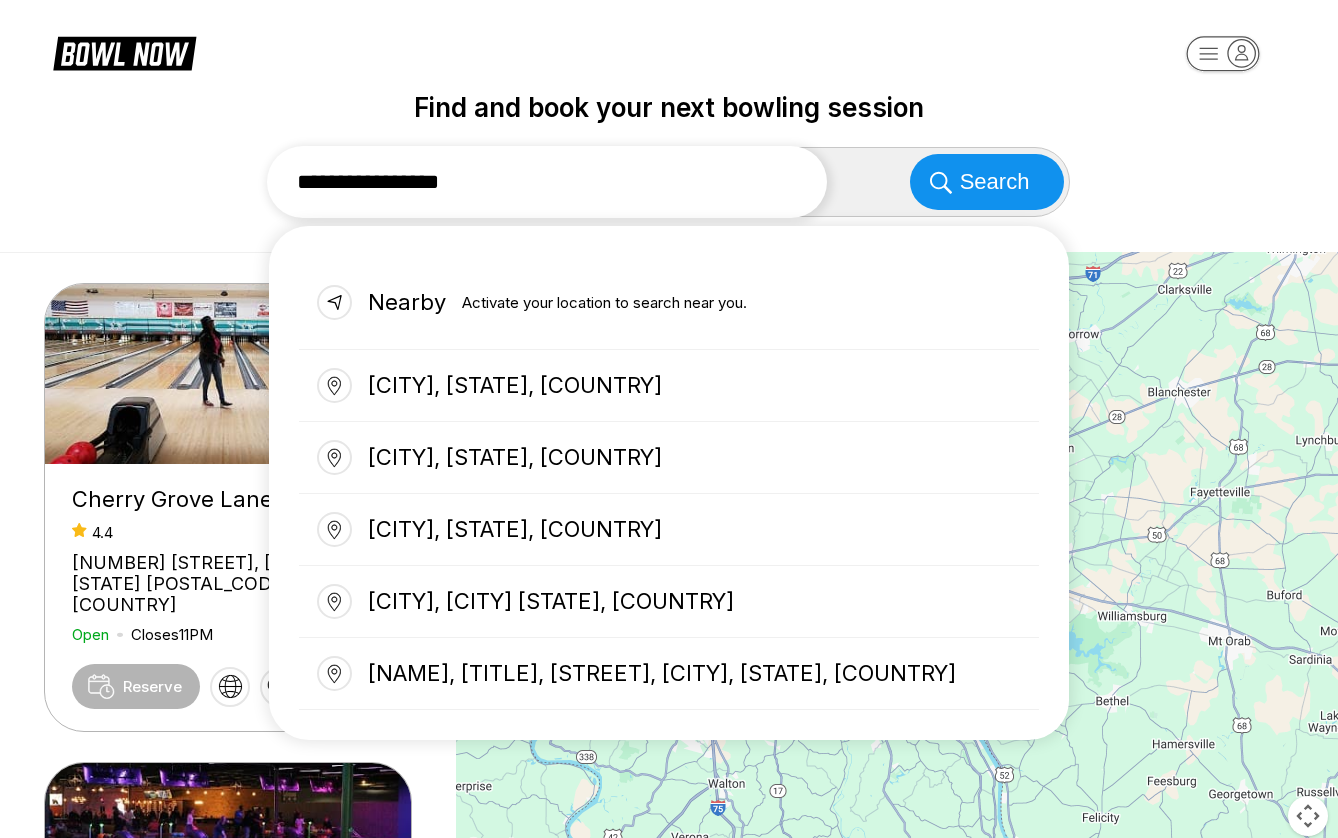 drag, startPoint x: 385, startPoint y: 185, endPoint x: 564, endPoint y: 178, distance: 179.13683 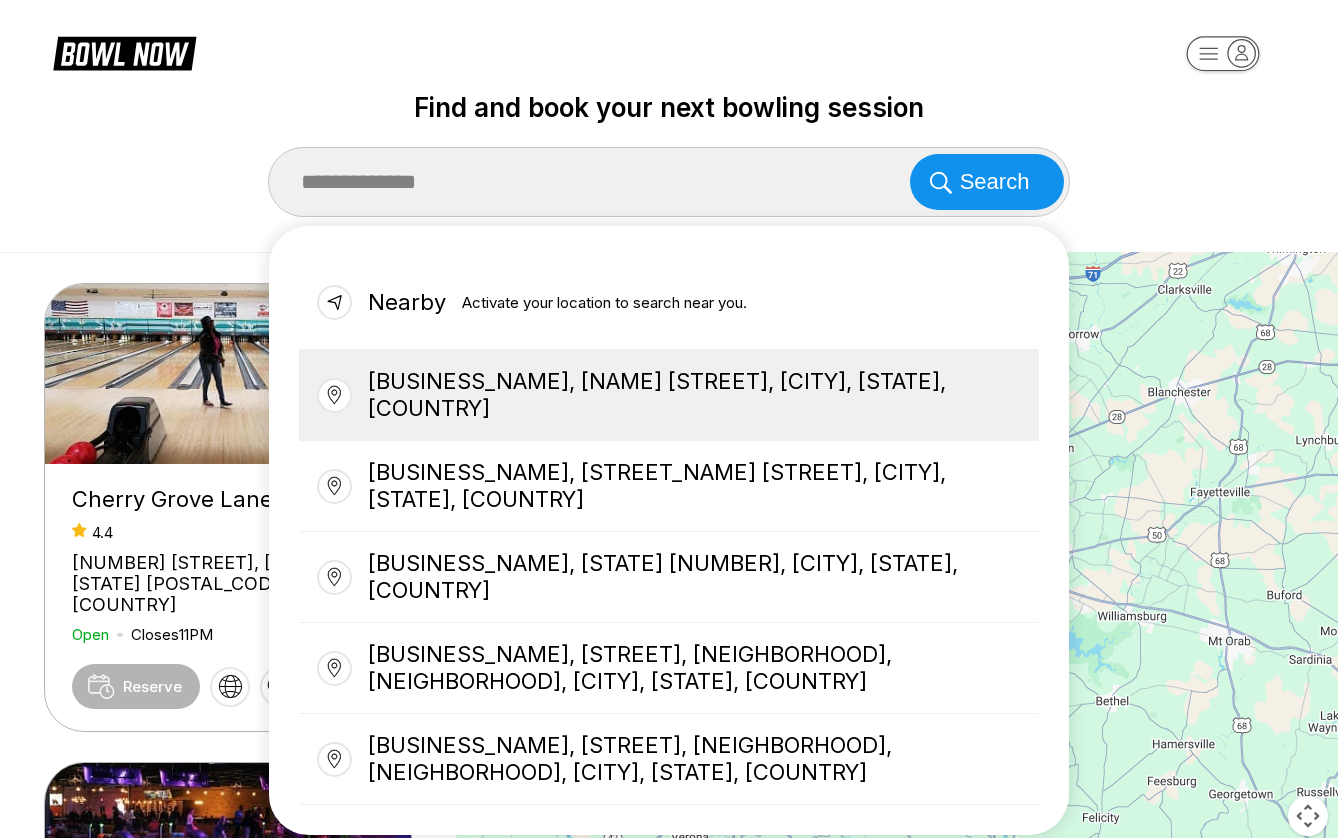 click on "Batavia Bowl, James E. Sauls Sr. Drive, Batavia, OH, USA" at bounding box center [669, 395] 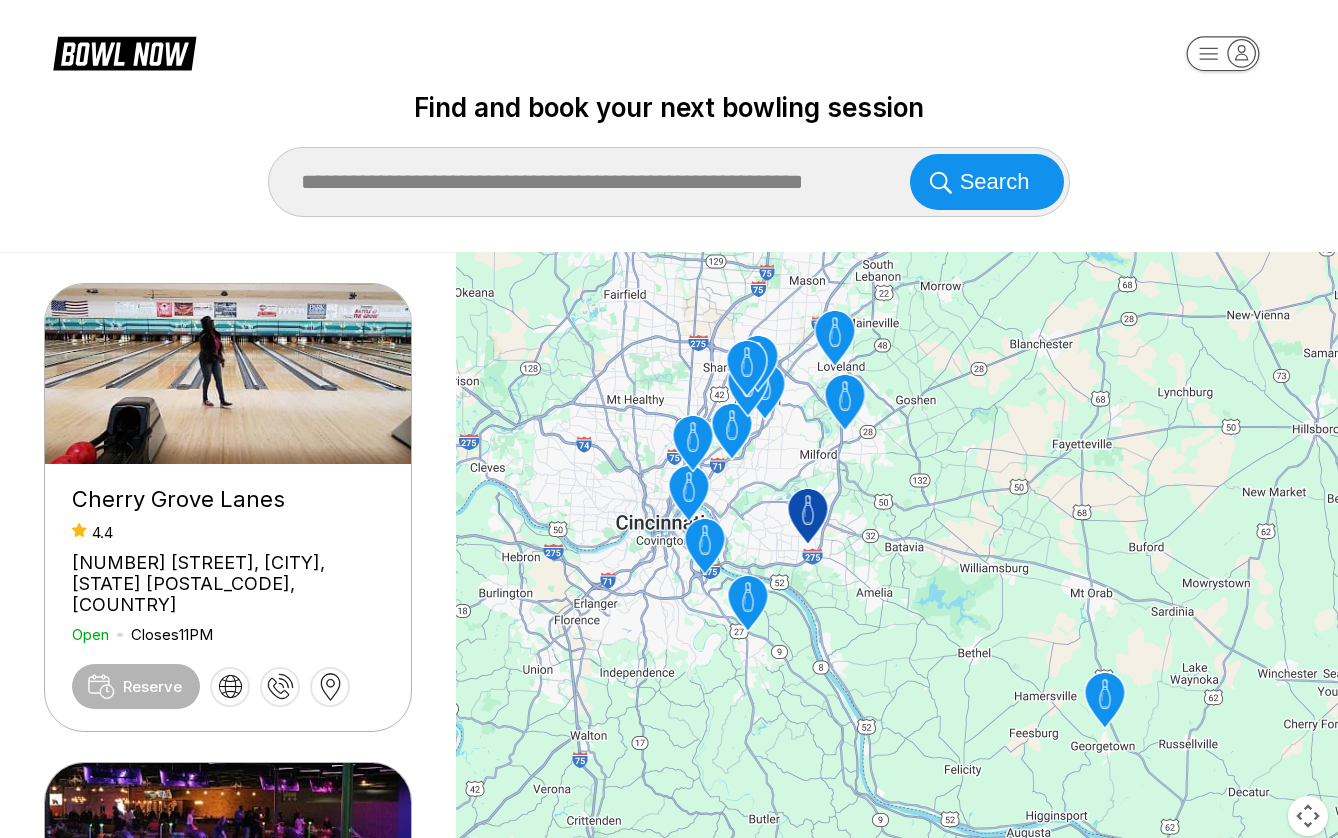 click 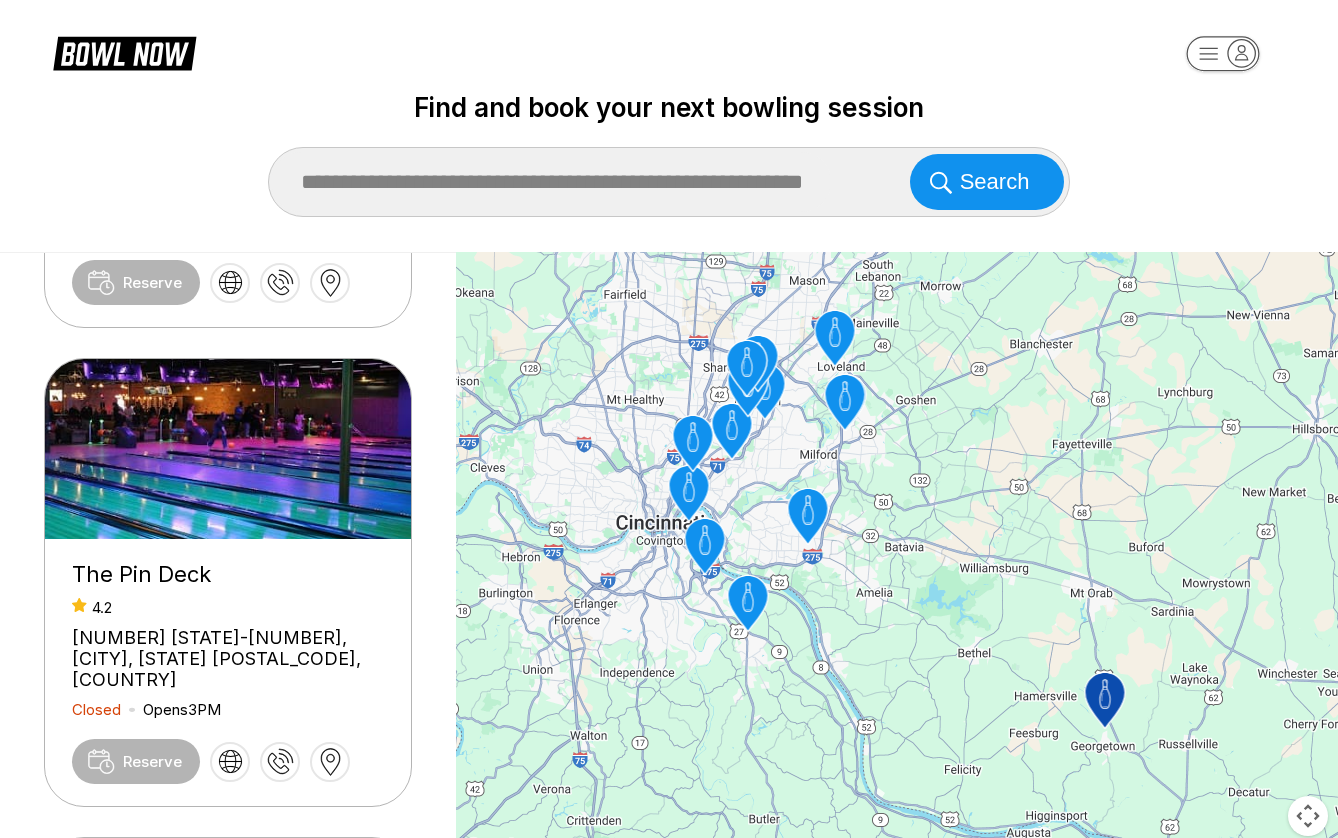 scroll, scrollTop: 759, scrollLeft: 0, axis: vertical 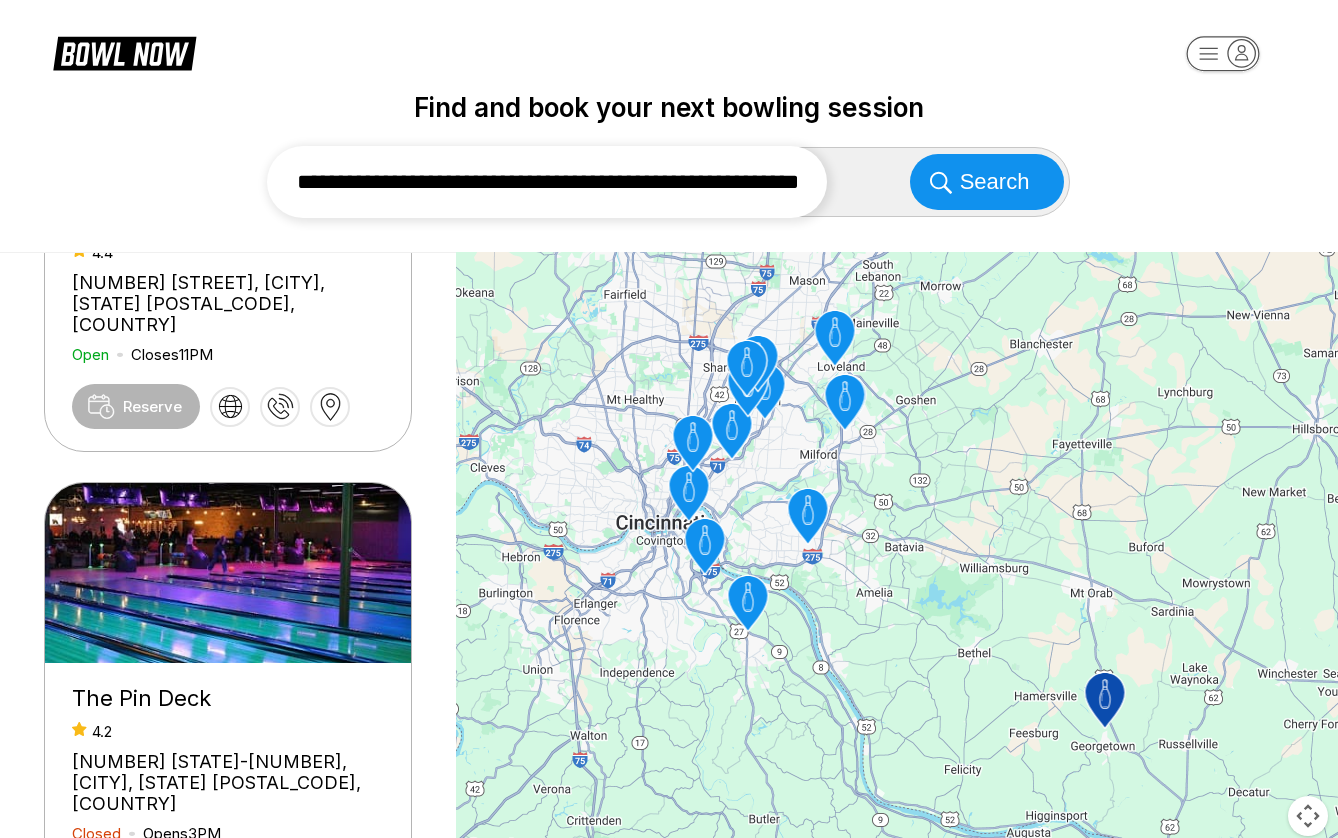 click on "**********" at bounding box center (547, 182) 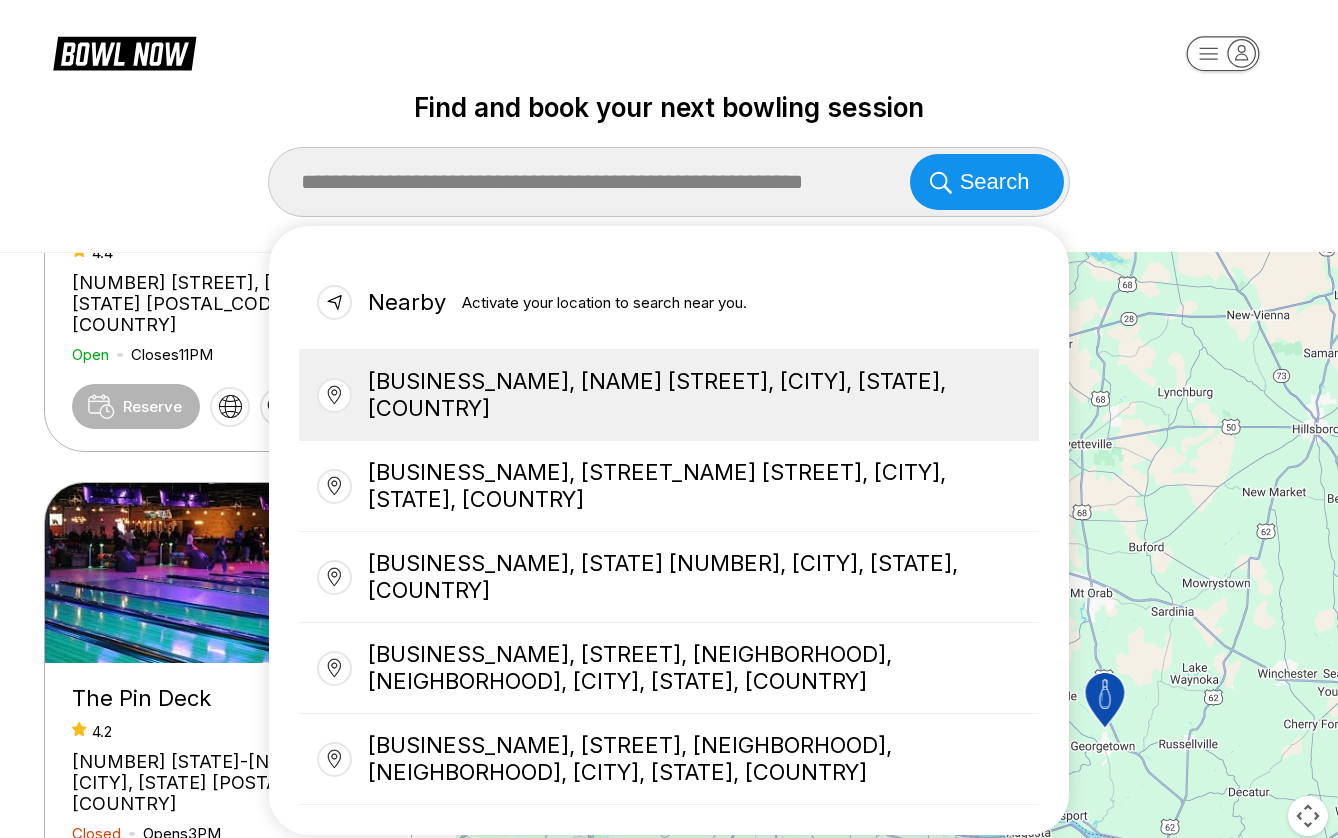 click on "Batavia Bowl, James E. Sauls Sr. Drive, Batavia, OH, USA" at bounding box center [669, 395] 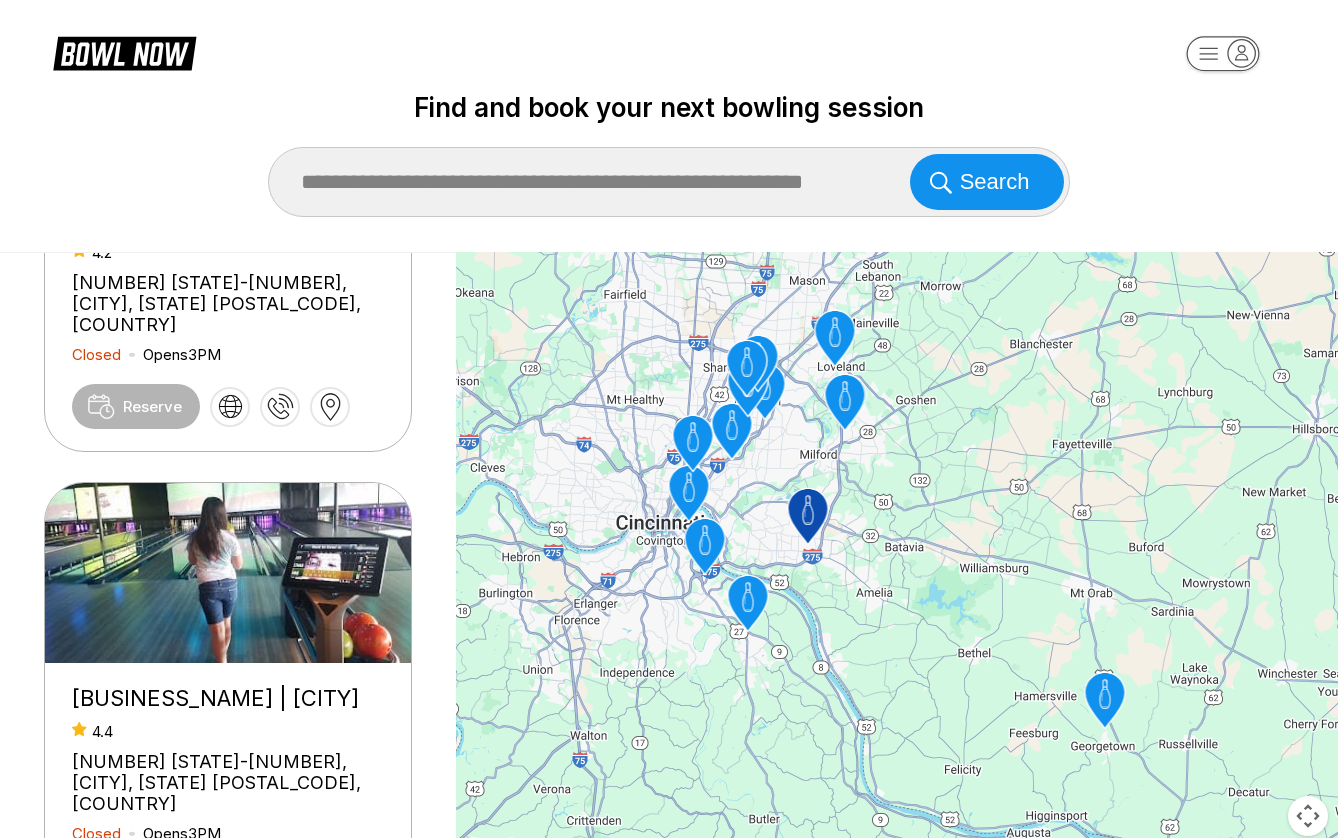 click 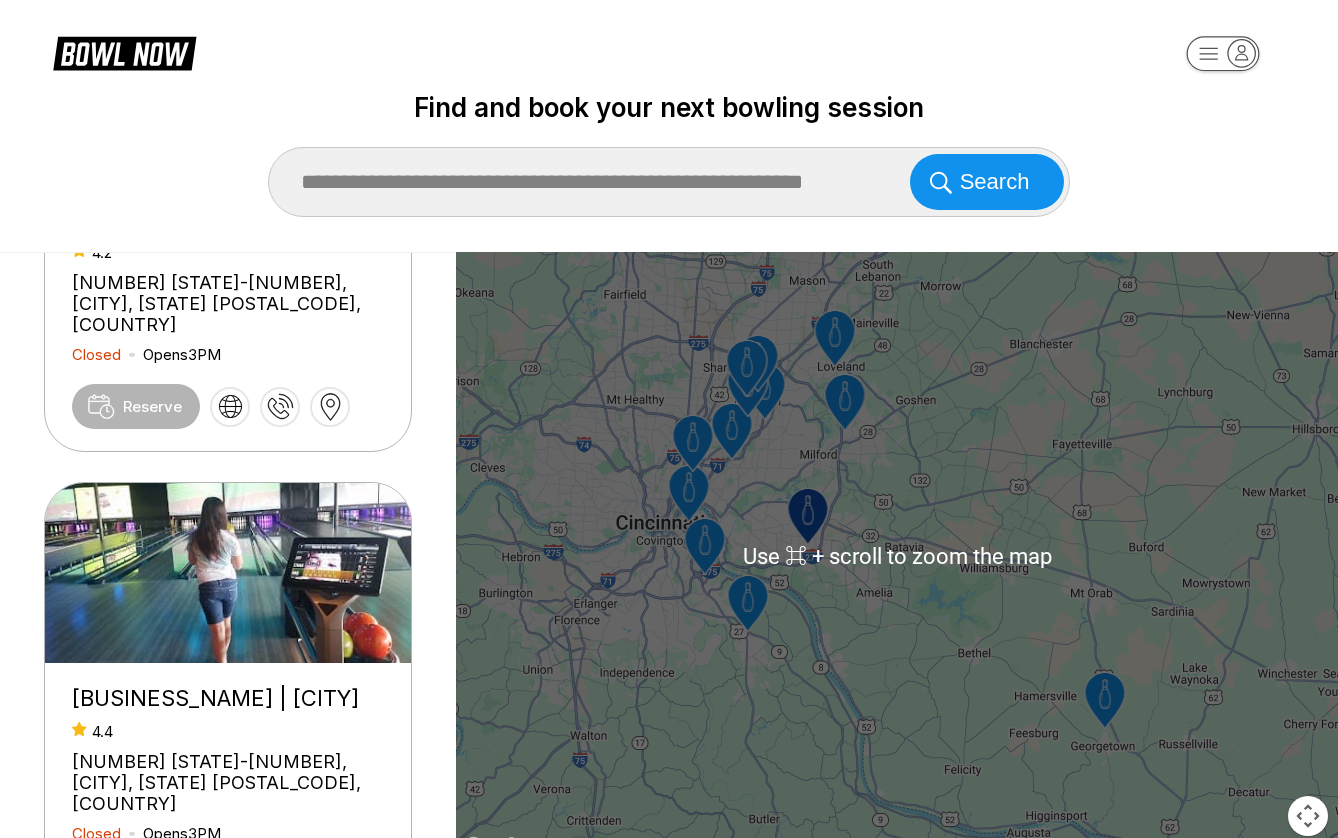 scroll, scrollTop: 0, scrollLeft: 0, axis: both 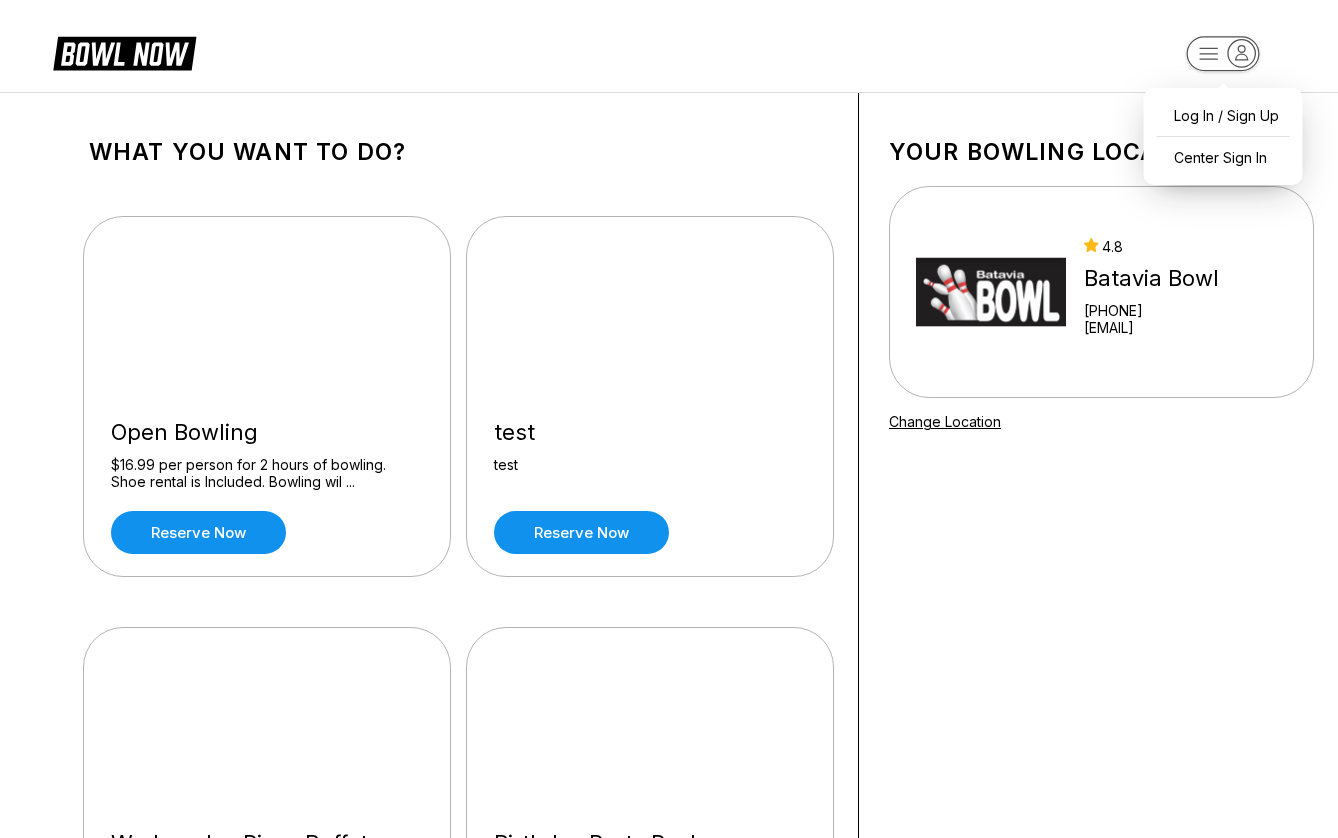 click on "Log In / Sign Up Center Sign In What you want to do? Open Bowling $16.99 per person for 2 hours of bowling. Shoe rental is Included. Bowling wil ... Reserve now test test Reserve now Wednesday Pizza Buffet Enjoy two hours of bowling and shoes for 16.99 per person. As well as our Pizz ... Reserve now Birthday Party Package $17.99 per person
2 hours of bowling
Includes shoes, pizza, soft drinks, and c ... Reserve now Friday Family Fun Buy one lane for up to six bowlers for 69.99. 2 hours and shoes. Includes a la ... Reserve now Your bowling location 4.8 Batavia Bowl   +15137243232 grant@bataviabowl.com Change Location about About BowlNow  Become a BowlNow partner  Schedule a demo INTERESTED IN LEARNING MORE ABOUT THE BOWL NOW PARTNERSHIP? Send us a message using the online form! send us a message send ©  2025  BowlNow /places/dK0dpq3gt28Mn5Jg6MRx/products" at bounding box center (669, 985) 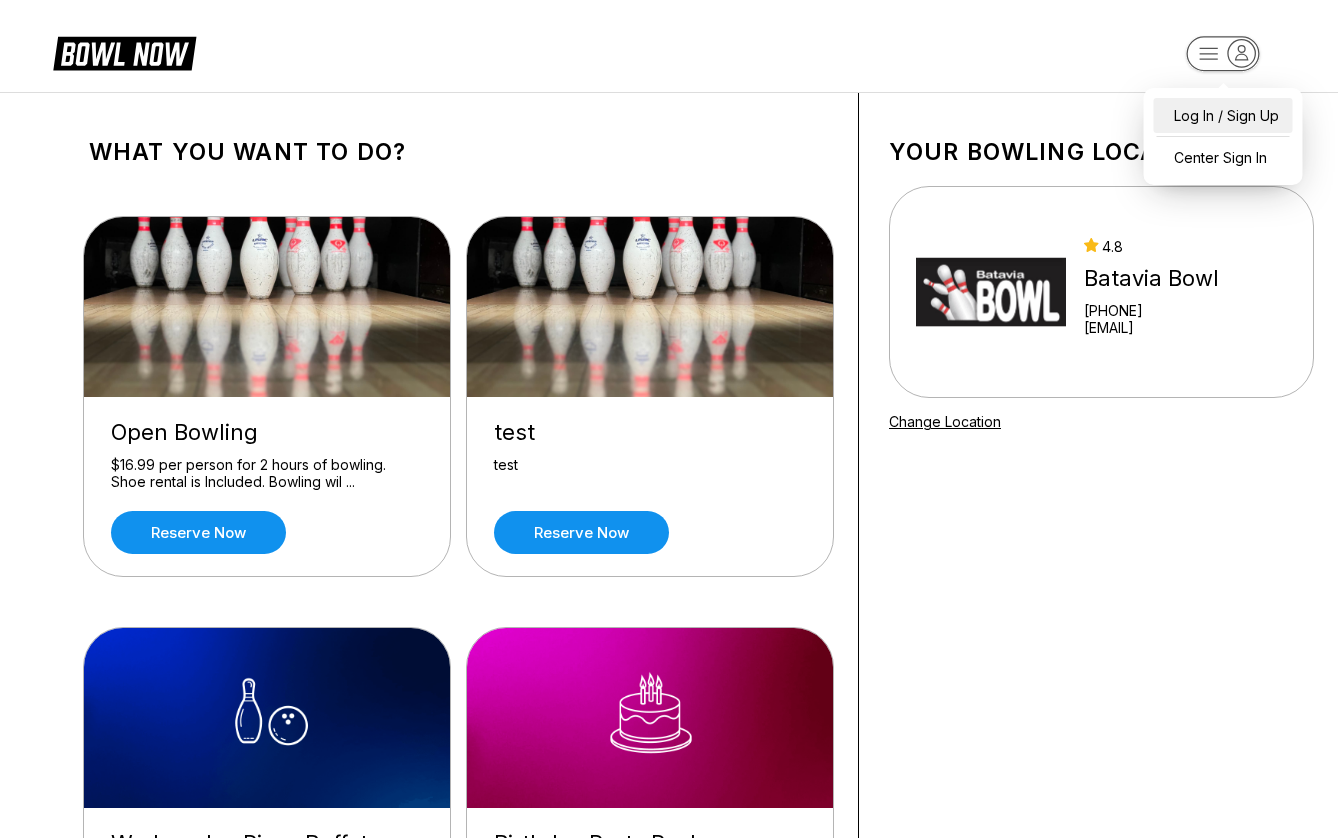 click on "Log In / Sign Up" at bounding box center [1223, 115] 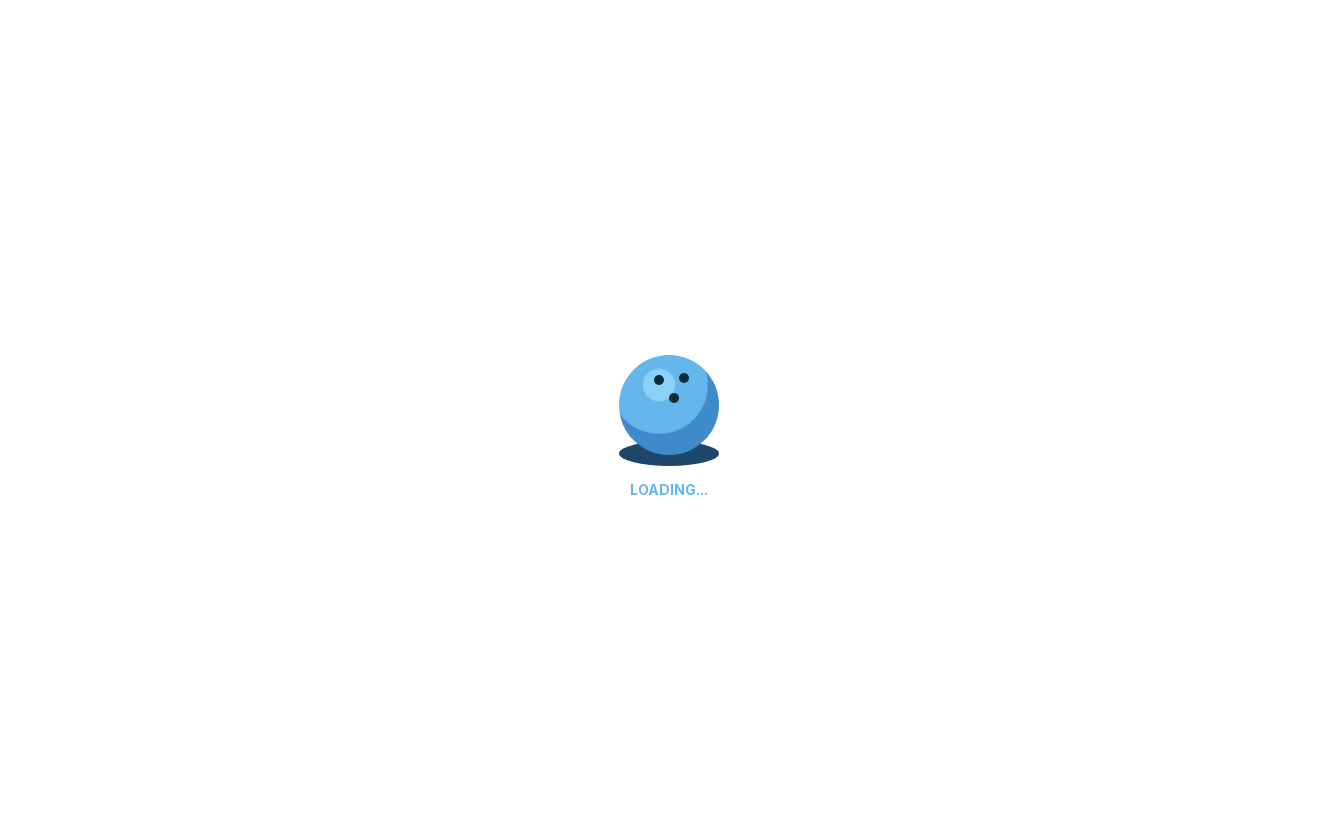 select on "**" 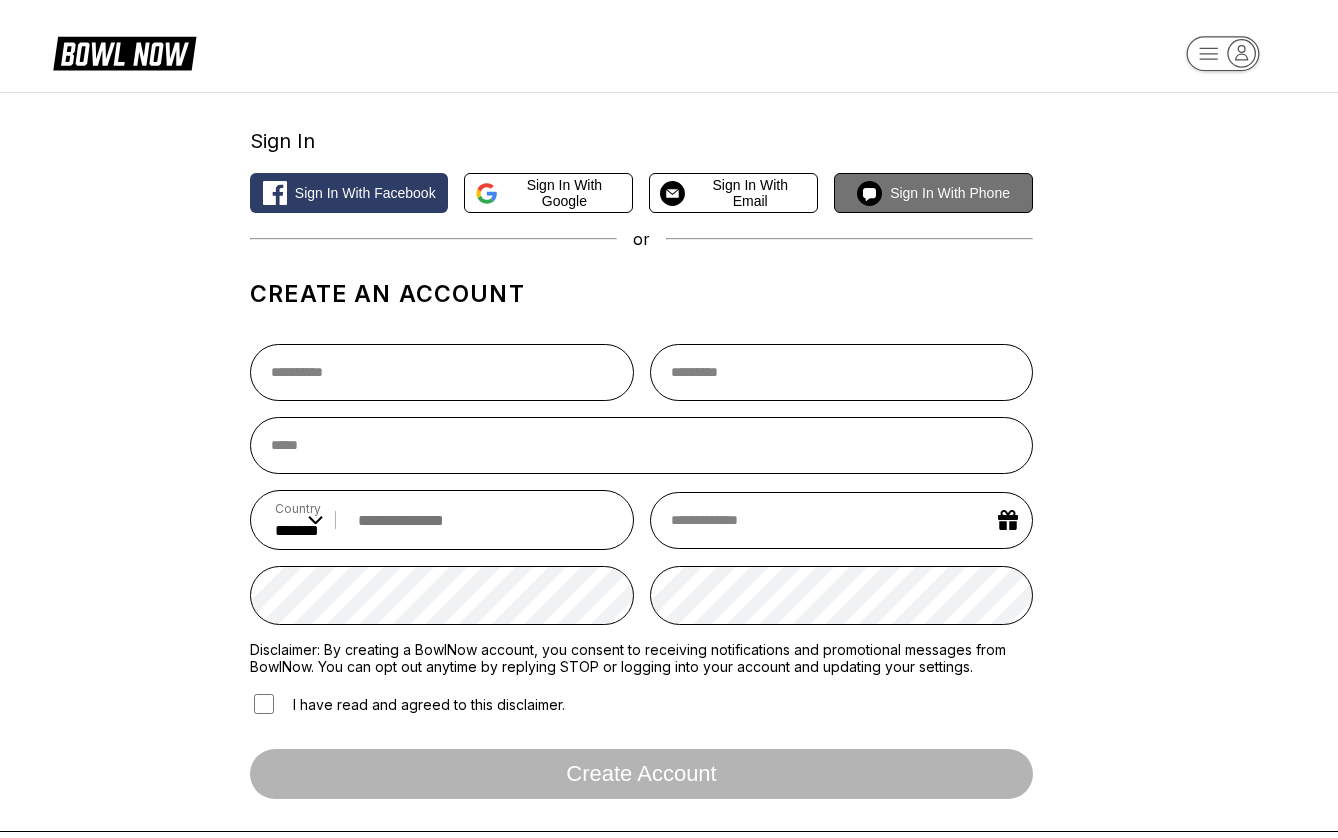 click on "Sign in with Phone" at bounding box center (950, 193) 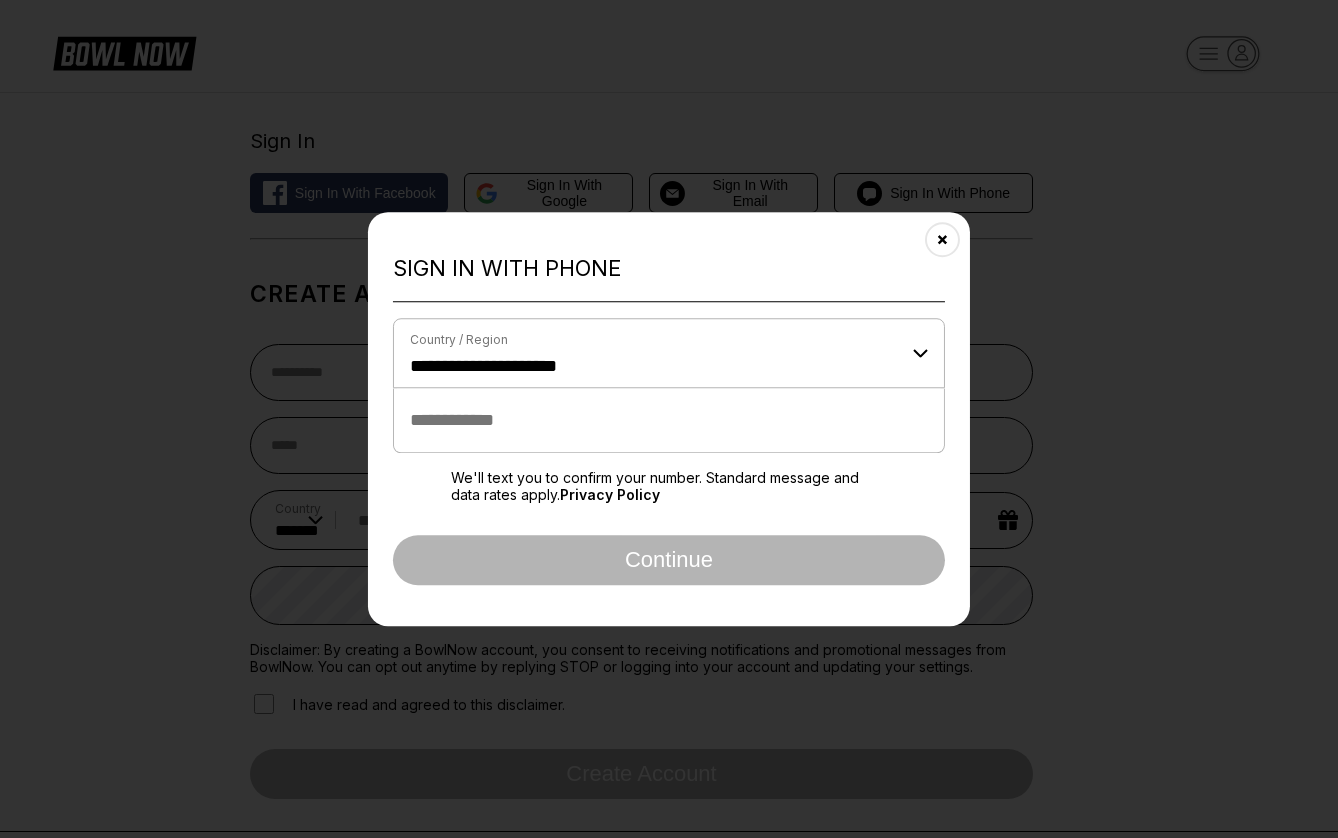 click on "Country / Region" at bounding box center (669, 340) 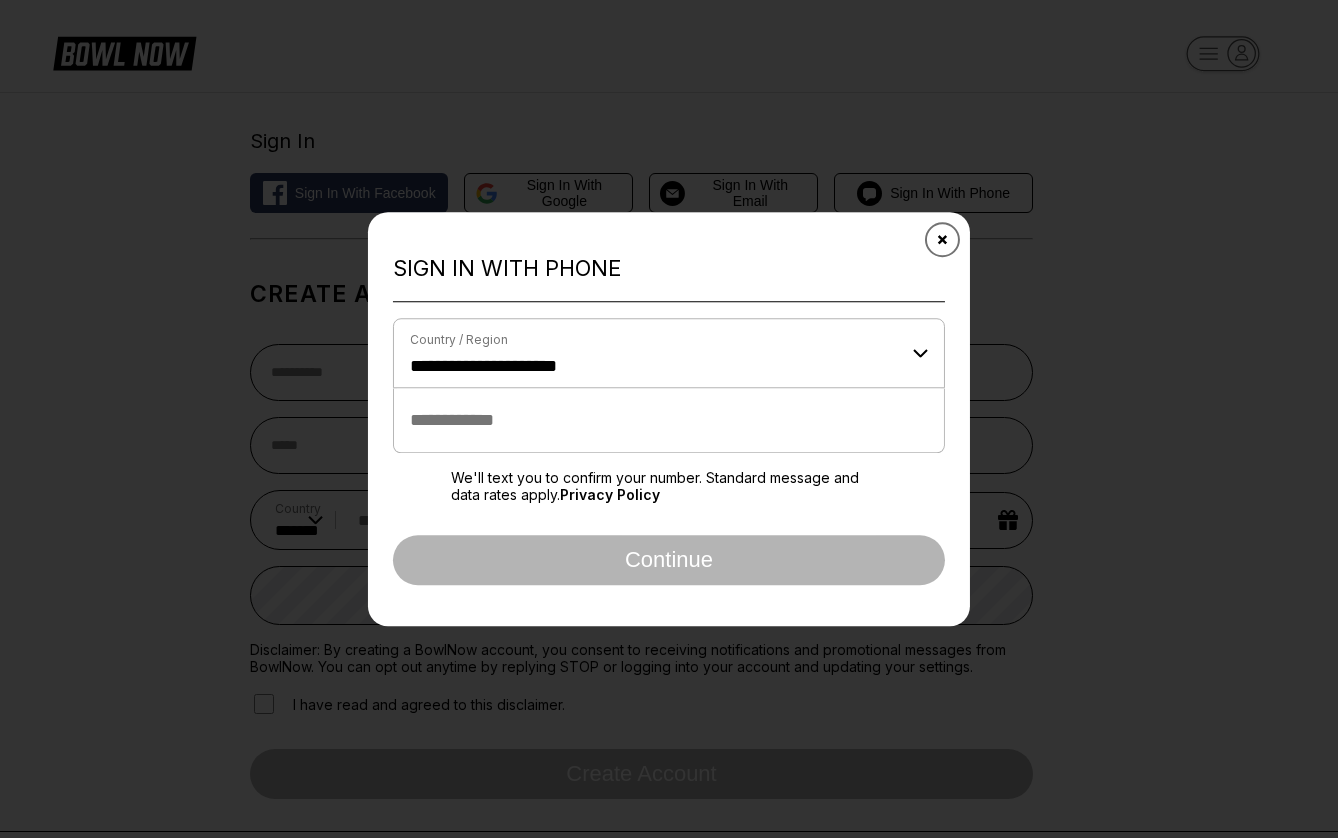 click 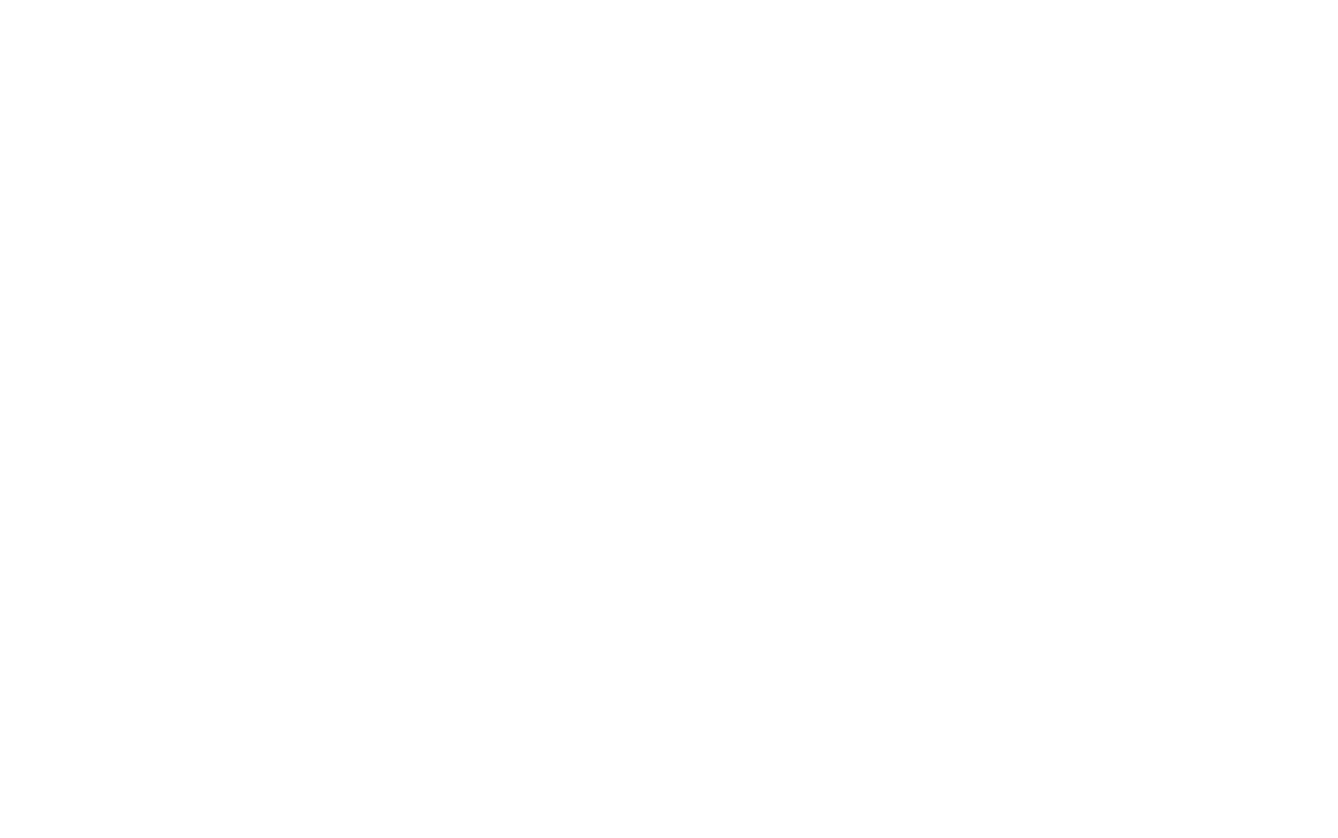 scroll, scrollTop: 0, scrollLeft: 0, axis: both 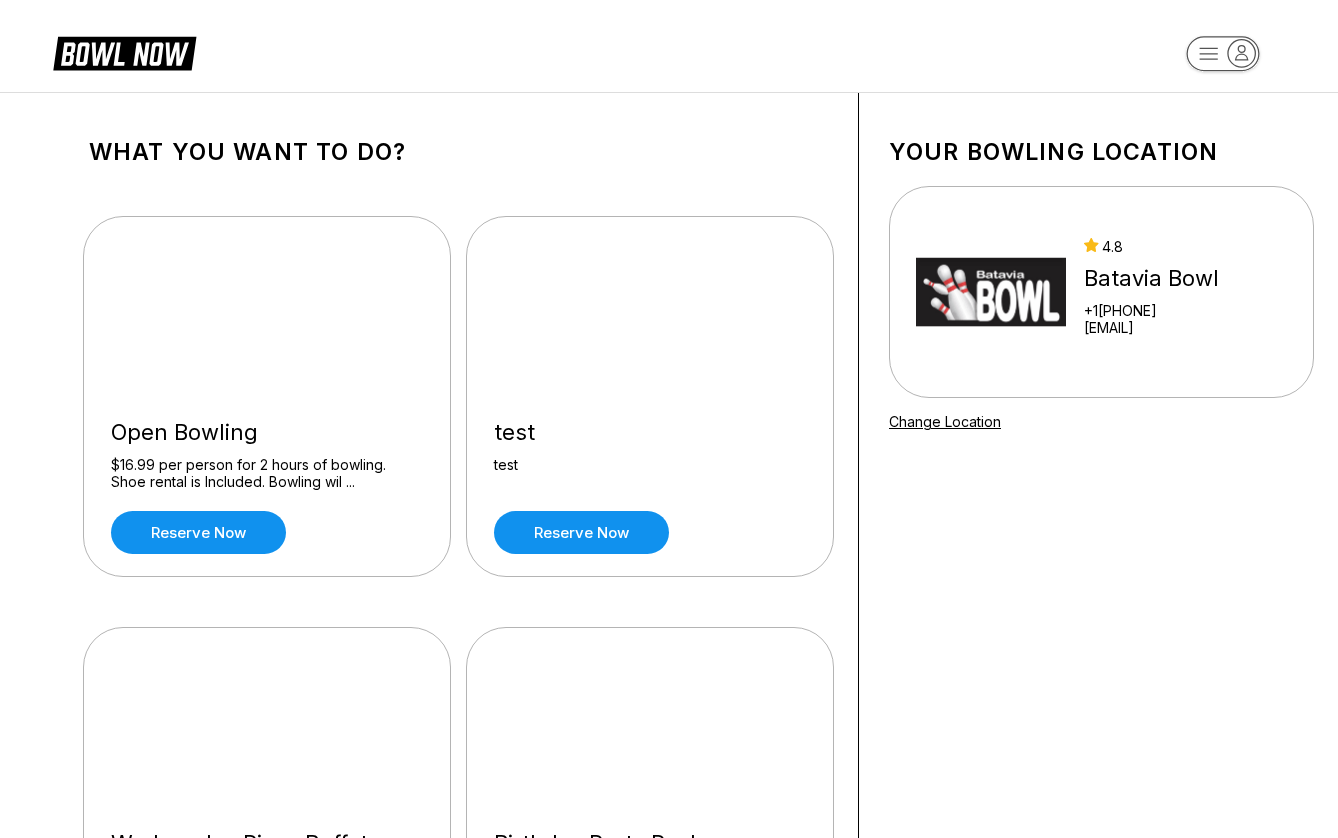 click on "What you want to do? Open Bowling $16.99 per person for 2 hours of bowling. Shoe rental is Included. Bowling wil ... Reserve now test test Reserve now Wednesday Pizza Buffet Enjoy two hours of bowling and shoes for 16.99 per person. As well as our Pizz ... Reserve now Birthday Party Package $17.99 per person
2 hours of bowling
Includes shoes, pizza, soft drinks, and c ... Reserve now Friday Family Fun Buy one lane for up to six bowlers for 69.99. 2 hours and shoes. Includes a la ... Reserve now Your bowling location 4.8 Batavia Bowl   +15137243232 grant@bataviabowl.com Change Location about About BowlNow  Become a BowlNow partner  Schedule a demo INTERESTED IN LEARNING MORE ABOUT THE BOWL NOW PARTNERSHIP? Send us a message using the online form! send us a message send ©  2025  BowlNow /places/dK0dpq3gt28Mn5Jg6MRx/products" at bounding box center [669, 985] 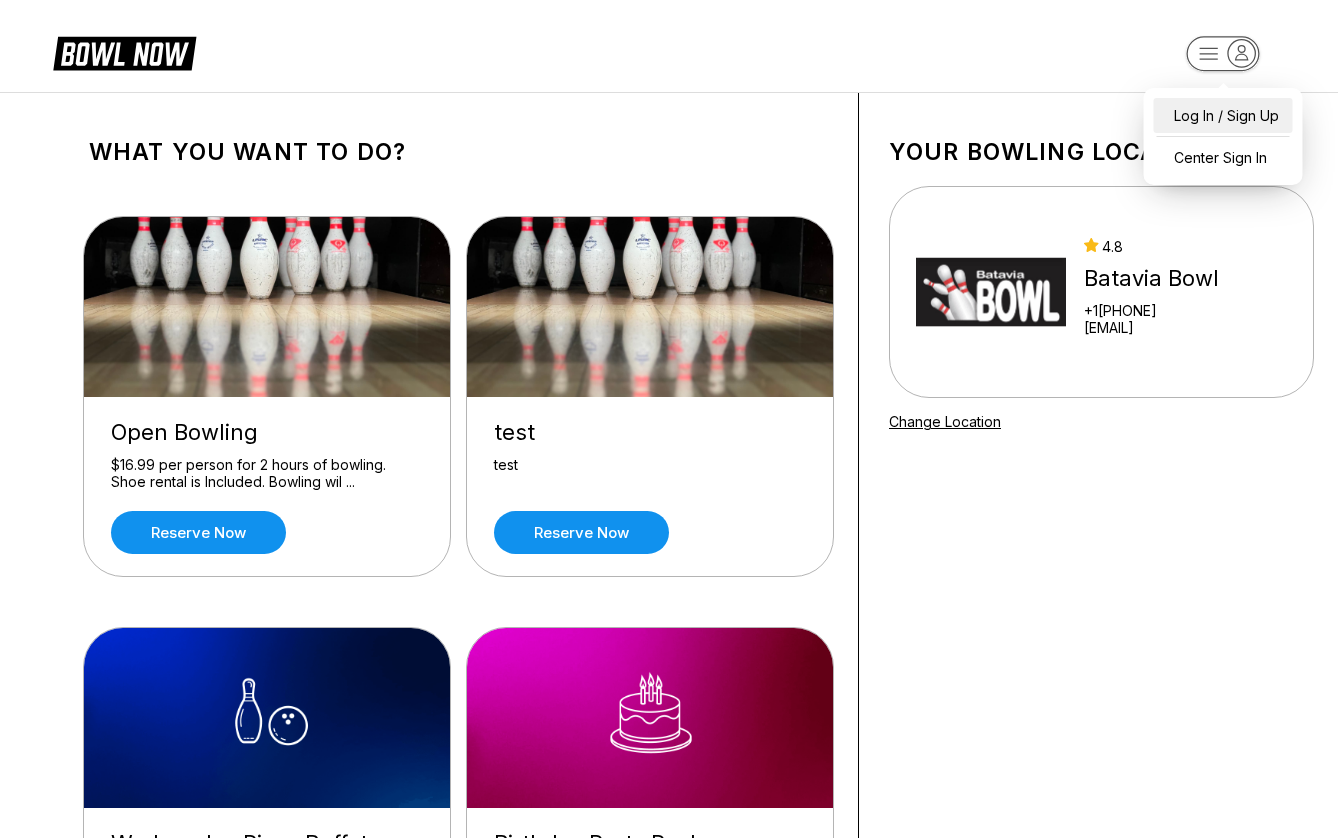 click on "Log In / Sign Up" at bounding box center [1223, 115] 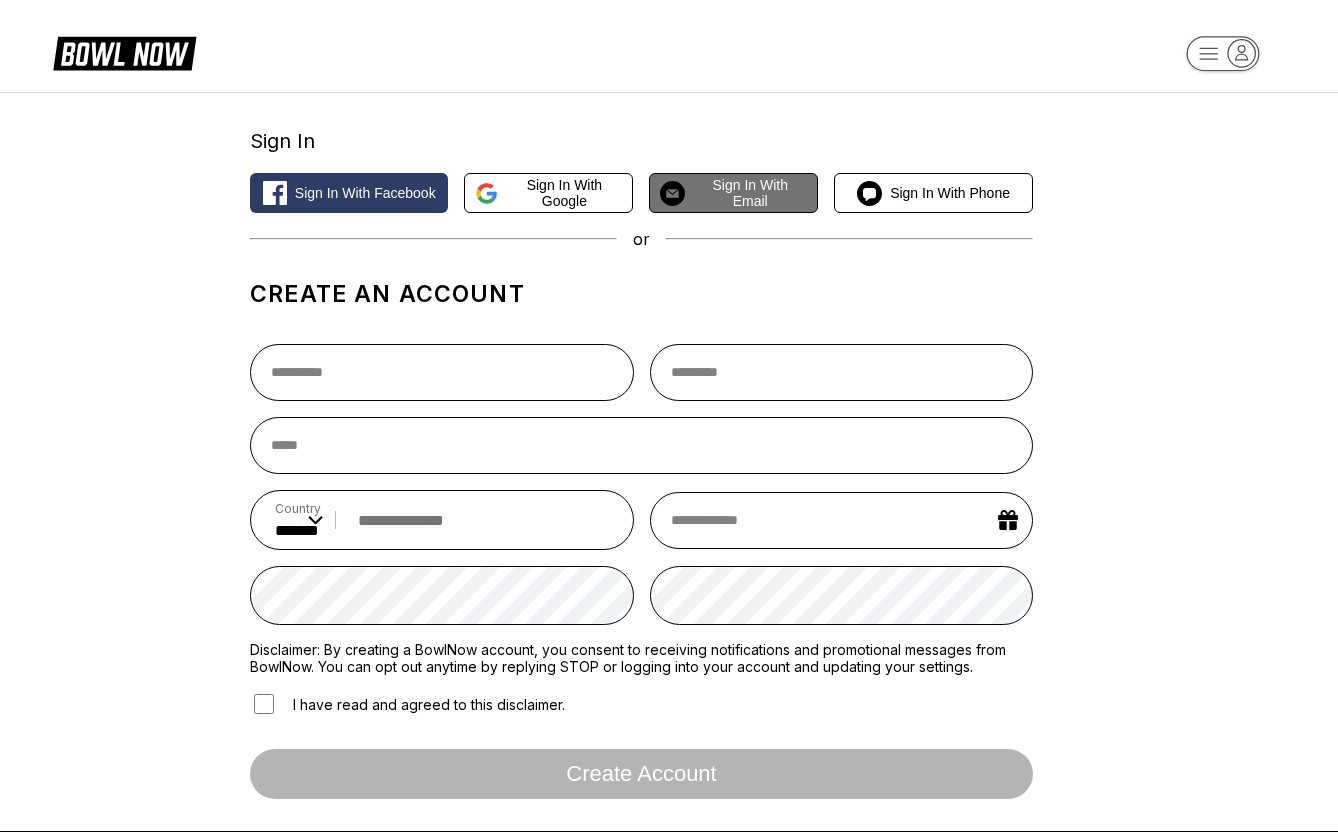 click on "Sign in with Email" at bounding box center (750, 193) 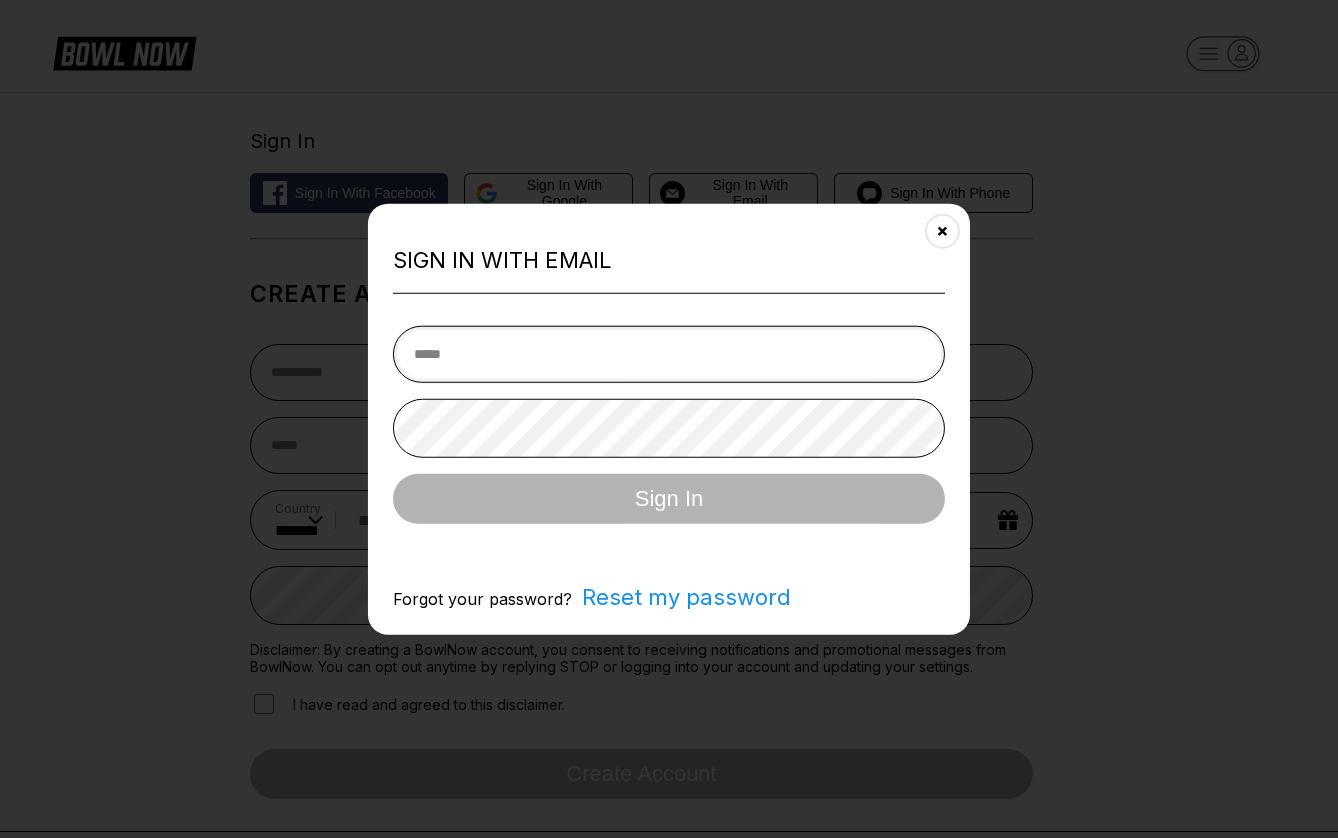 type on "**********" 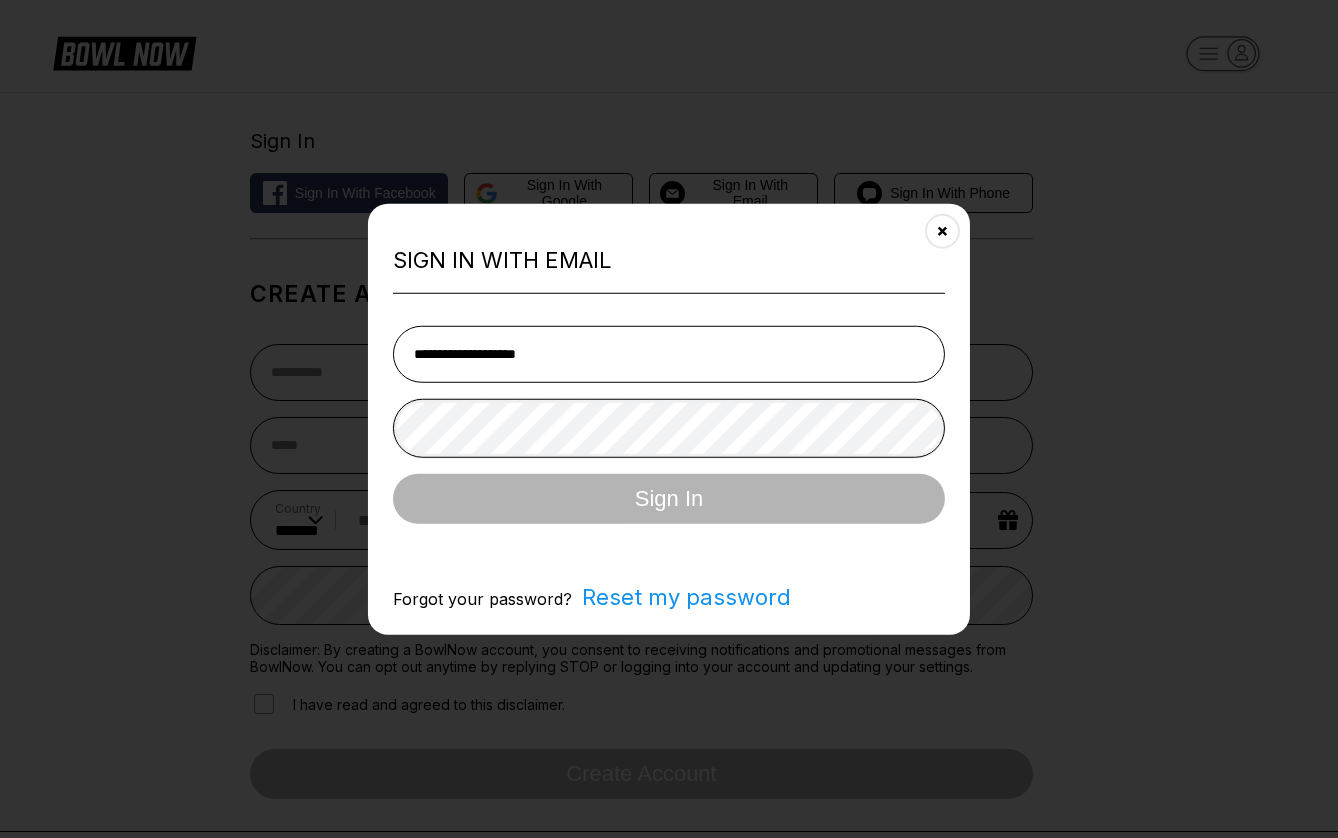 click on "Sign In" at bounding box center (669, 498) 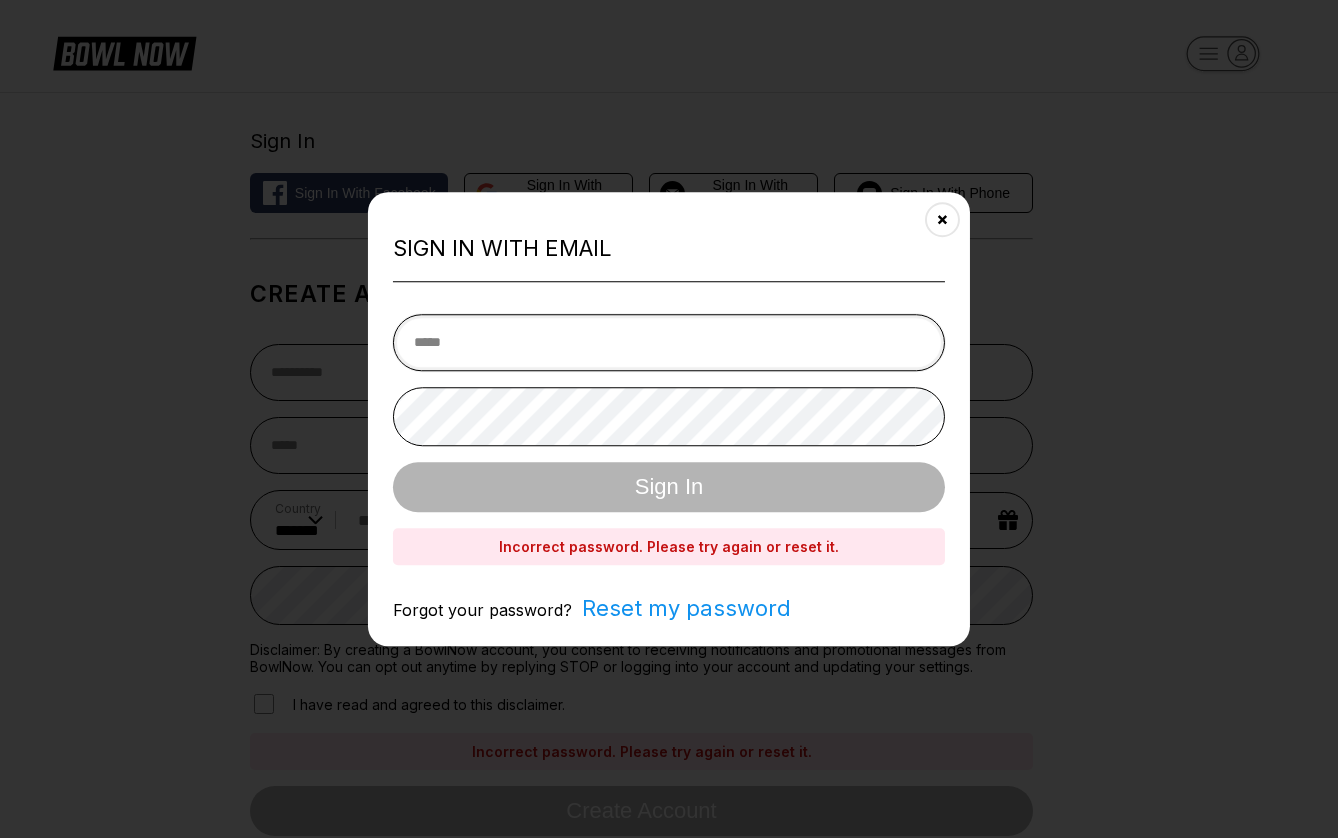 click at bounding box center (669, 342) 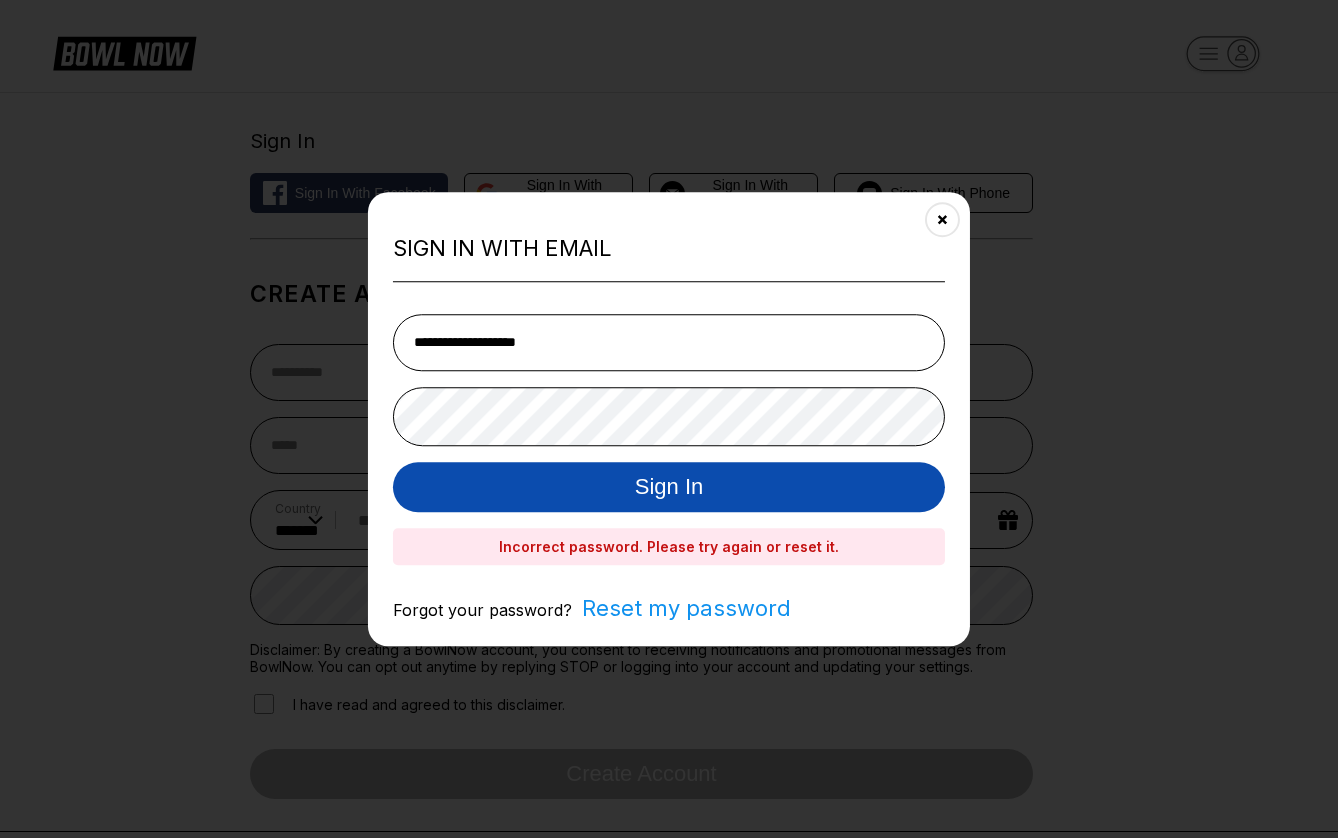 click on "Sign In" at bounding box center [669, 487] 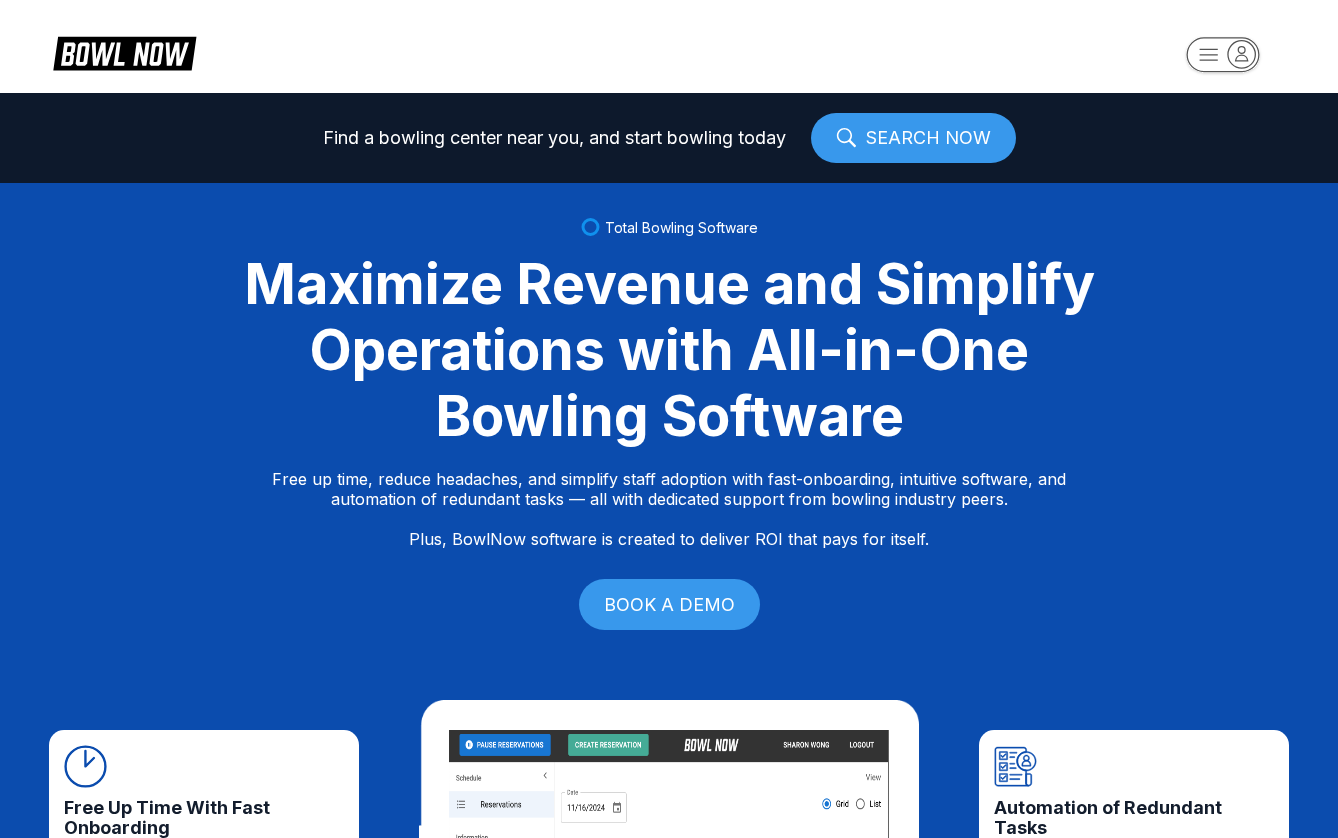 scroll, scrollTop: 0, scrollLeft: 0, axis: both 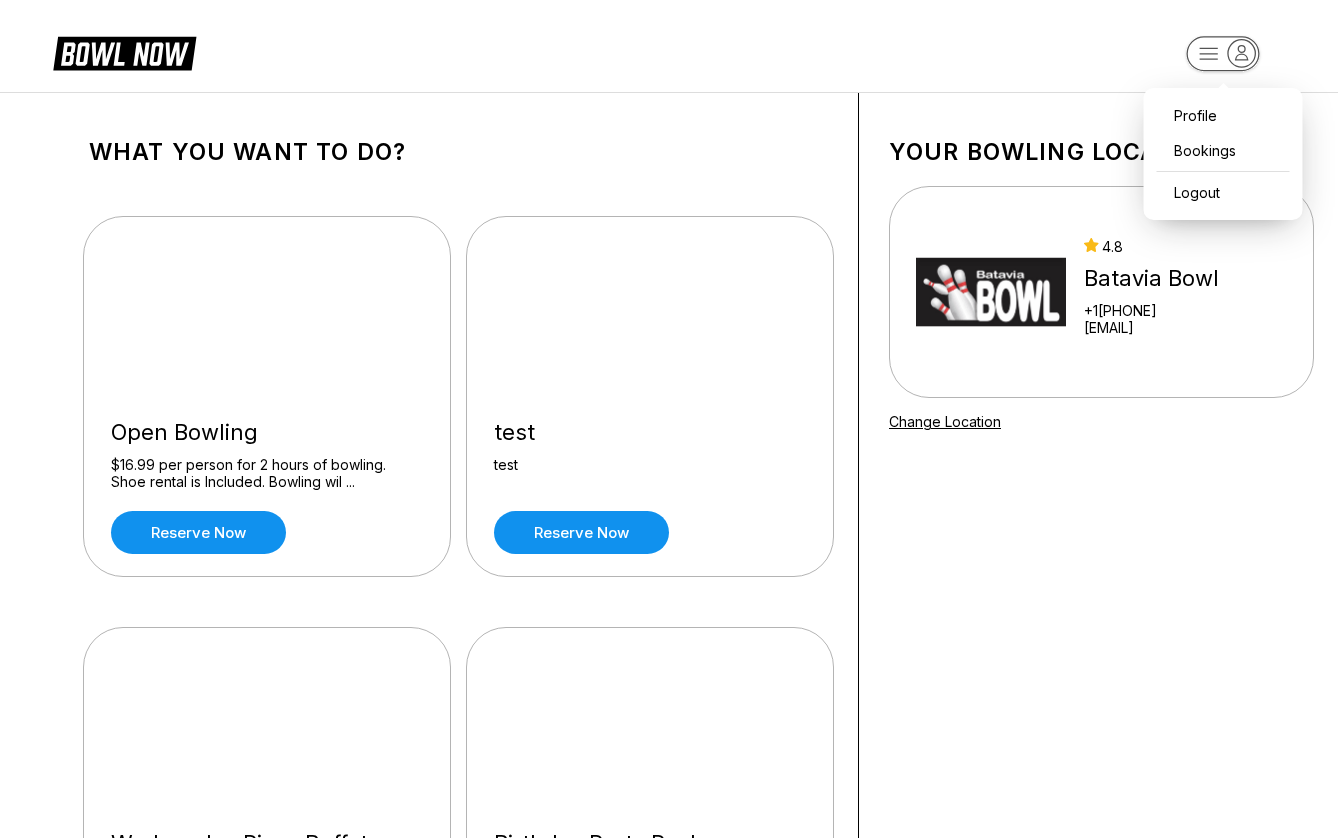 click on "Profile Bookings Logout What you want to do? Open Bowling $16.99 per person for 2 hours of bowling. Shoe rental is Included. Bowling wil ... Reserve now test test Reserve now Wednesday Pizza Buffet Enjoy two hours of bowling and shoes for 16.99 per person. As well as our Pizz ... Reserve now Birthday Party Package $17.99 per person
2 hours of bowling
Includes shoes, pizza, soft drinks, and c ... Reserve now Friday Family Fun Buy one lane for up to six bowlers for 69.99. 2 hours and shoes. Includes a la ... Reserve now Your bowling location 4.8 Batavia Bowl   +1[PHONE] [EMAIL] Change Location about About BowlNow  Become a BowlNow partner  Schedule a demo INTERESTED IN LEARNING MORE ABOUT THE BOWL NOW PARTNERSHIP? Send us a message using the online form! send us a message send ©  2025  BowlNow /places/dK0dpq3gt28Mn5Jg6MRx/products" at bounding box center (669, 985) 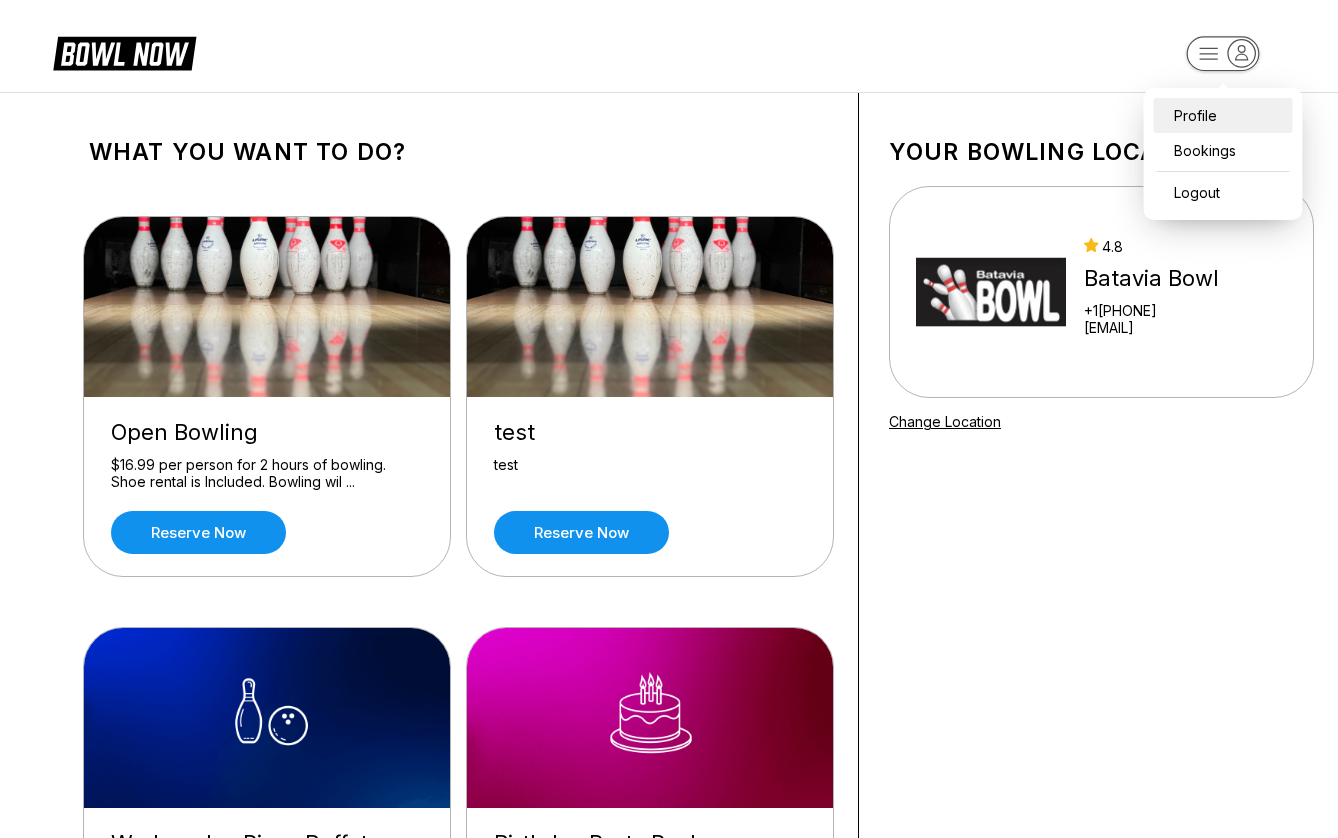 click on "Profile" at bounding box center [1223, 115] 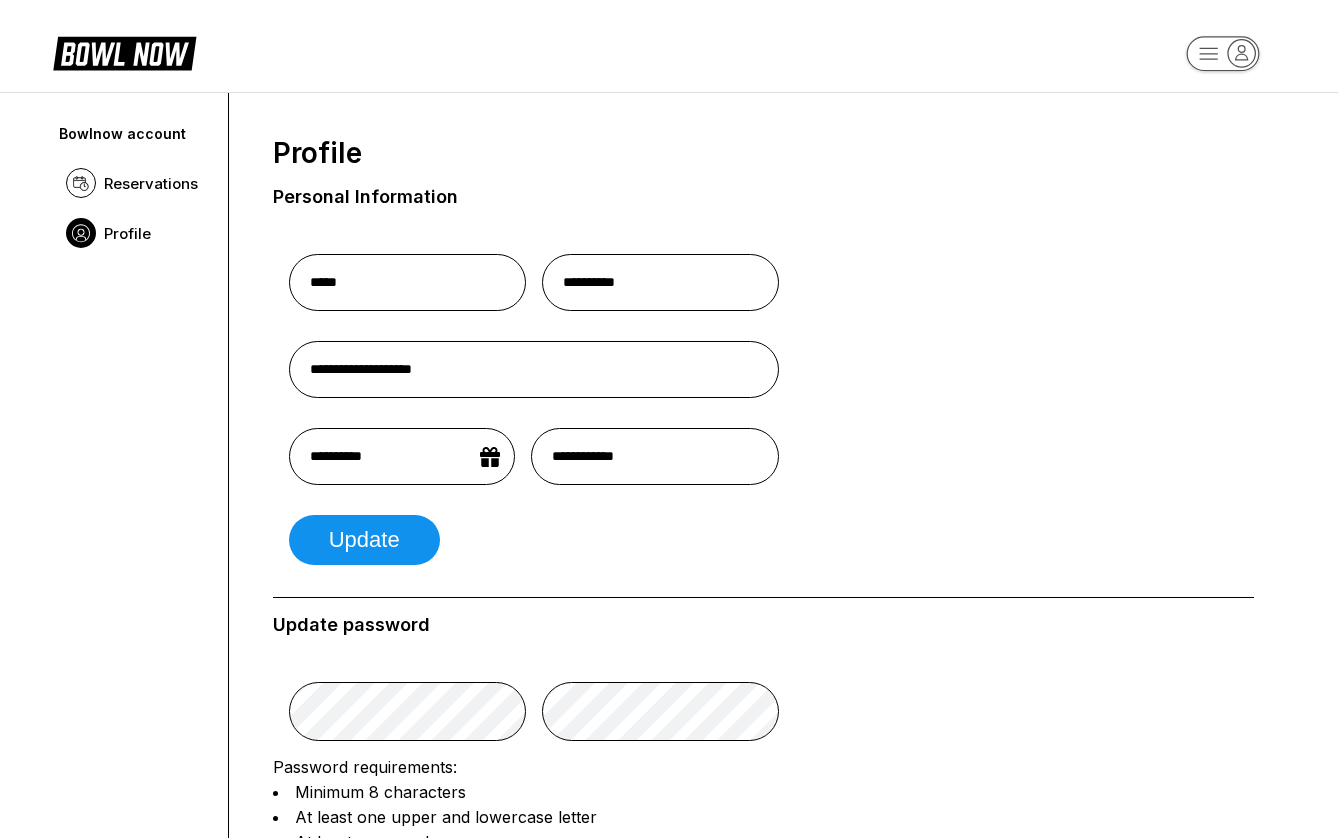 scroll, scrollTop: 0, scrollLeft: 0, axis: both 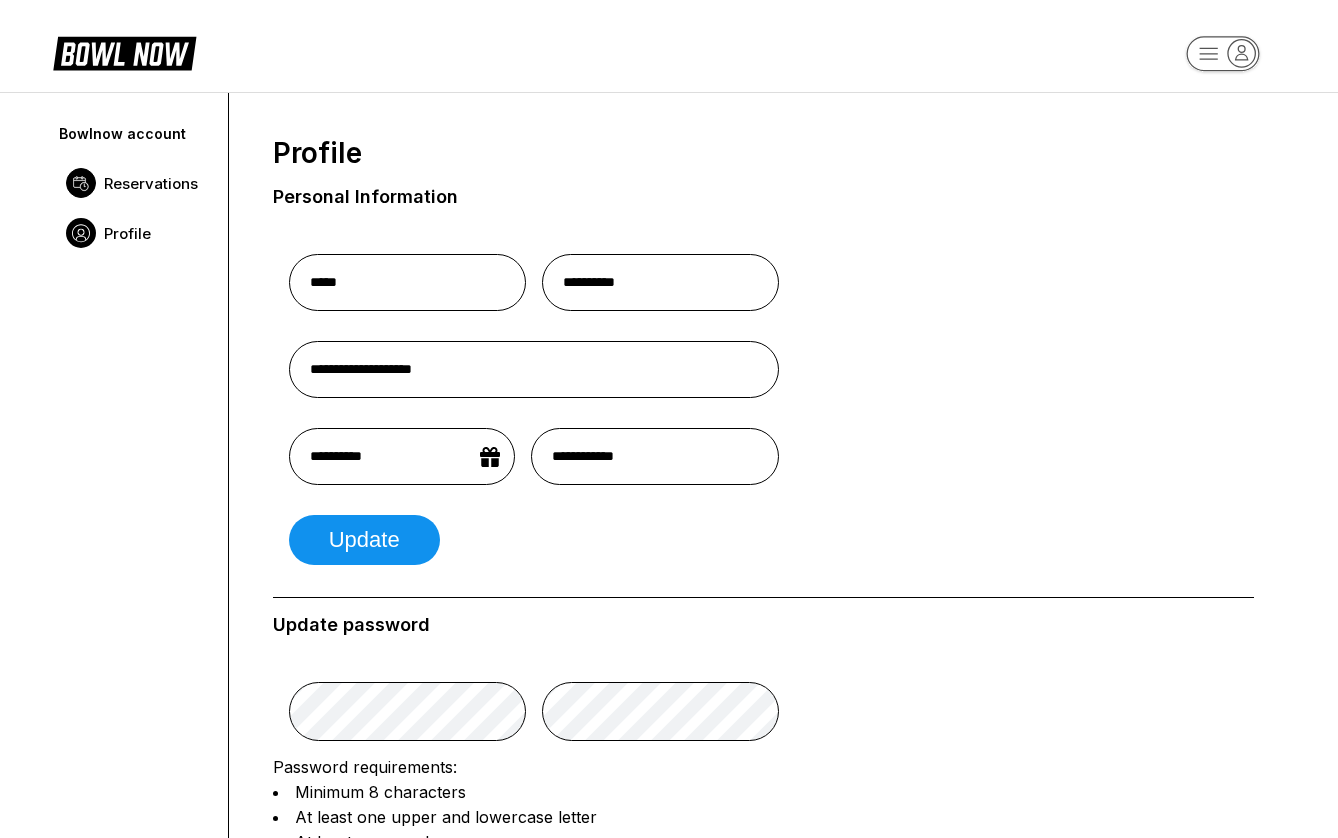 click on "Reservations" at bounding box center (151, 183) 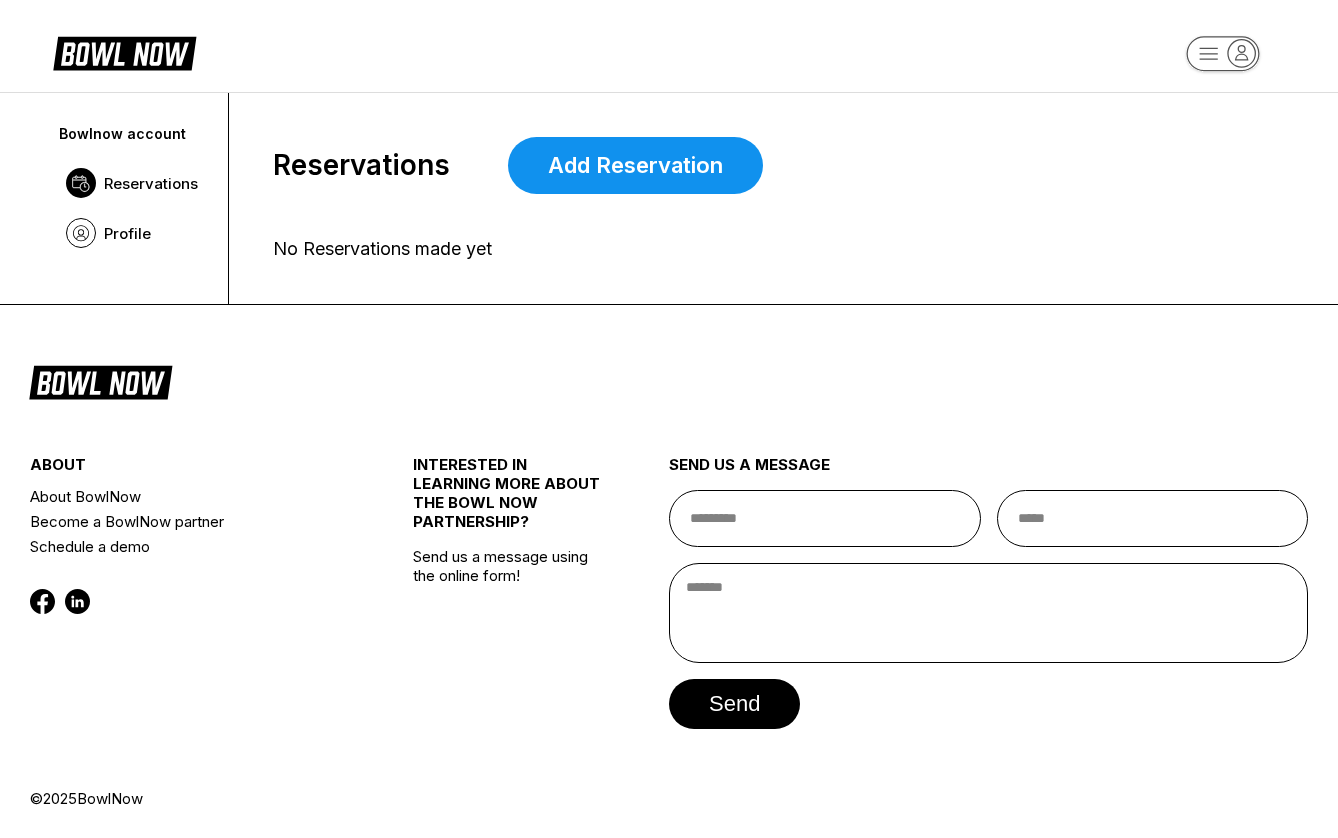scroll, scrollTop: 0, scrollLeft: 0, axis: both 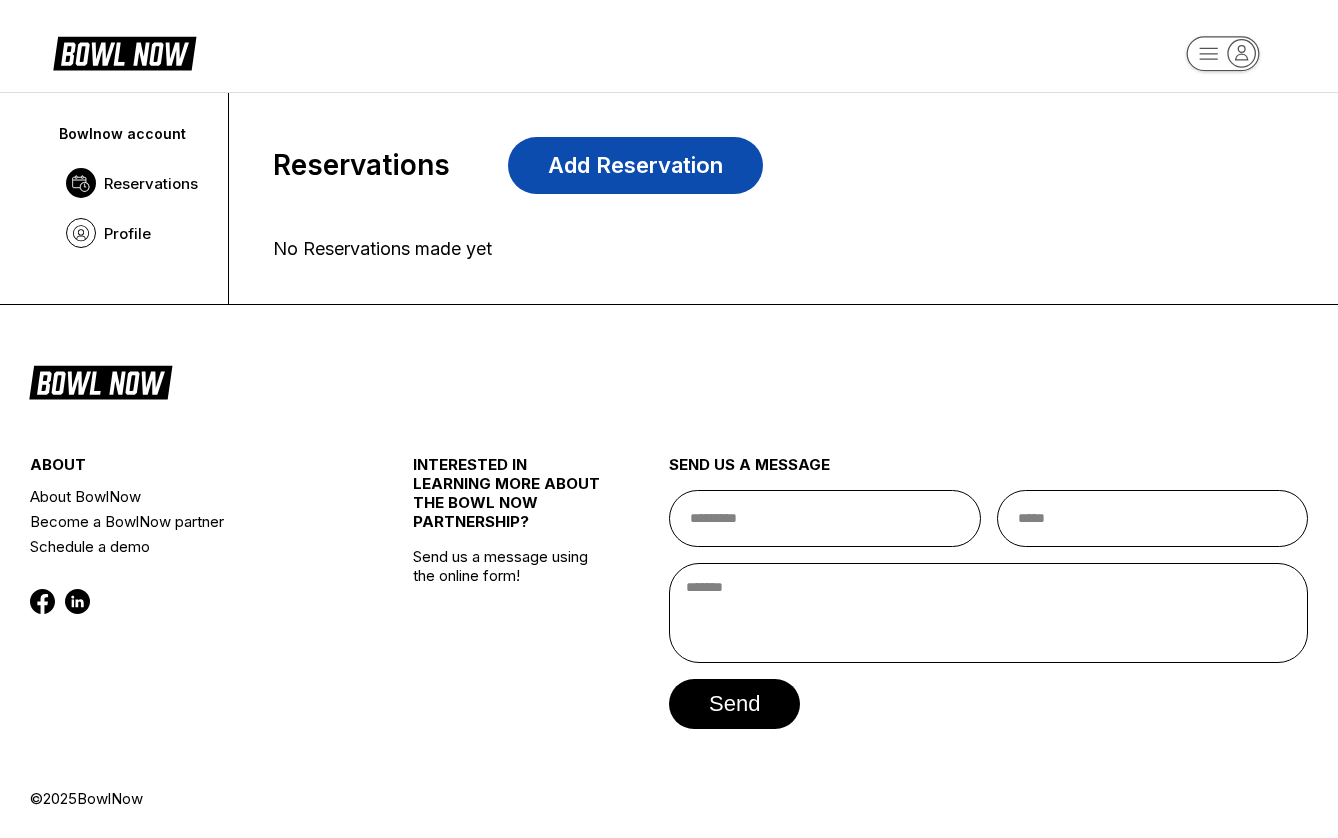 click on "Add Reservation" at bounding box center (635, 165) 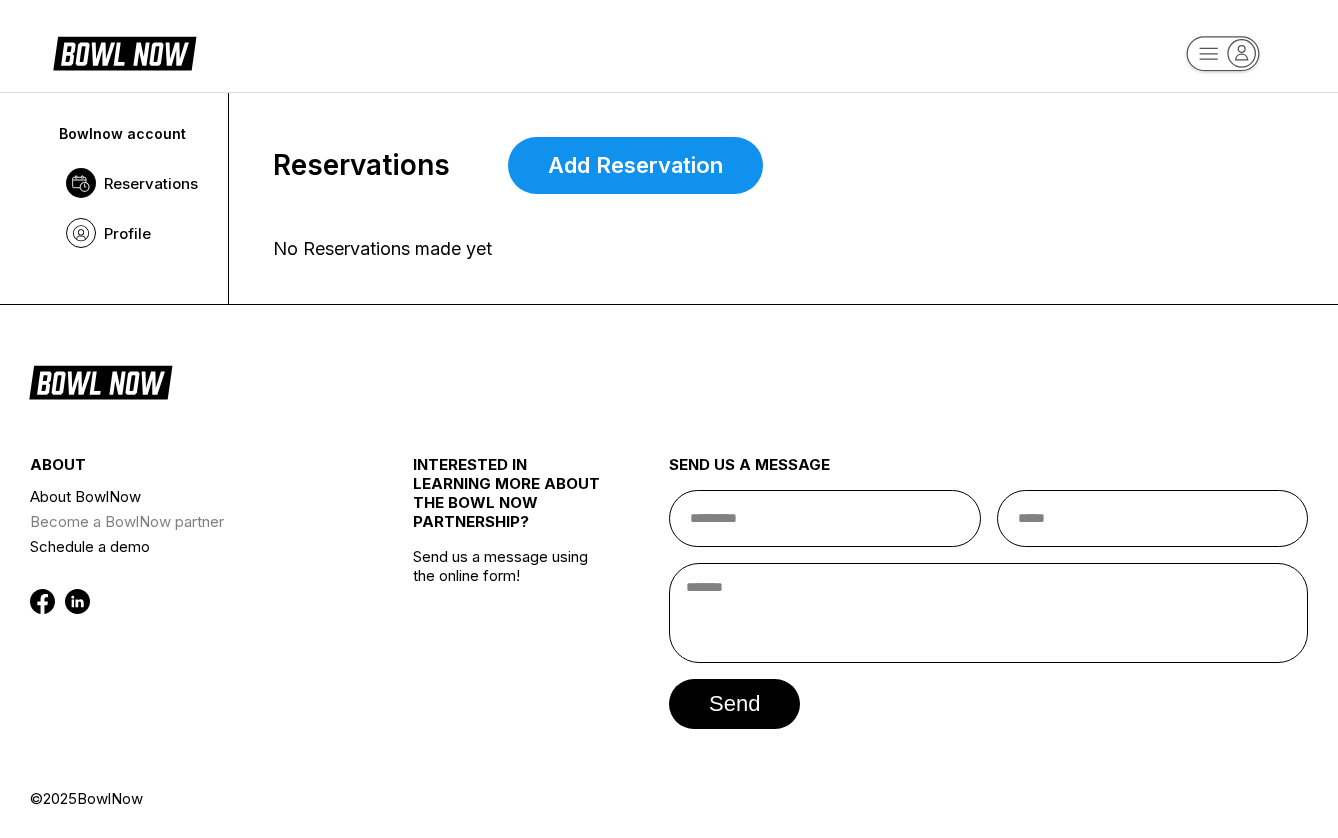 scroll, scrollTop: 0, scrollLeft: 0, axis: both 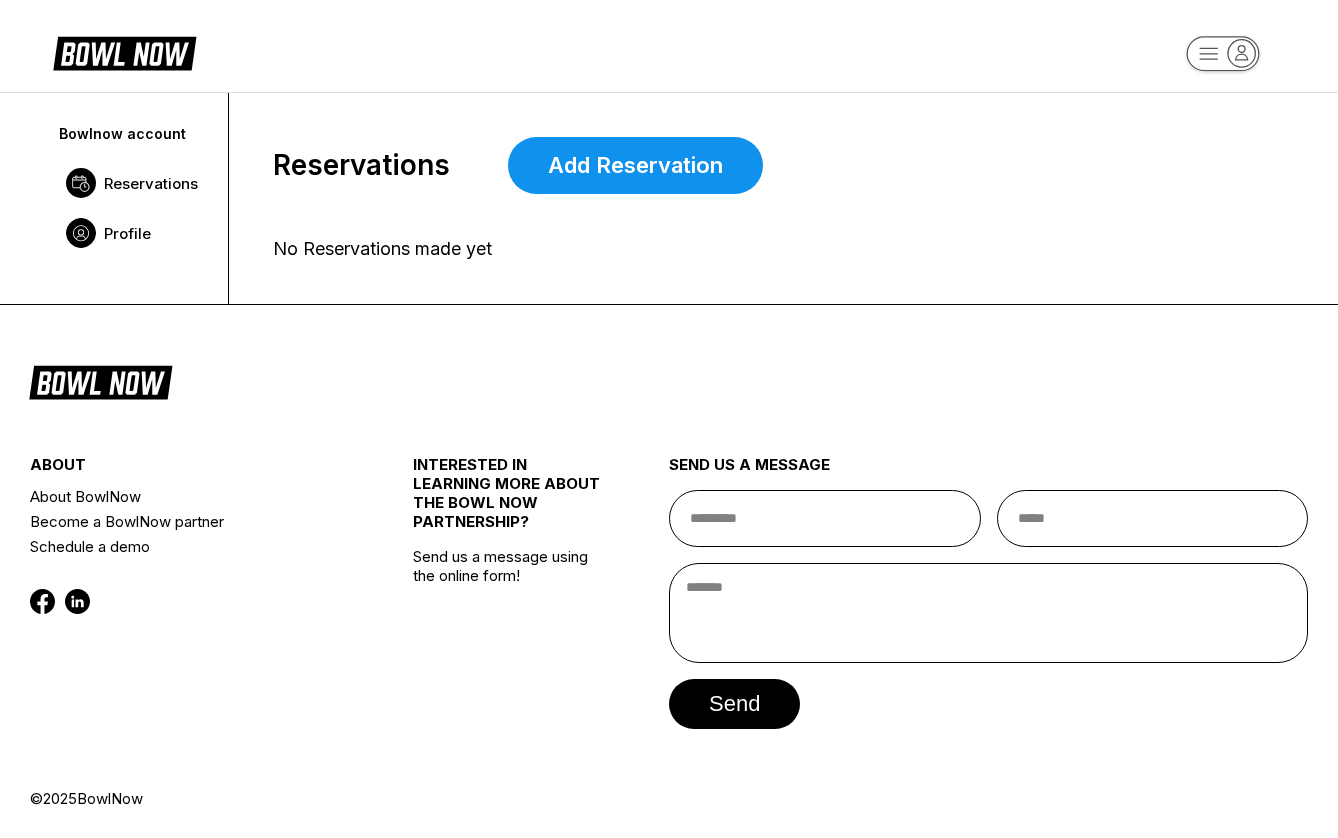 click on "Profile" at bounding box center [127, 233] 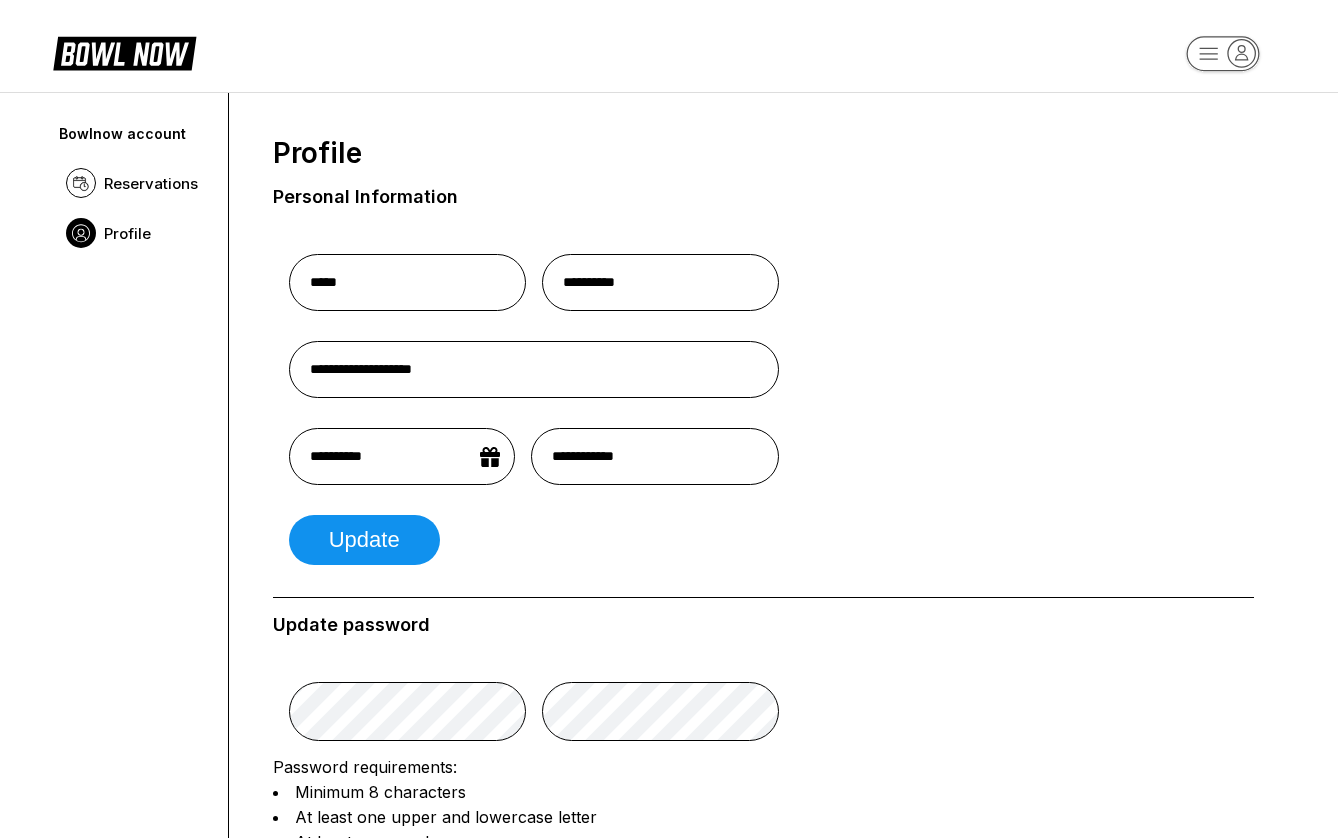 scroll, scrollTop: 0, scrollLeft: 0, axis: both 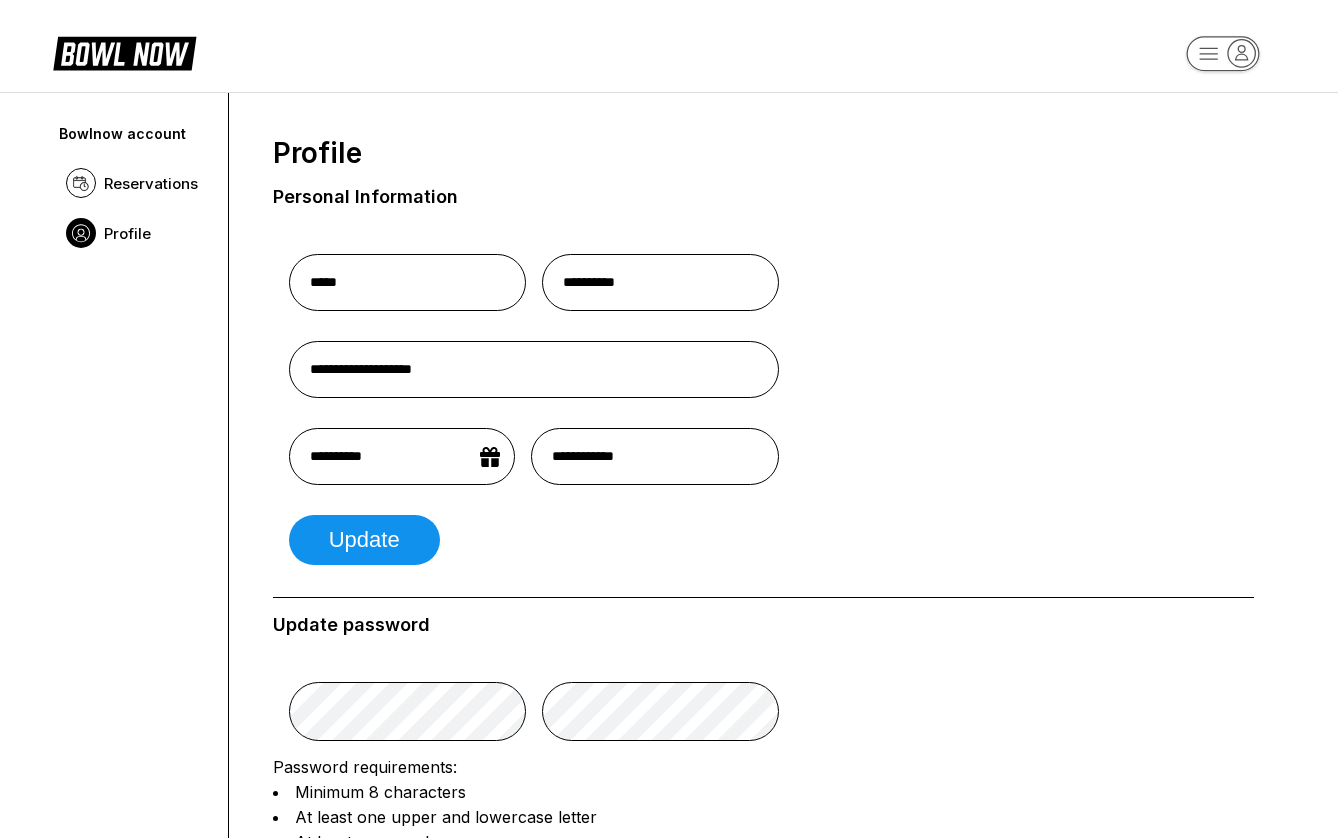 click at bounding box center [669, 46] 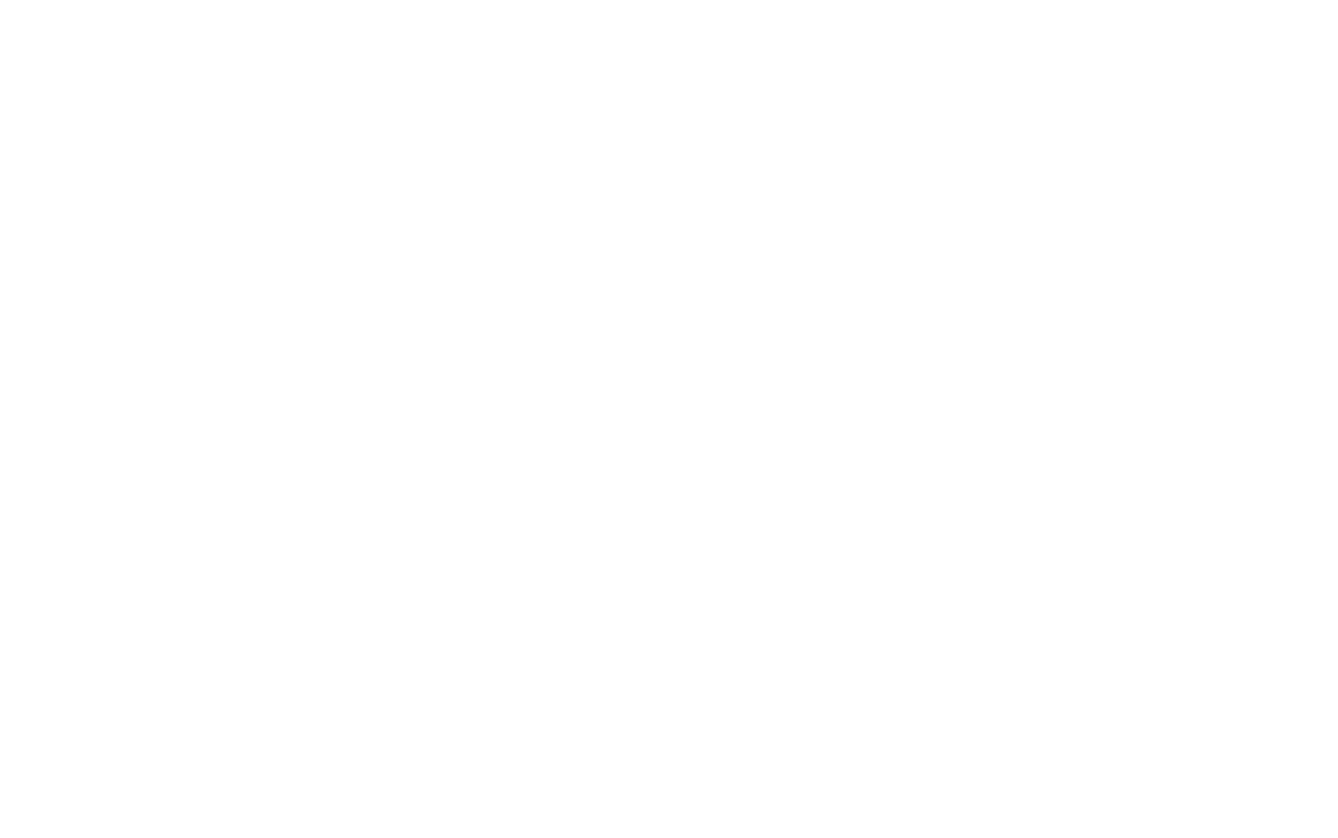 scroll, scrollTop: 0, scrollLeft: 0, axis: both 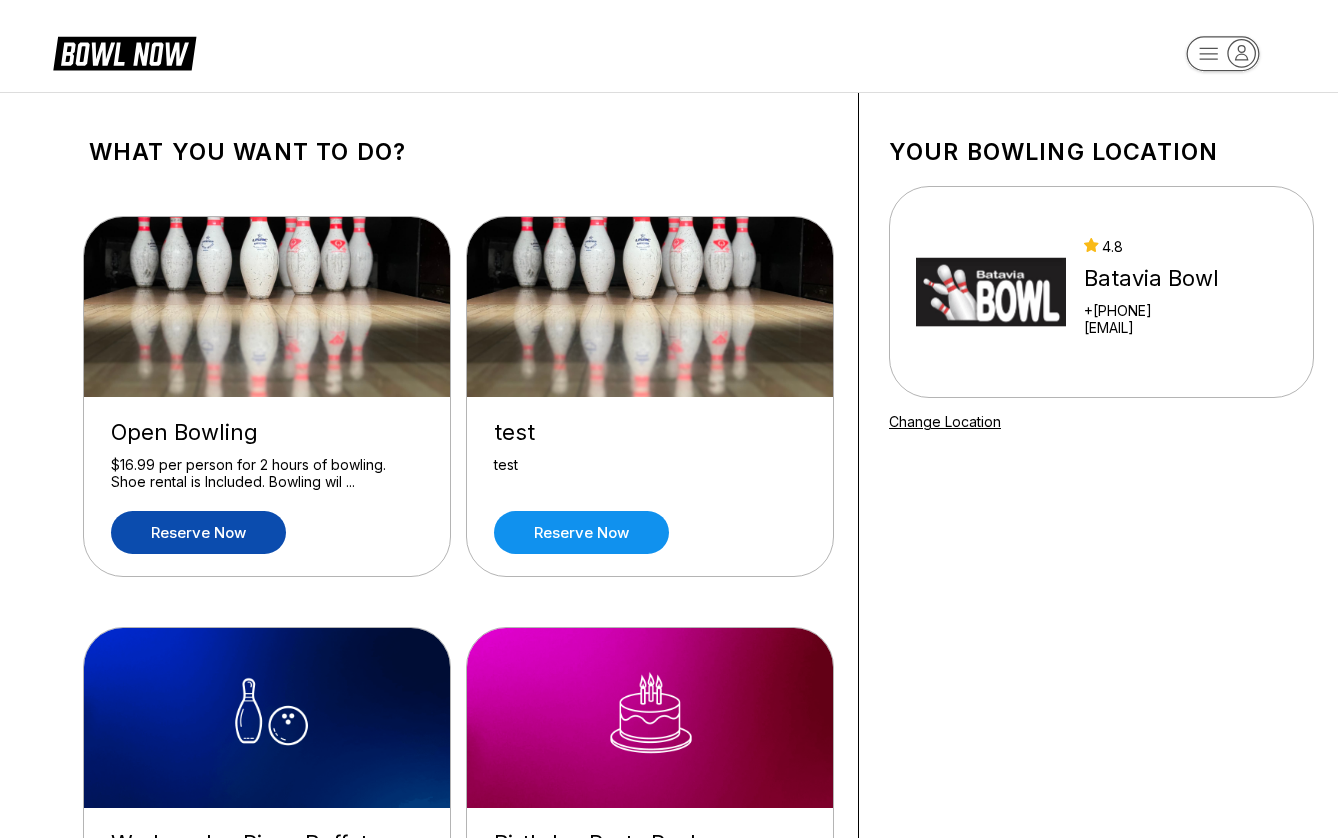 click on "Reserve now" at bounding box center (198, 532) 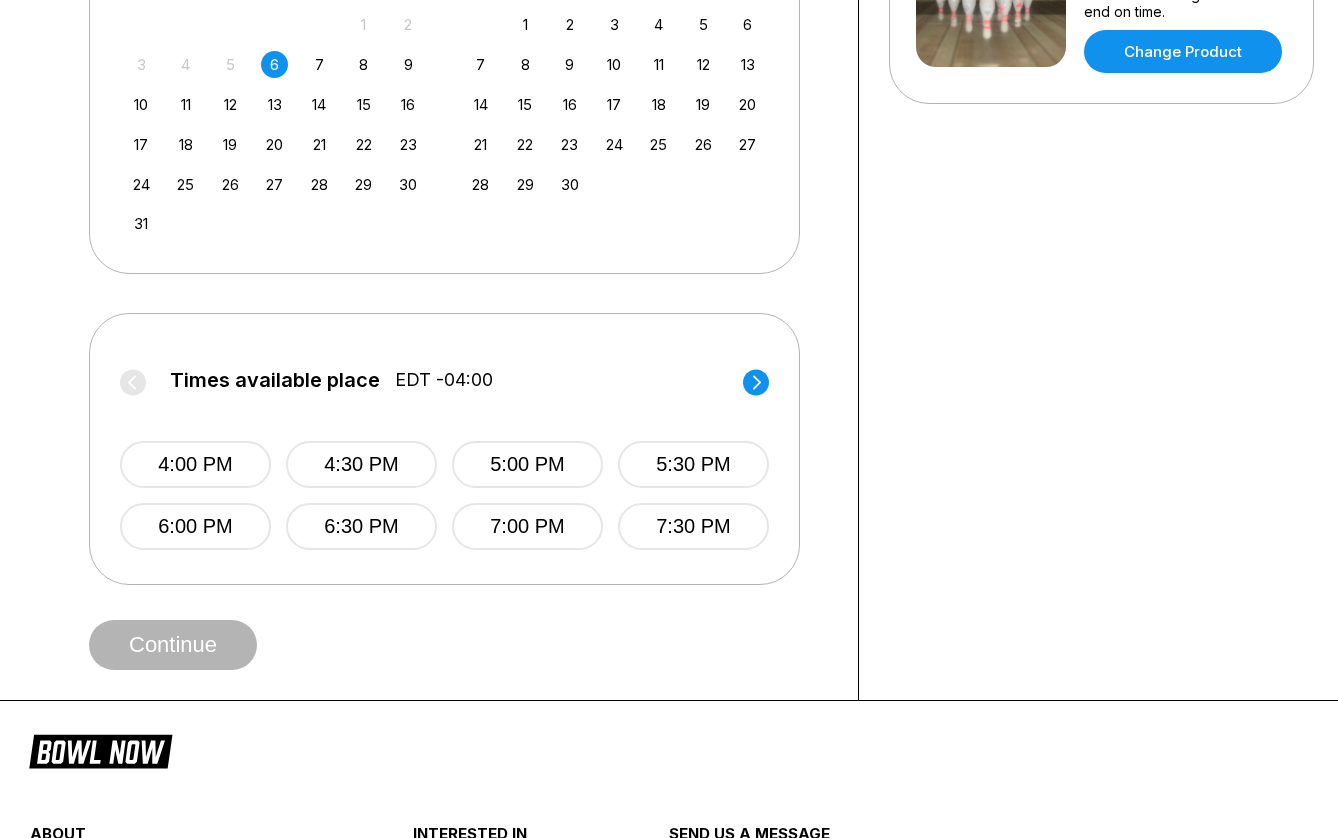 scroll, scrollTop: 639, scrollLeft: 0, axis: vertical 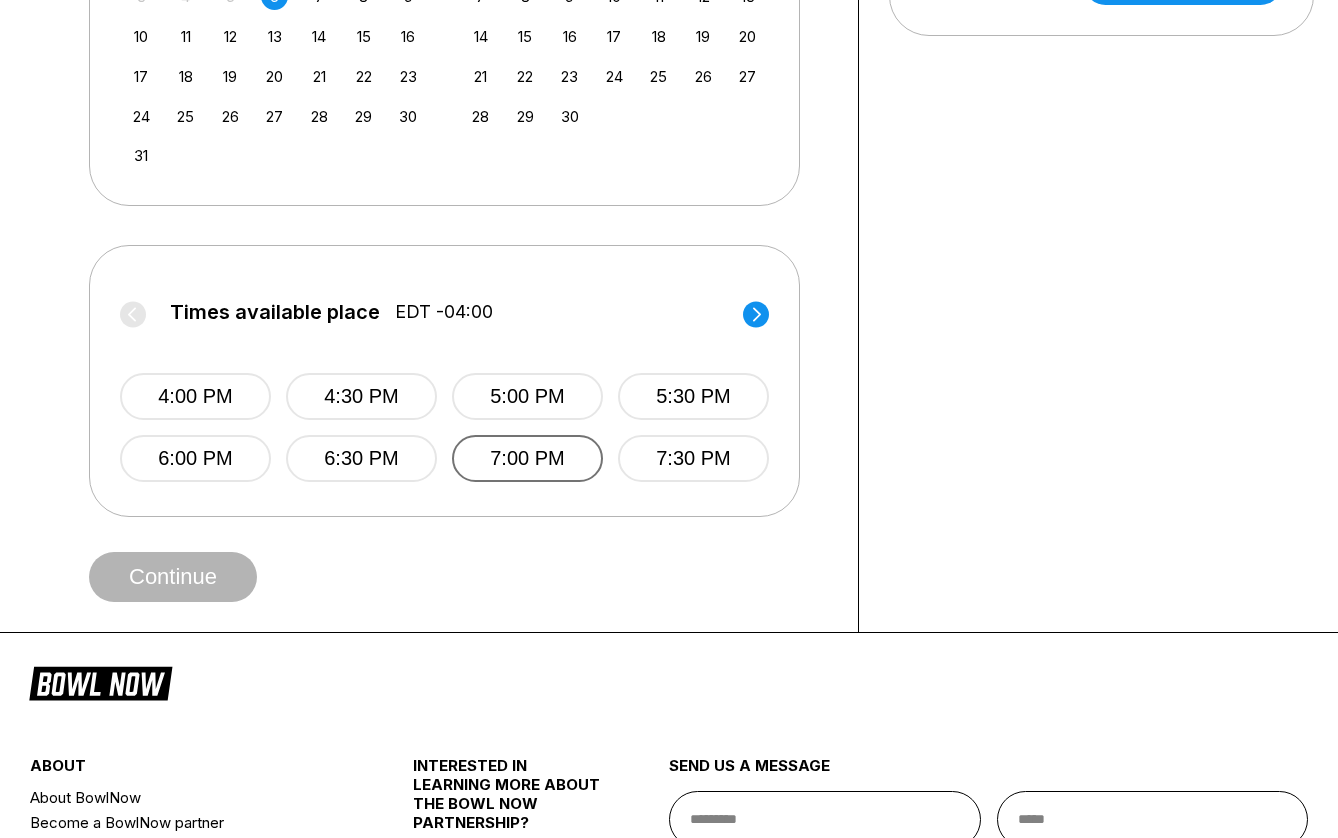 click on "7:00 PM" at bounding box center [527, 458] 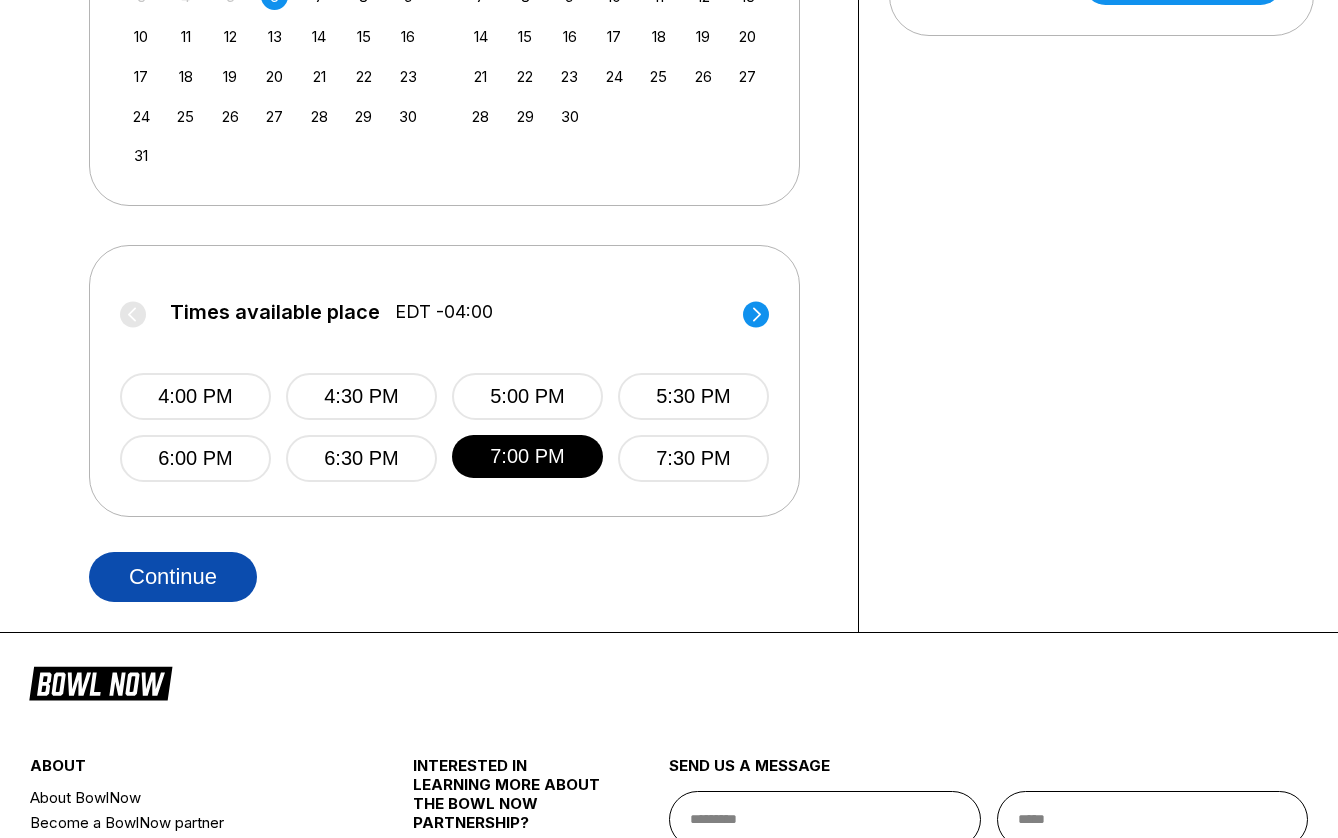 click on "Continue" at bounding box center (173, 577) 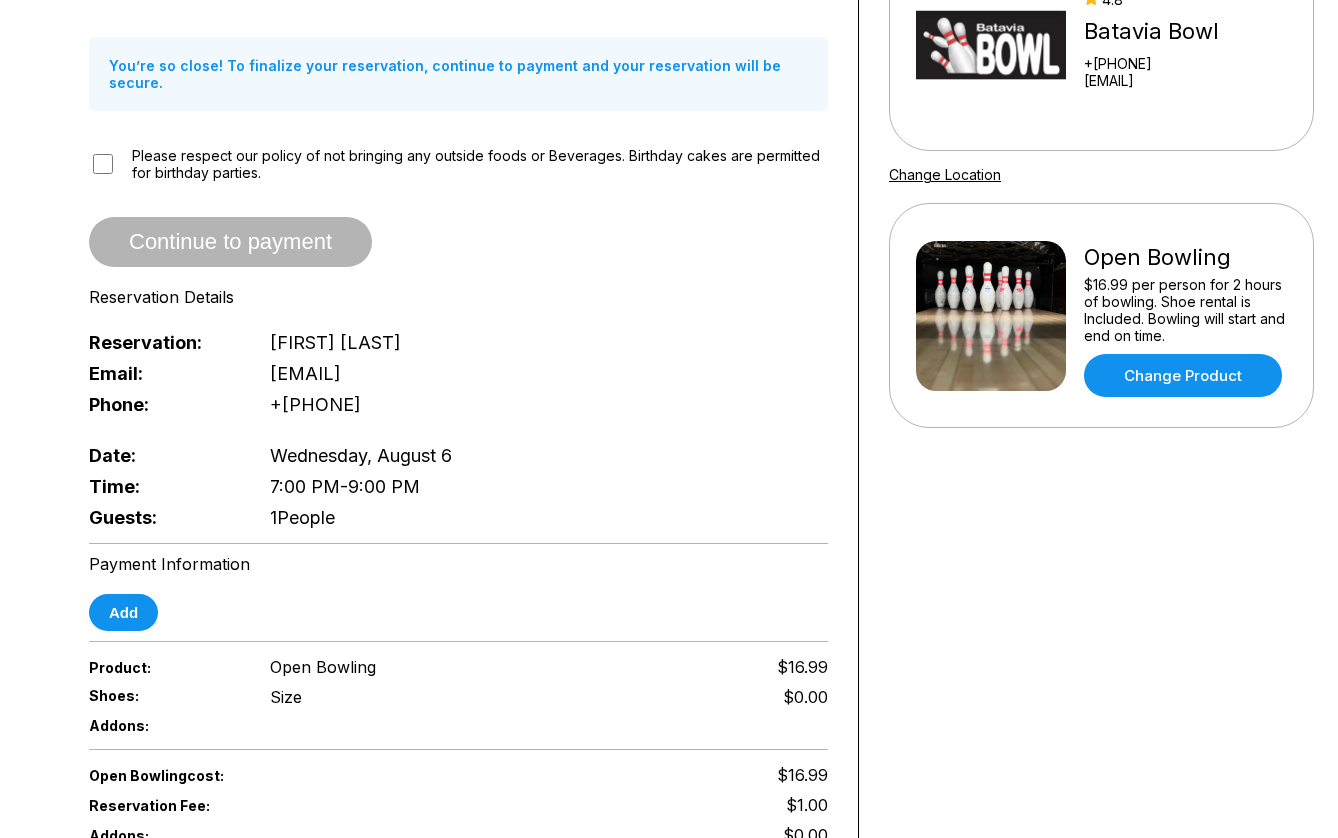 scroll, scrollTop: 252, scrollLeft: 0, axis: vertical 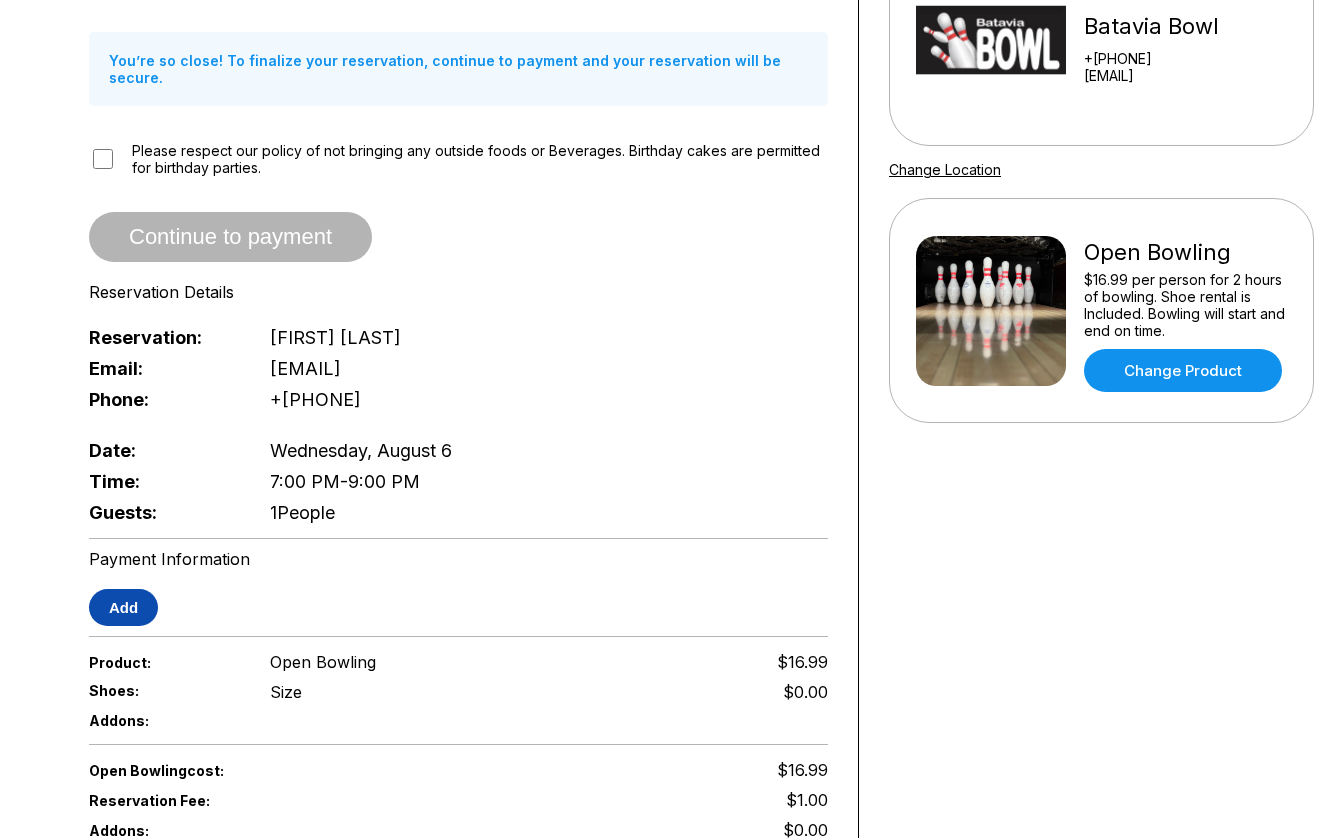 click on "Add" at bounding box center (123, 607) 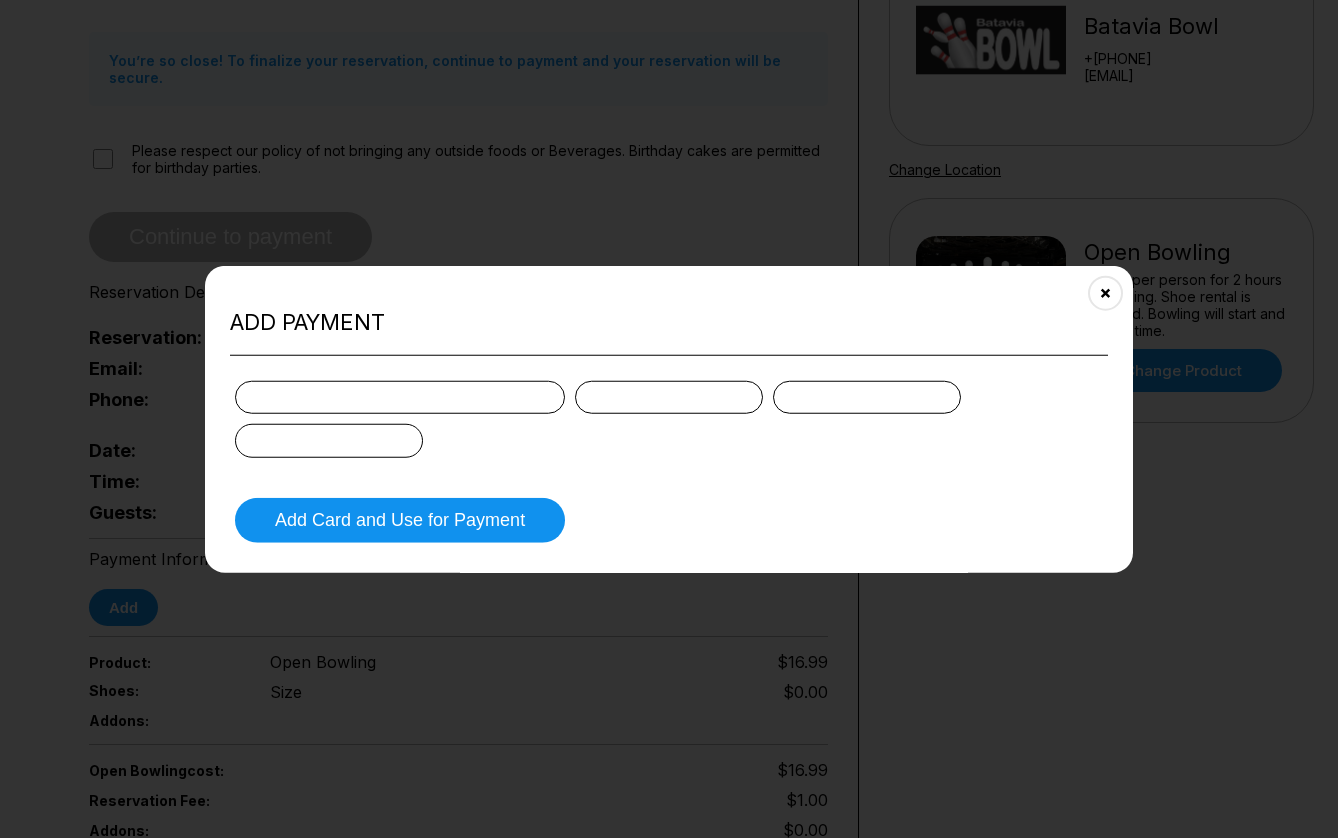 click at bounding box center (669, 397) 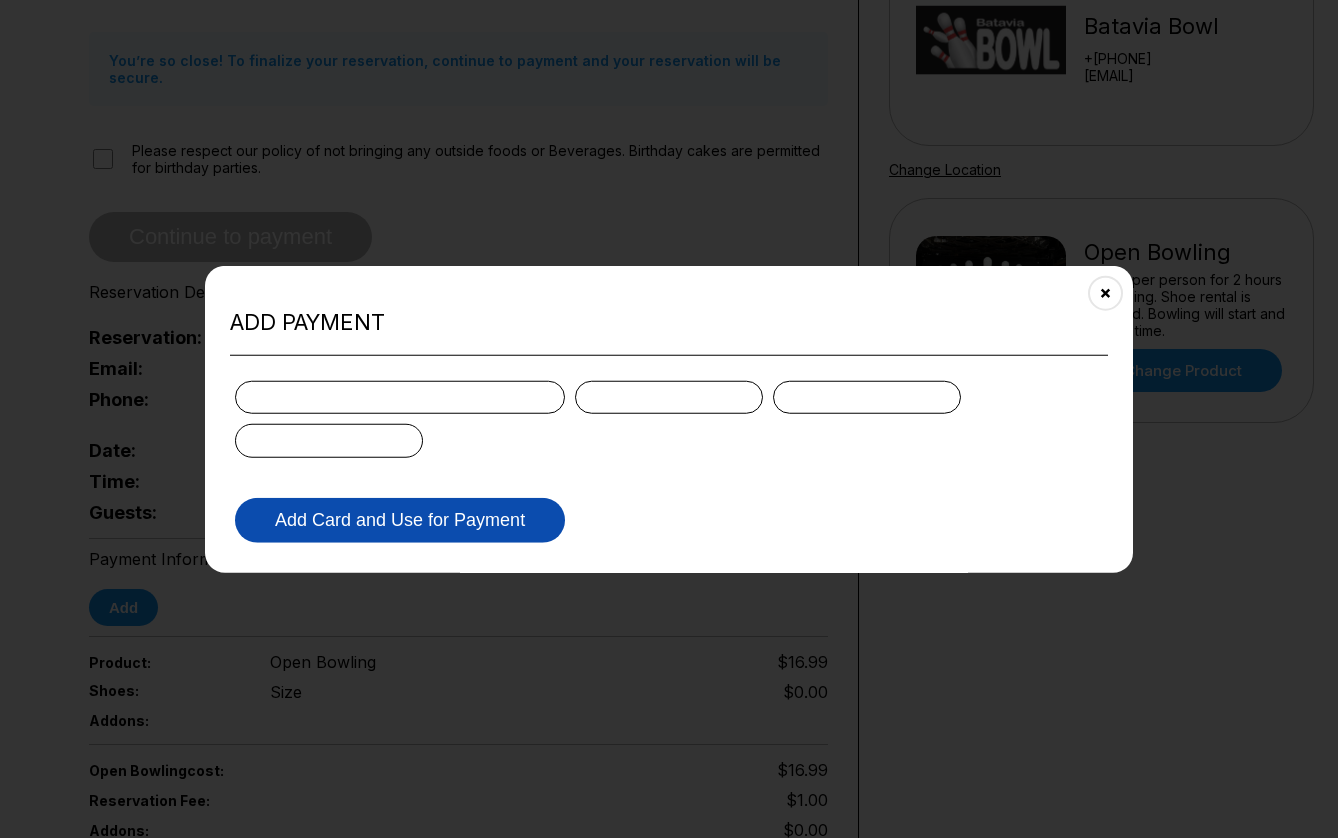 click on "Add Card and Use for Payment" at bounding box center [400, 519] 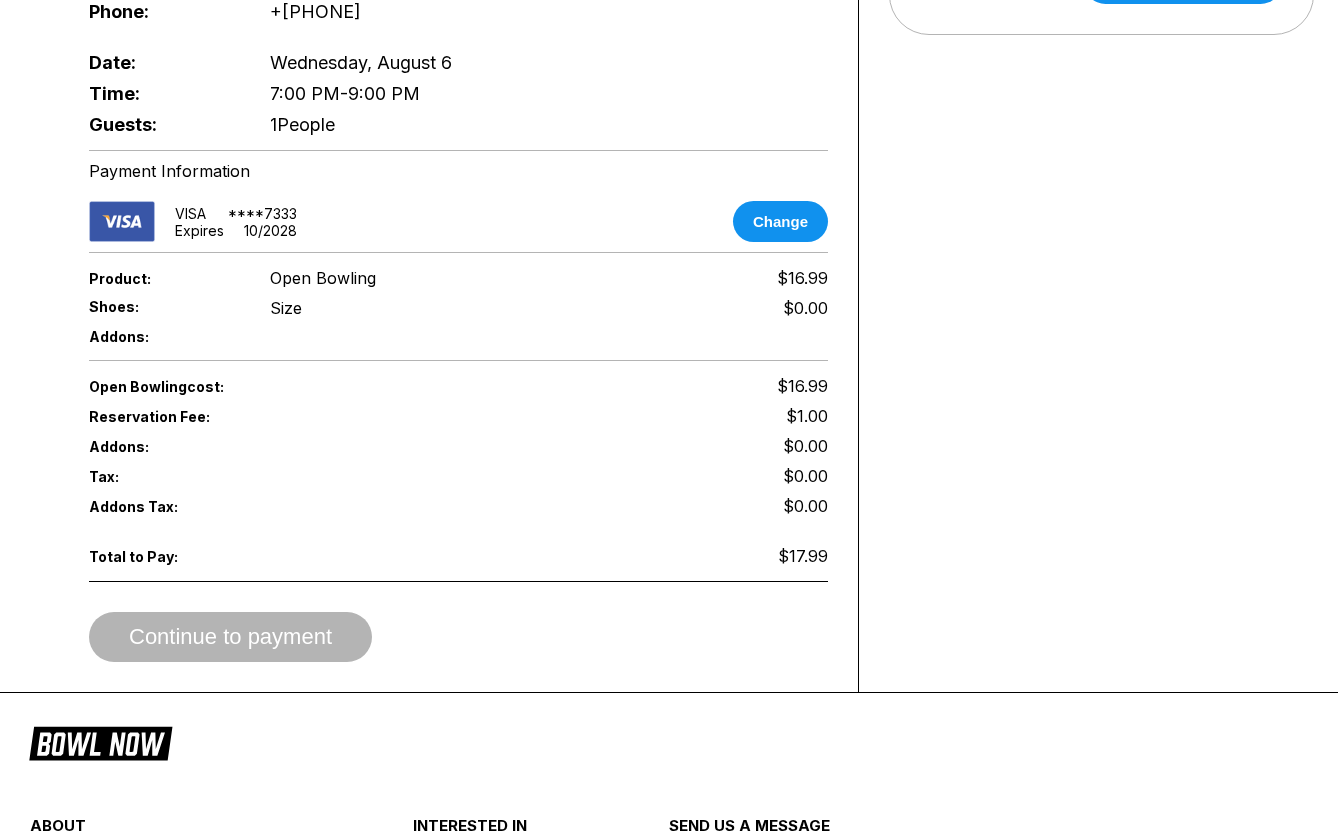 scroll, scrollTop: 642, scrollLeft: 0, axis: vertical 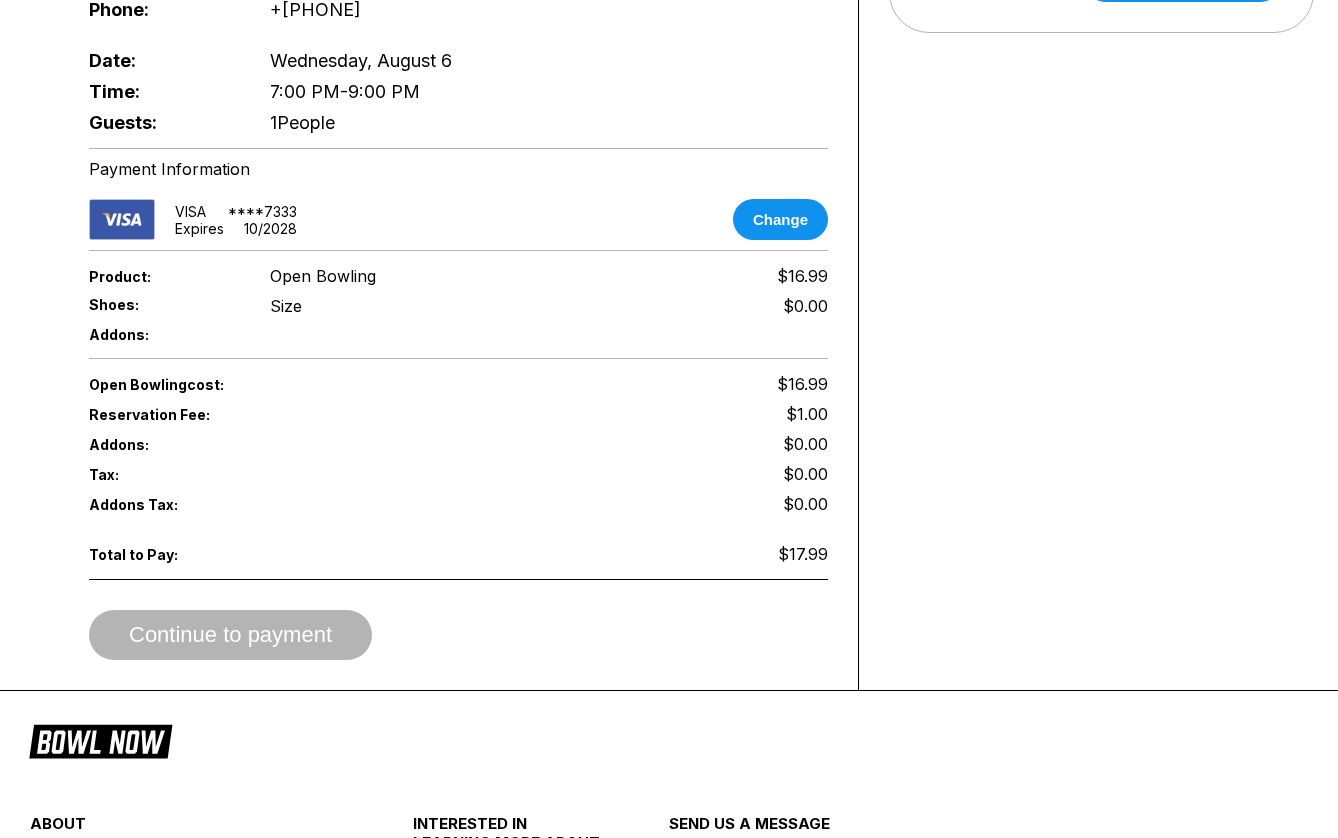 click on "Continue to payment" at bounding box center (458, 635) 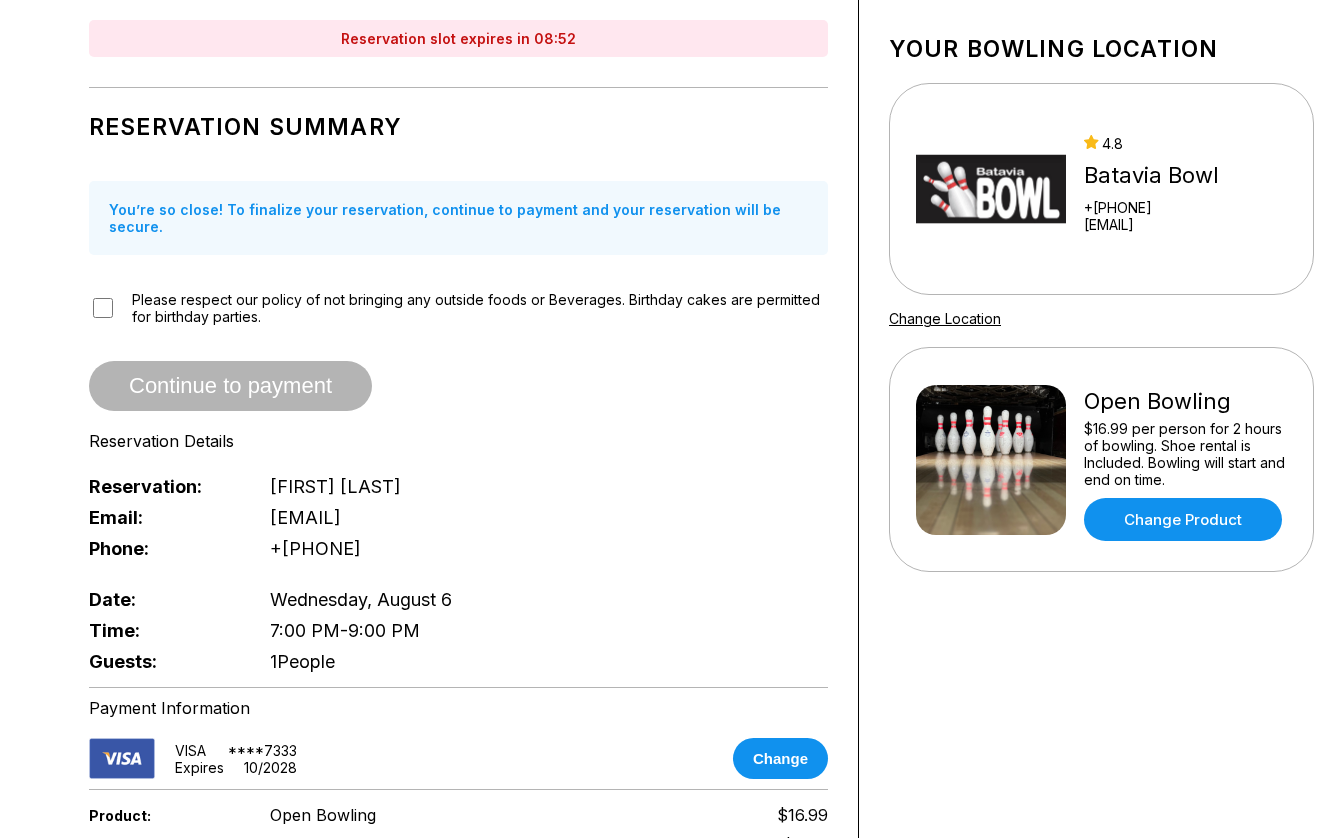 scroll, scrollTop: 75, scrollLeft: 0, axis: vertical 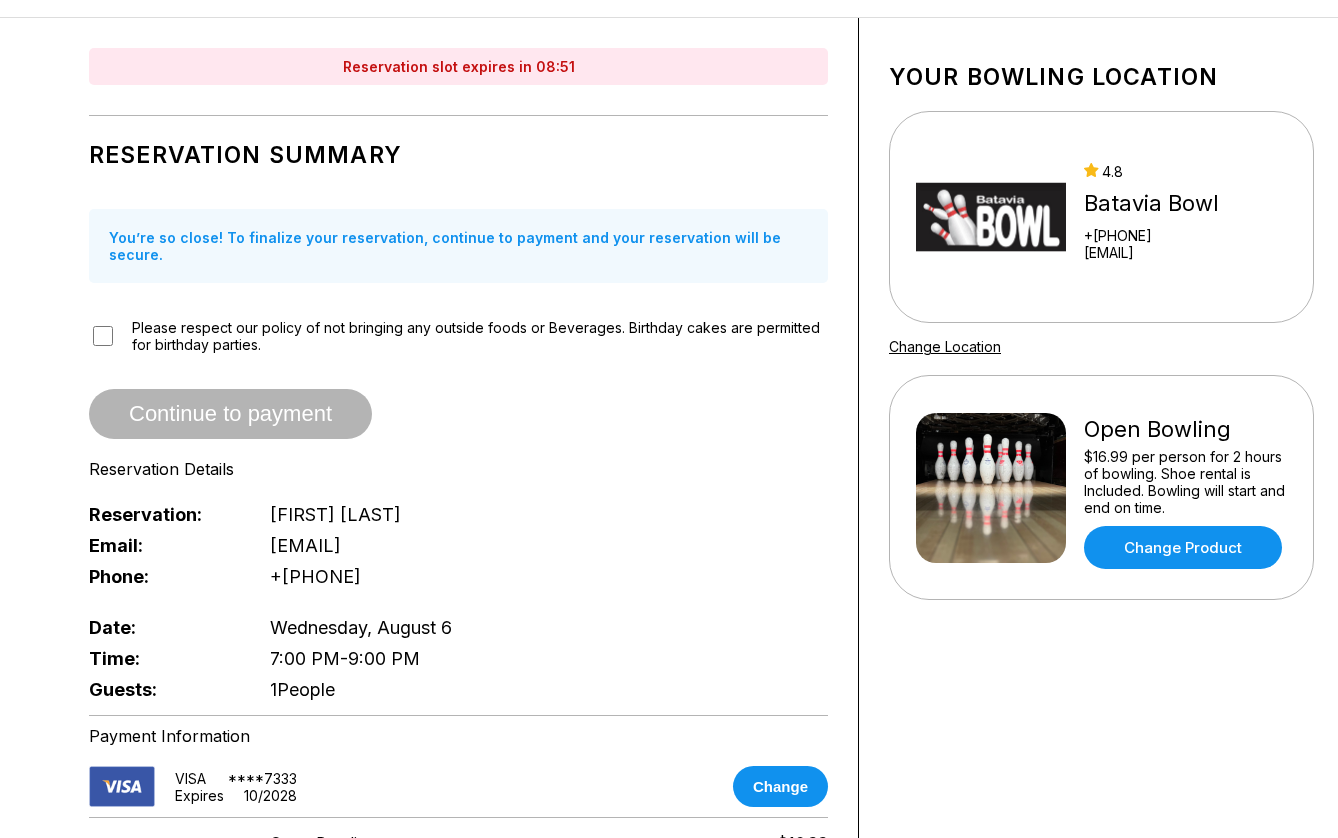 click on "Please respect our policy of not bringing any outside foods or Beverages.
Birthday cakes are permitted for birthday parties." at bounding box center [458, 336] 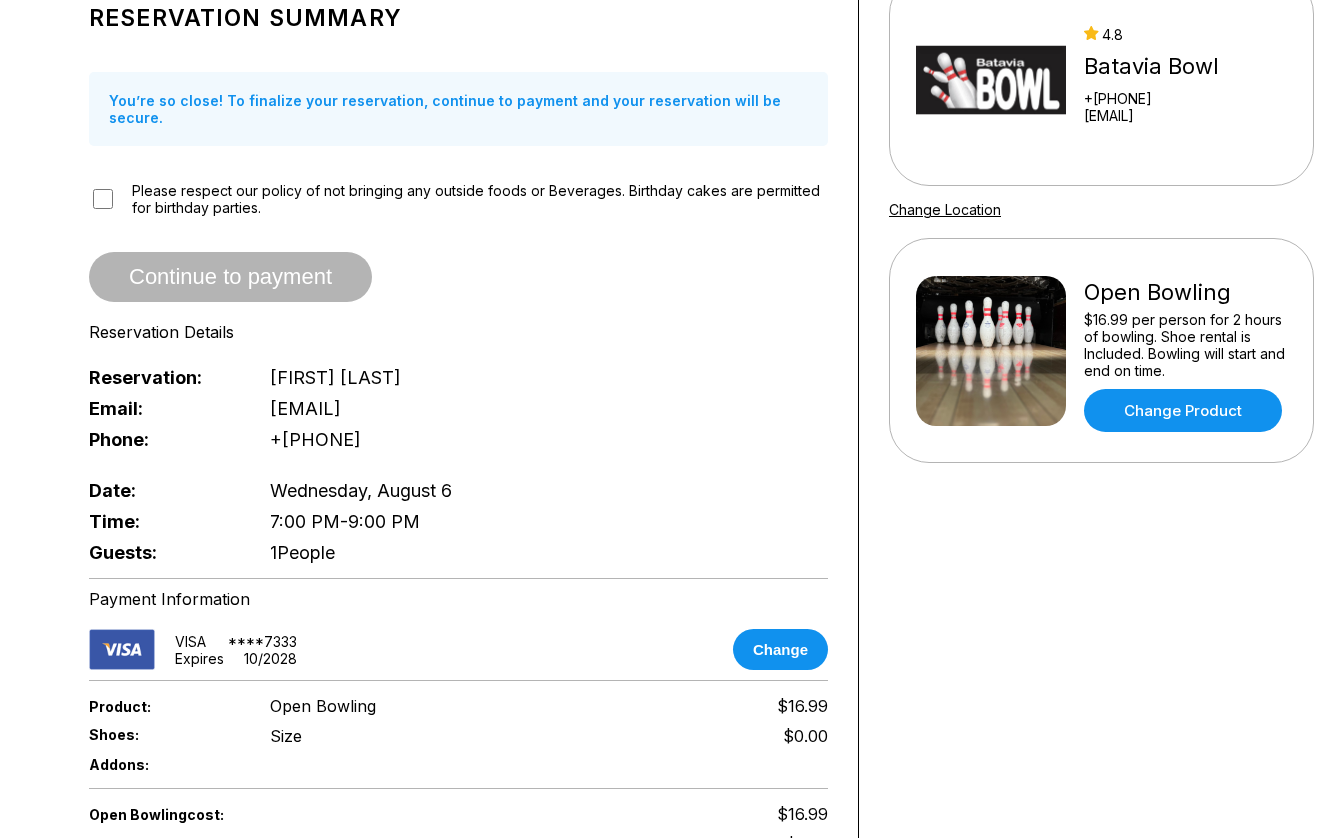 scroll, scrollTop: 185, scrollLeft: 0, axis: vertical 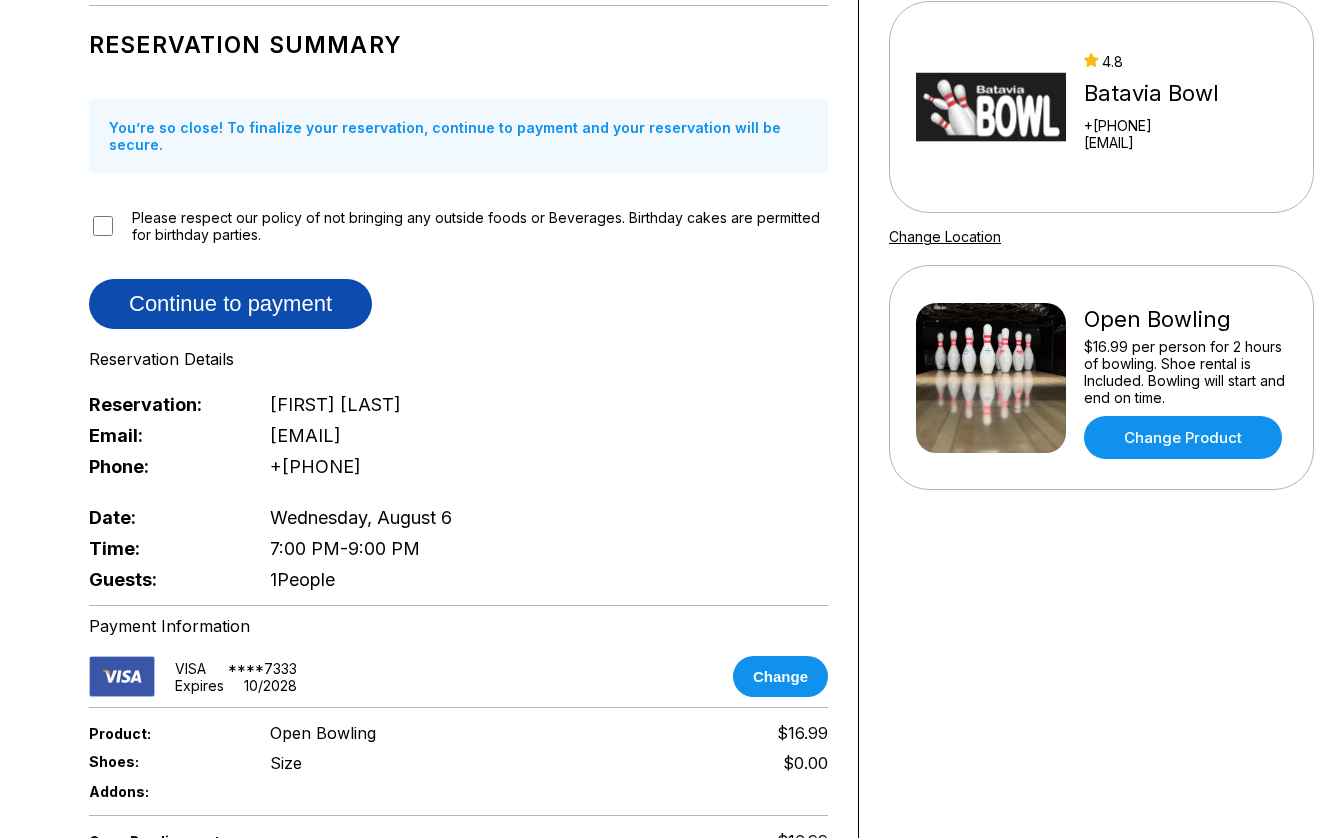 click on "Continue to payment" at bounding box center [230, 304] 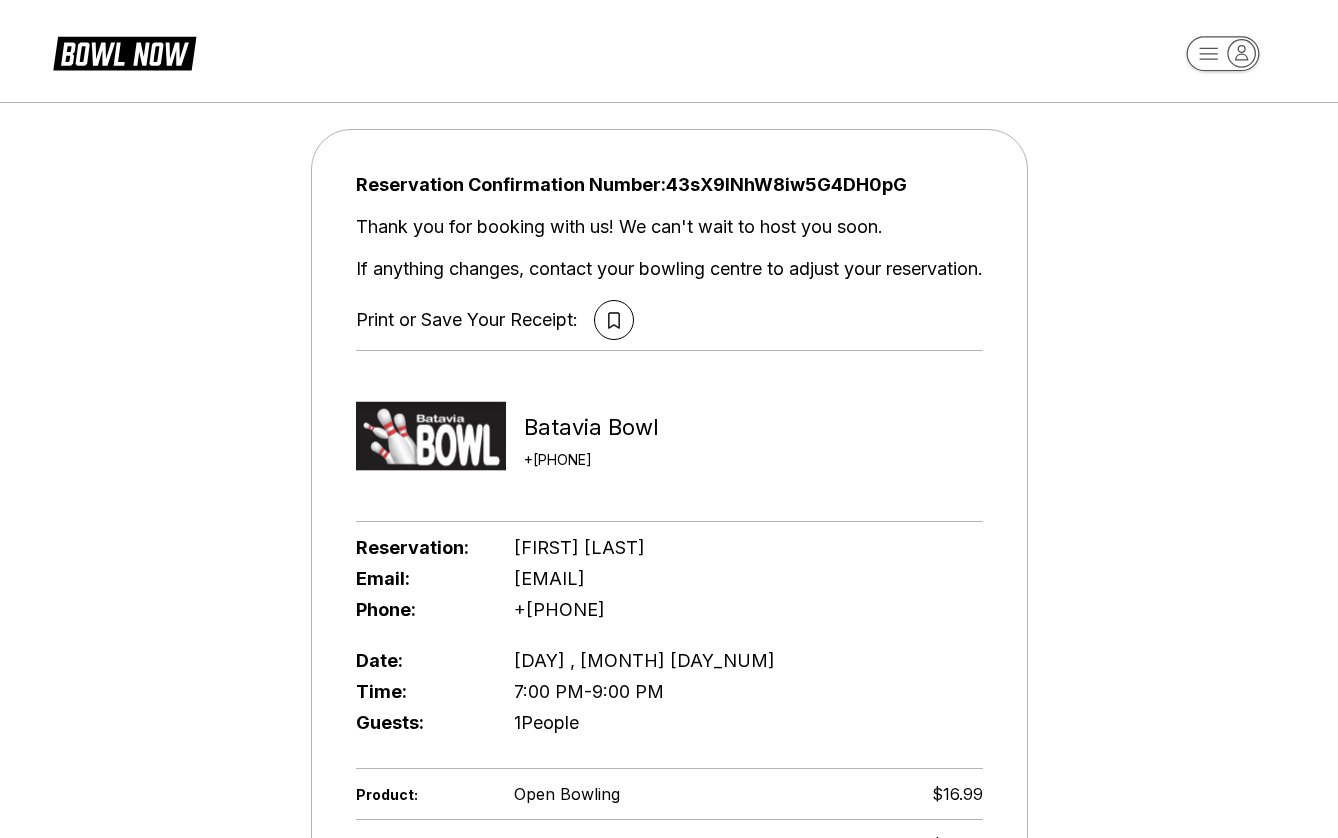 scroll, scrollTop: 0, scrollLeft: 0, axis: both 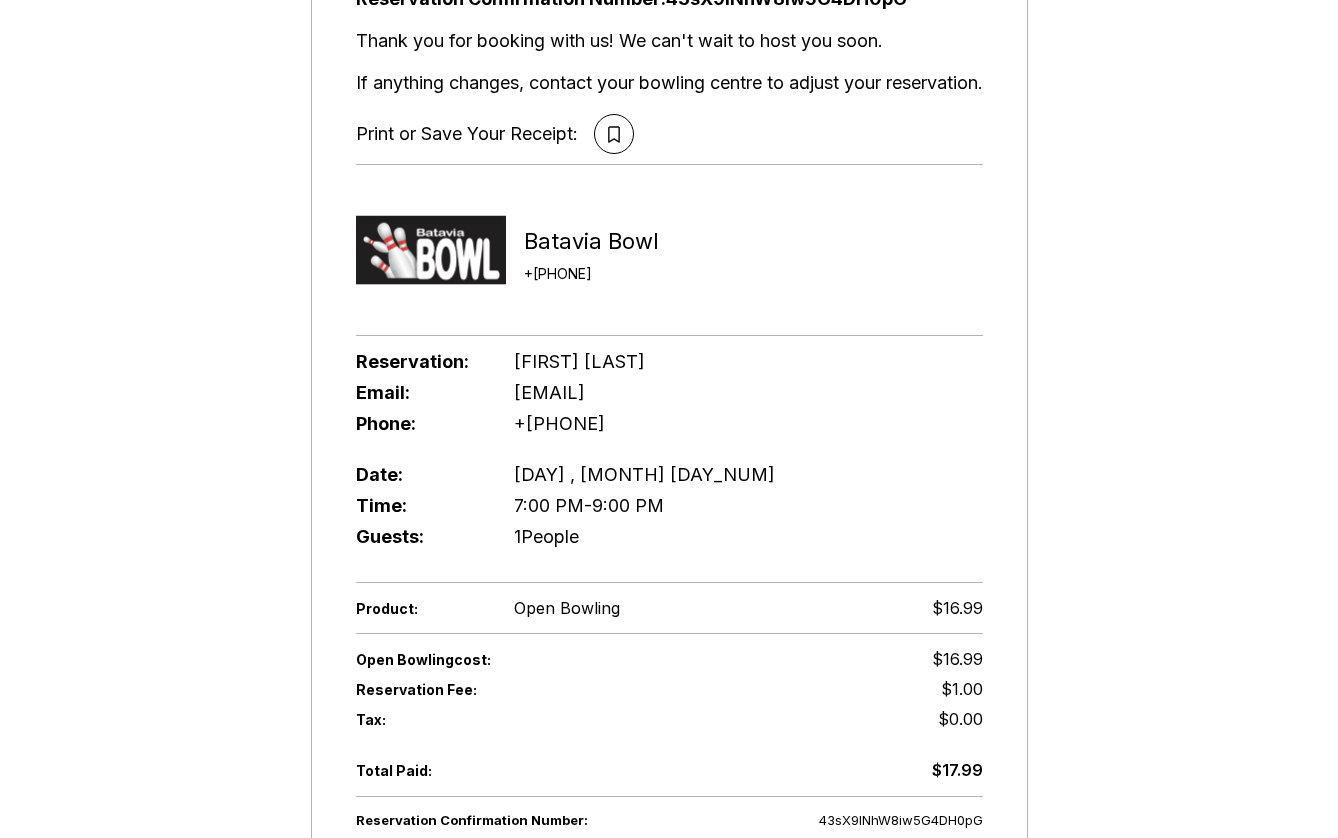 click at bounding box center [431, 250] 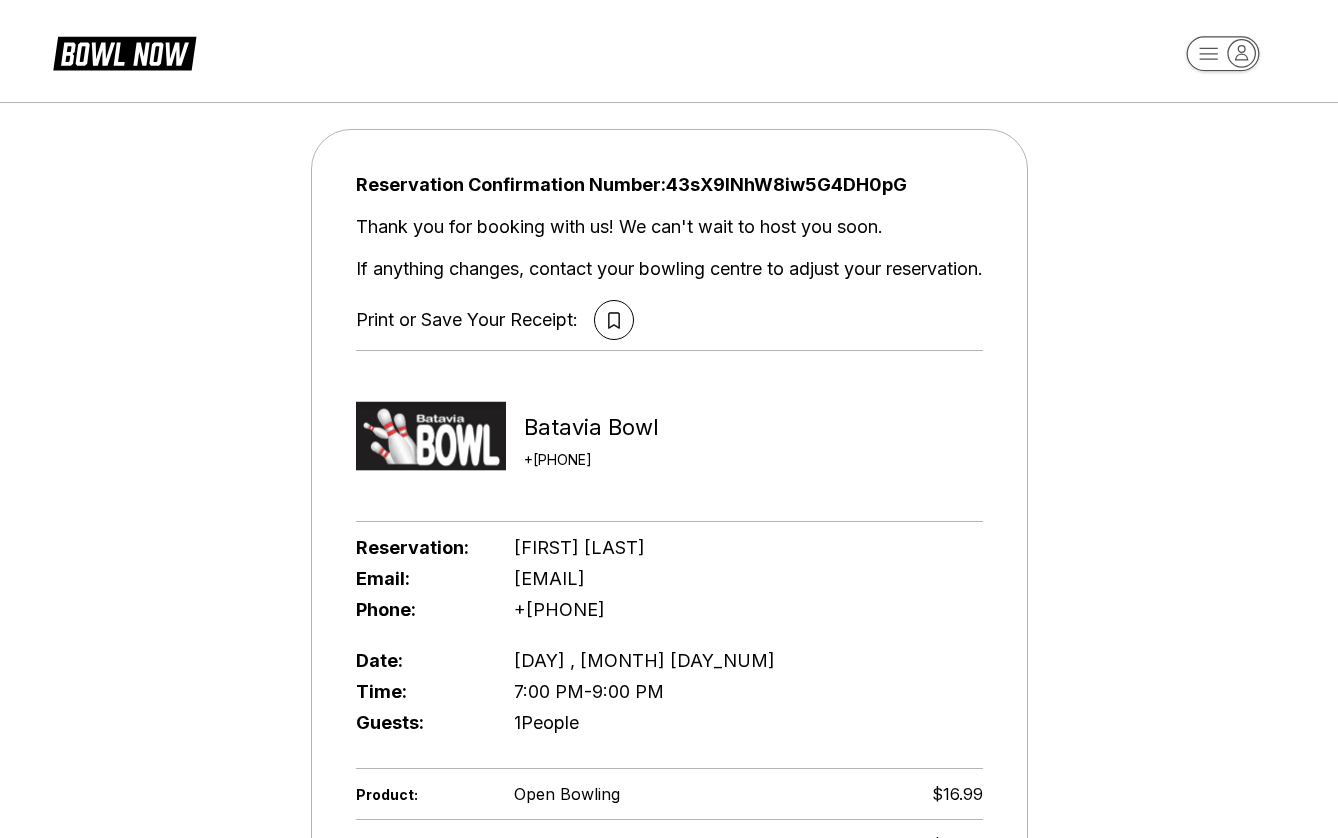 scroll, scrollTop: 0, scrollLeft: 0, axis: both 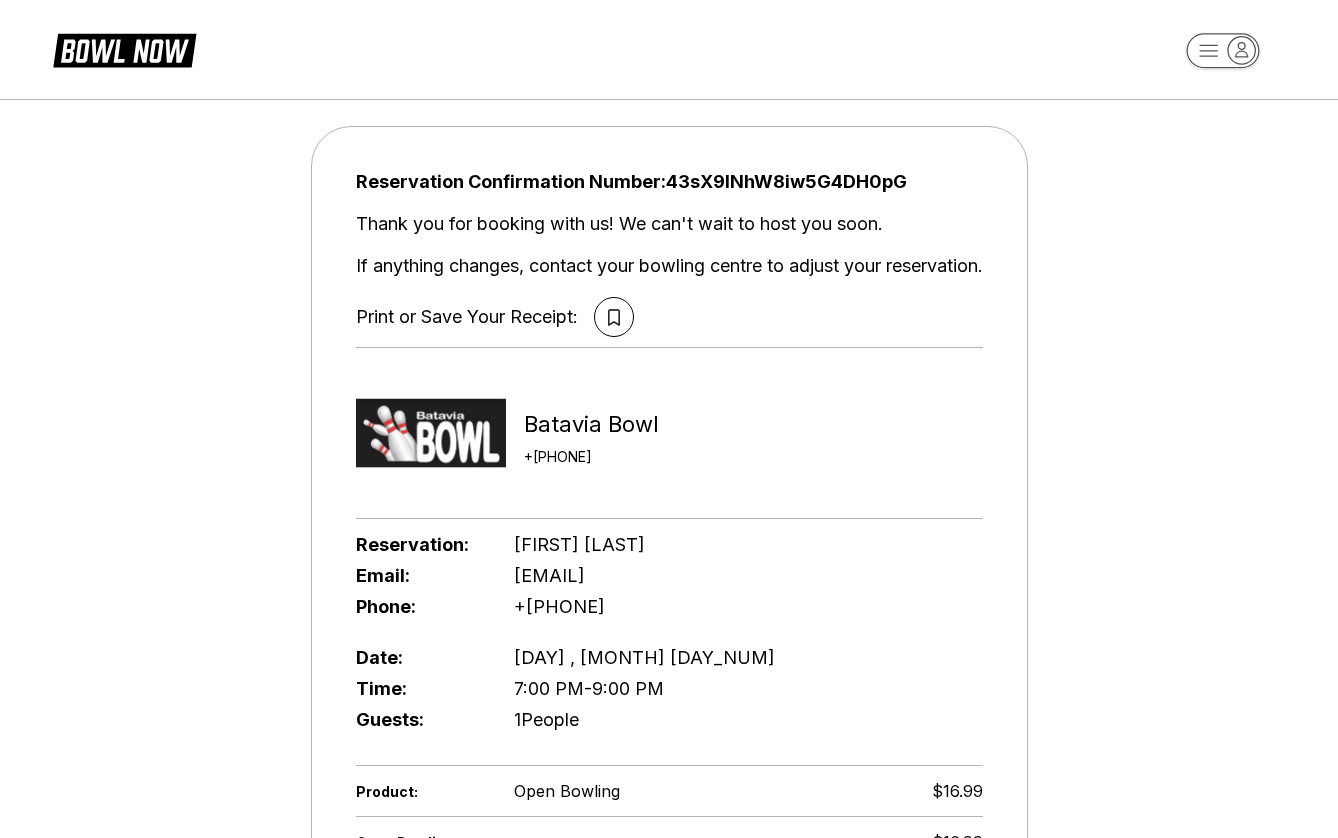 click on "Reservation Confirmation Number:  43sX9INhW8iw5G4DH0pG Thank you for booking with us! We can't wait to host you soon. If anything changes, contact your bowling centre to adjust your reservation. Print or Save Your Receipt: Batavia Bowl   +15137243232 Reservation: Tammy Bedinghaus Email: bedinghaus@yahoo.com Phone: +18596403239 Date: Wednesday ,August 6 Time:  7:00 PM  -  9:00 PM Guests: 1  People Product: Open Bowling $16.99 Open Bowling  cost: $16.99 Reservation Fee: $1.00 Tax: $0.00 Total Paid: $17.99 Reservation Confirmation Number: 43sX9INhW8iw5G4DH0pG about About BowlNow  Become a BowlNow partner  Schedule a demo INTERESTED IN LEARNING MORE ABOUT THE BOWL NOW PARTNERSHIP? Send us a message using the online form! send us a message send ©  2025  BowlNow /places/dK0dpq3gt28Mn5Jg6MRx/reservations/43sX9INhW8iw5G4DH0pG Secure Payments Powered by  Clover Privacy Policy" at bounding box center (669, 847) 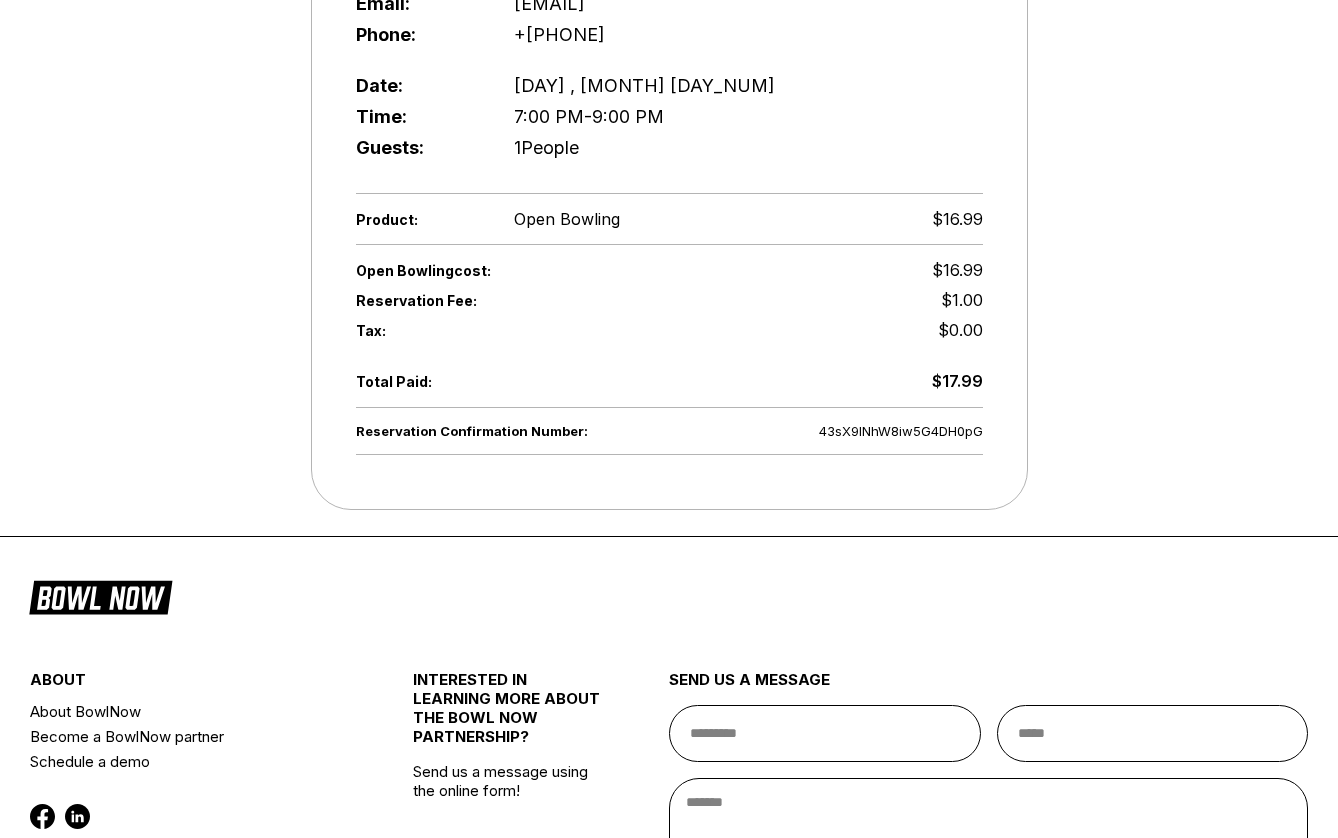 scroll, scrollTop: 85, scrollLeft: 0, axis: vertical 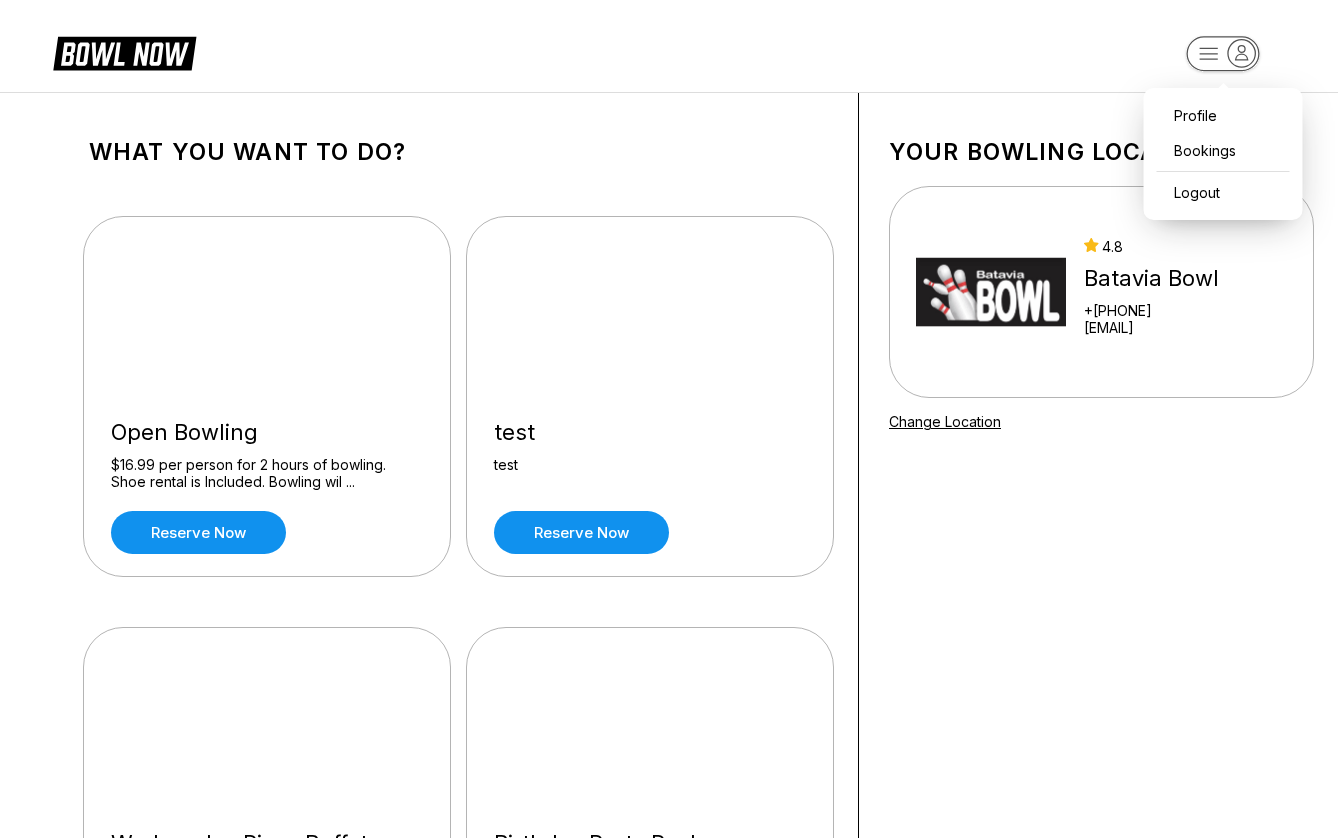 click on "Profile Bookings Logout What you want to do? Open Bowling $16.99 per person for 2 hours of bowling. Shoe rental is Included. Bowling wil ... Reserve now test test Reserve now Wednesday Pizza Buffet Enjoy two hours of bowling and shoes for 16.99 per person. As well as our Pizz ... Reserve now Birthday Party Package $17.99 per person
2 hours of bowling
Includes shoes, pizza, soft drinks, and c ... Reserve now Friday Family Fun Buy one lane for up to six bowlers for 69.99. 2 hours and shoes. Includes a la ... Reserve now Your bowling location 4.8 Batavia Bowl   +[PHONE] [EMAIL] Change Location about About BowlNow  Become a BowlNow partner  Schedule a demo INTERESTED IN LEARNING MORE ABOUT THE BOWL NOW PARTNERSHIP? Send us a message using the online form! send us a message send ©  2025  BowlNow /places/dK0dpq3gt28Mn5Jg6MRx/products" at bounding box center (669, 985) 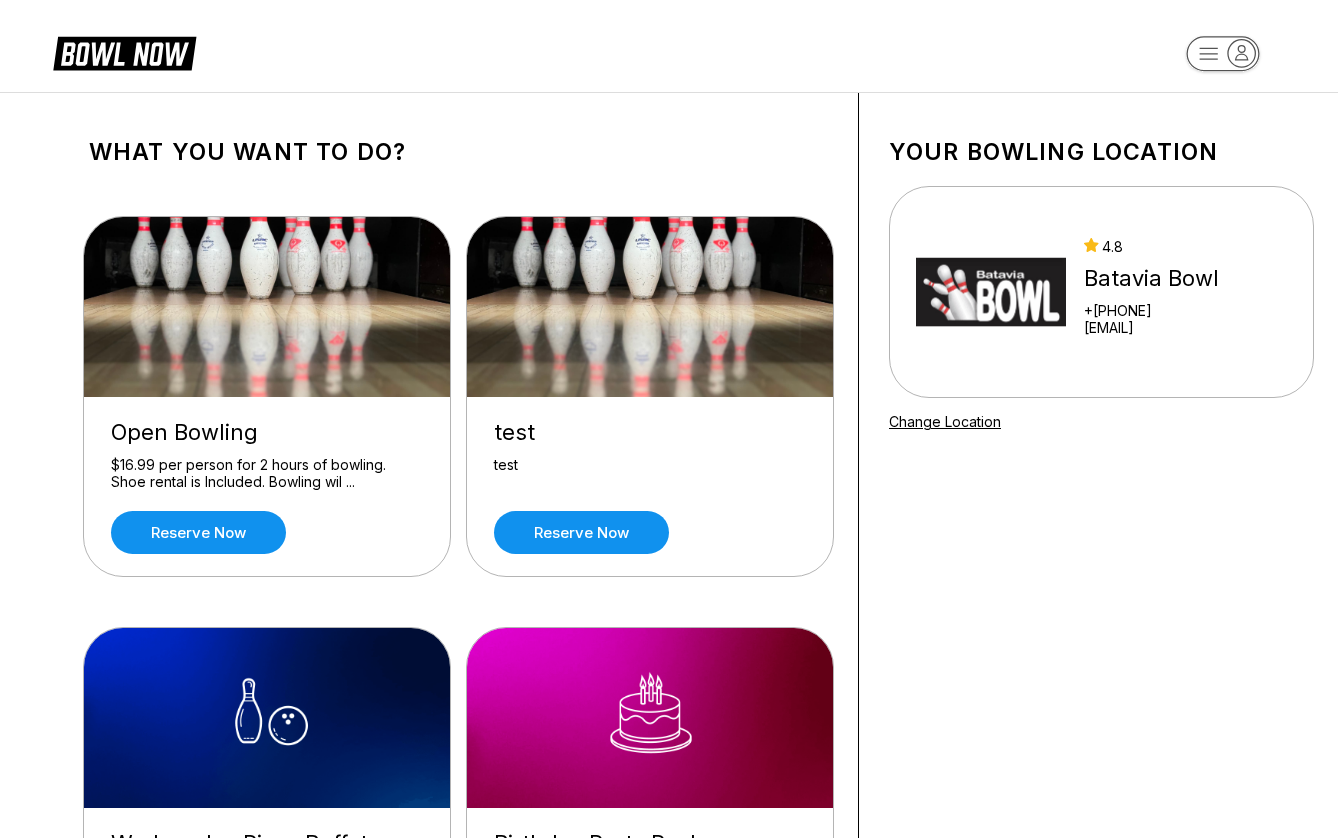 click on "What you want to do? Open Bowling $16.99 per person for 2 hours of bowling. Shoe rental is Included. Bowling wil ... Reserve now test test Reserve now Wednesday Pizza Buffet Enjoy two hours of bowling and shoes for 16.99 per person. As well as our Pizz ... Reserve now Birthday Party Package $17.99 per person
2 hours of bowling
Includes shoes, pizza, soft drinks, and c ... Reserve now Friday Family Fun Buy one lane for up to six bowlers for 69.99. 2 hours and shoes. Includes a la ... Reserve now Your bowling location 4.8 Batavia Bowl   +[PHONE] [EMAIL] Change Location about About BowlNow  Become a BowlNow partner  Schedule a demo INTERESTED IN LEARNING MORE ABOUT THE BOWL NOW PARTNERSHIP? Send us a message using the online form! send us a message send ©  2025  BowlNow /places/dK0dpq3gt28Mn5Jg6MRx/products" at bounding box center [669, 985] 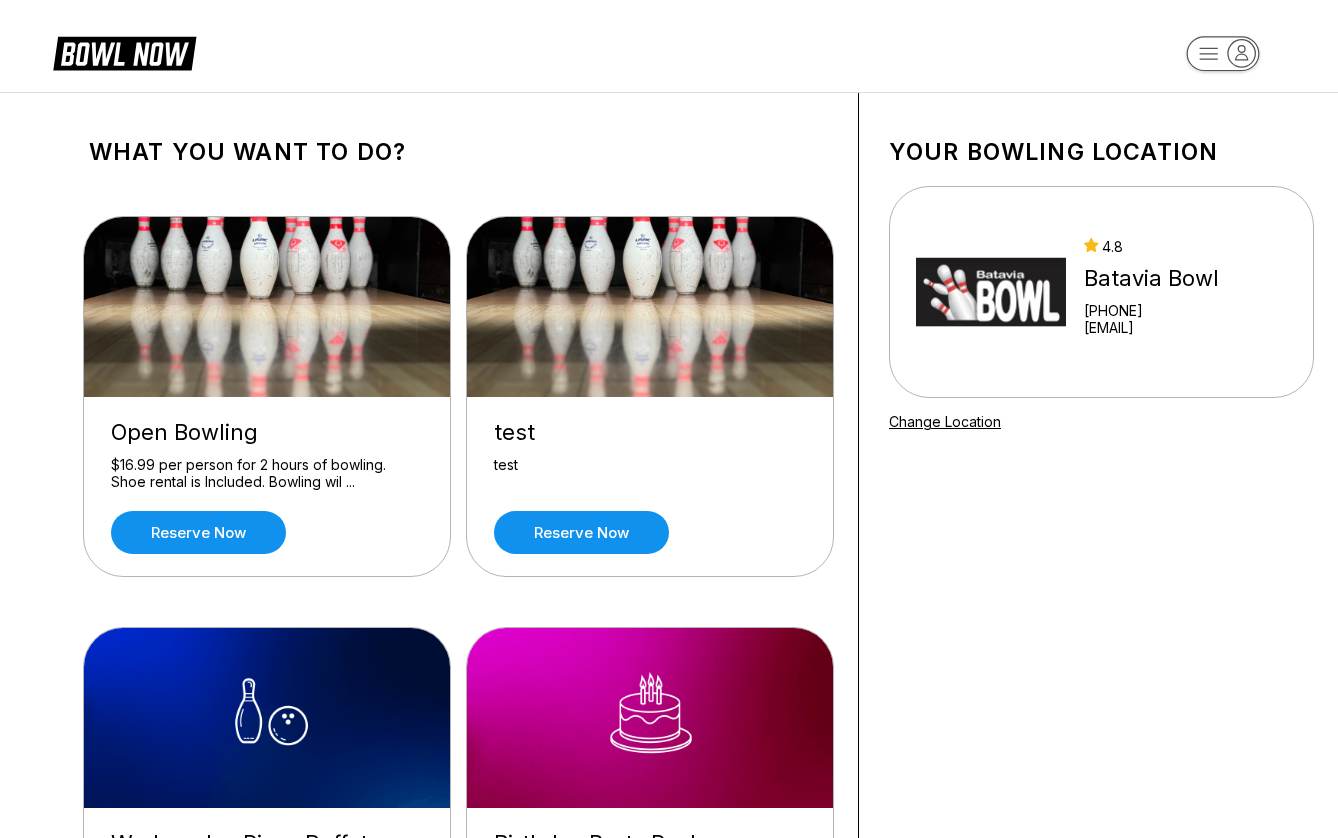 scroll, scrollTop: 0, scrollLeft: 0, axis: both 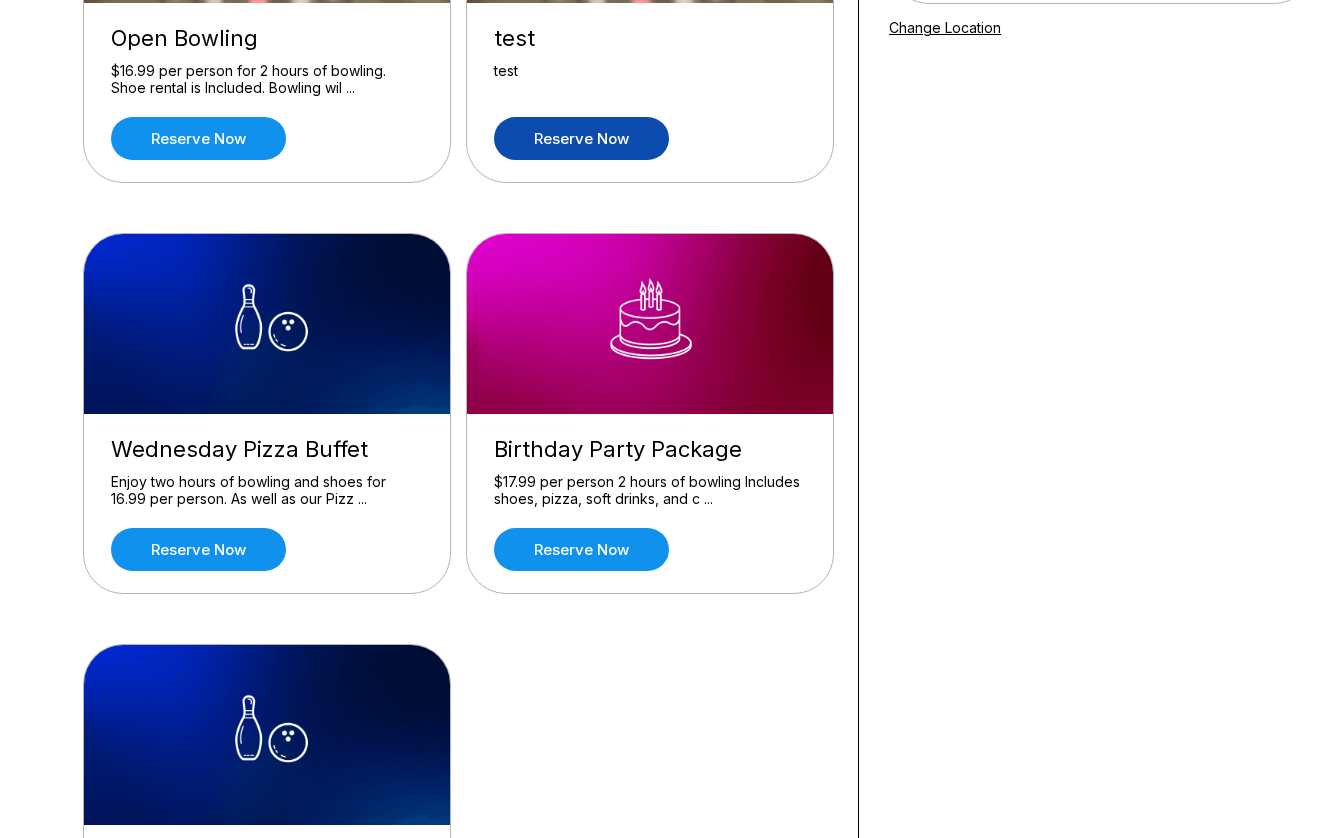 click on "Reserve now" at bounding box center [581, 138] 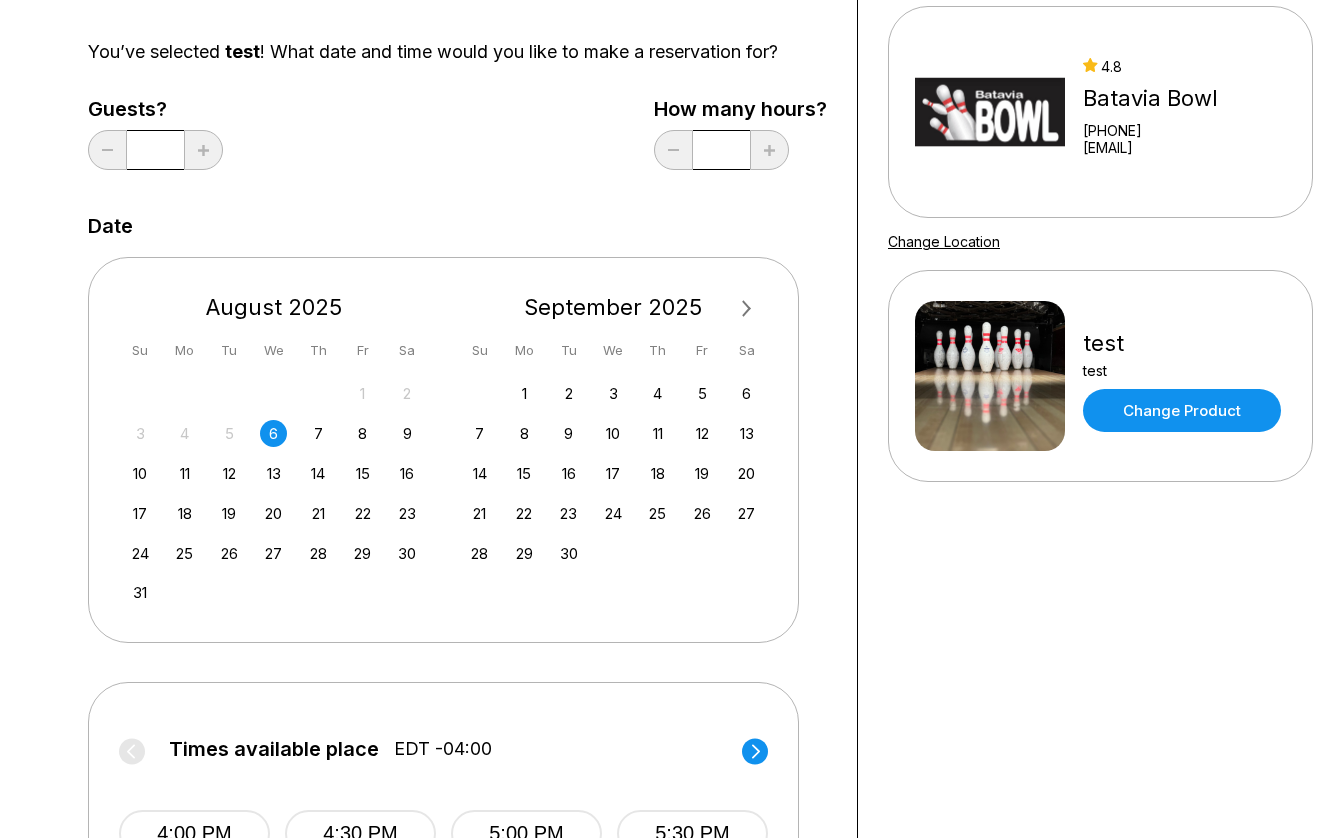 scroll, scrollTop: 672, scrollLeft: 1, axis: both 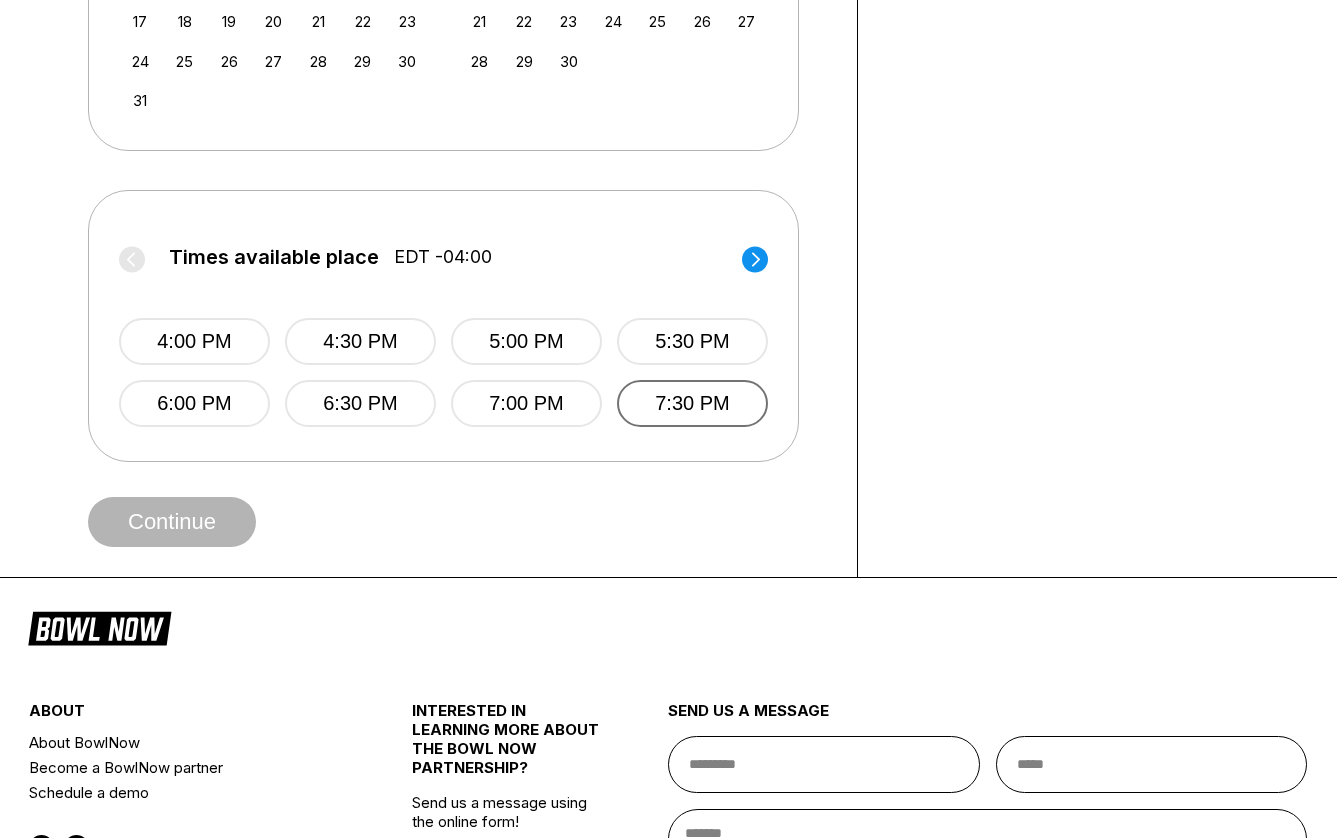 click on "7:30 PM" at bounding box center [692, 403] 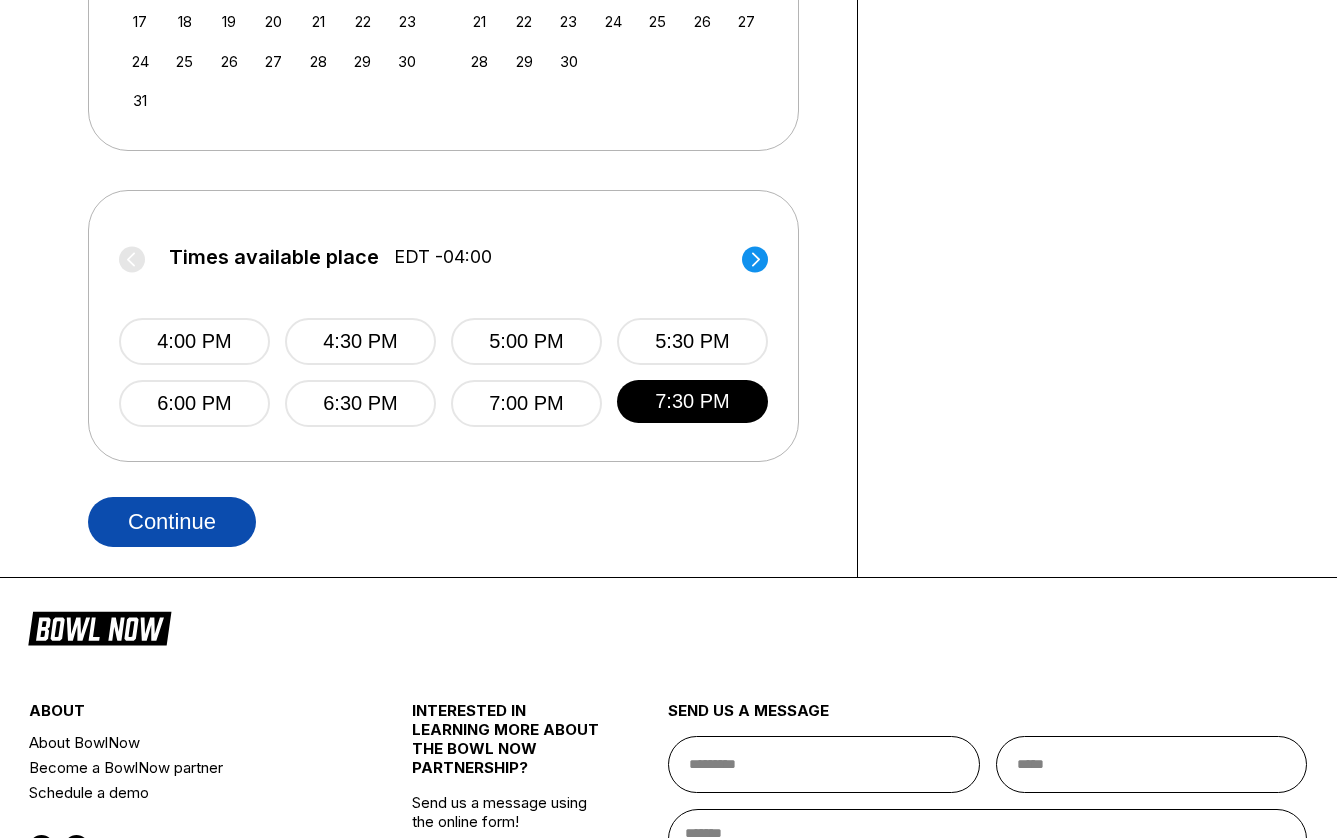 click on "Continue" at bounding box center [172, 522] 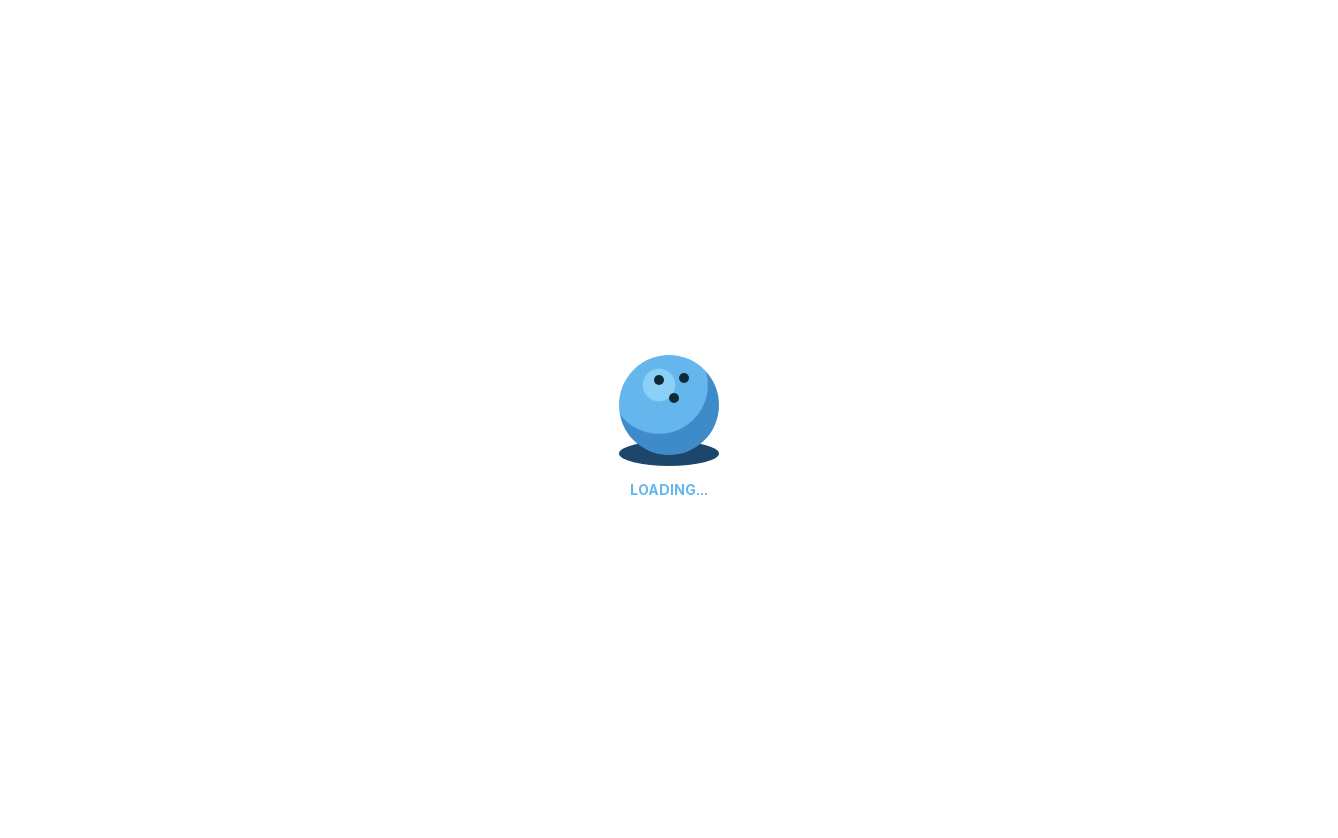 scroll, scrollTop: 0, scrollLeft: 0, axis: both 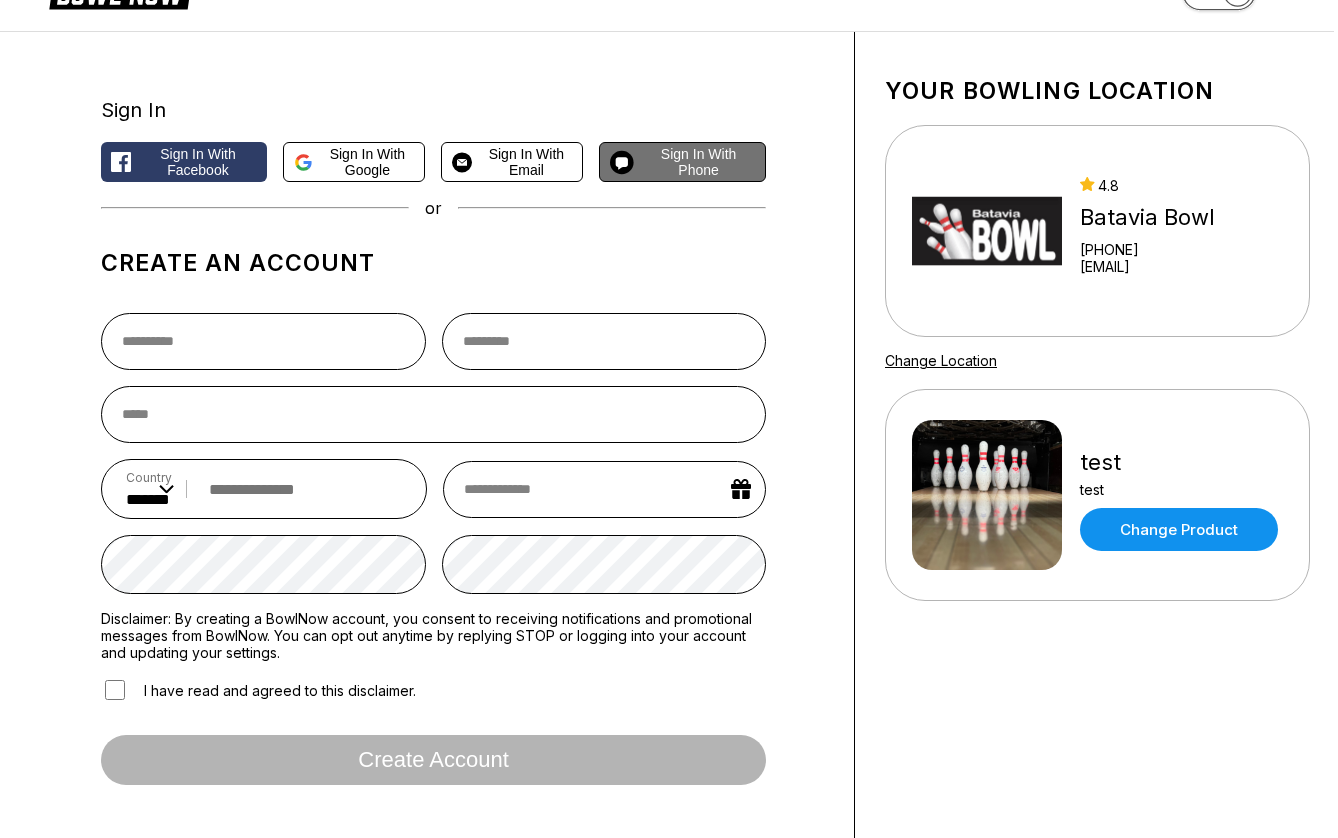 click on "Sign in with Phone" at bounding box center [698, 162] 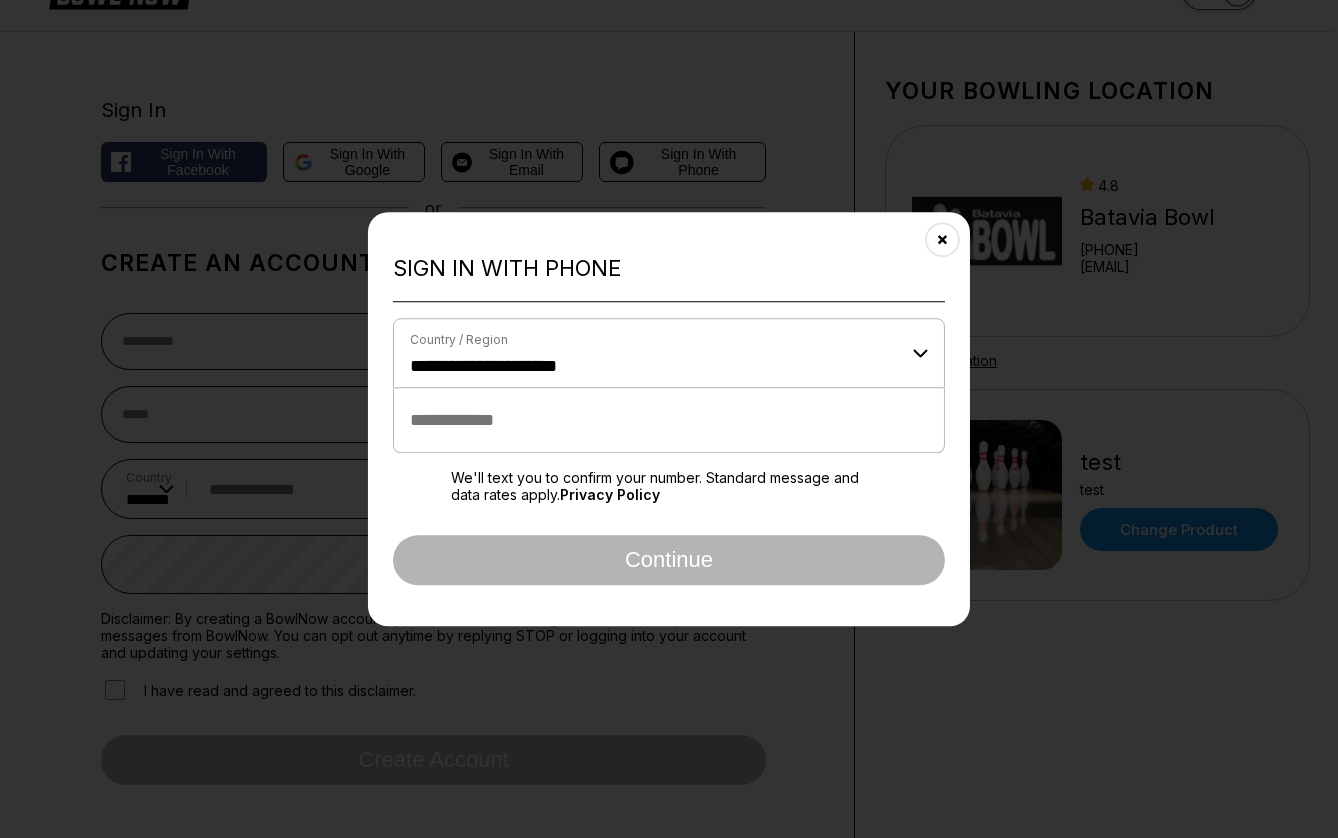 scroll, scrollTop: 0, scrollLeft: 0, axis: both 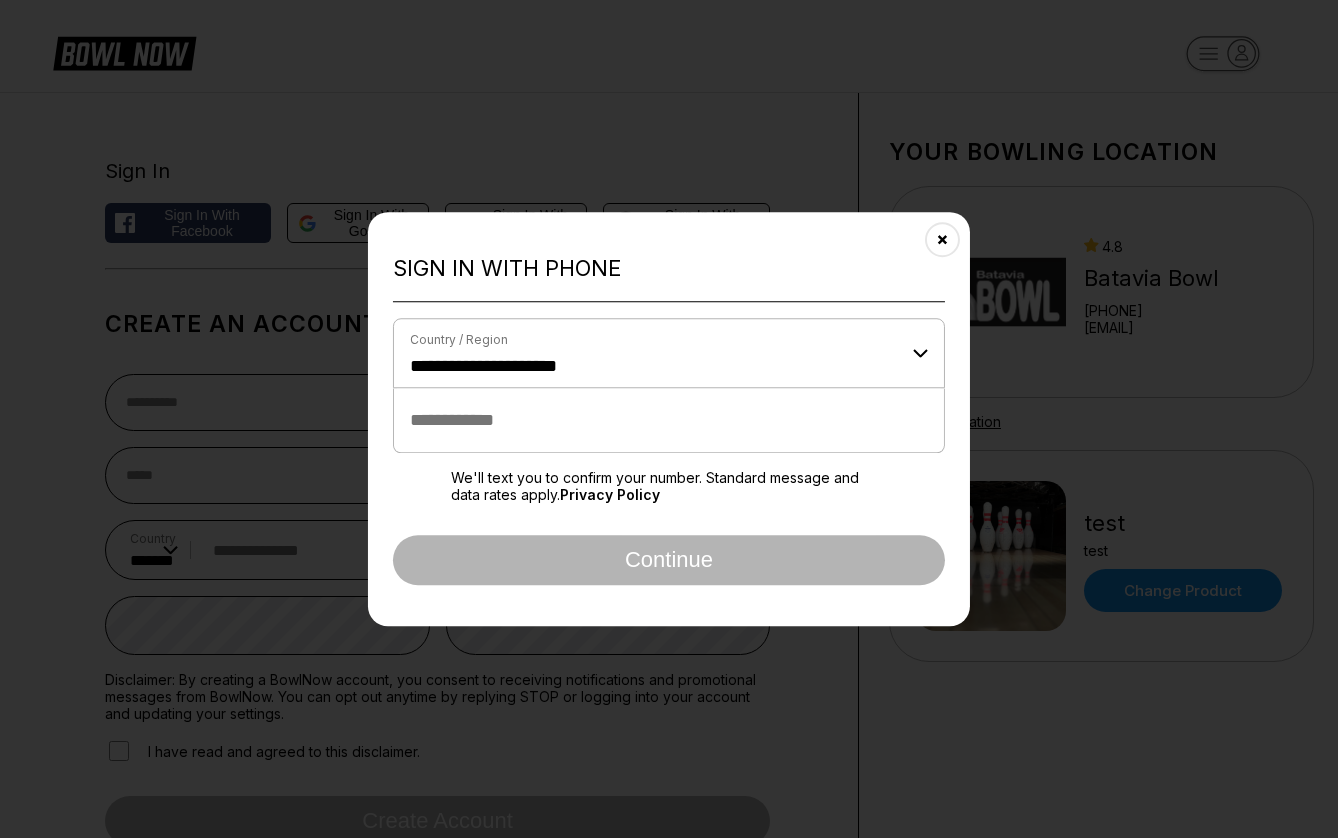 click on "Country / Region" at bounding box center (669, 340) 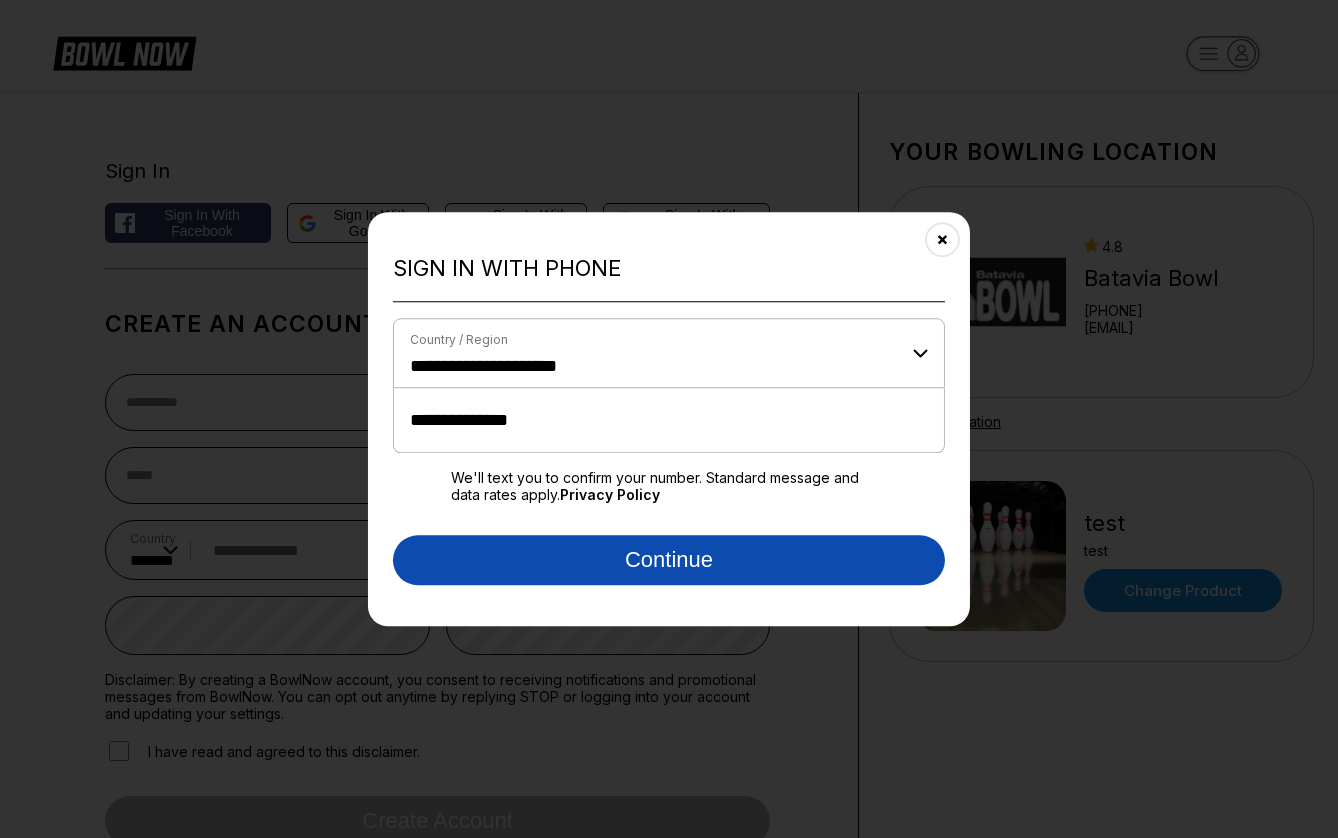 type on "**********" 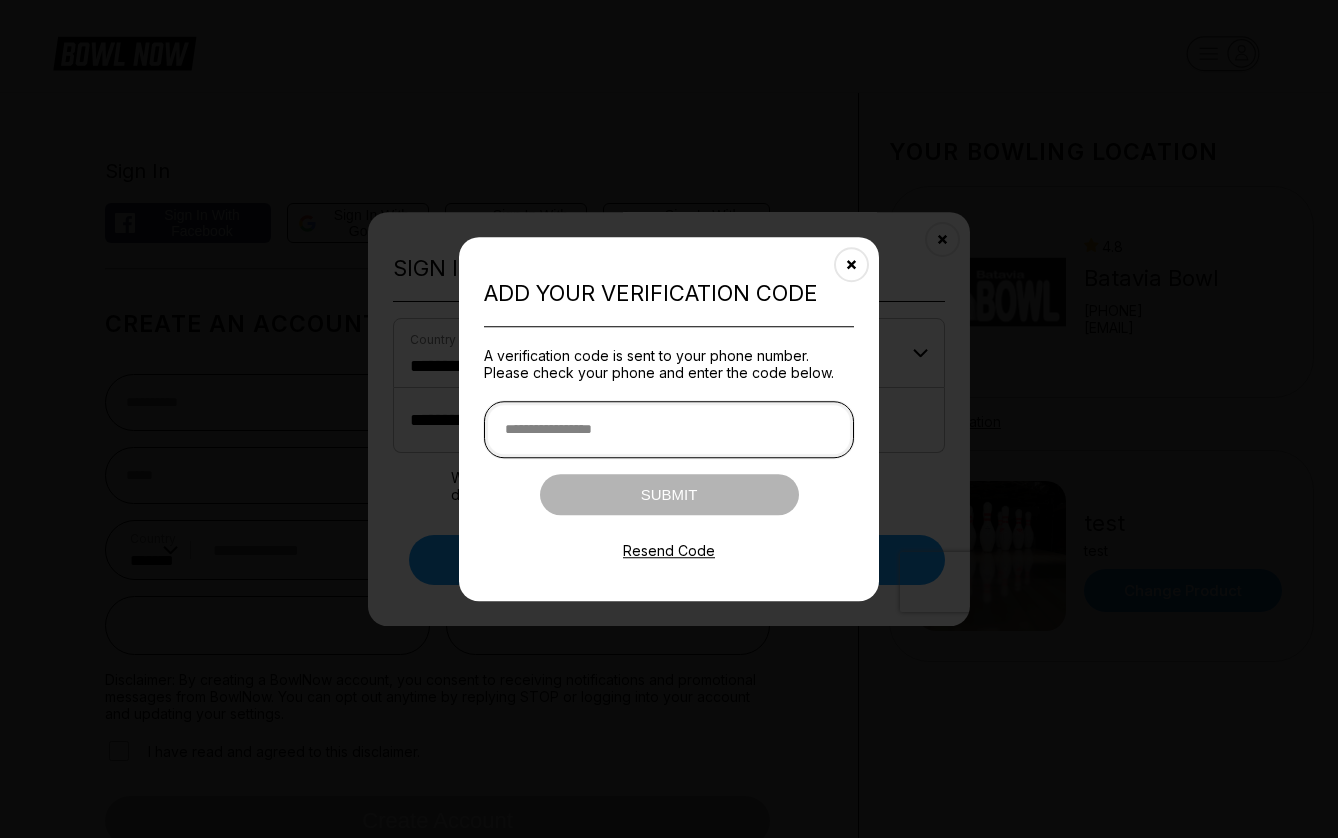 click at bounding box center (669, 429) 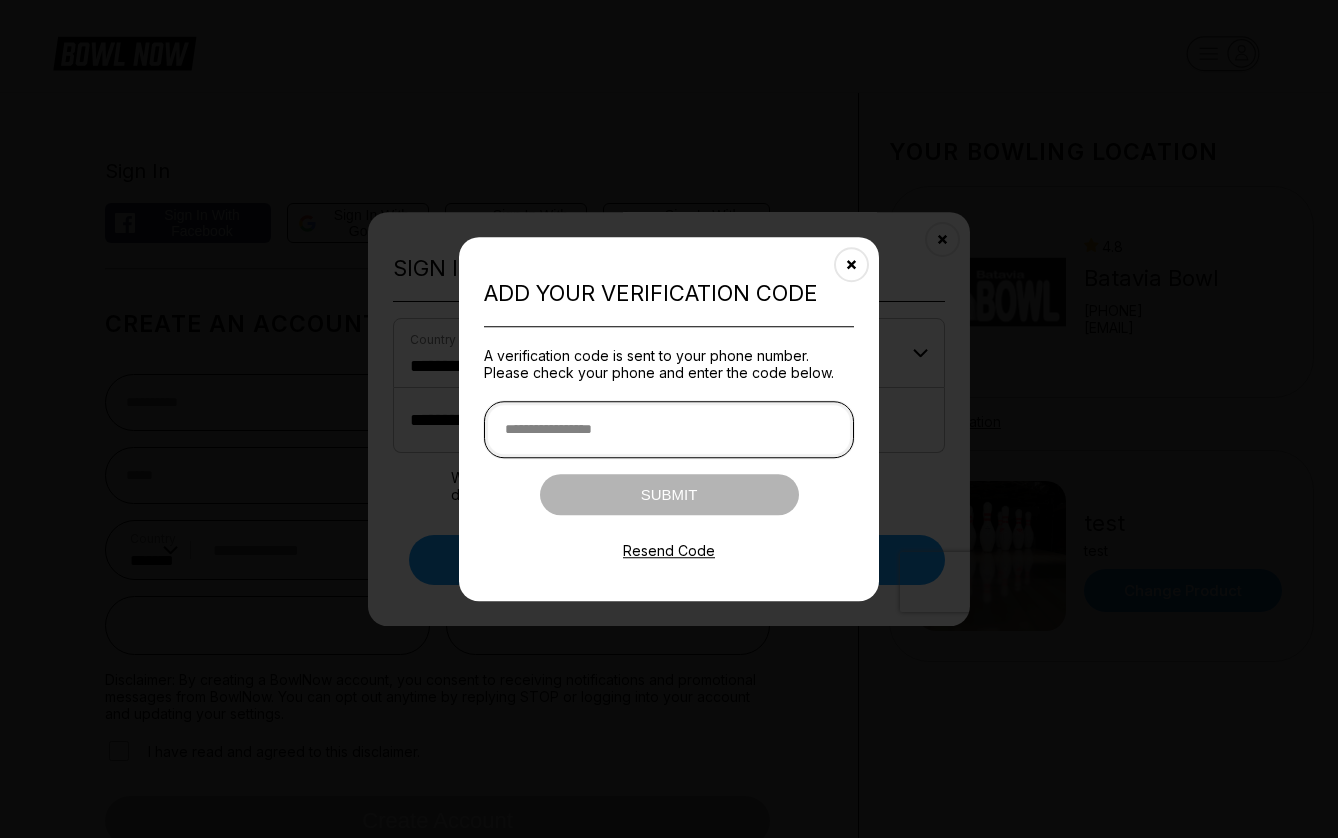 click at bounding box center [669, 429] 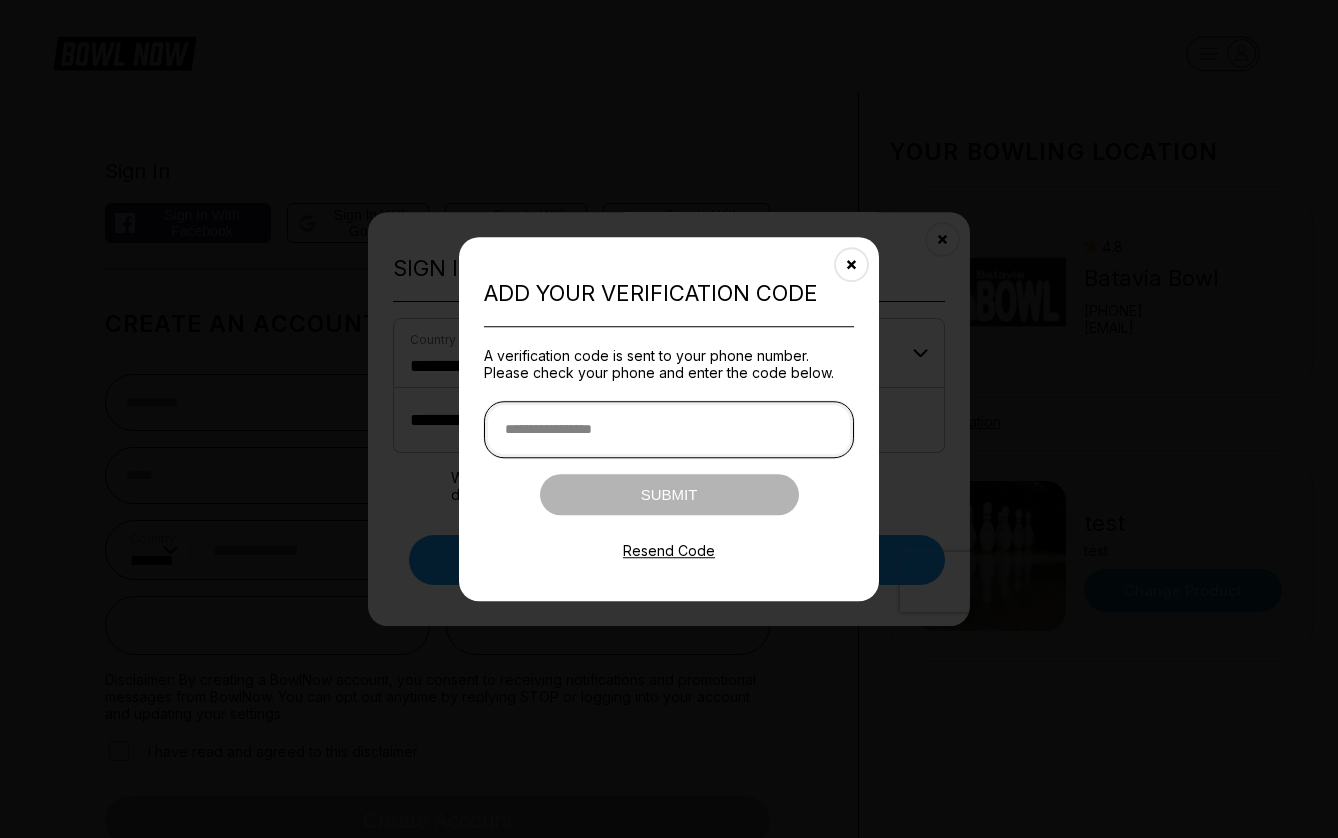 click at bounding box center (669, 429) 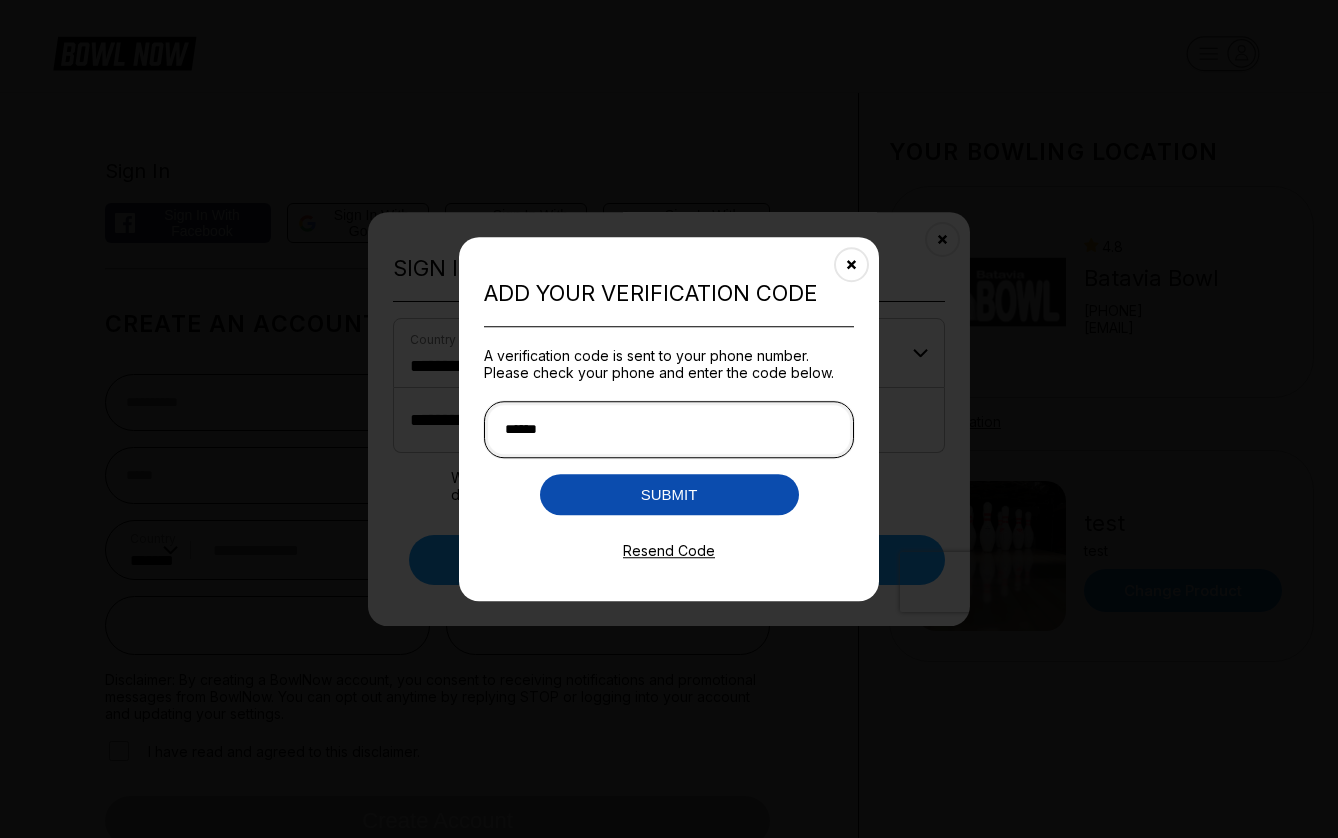 type on "******" 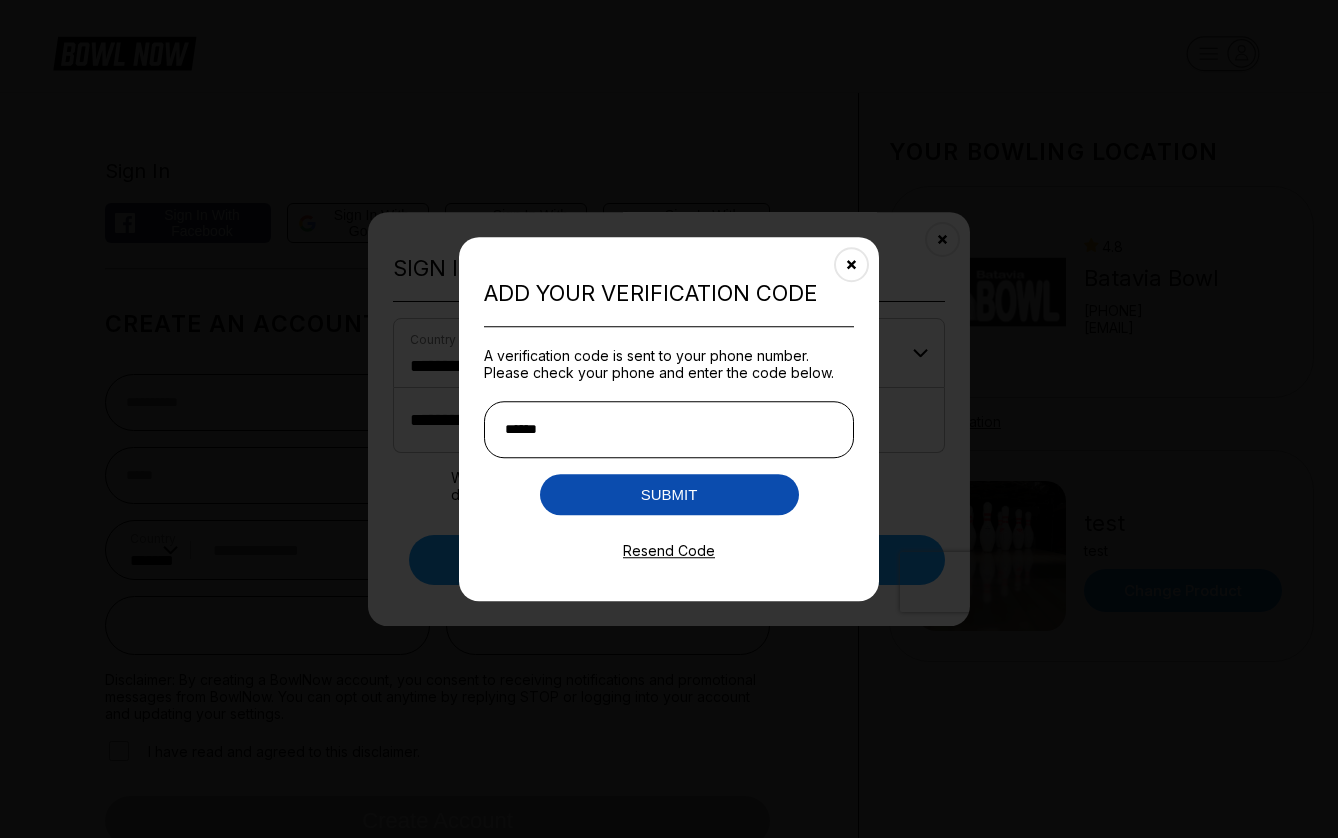 click on "Submit" at bounding box center [669, 494] 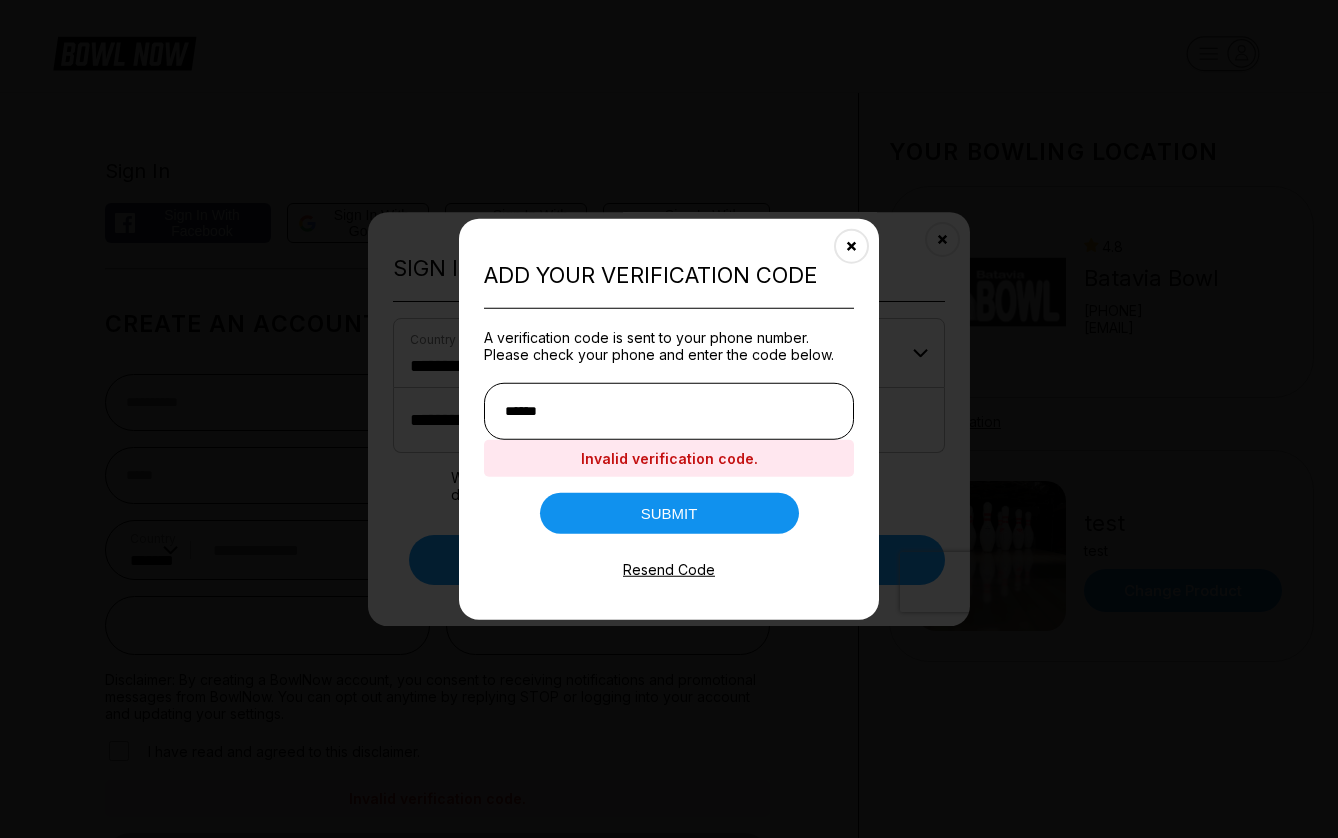 click on "Resend Code" at bounding box center (669, 568) 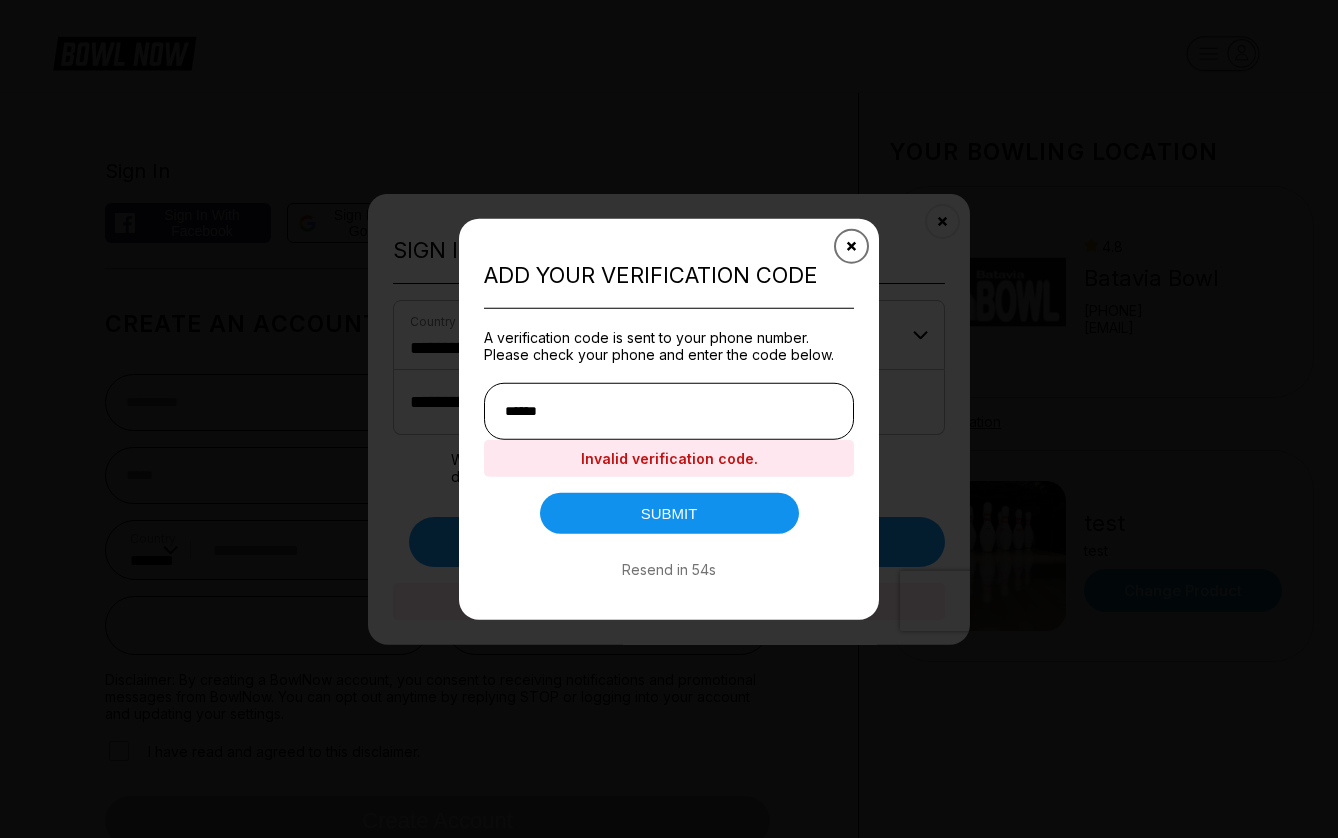 click 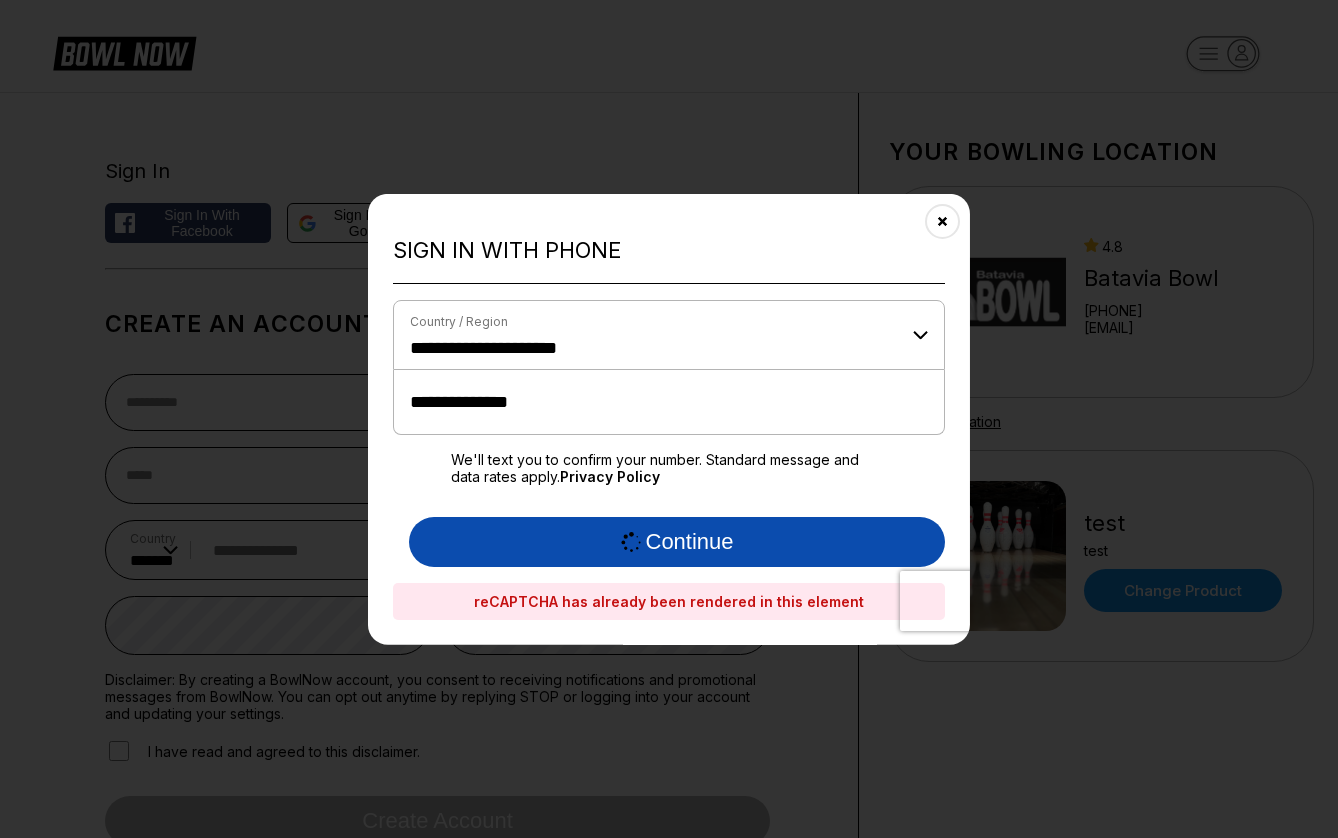click on "Continue" at bounding box center [677, 541] 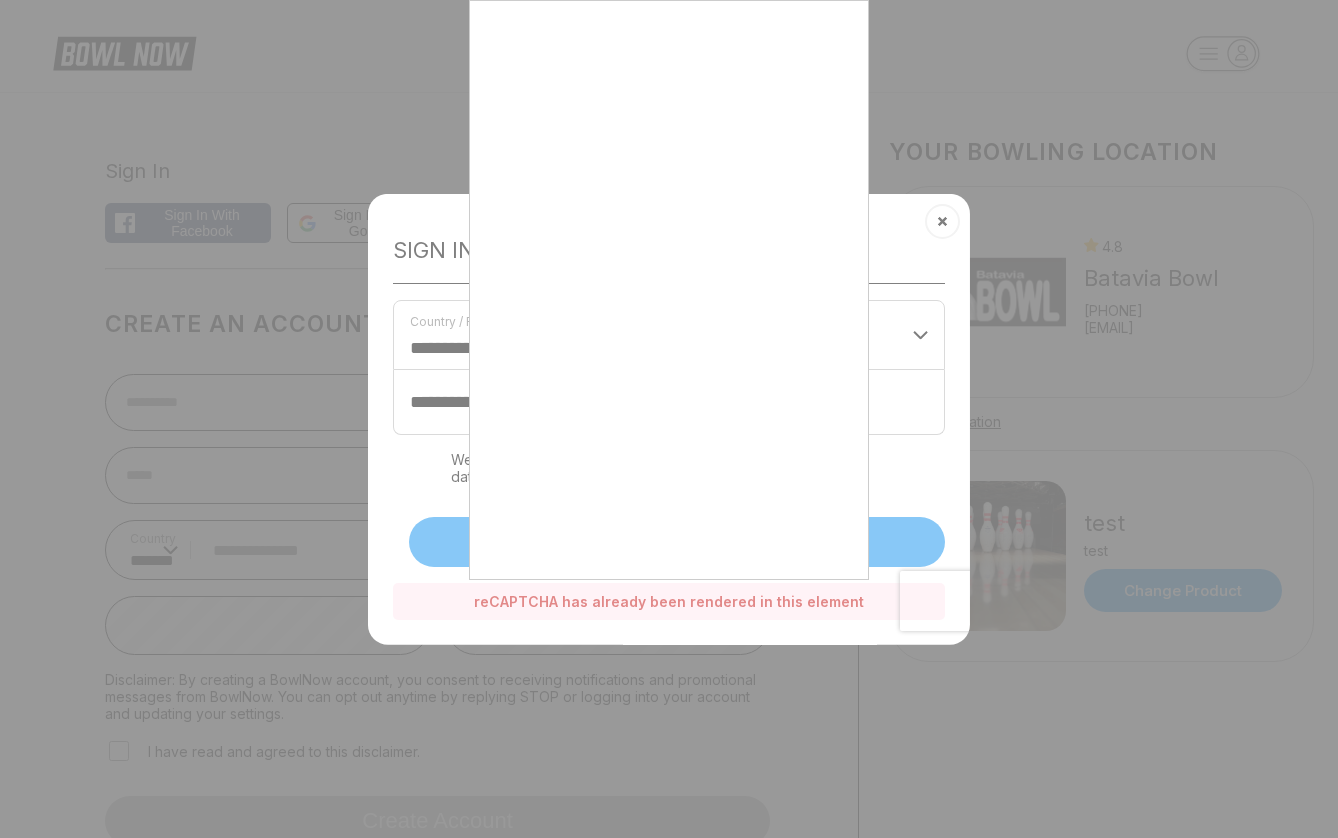 click on "We'll text you to confirm your number. Standard message and data rates apply.  Privacy Policy" at bounding box center [669, 467] 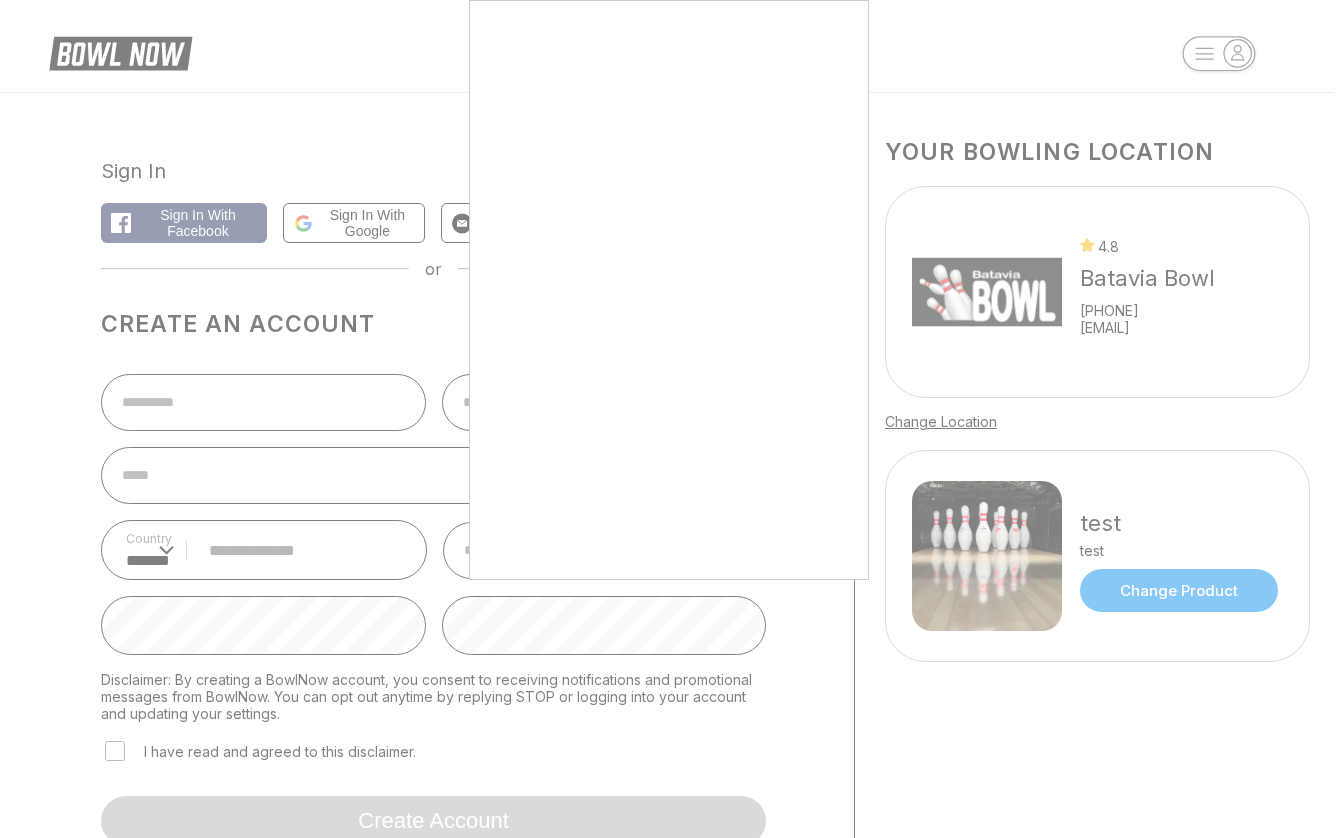 scroll, scrollTop: 0, scrollLeft: 4, axis: horizontal 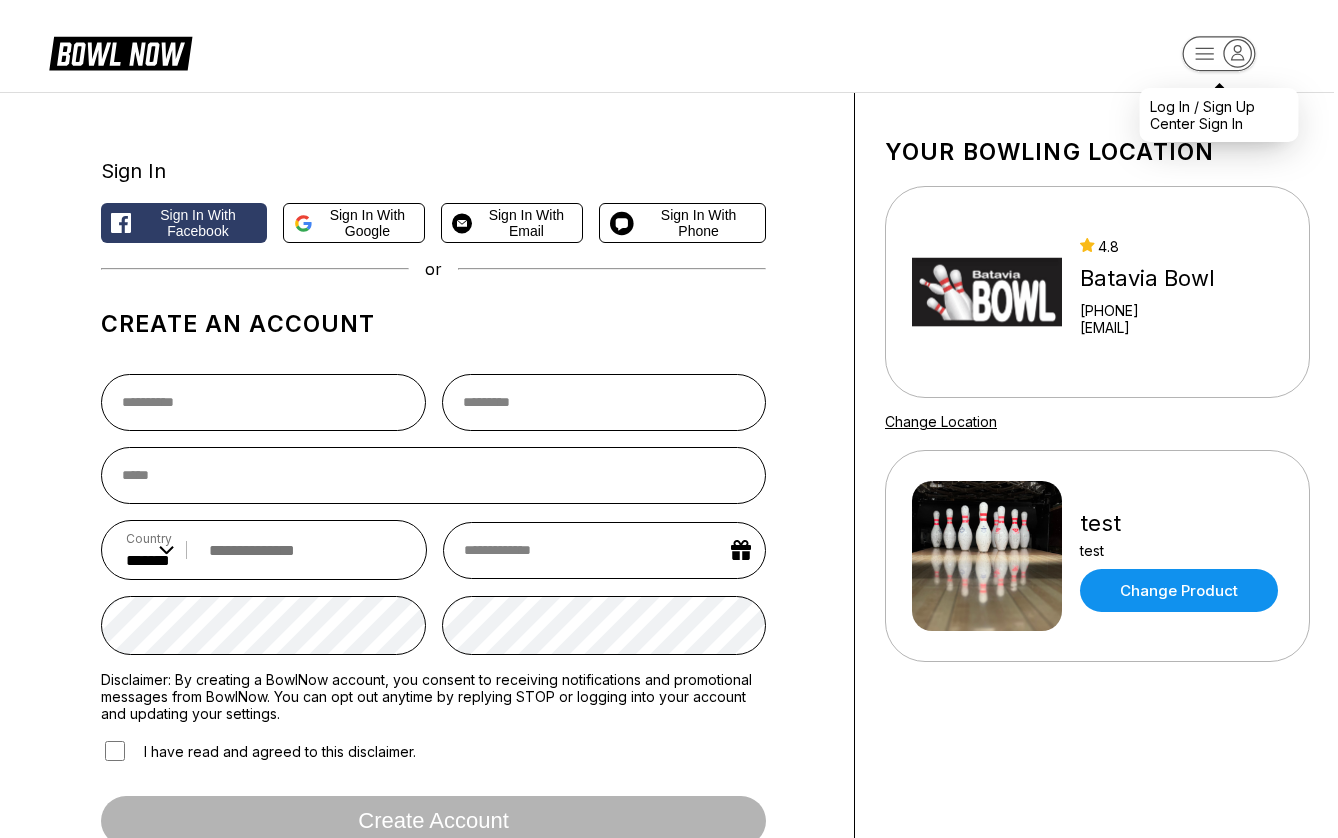 click on "Log In / Sign Up Center Sign In Sign In Sign in with Facebook Sign in with Google Sign in with Email Sign in with Phone or Create an account Country ** * *** ** * *** ** * *** ** * ** ** * * ** * * ** * *** ** * *** ** * *** ** * ** ** * * ** * ** ** * ** ** * *** ** * *** ** * *** ** * *** ** * * ** * *** ** * ** ** * *** ** * *** ** * *** ** * *** ** * *** ** * *** ** * * ** * *** ** * *** ** * *** ** * ** ** * * ** * *** ** * *** ** * *** ** * *** ** * * ** * ** ** * *** ** * *** ** * *** ** * ** ** * *** ** * *** ** * ** ** * *** ** * ** ** * ** ** * *** ** * ** ** * *** ** * *** ** * ** ** * *** ** * *** ** * ** ** * *** ** * ** ** * * ** * * ** * *** ** * *** ** * *** ** * ** ** * *** ** * *** ** * ** ** * *** ** * *** ** * *** ** * *** ** * *** ** * *** ** * ** ** * *** ** * ** ** * * ** * *** ** * *** ** * ** ** * *** ** * *** ** * *** ** * *** ** * *** ** * *** ** * *** ** * ** ** * *** ** * * ** * *** ** * *** ** * *** ** * *** ** * *** ** * *** ** * ** ** * ** ** * *** ** * *** ** * ** ** * ** ** *" at bounding box center (665, 707) 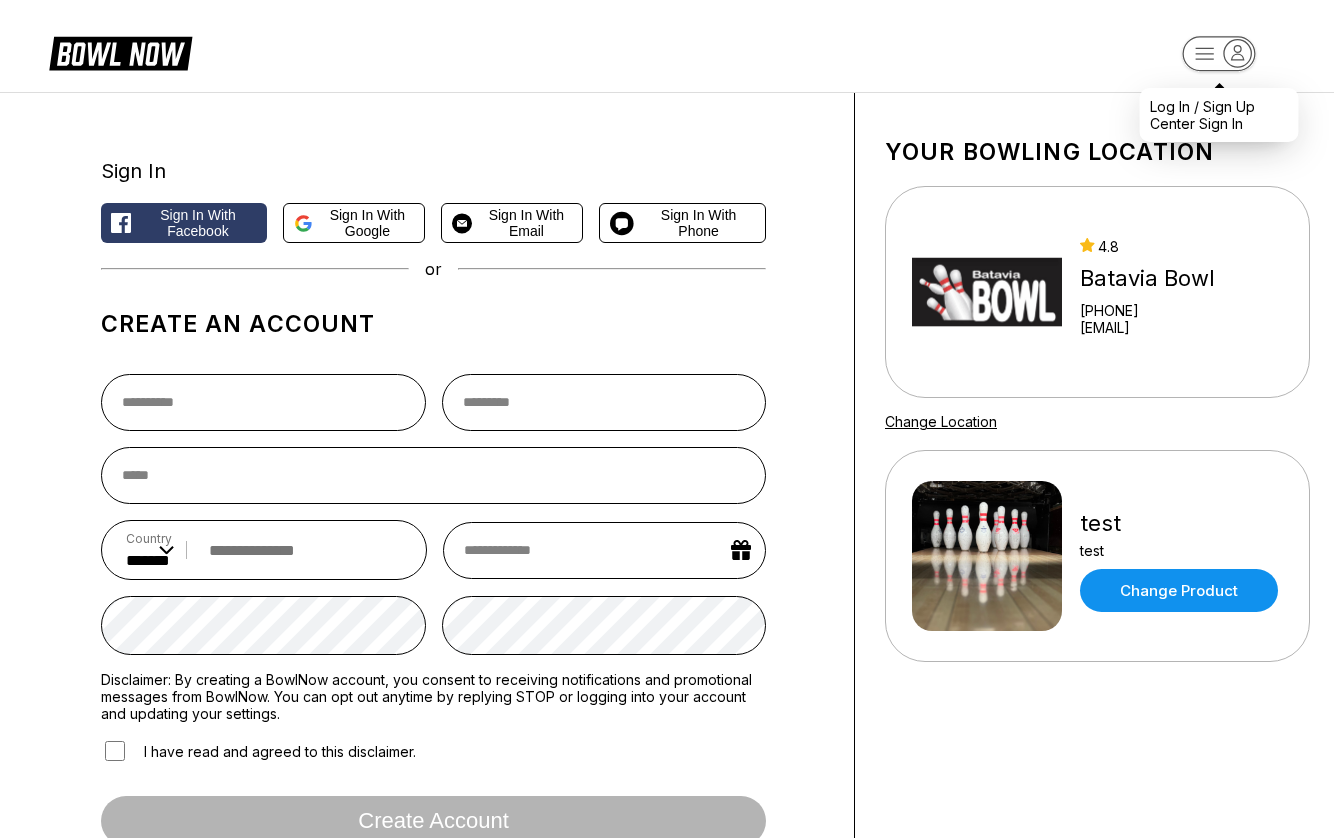 click on "Log In / Sign Up" at bounding box center (1202, 106) 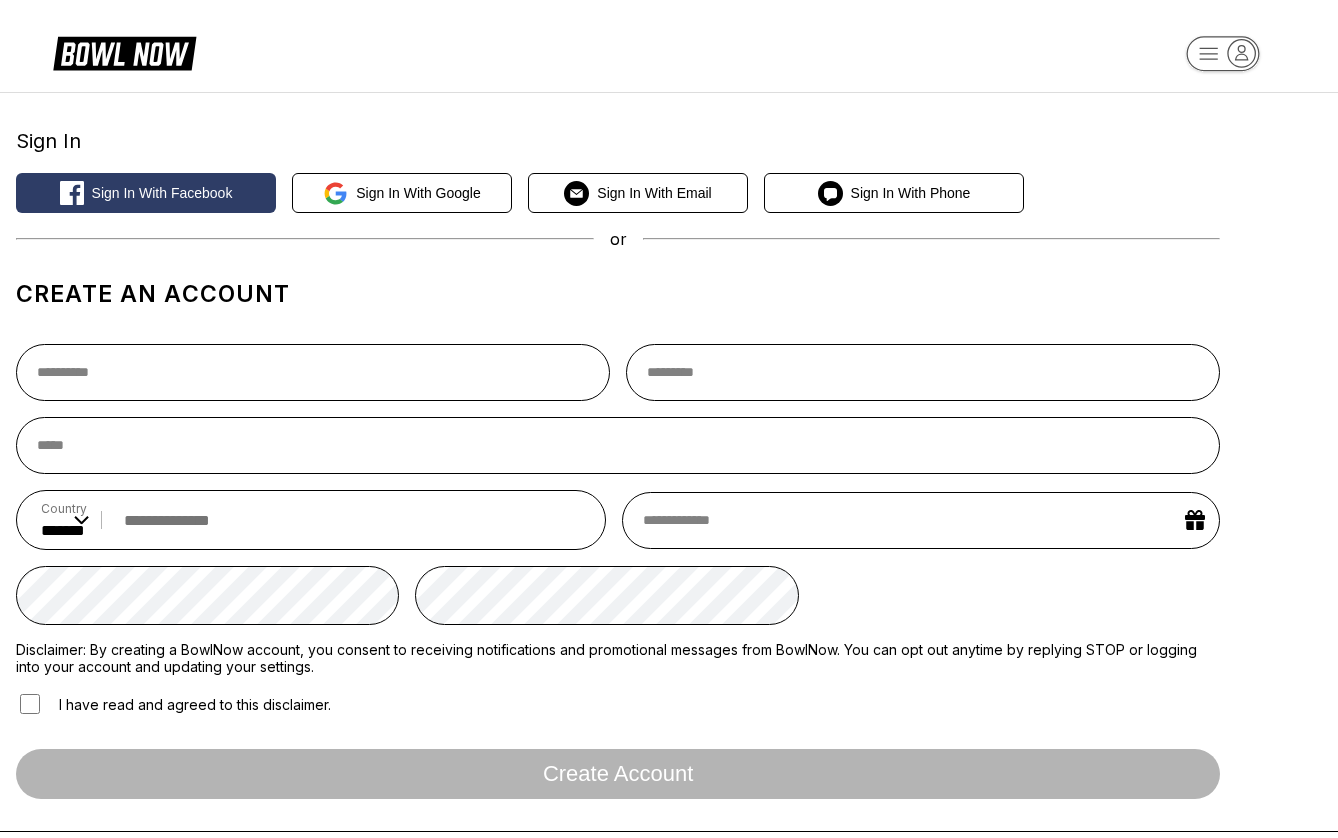 scroll, scrollTop: 26, scrollLeft: 0, axis: vertical 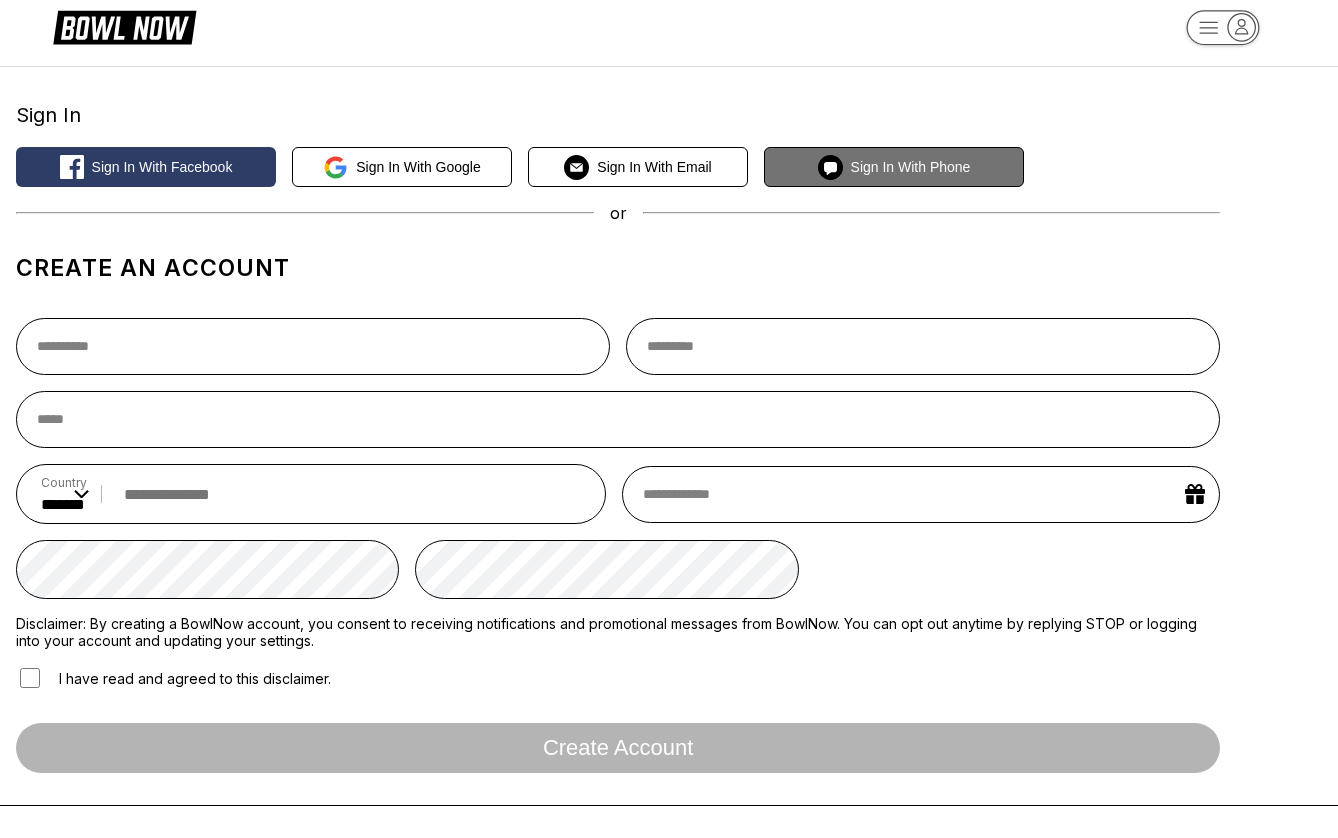 click on "Sign in with Phone" at bounding box center (911, 167) 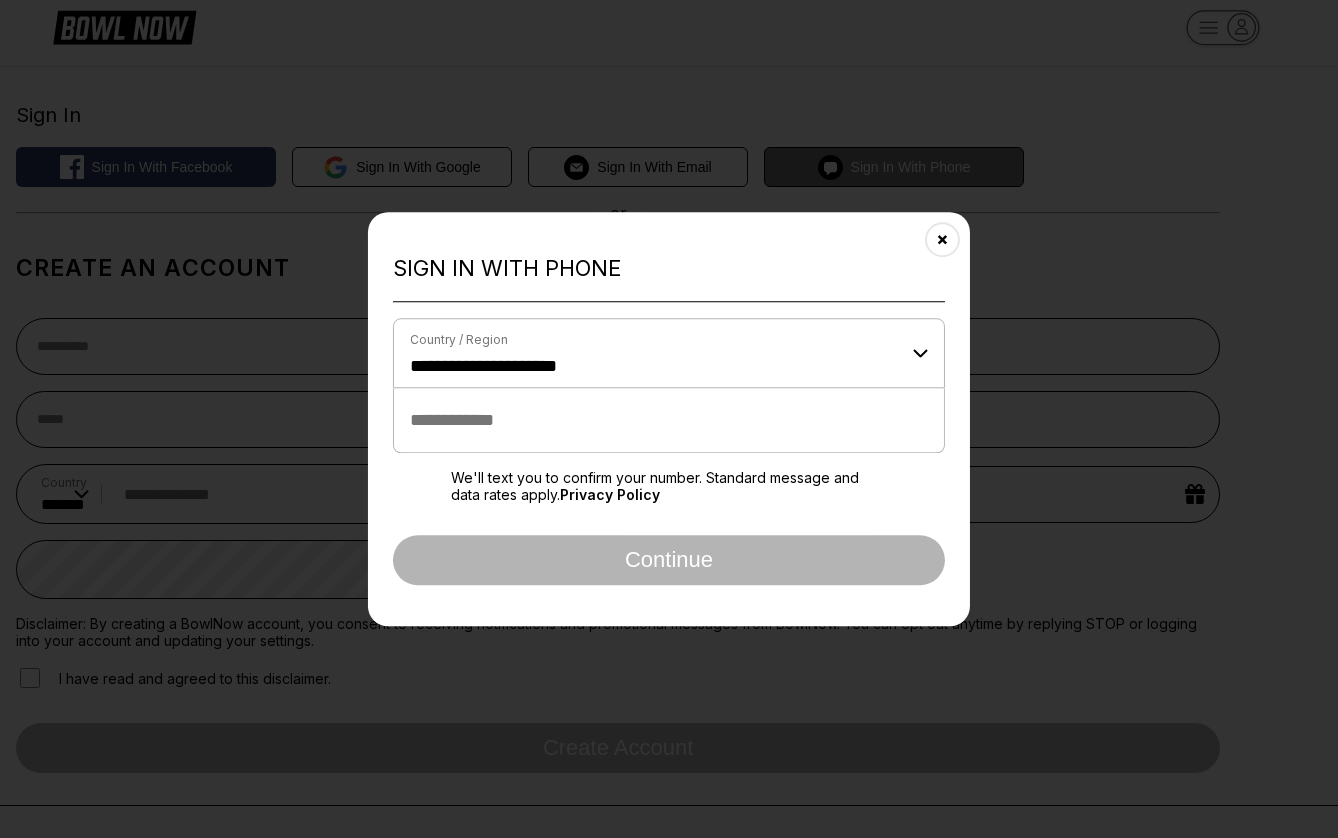 scroll, scrollTop: 0, scrollLeft: 0, axis: both 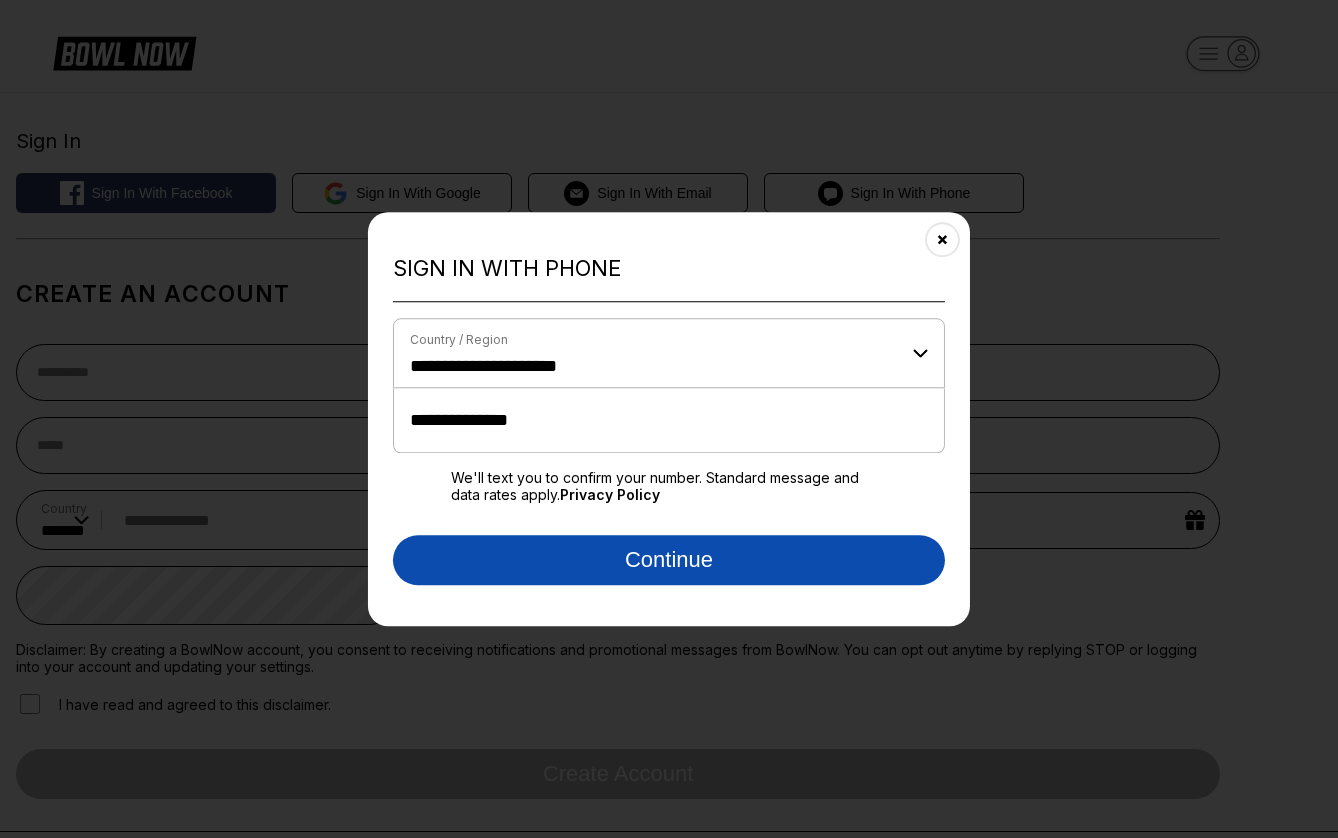 type on "**********" 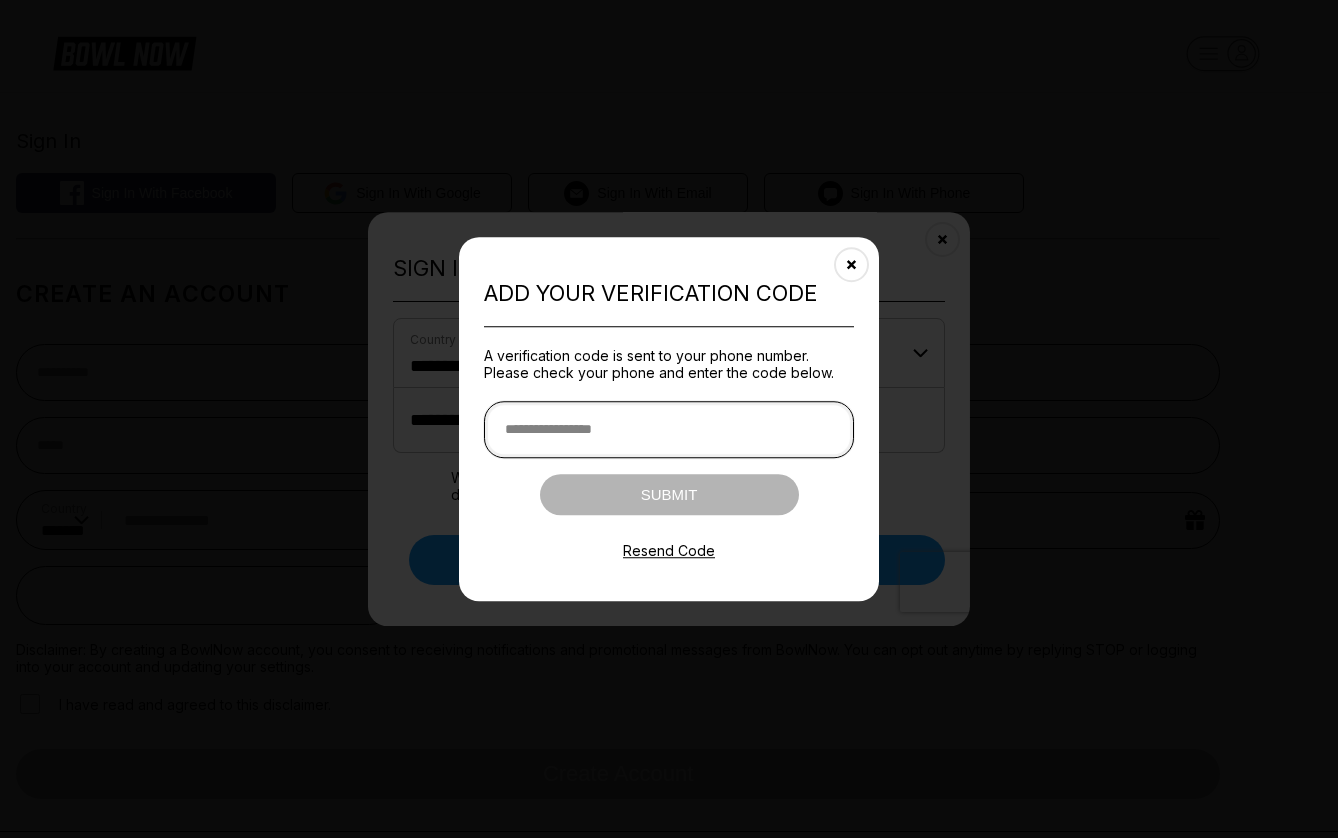 click at bounding box center (669, 429) 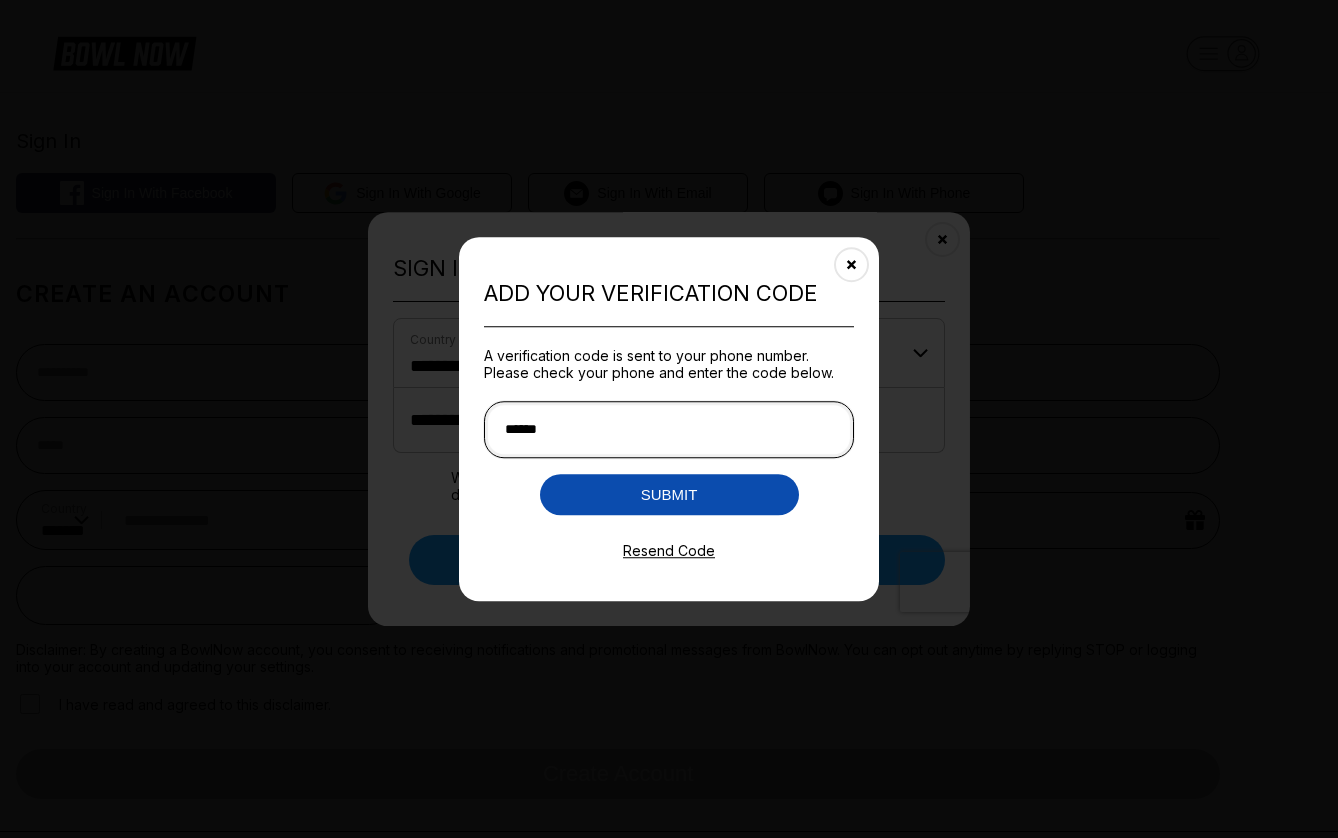 type on "******" 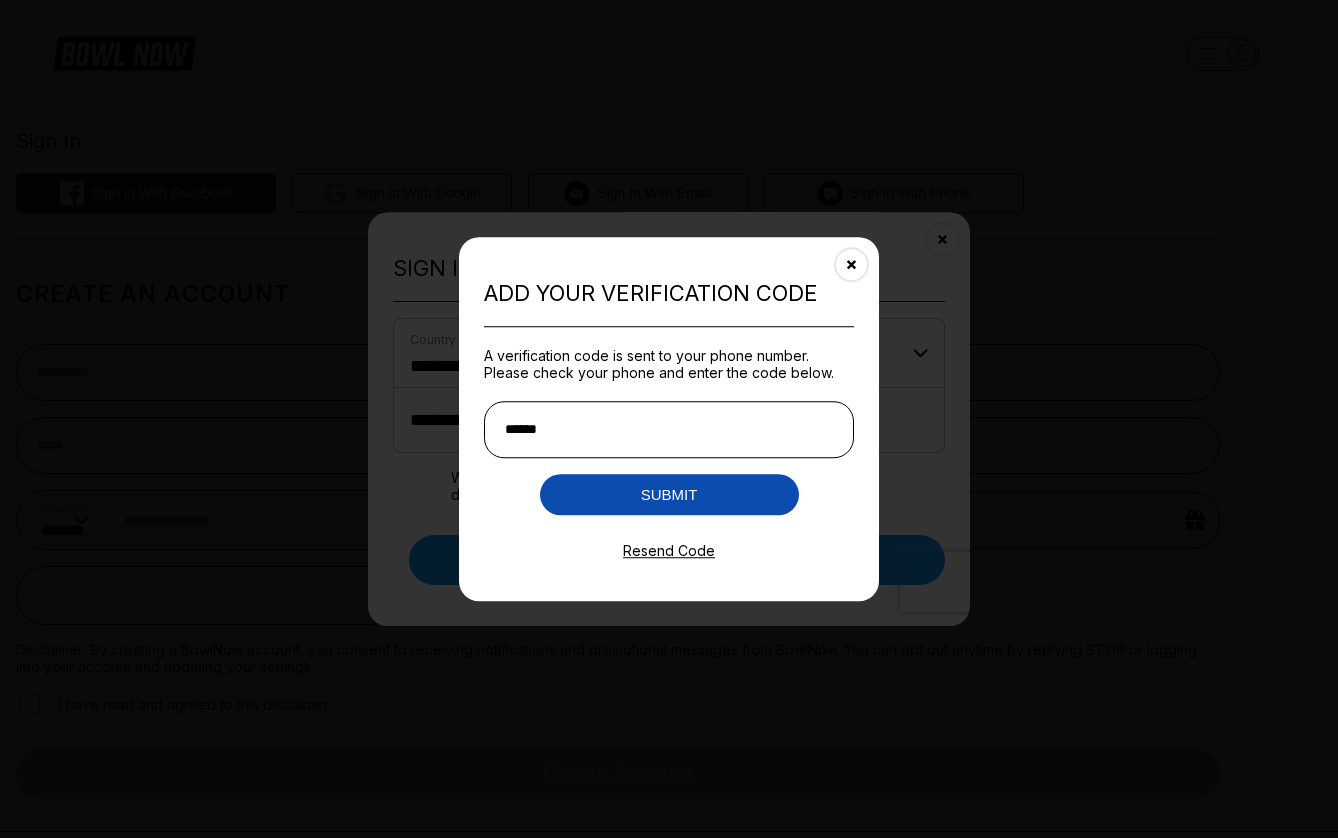 click on "Submit" at bounding box center (669, 494) 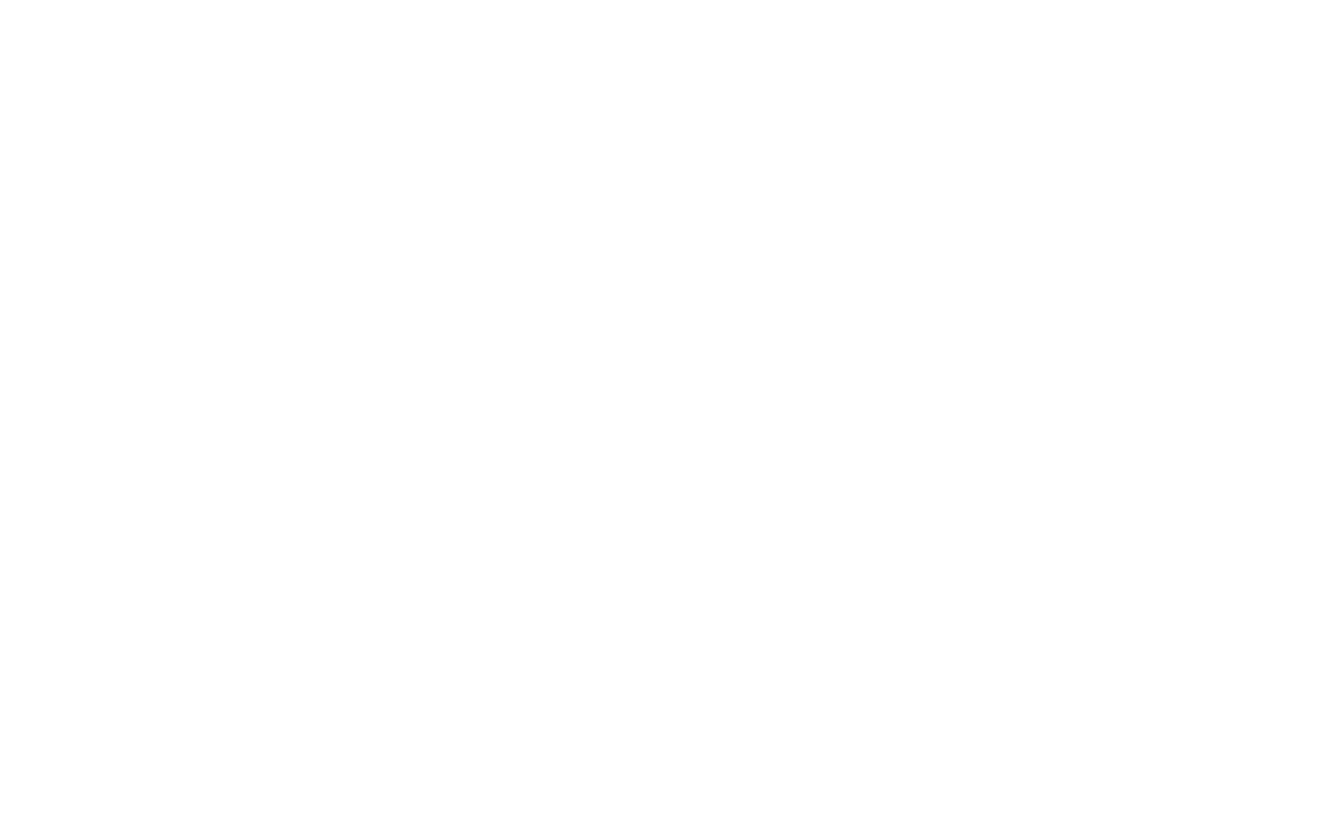 scroll, scrollTop: 0, scrollLeft: 0, axis: both 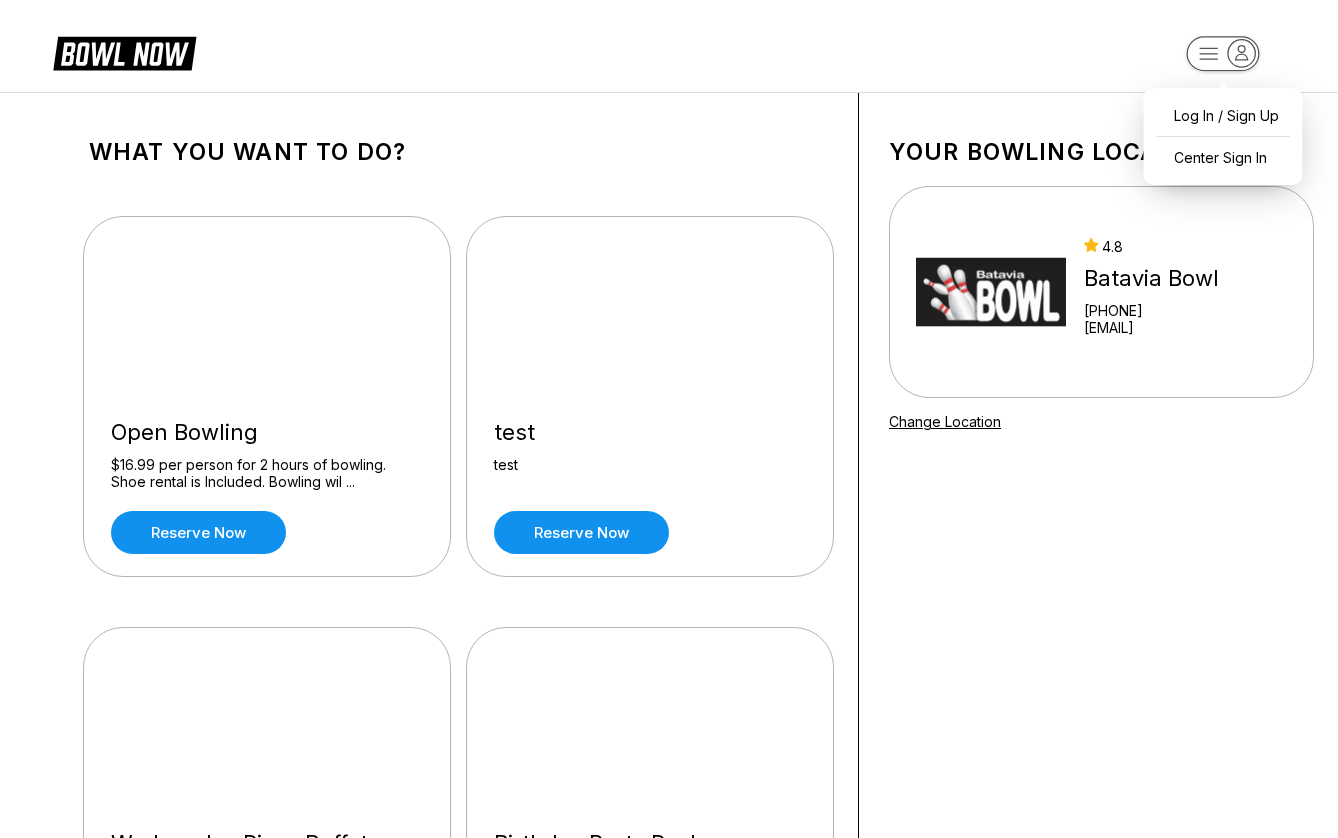 click on "Log In / Sign Up Center Sign In What you want to do? Open Bowling $16.99 per person for 2 hours of bowling. Shoe rental is Included. Bowling wil ... Reserve now test test Reserve now Wednesday Pizza Buffet Enjoy two hours of bowling and shoes for 16.99 per person. As well as our Pizz ... Reserve now Birthday Party Package $17.99 per person
2 hours of bowling
Includes shoes, pizza, soft drinks, and c ... Reserve now Friday Family Fun Buy one lane for up to six bowlers for 69.99. 2 hours and shoes. Includes a la ... Reserve now Your bowling location 4.8 Batavia Bowl   +15137243232 grant@bataviabowl.com Change Location about About BowlNow  Become a BowlNow partner  Schedule a demo INTERESTED IN LEARNING MORE ABOUT THE BOWL NOW PARTNERSHIP? Send us a message using the online form! send us a message send ©  2025  BowlNow /places/dK0dpq3gt28Mn5Jg6MRx/products" at bounding box center (669, 985) 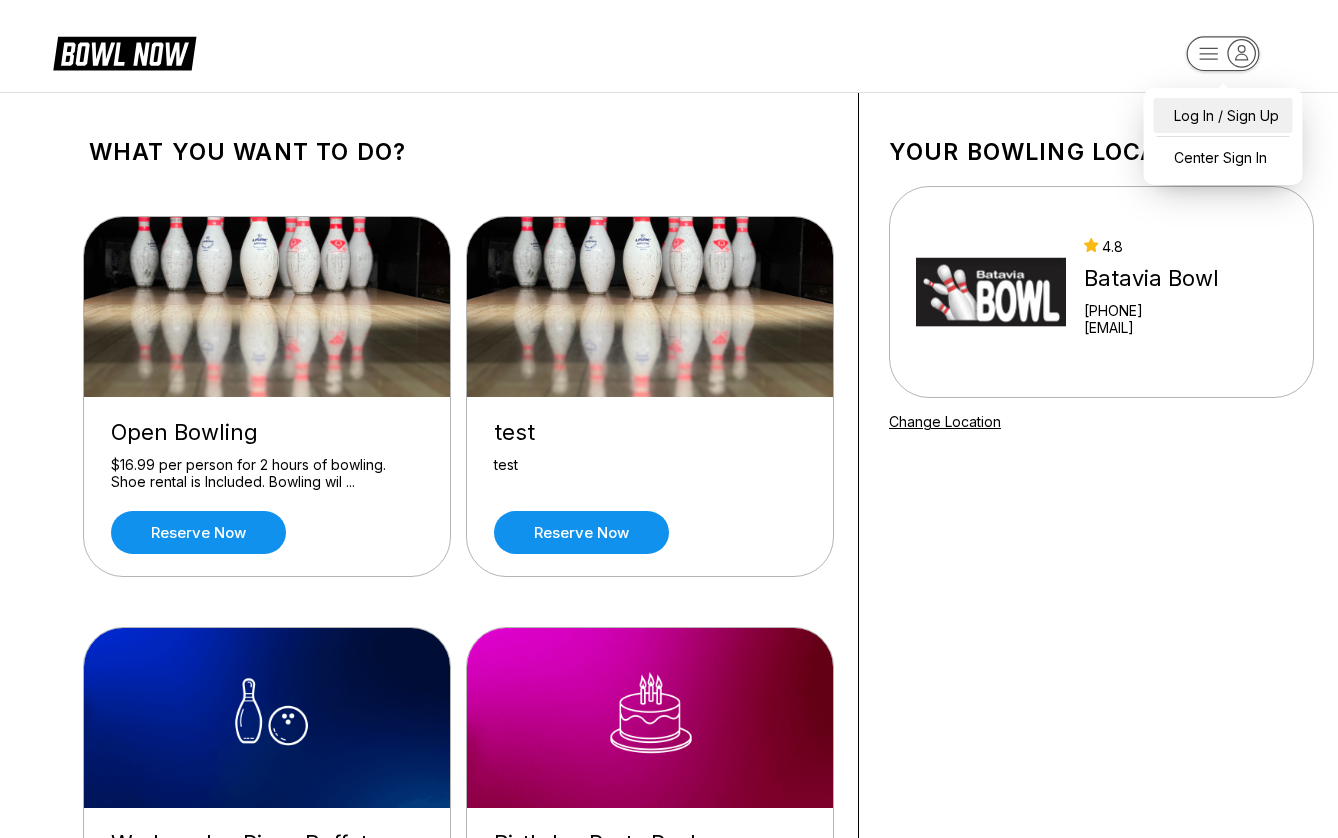 click on "Log In / Sign Up" at bounding box center [1223, 115] 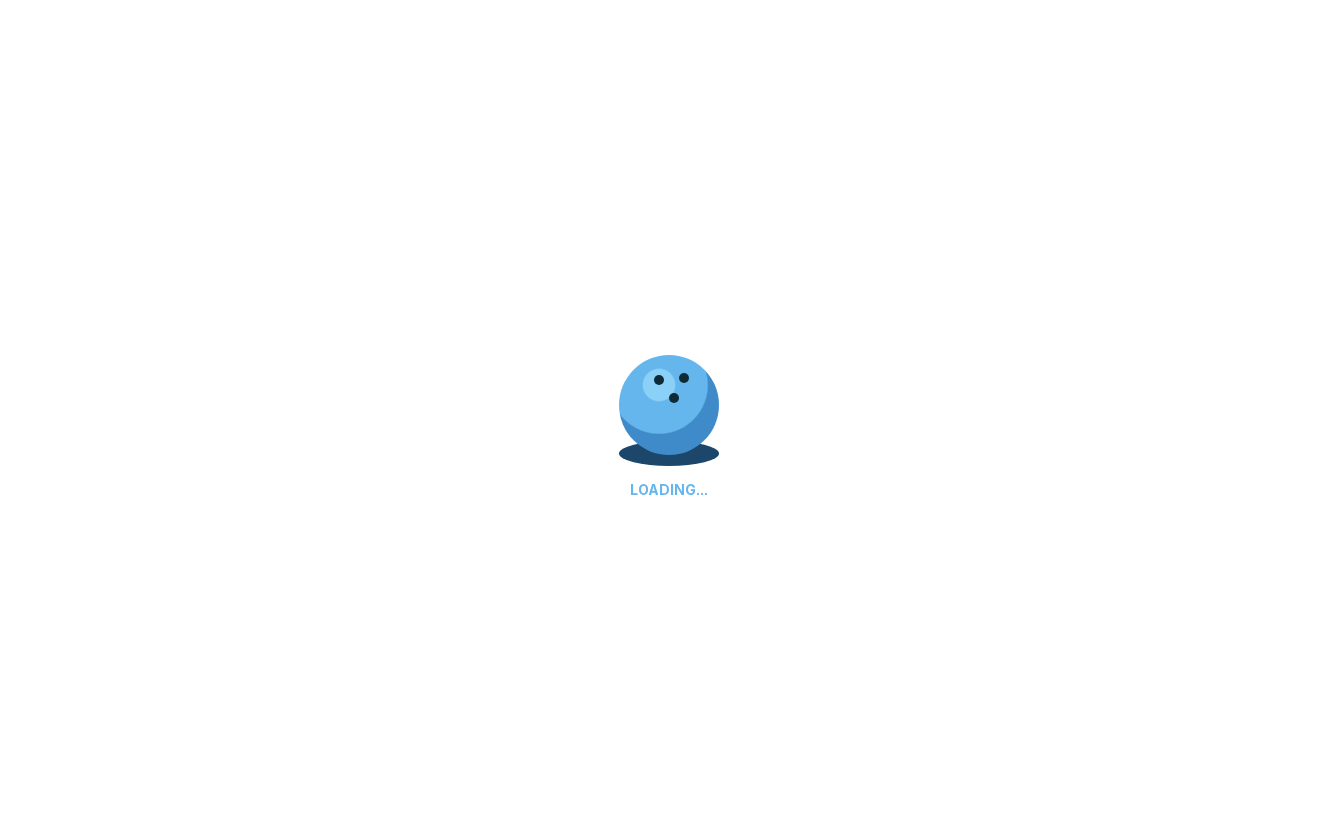 select on "**" 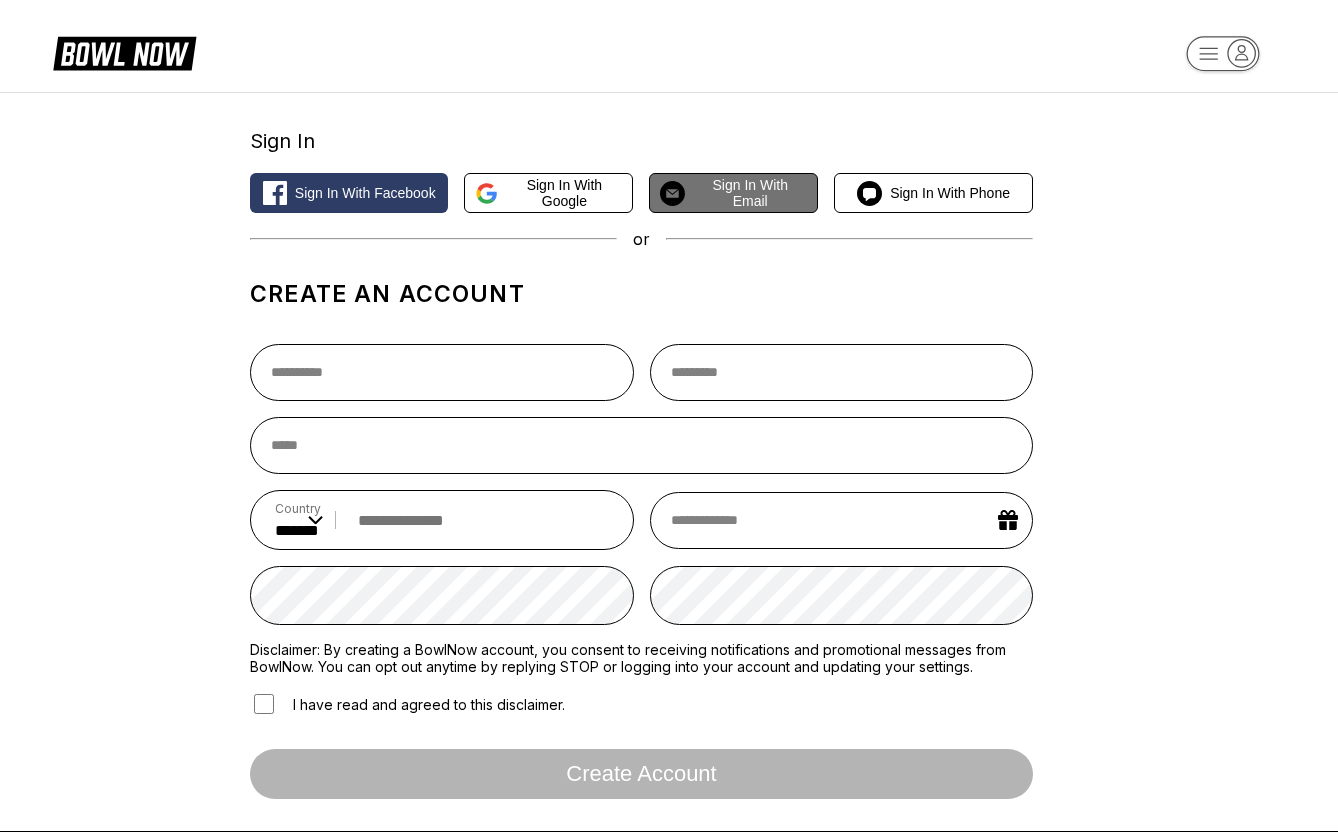 click on "Sign in with Email" at bounding box center [750, 193] 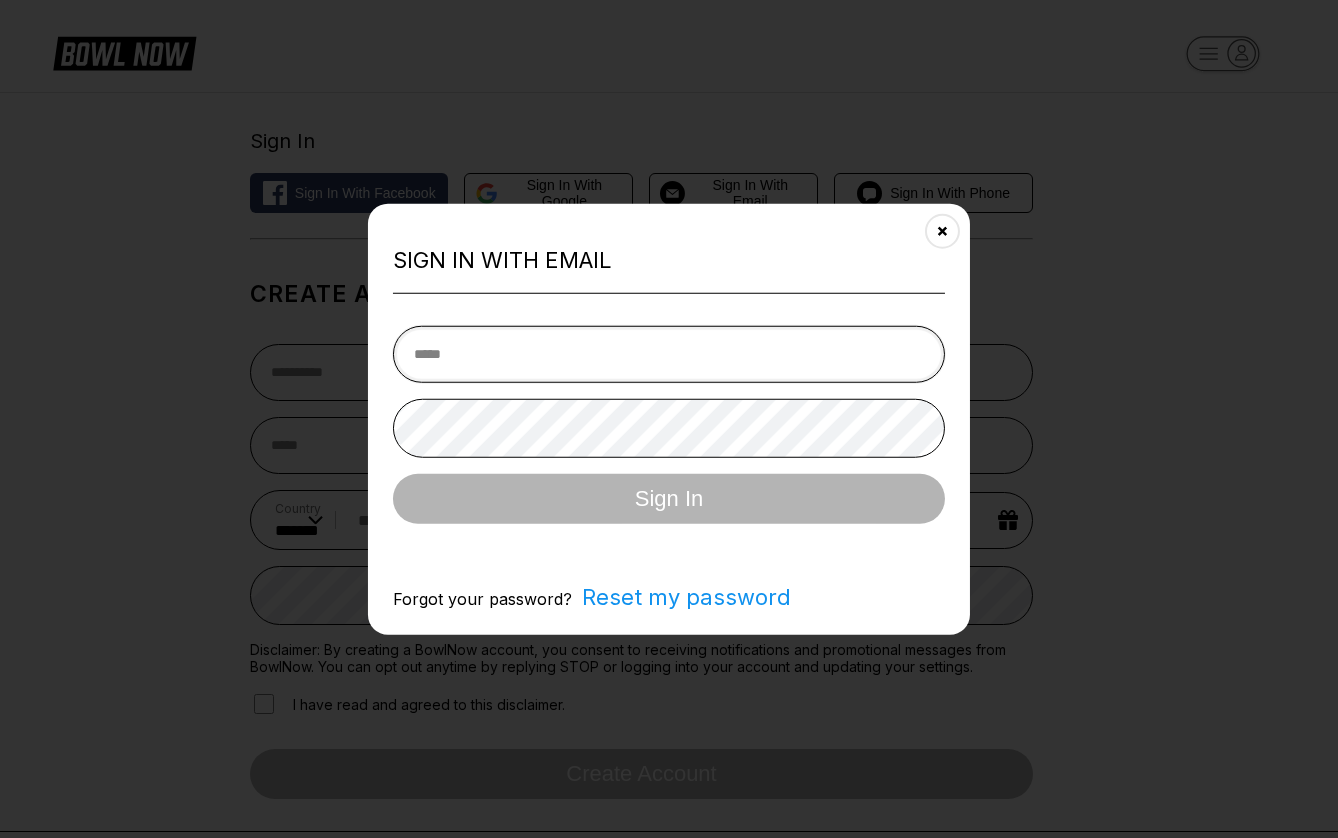 type on "**********" 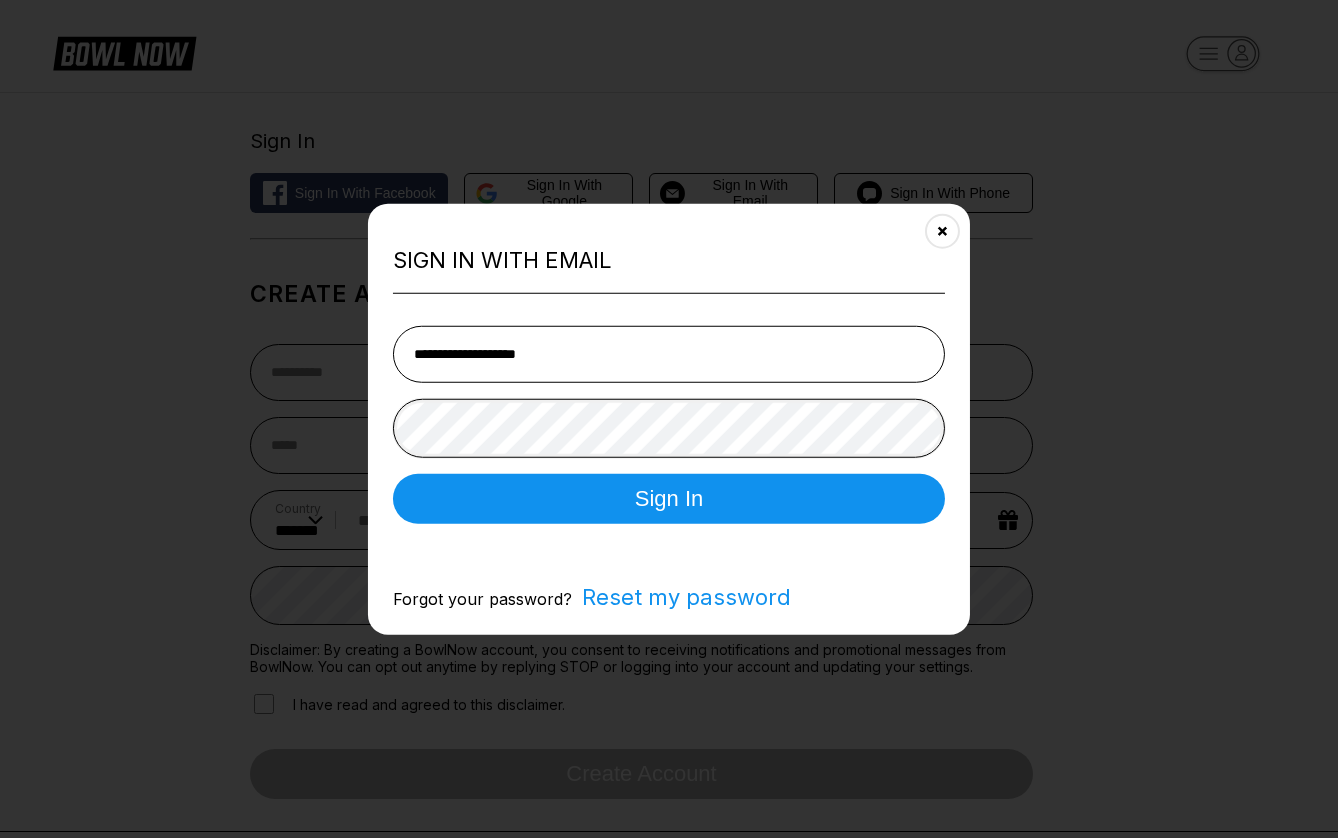 click on "Sign In" at bounding box center (669, 498) 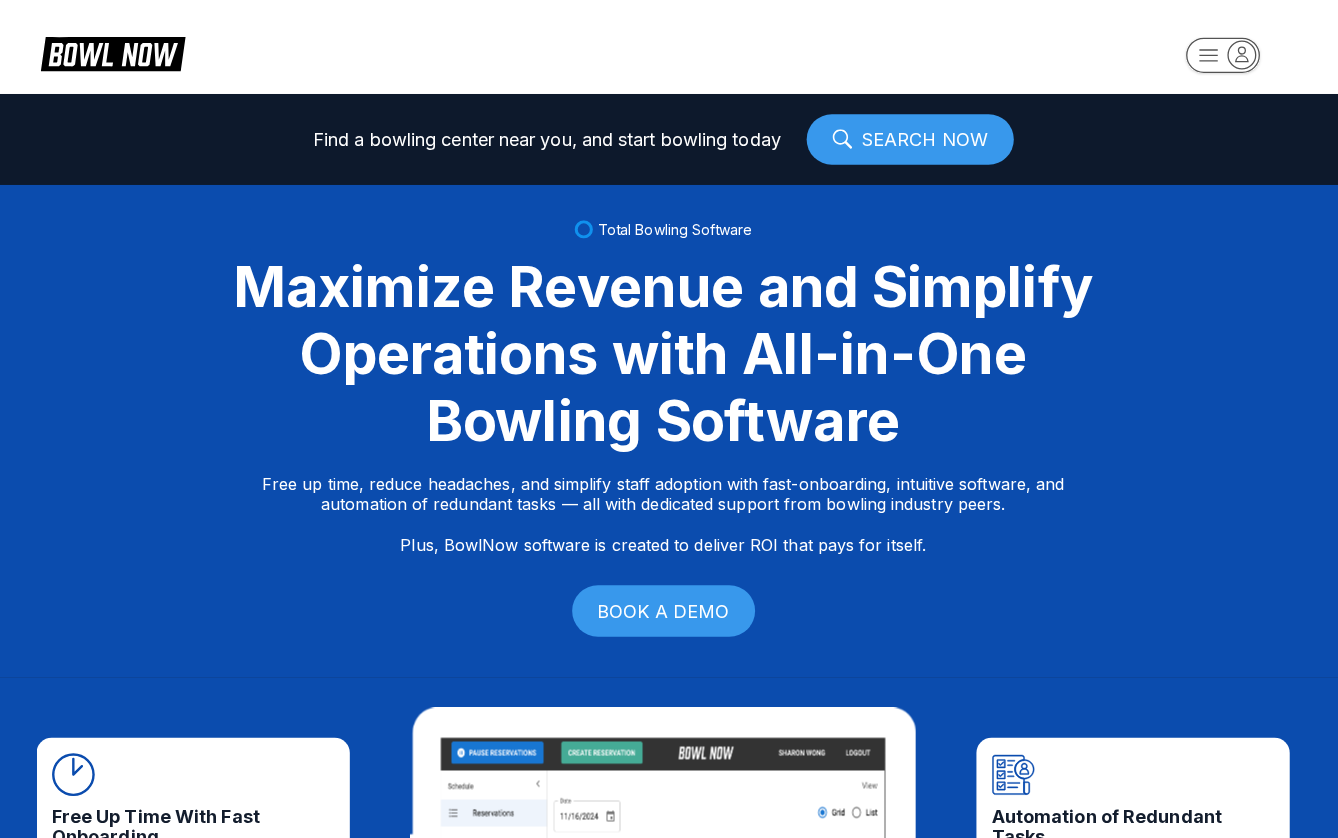 click on "Find a bowling center near you, and start bowling today SEARCH NOW Total Bowling Software Maximize Revenue and Simplify Operations with All-in-One Bowling Software Free up time, reduce headaches, and simplify staff adoption with fast-onboarding, intuitive software, and  automation of redundant tasks — all with dedicated support from bowling industry peers. Plus, BowlNow software is created to deliver ROI that pays for itself. BOOK A DEMO Free Up Time With Fast Onboarding We know time is critical, so we’ve streamlined our onboarding process to be fast and hassle-free. Even better, you’ll have on-demand, hands-on support from bowling industry peers. Intuitive Software to Simplify Staff Adoption Our platform is built to be intuitive, modern, and easy-to-use, ensuring your staff can quickly adopt and stay focused on what matters most—delivering an exceptional customer experience. Automation of Redundant Tasks By automating tedious, time-consuming tasks we streamline your operations and boost efficiency." at bounding box center (669, 419) 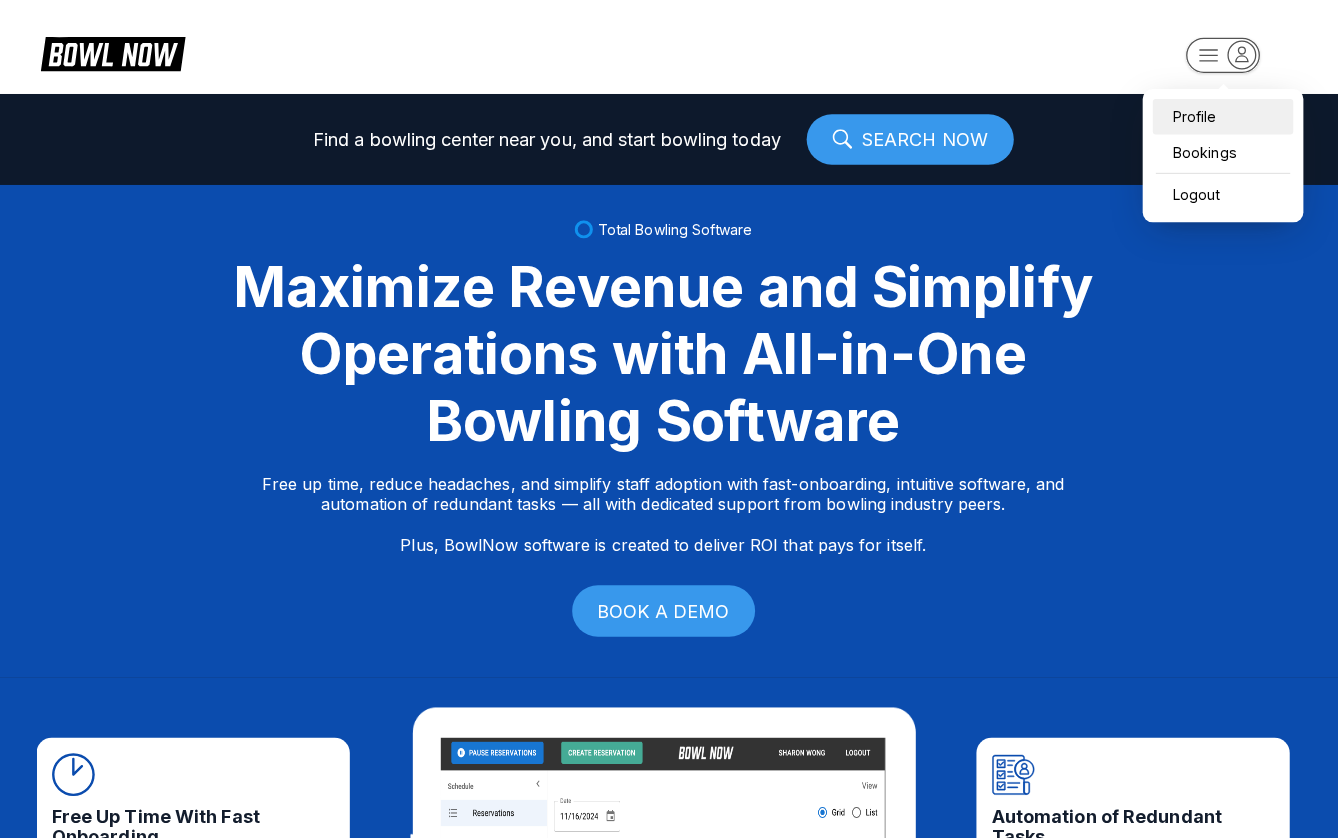 click on "Profile" at bounding box center (1223, 115) 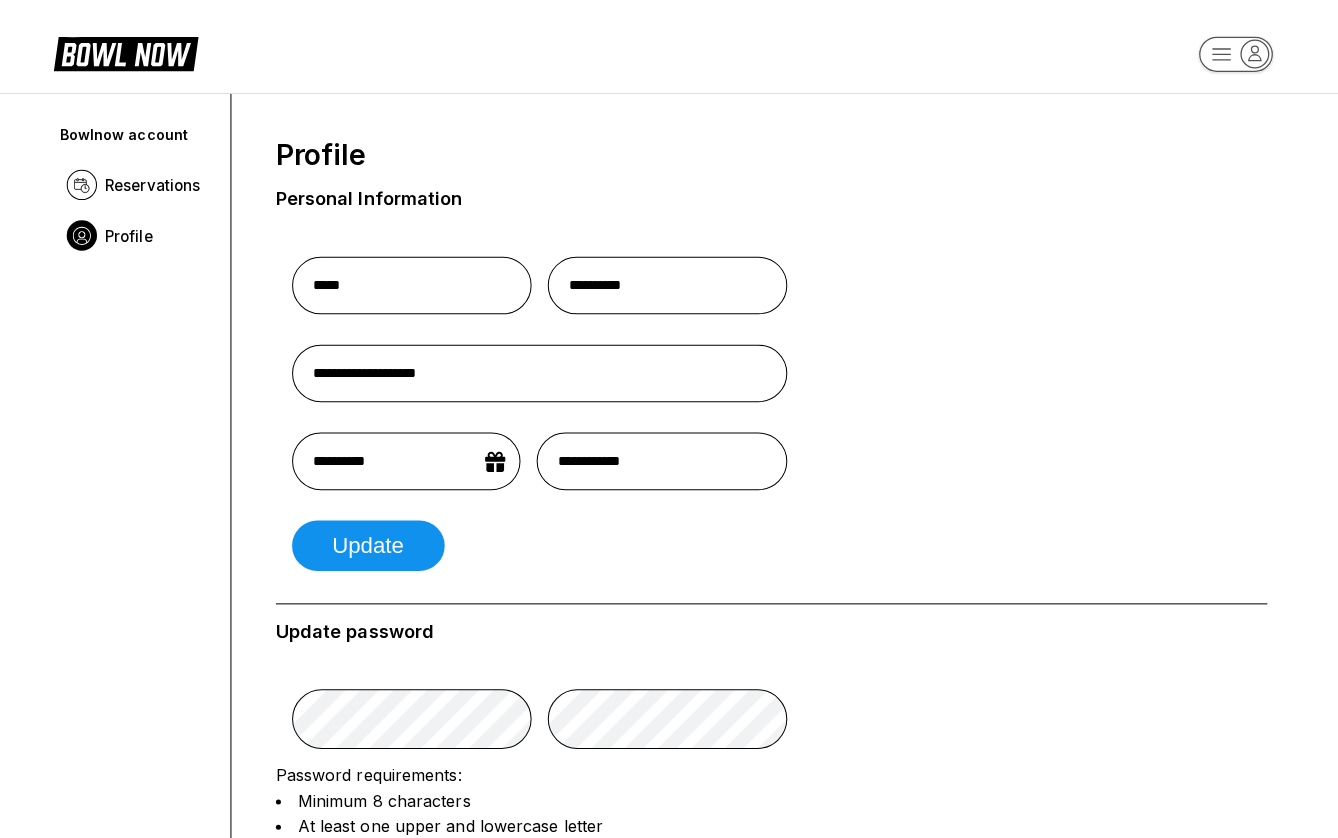 scroll, scrollTop: 0, scrollLeft: 0, axis: both 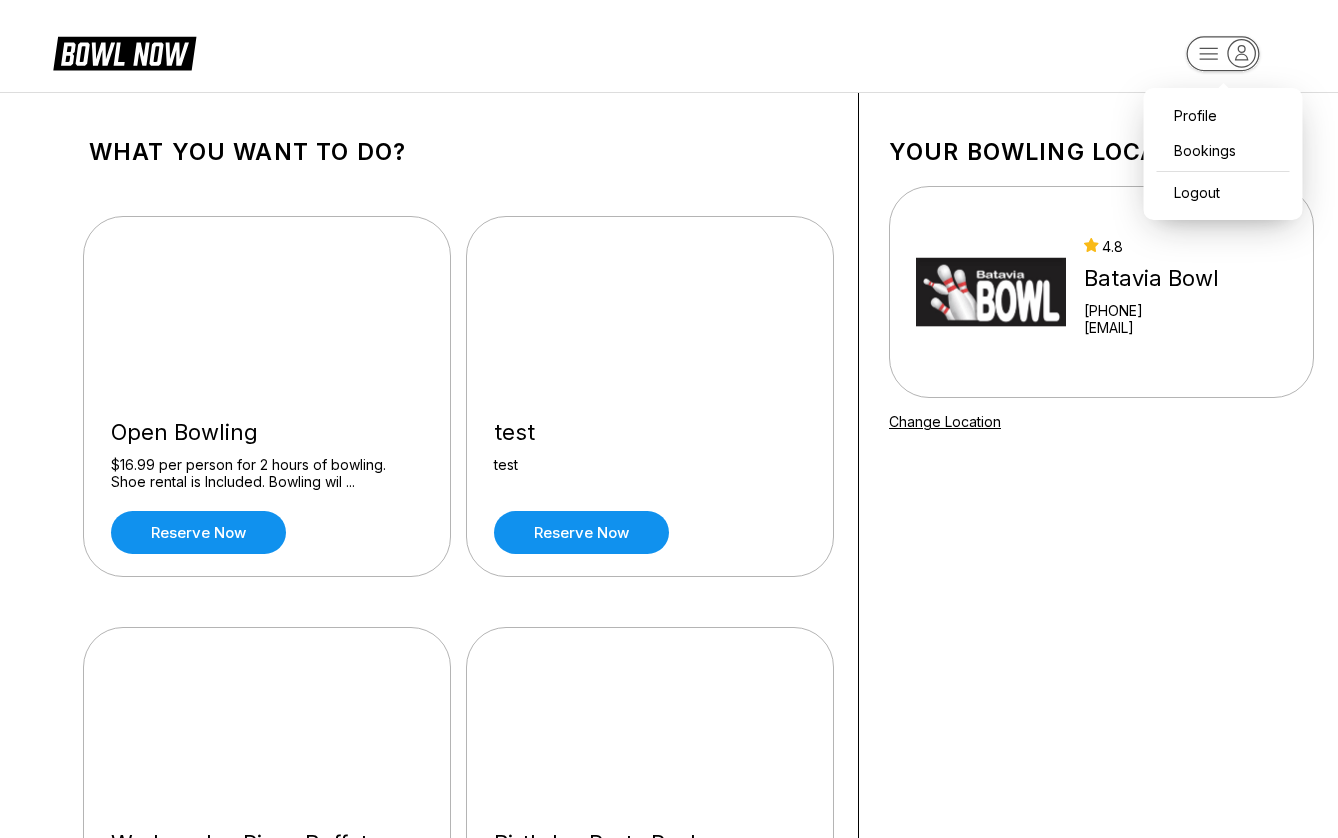 click on "Profile Bookings Logout What you want to do? Open Bowling $16.99 per person for 2 hours of bowling. Shoe rental is Included. Bowling wil ... Reserve now test test Reserve now Wednesday Pizza Buffet Enjoy two hours of bowling and shoes for 16.99 per person. As well as our Pizz ... Reserve now Birthday Party Package $17.99 per person
2 hours of bowling
Includes shoes, pizza, soft drinks, and c ... Reserve now Friday Family Fun Buy one lane for up to six bowlers for 69.99. 2 hours and shoes. Includes a la ... Reserve now Your bowling location 4.8 [BUSINESS_NAME]   [PHONE] [EMAIL] Change Location about About BowlNow  Become a BowlNow partner  Schedule a demo INTERESTED IN LEARNING MORE ABOUT THE BOWL NOW PARTNERSHIP? Send us a message using the online form! send us a message send ©  2025  BowlNow /places/dK0dpq3gt28Mn5Jg6MRx/products" at bounding box center (669, 985) 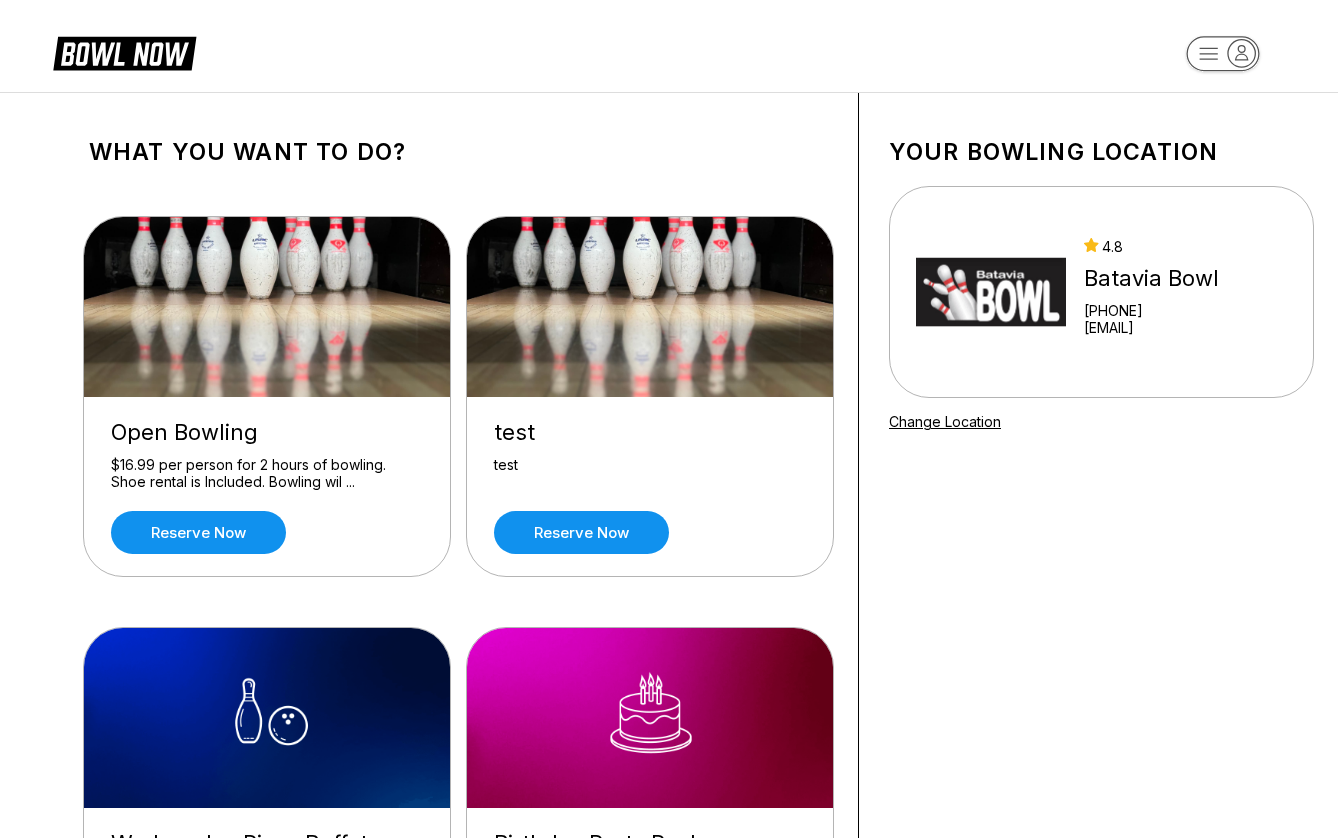 click on "What you want to do? Open Bowling $16.99 per person for 2 hours of bowling. Shoe rental is Included. Bowling wil ... Reserve now test test Reserve now Wednesday Pizza Buffet Enjoy two hours of bowling and shoes for 16.99 per person. As well as our Pizz ... Reserve now Birthday Party Package $17.99 per person
2 hours of bowling
Includes shoes, pizza, soft drinks, and c ... Reserve now Friday Family Fun Buy one lane for up to six bowlers for 69.99. 2 hours and shoes. Includes a la ... Reserve now Your bowling location 4.8 Batavia Bowl   +15137243232 grant@bataviabowl.com Change Location about About BowlNow  Become a BowlNow partner  Schedule a demo INTERESTED IN LEARNING MORE ABOUT THE BOWL NOW PARTNERSHIP? Send us a message using the online form! send us a message send ©  2025  BowlNow /places/dK0dpq3gt28Mn5Jg6MRx/products" at bounding box center [669, 985] 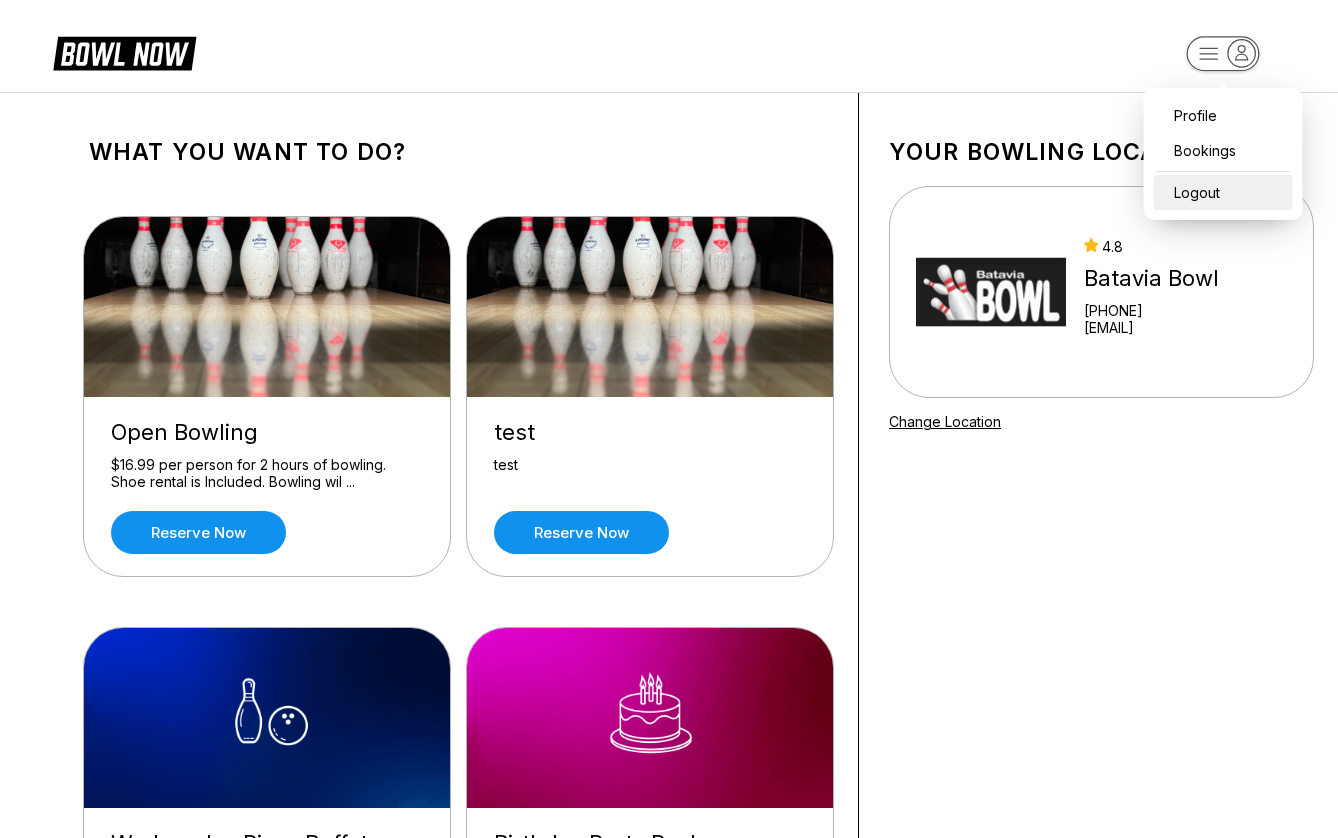 click on "Logout" at bounding box center [1223, 192] 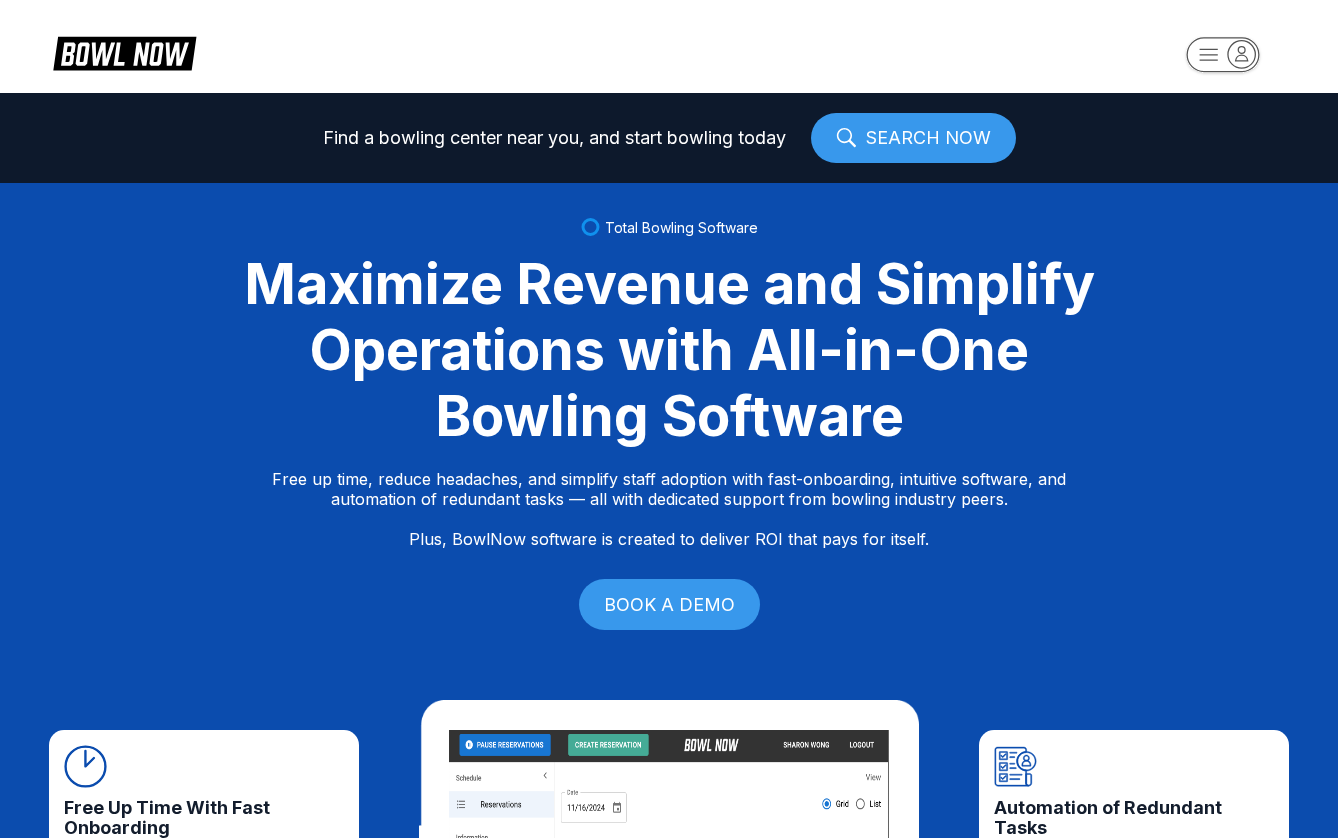 click on "Find a bowling center near you, and start bowling today SEARCH NOW Total Bowling Software Maximize Revenue and Simplify Operations with All-in-One Bowling Software Free up time, reduce headaches, and simplify staff adoption with fast-onboarding, intuitive software, and  automation of redundant tasks — all with dedicated support from bowling industry peers. Plus, BowlNow software is created to deliver ROI that pays for itself. BOOK A DEMO Free Up Time With Fast Onboarding We know time is critical, so we’ve streamlined our onboarding process to be fast and hassle-free. Even better, you’ll have on-demand, hands-on support from bowling industry peers. Intuitive Software to Simplify Staff Adoption Our platform is built to be intuitive, modern, and easy-to-use, ensuring your staff can quickly adopt and stay focused on what matters most—delivering an exceptional customer experience. Automation of Redundant Tasks By automating tedious, time-consuming tasks we streamline your operations and boost efficiency." at bounding box center [669, 419] 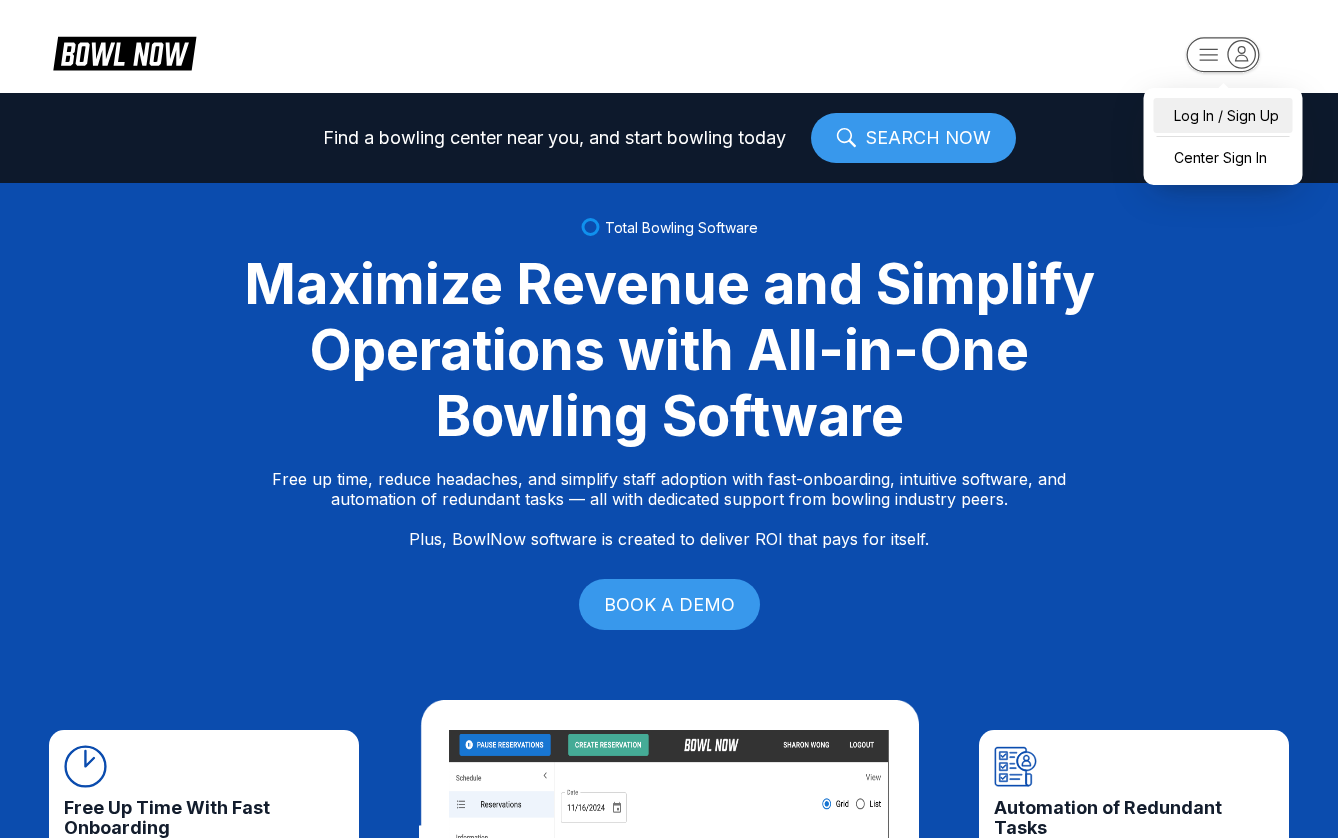 click on "Log In / Sign Up" at bounding box center [1223, 115] 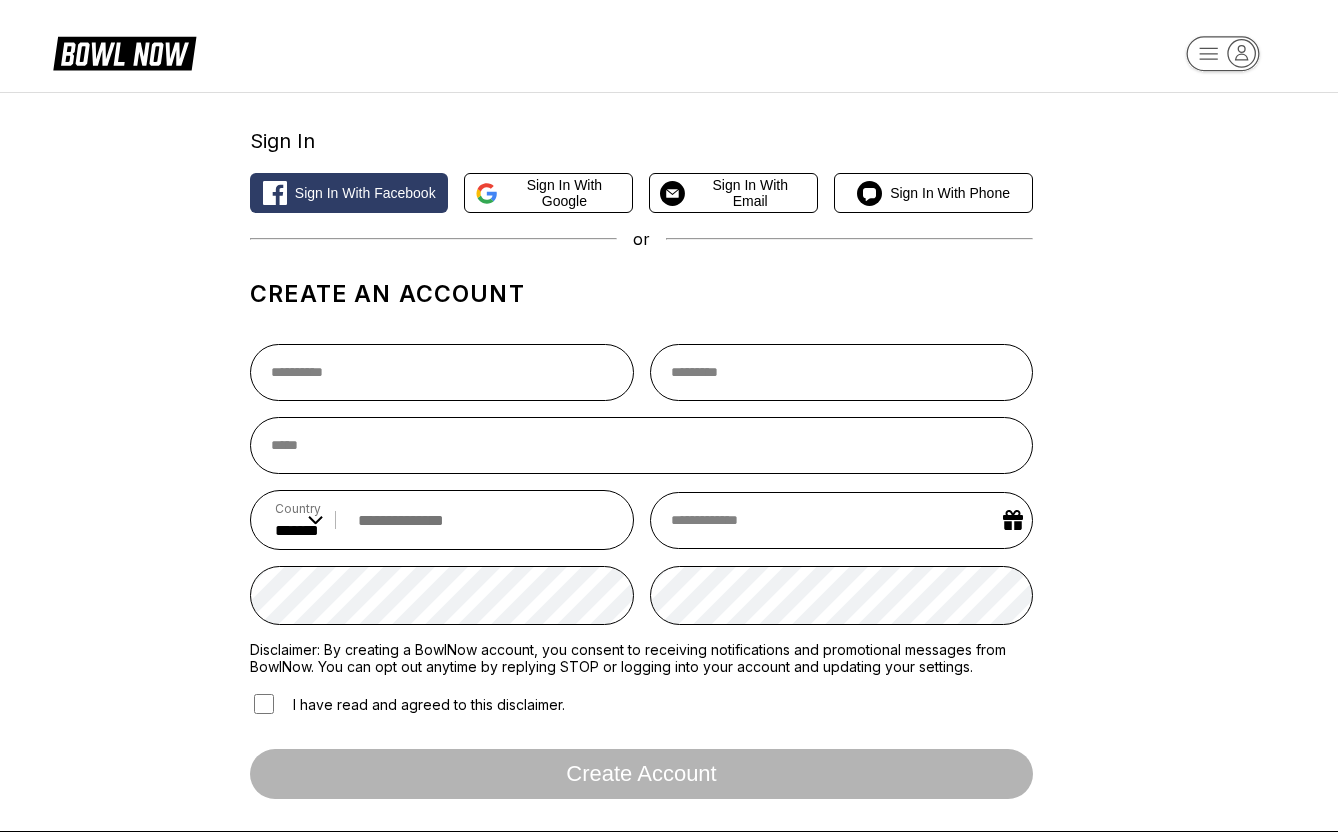 click on "Sign In Sign in with Facebook Sign in with Google Sign in with Email Sign in with Phone or Create an account Country ** * *** ** * *** ** * *** ** * ** ** * * ** * * ** * *** ** * *** ** * *** ** * ** ** * * ** * ** ** * ** ** * *** ** * *** ** * *** ** * *** ** * * ** * *** ** * ** ** * *** ** * *** ** * *** ** * *** ** * *** ** * *** ** * * ** * *** ** * *** ** * *** ** * ** ** * * ** * *** ** * *** ** * *** ** * *** ** * * ** * ** ** * *** ** * *** ** * *** ** * ** ** * *** ** * *** ** * ** ** * *** ** * ** ** * ** ** * *** ** * ** ** * *** ** * *** ** * ** ** * *** ** * *** ** * ** ** * *** ** * ** ** * * ** * * ** * *** ** * *** ** * *** ** * ** ** * *** ** * *** ** * ** ** * *** ** * *** ** * *** ** * *** ** * *** ** * *** ** * ** ** * *** ** * ** ** * * ** * *** ** * *** ** * ** ** * *** ** * *** ** * *** ** * *** ** * *** ** * *** ** * *** ** * ** ** * *** ** * * ** * *** ** * *** ** * *** ** * *** ** * *** ** * *** ** * ** ** * ** ** * *** ** * *** ** * ** ** * ** ** * *** ** * *** ** * ** ** * *** *" at bounding box center [669, 669] 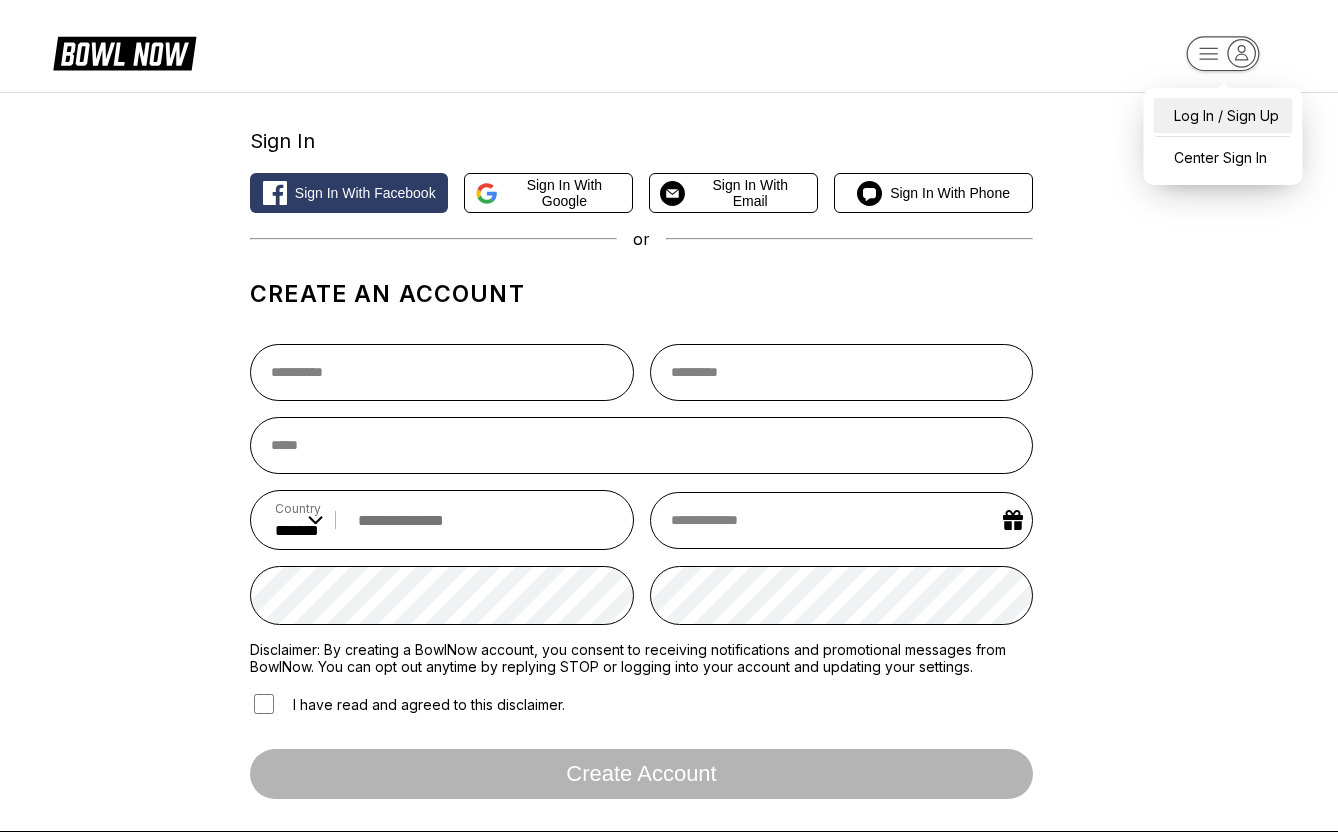 click on "Log In / Sign Up" at bounding box center [1223, 115] 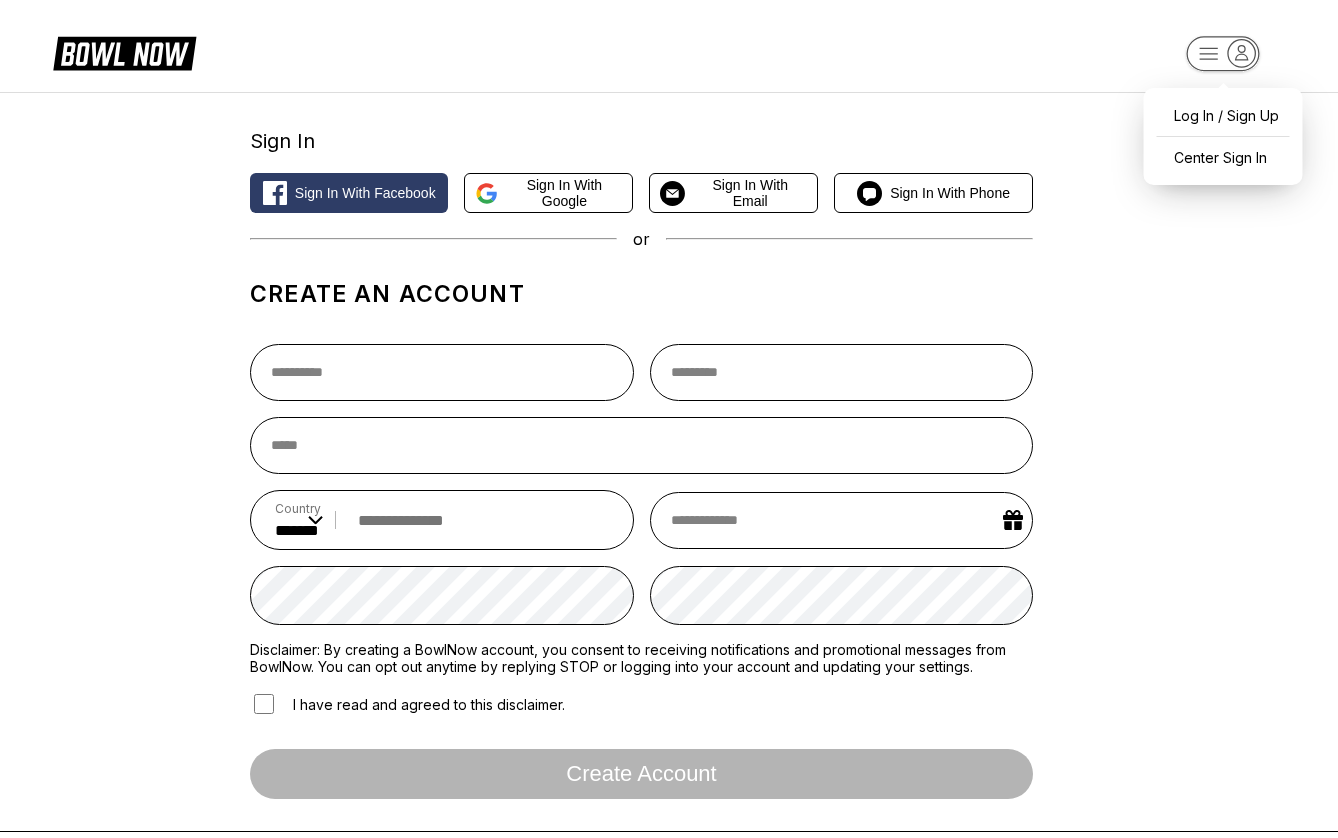 click on "Log In / Sign Up Center Sign In Sign In Sign in with Facebook Sign in with Google Sign in with Email Sign in with Phone or Create an account Country ** * *** ** * *** ** * *** ** * ** ** * * ** * * ** * *** ** * *** ** * *** ** * ** ** * * ** * ** ** * ** ** * *** ** * *** ** * *** ** * *** ** * * ** * *** ** * ** ** * *** ** * *** ** * *** ** * *** ** * *** ** * *** ** * * ** * *** ** * *** ** * *** ** * ** ** * * ** * *** ** * *** ** * *** ** * *** ** * * ** * ** ** * *** ** * *** ** * *** ** * ** ** * *** ** * *** ** * ** ** * *** ** * ** ** * ** ** * *** ** * ** ** * *** ** * *** ** * ** ** * *** ** * *** ** * ** ** * *** ** * ** ** * * ** * * ** * *** ** * *** ** * *** ** * ** ** * *** ** * *** ** * ** ** * *** ** * *** ** * *** ** * *** ** * *** ** * *** ** * ** ** * *** ** * ** ** * * ** * *** ** * *** ** * ** ** * *** ** * *** ** * *** ** * *** ** * *** ** * *** ** * *** ** * ** ** * *** ** * * ** * *** ** * *** ** * *** ** * *** ** * *** ** * *** ** * ** ** * ** ** * *** ** * *** ** * ** ** * ** ** *" at bounding box center (669, 669) 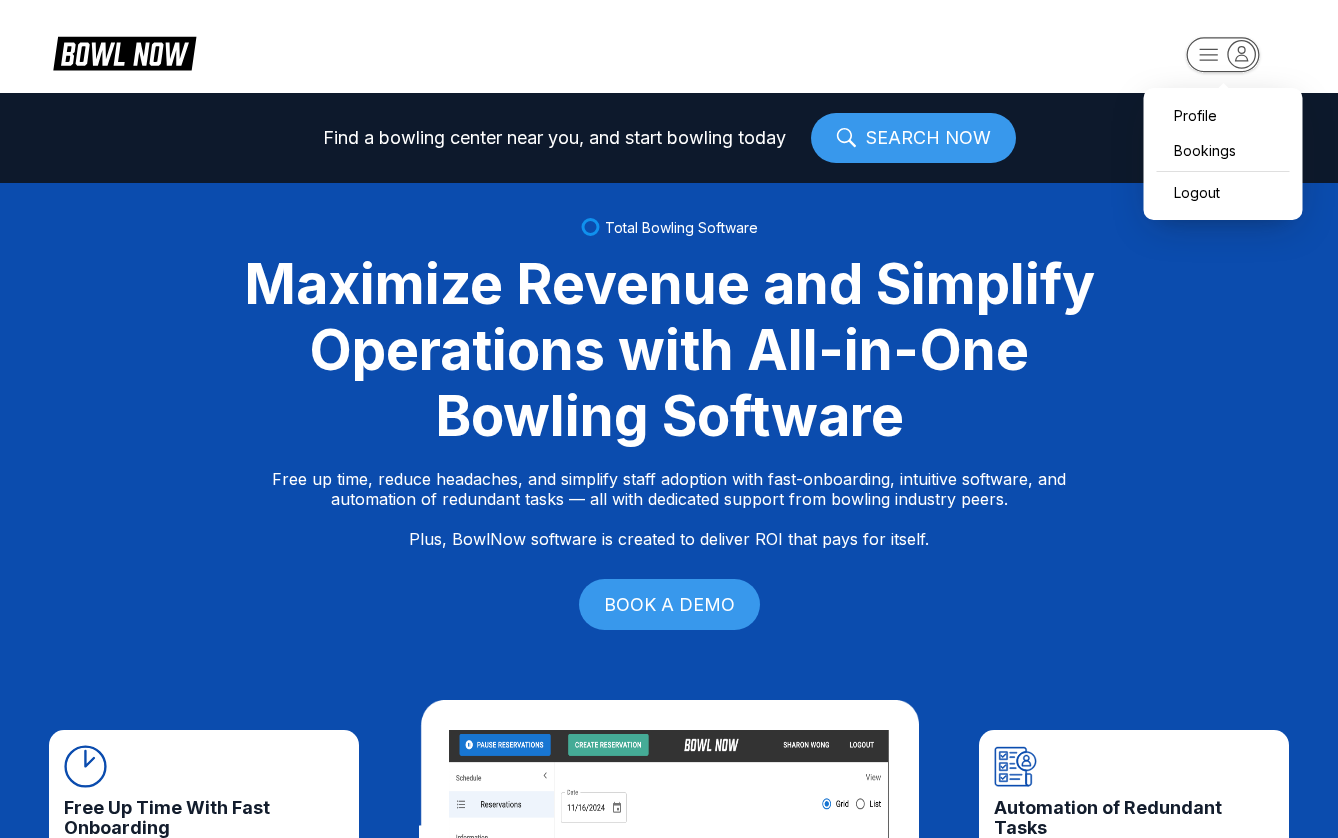 click on "Profile Bookings Logout Find a bowling center near you, and start bowling today SEARCH NOW Total Bowling Software Maximize Revenue and Simplify Operations with All-in-One Bowling Software Free up time, reduce headaches, and simplify staff adoption with fast-onboarding, intuitive software, and  automation of redundant tasks — all with dedicated support from bowling industry peers. Plus, BowlNow software is created to deliver ROI that pays for itself. BOOK A DEMO Free Up Time With Fast Onboarding We know time is critical, so we’ve streamlined our onboarding process to be fast and hassle-free. Even better, you’ll have on-demand, hands-on support from bowling industry peers. Intuitive Software to Simplify Staff Adoption Our platform is built to be intuitive, modern, and easy-to-use, ensuring your staff can quickly adopt and stay focused on what matters most—delivering an exceptional customer experience. Automation of Redundant Tasks Created to Deliver ROI That Pays for Itself Fast Track Step One Step Two" at bounding box center [669, 419] 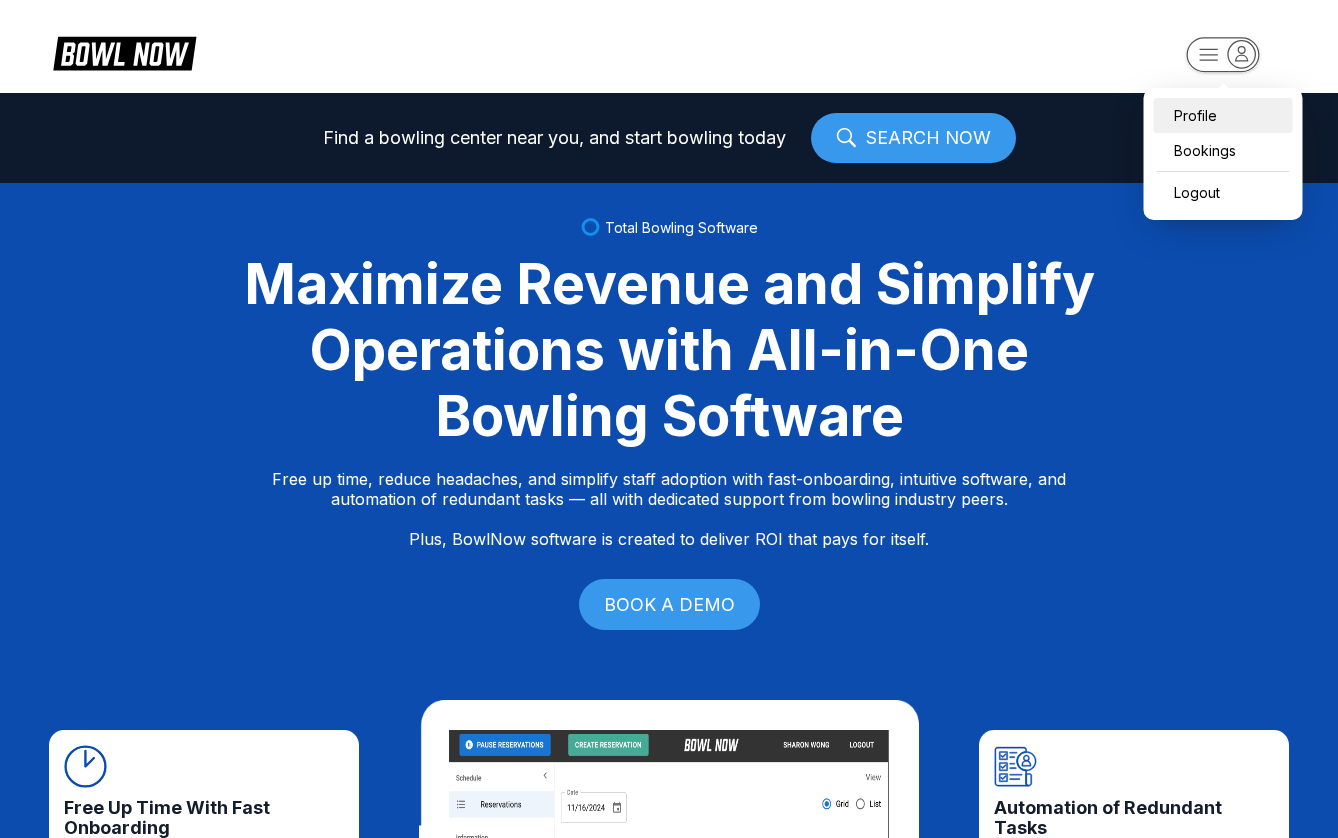 click on "Profile" at bounding box center (1223, 115) 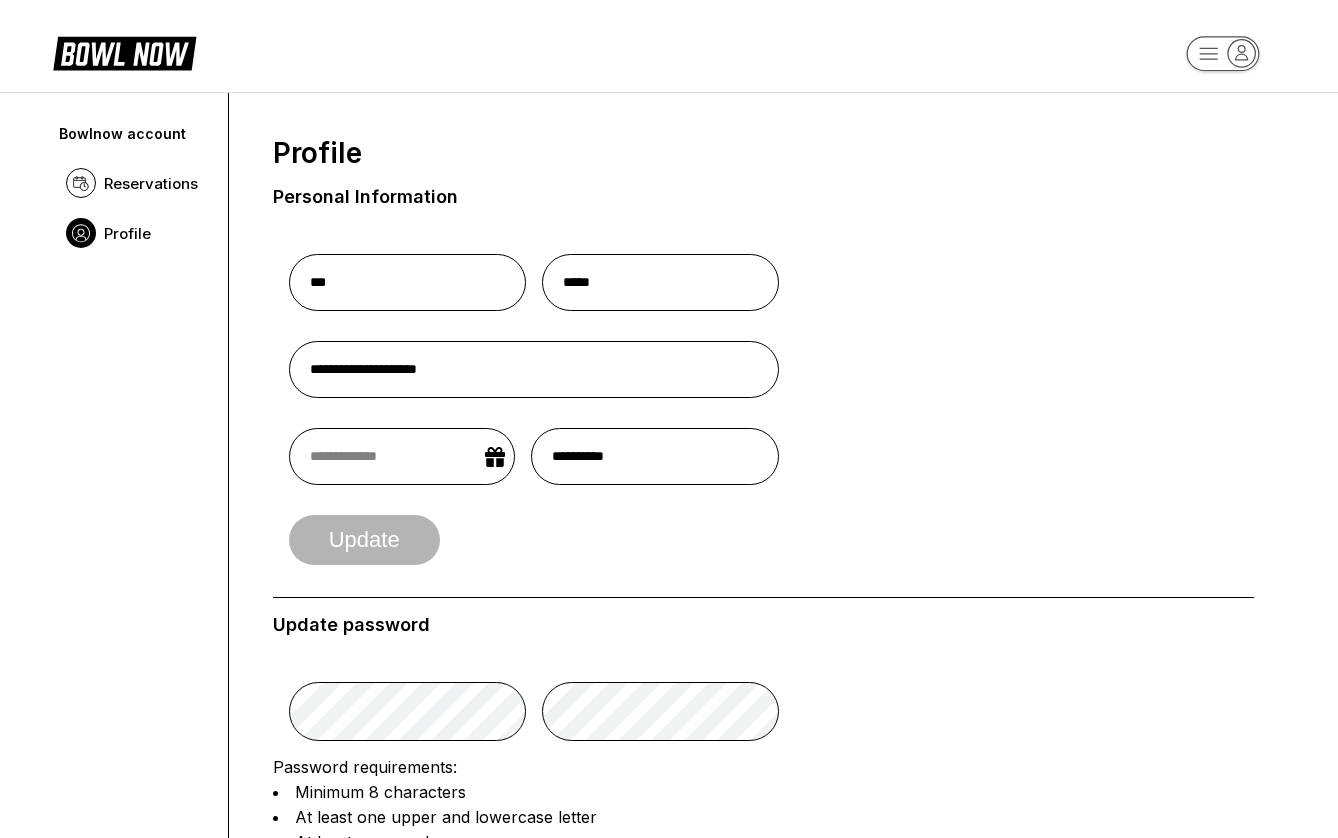 scroll, scrollTop: 0, scrollLeft: 0, axis: both 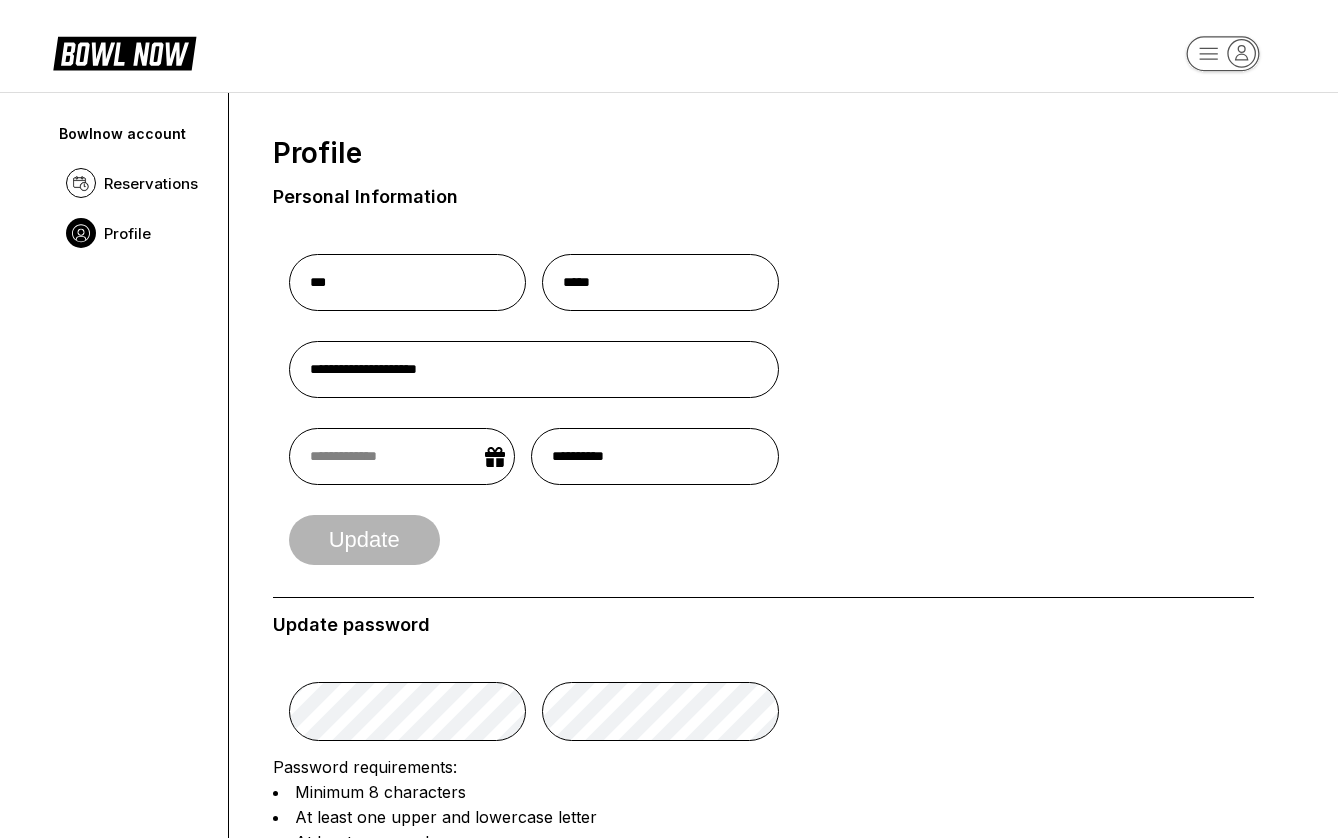 select on "**" 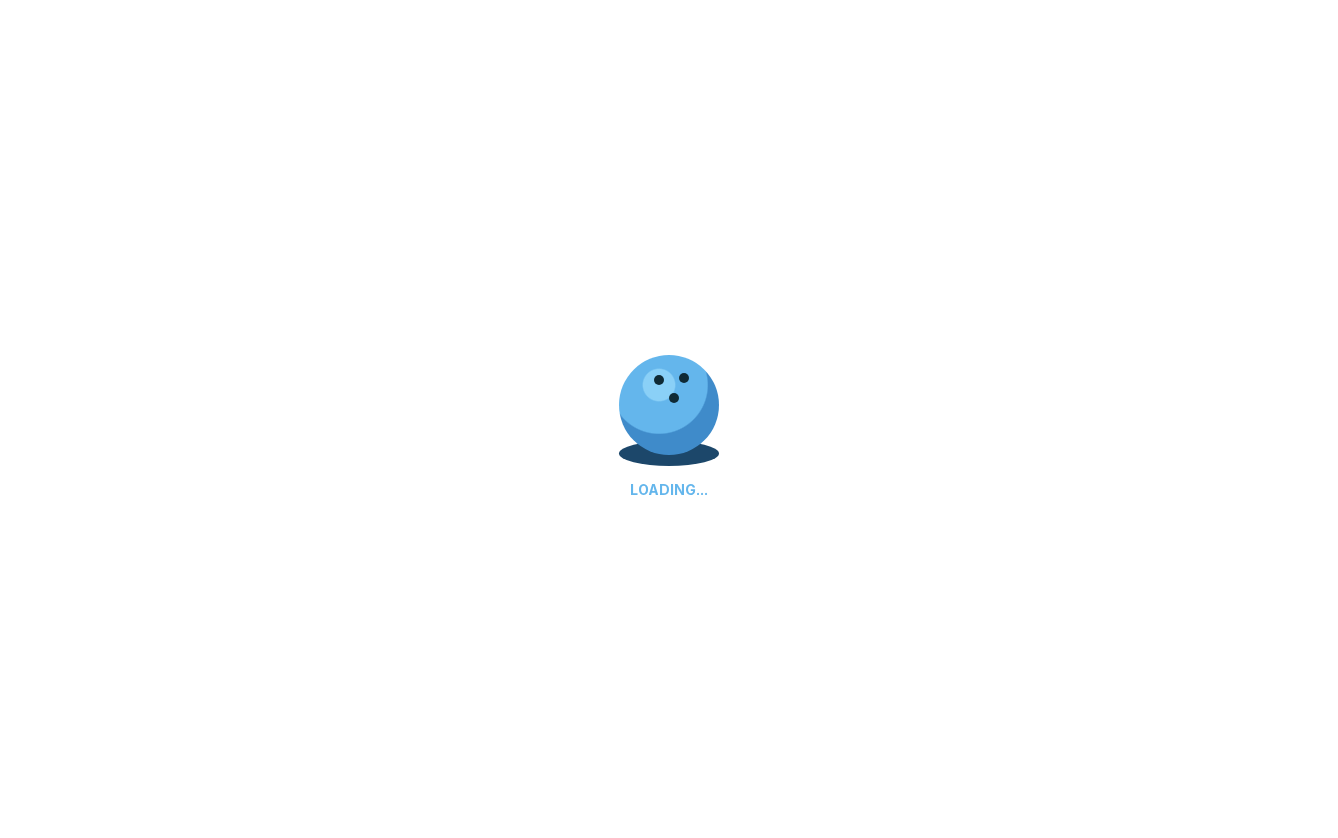 scroll, scrollTop: 0, scrollLeft: 0, axis: both 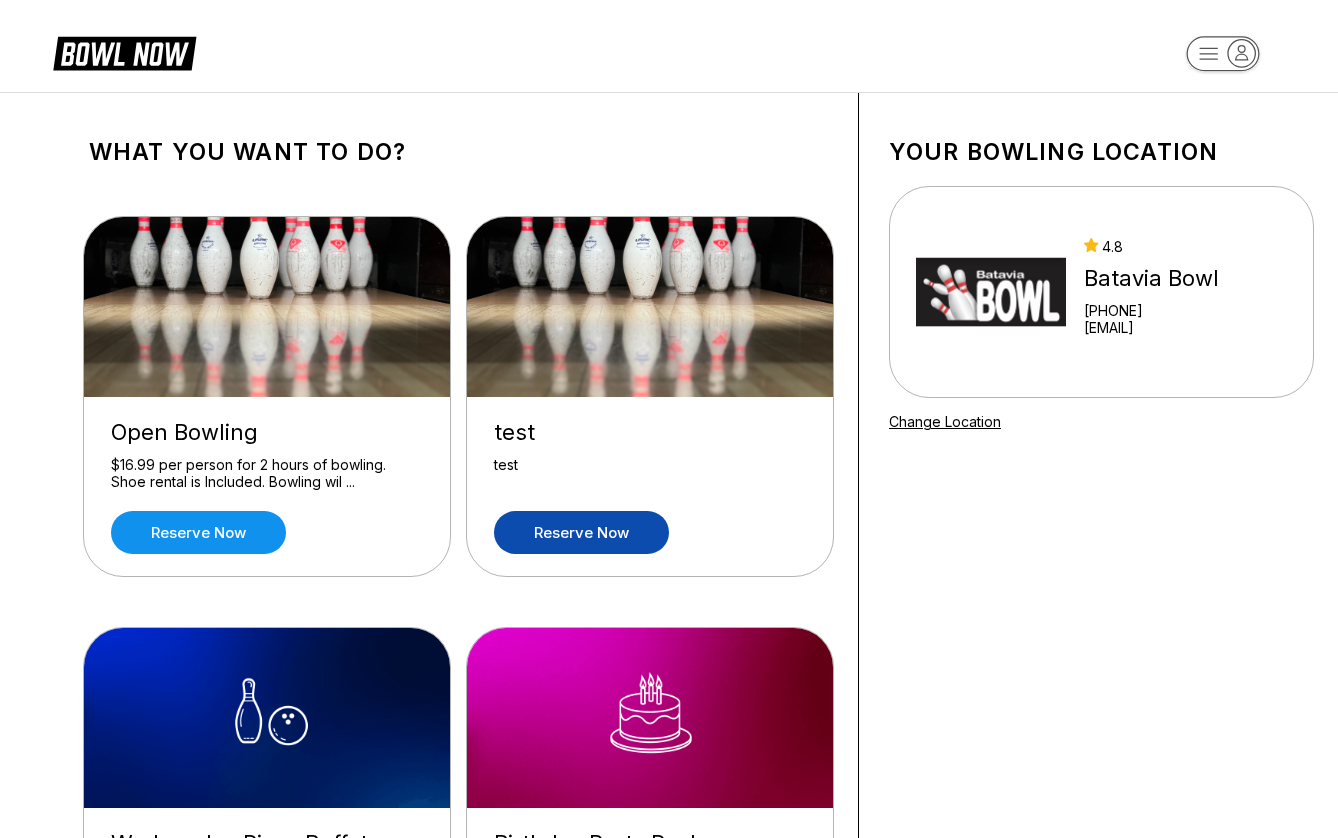 click on "Reserve now" at bounding box center [581, 532] 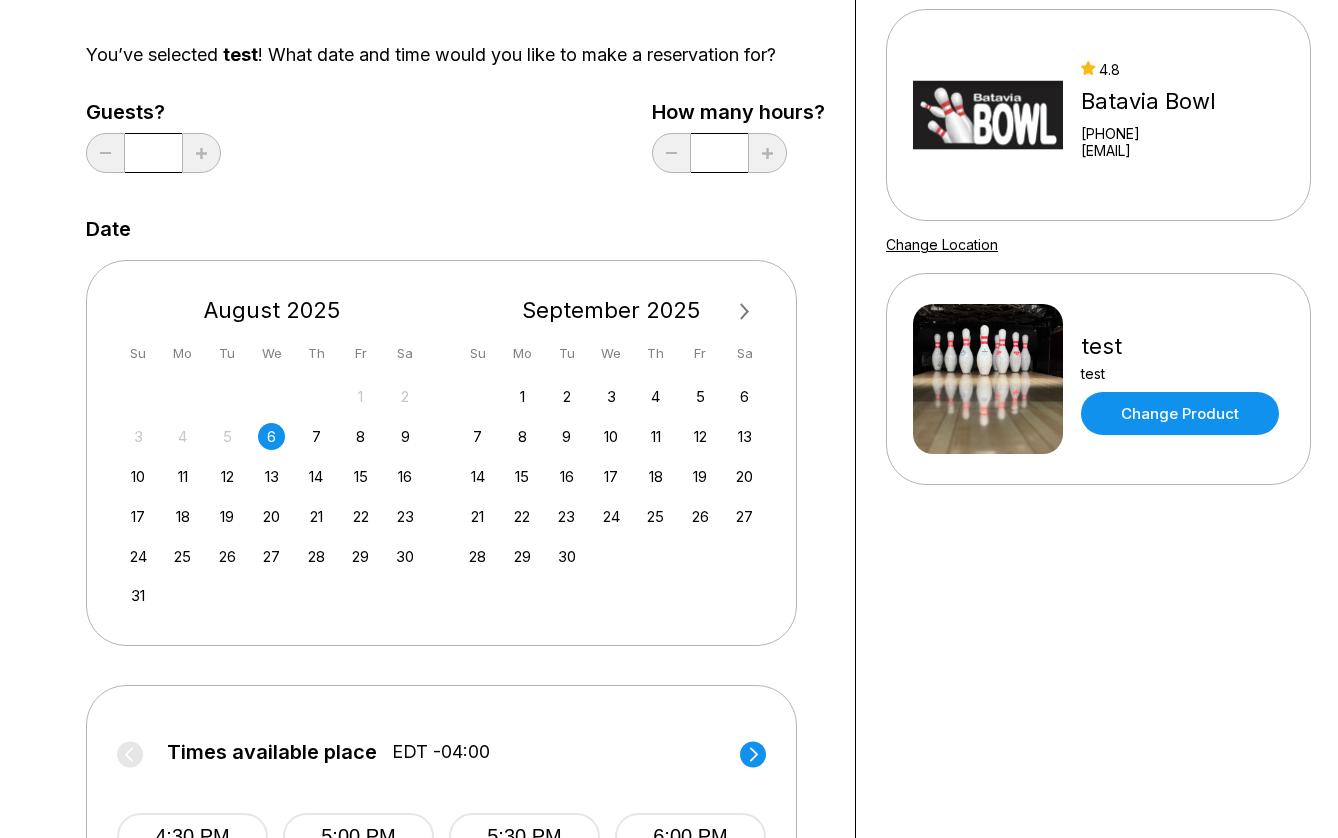 scroll, scrollTop: 507, scrollLeft: 3, axis: both 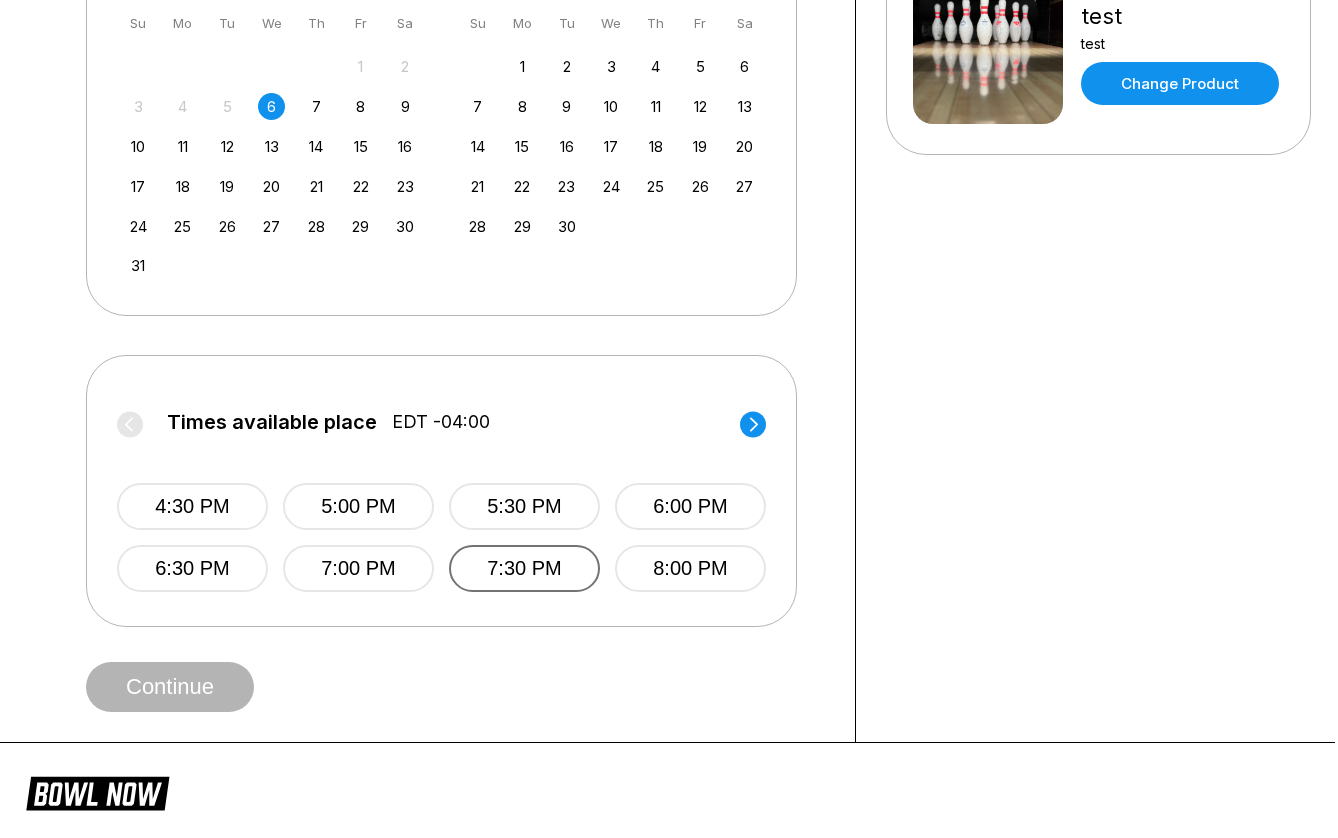 click on "7:30 PM" at bounding box center (524, 568) 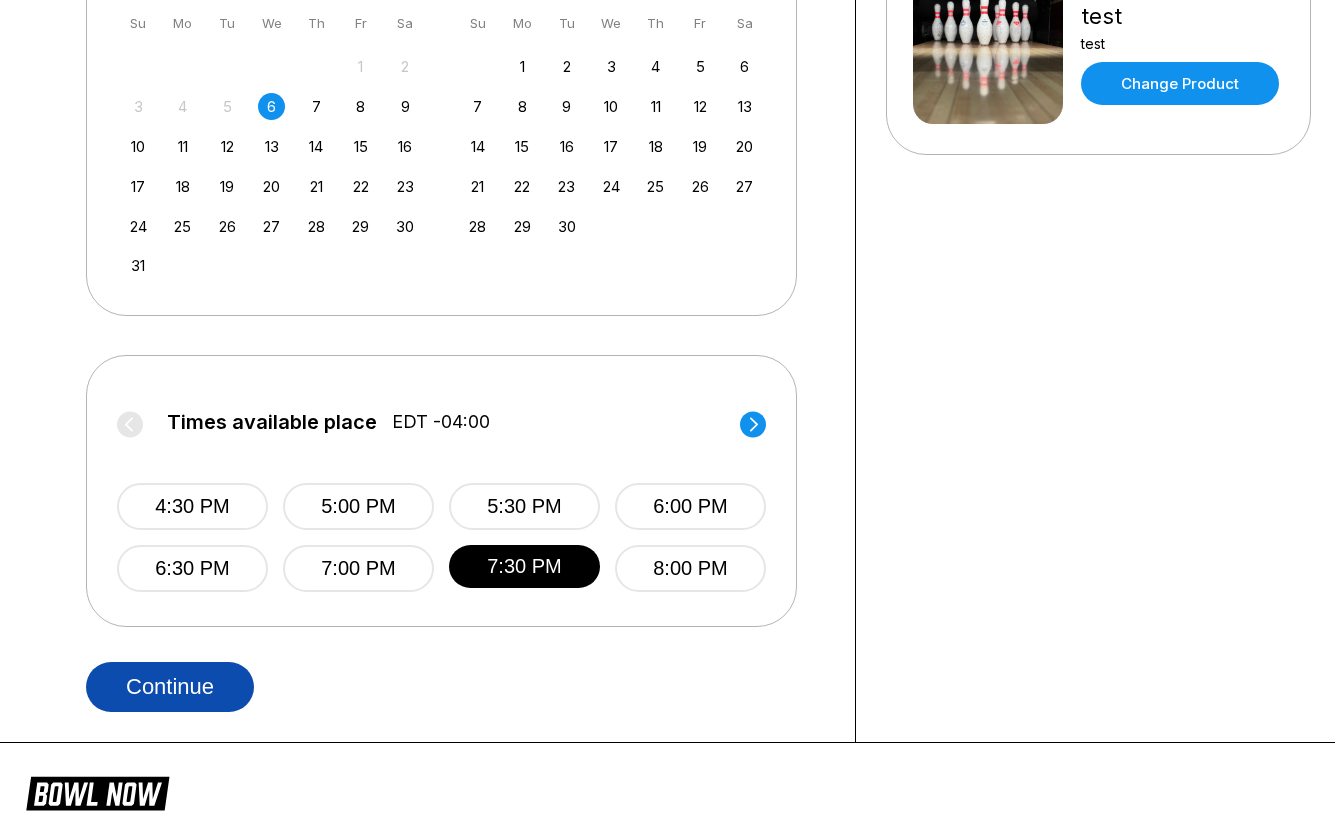 click on "Continue" at bounding box center [170, 687] 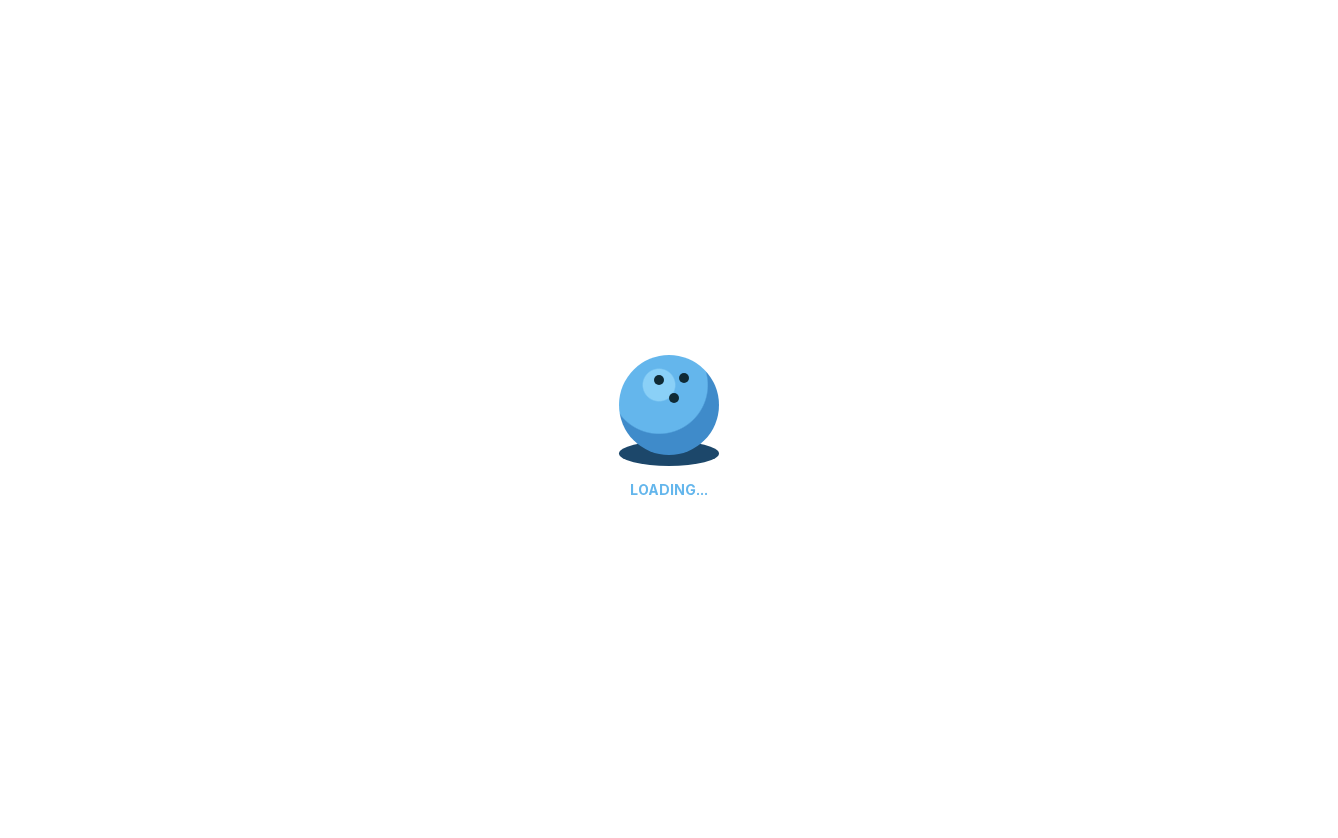 scroll, scrollTop: 0, scrollLeft: 0, axis: both 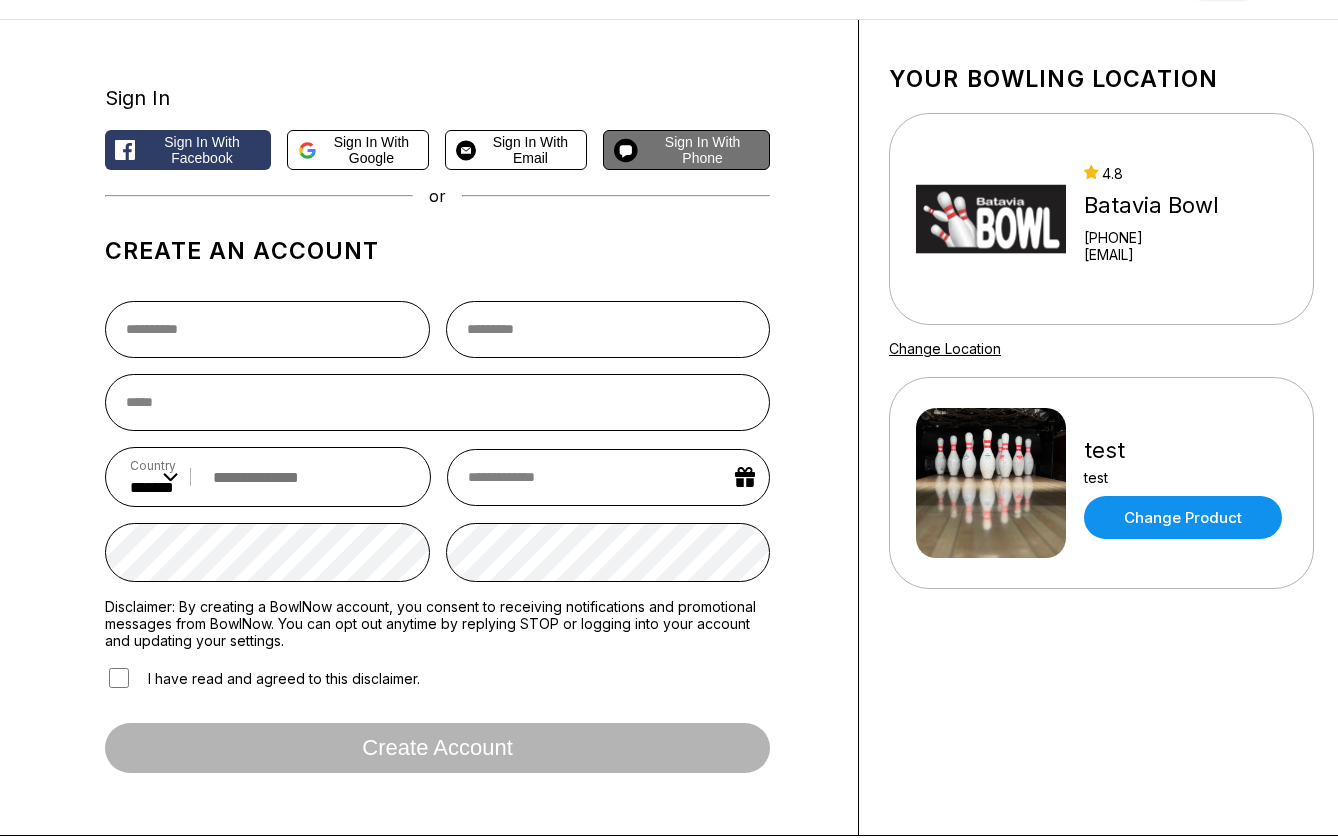 click on "Sign in with Phone" at bounding box center [702, 150] 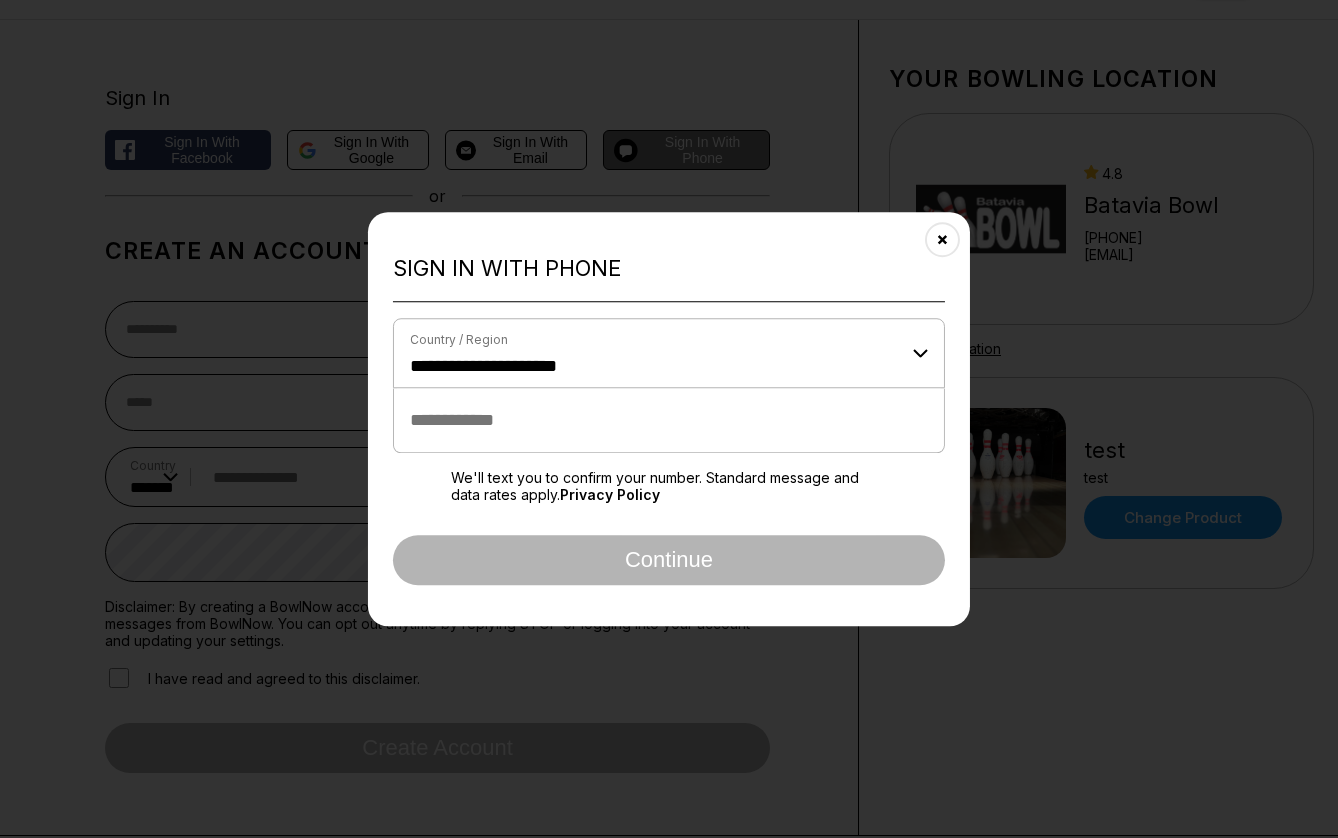 scroll, scrollTop: 0, scrollLeft: 0, axis: both 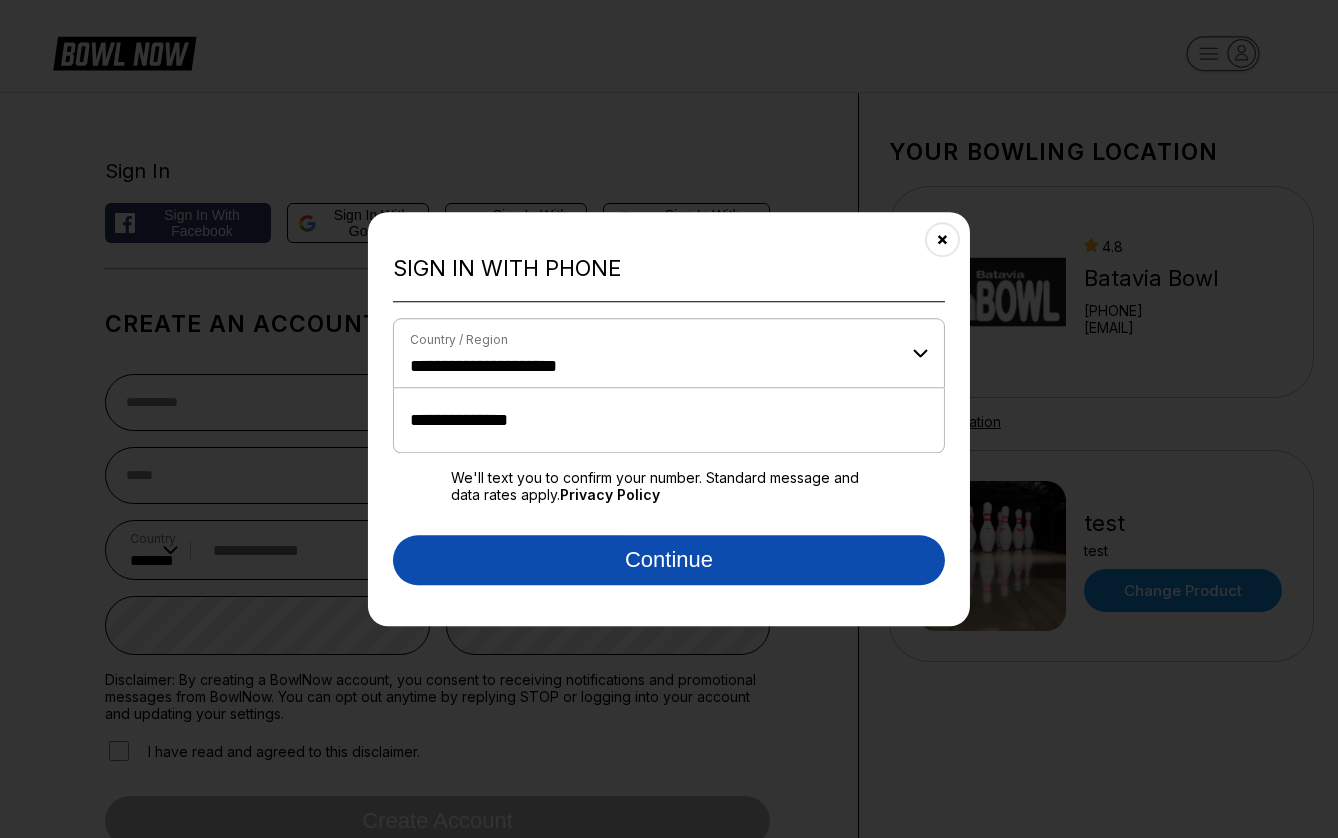type on "**********" 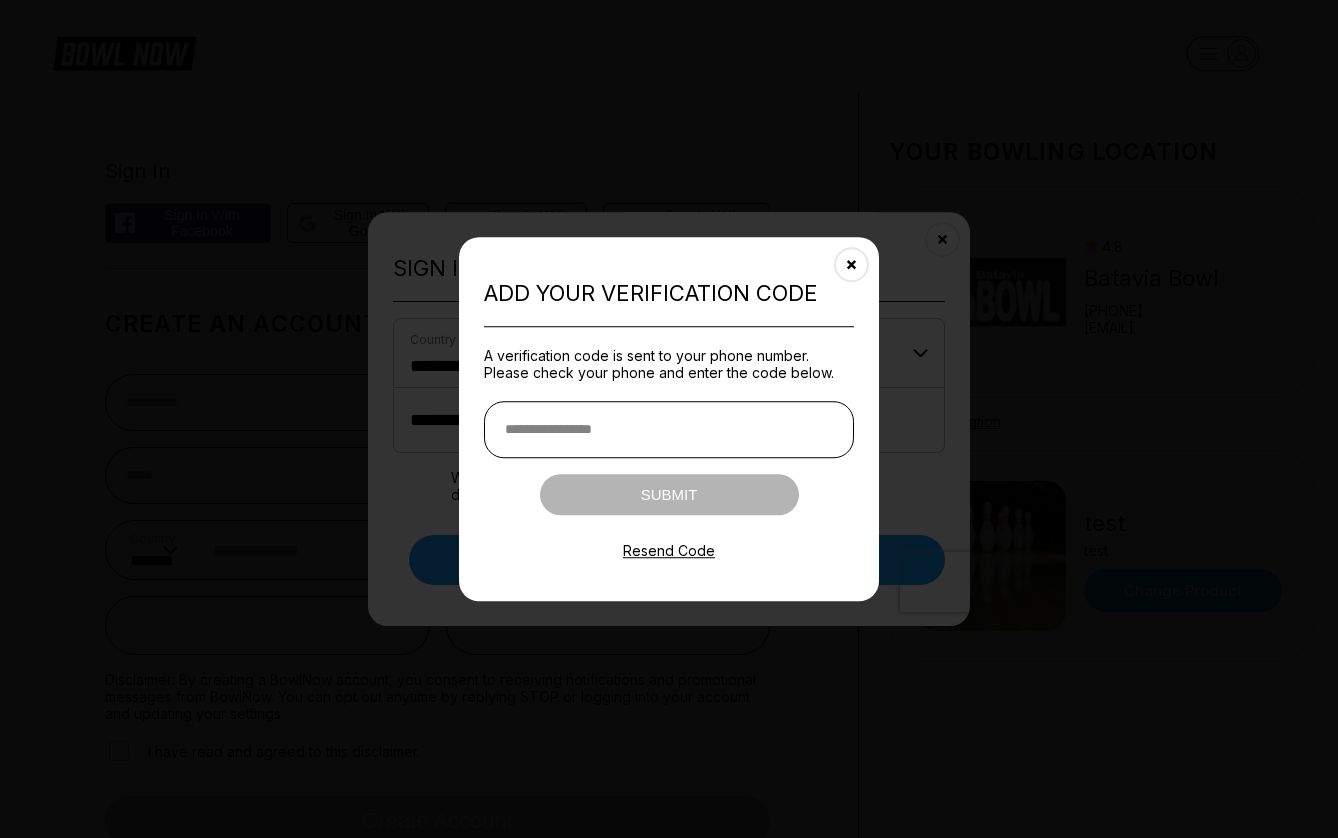 click at bounding box center [669, 429] 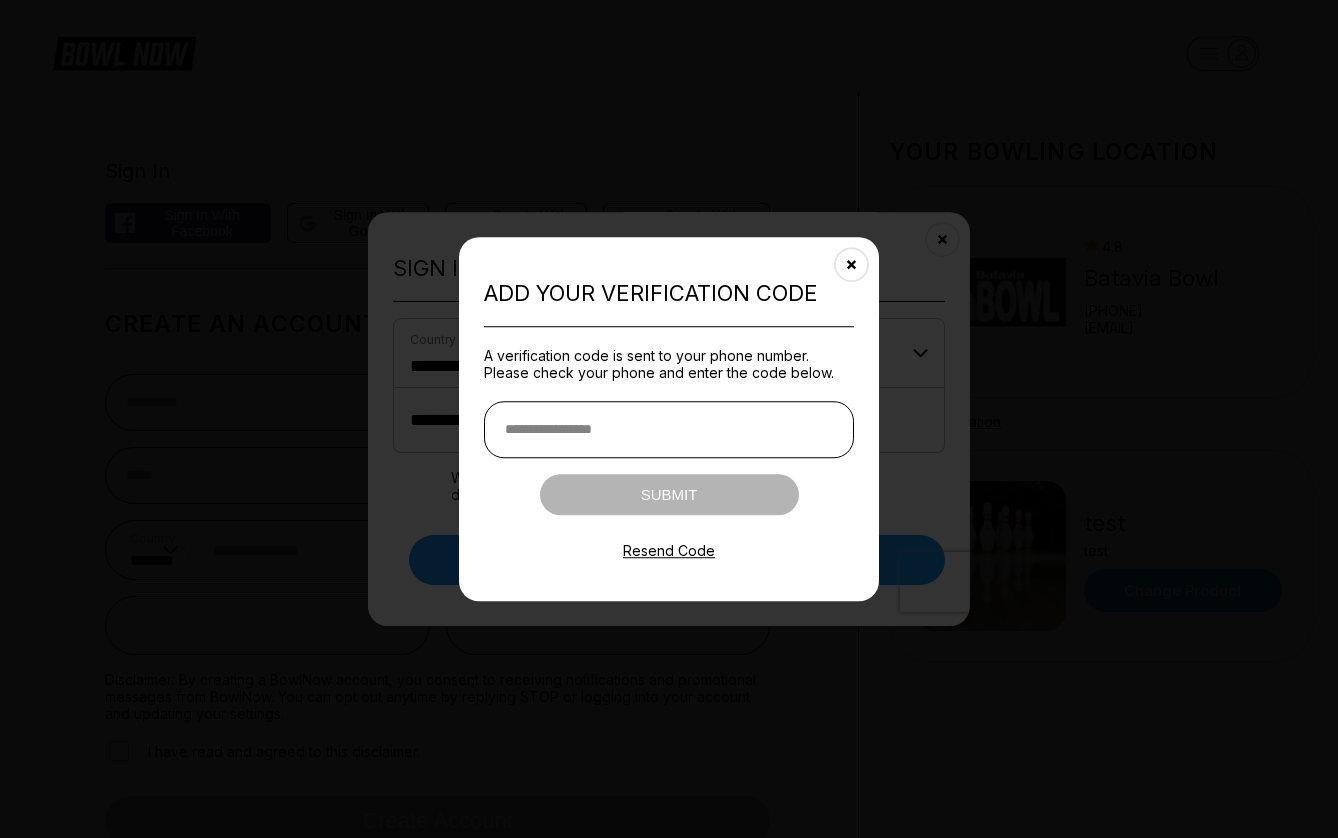 click on "Add your Verification Code A verification code is sent to your phone number. Please check your phone and enter the code below. Submit Resend Code" at bounding box center (669, 419) 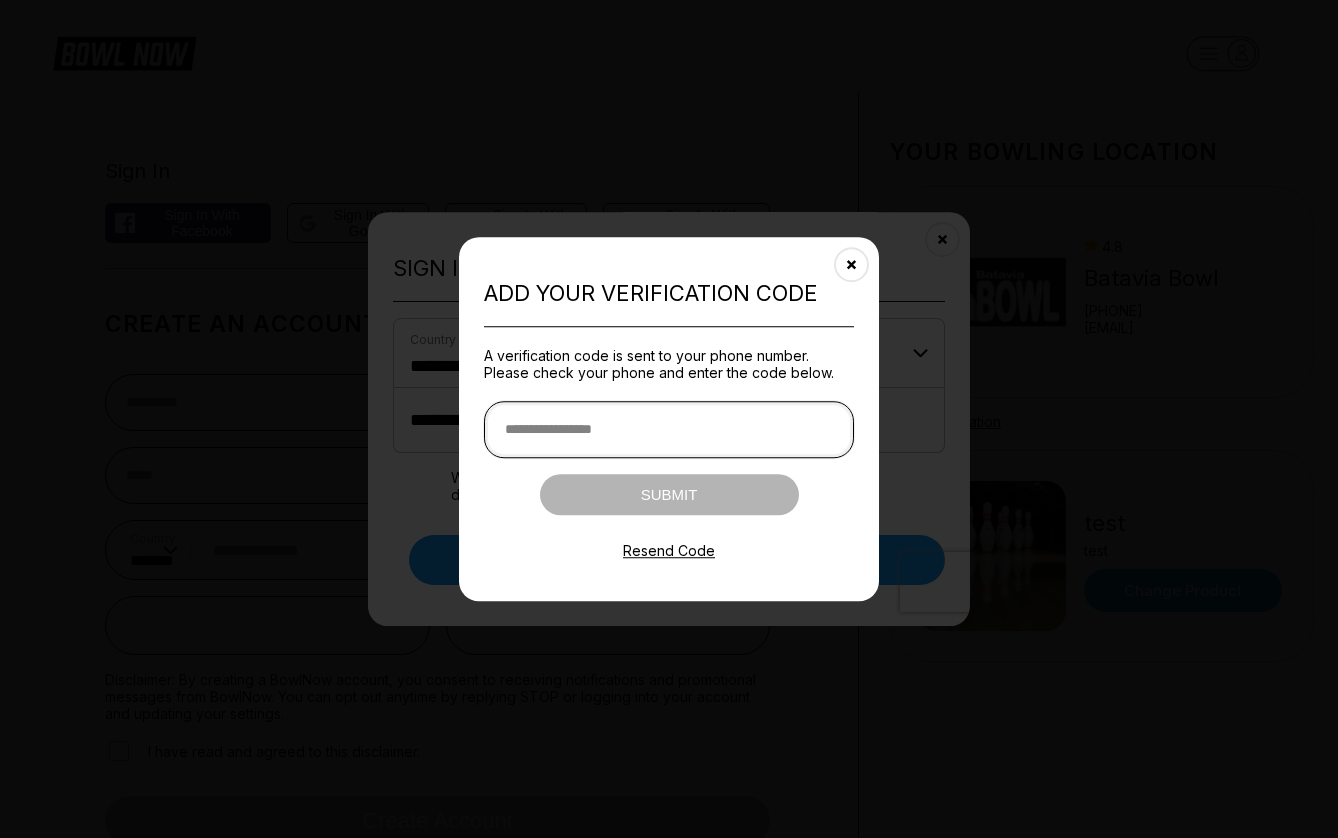 click at bounding box center [669, 429] 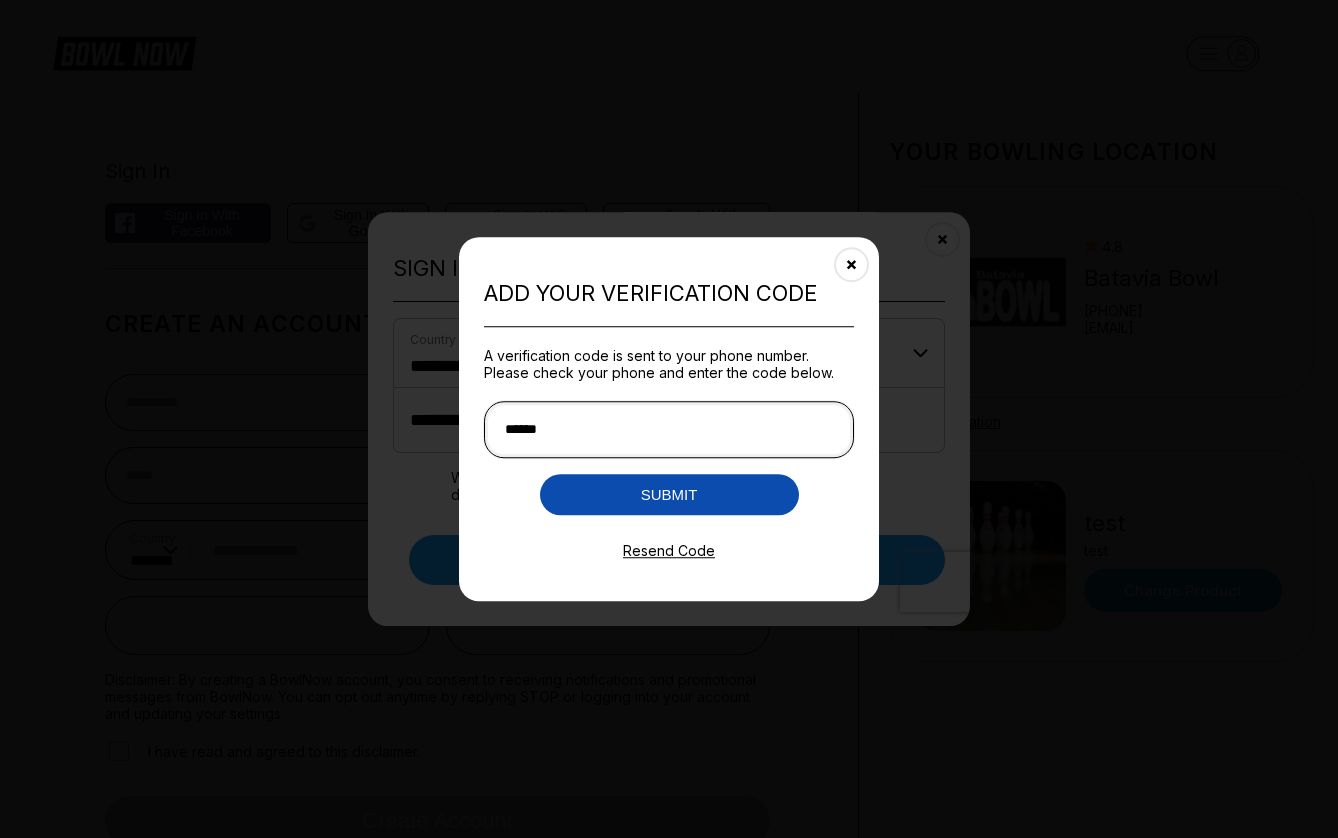type on "******" 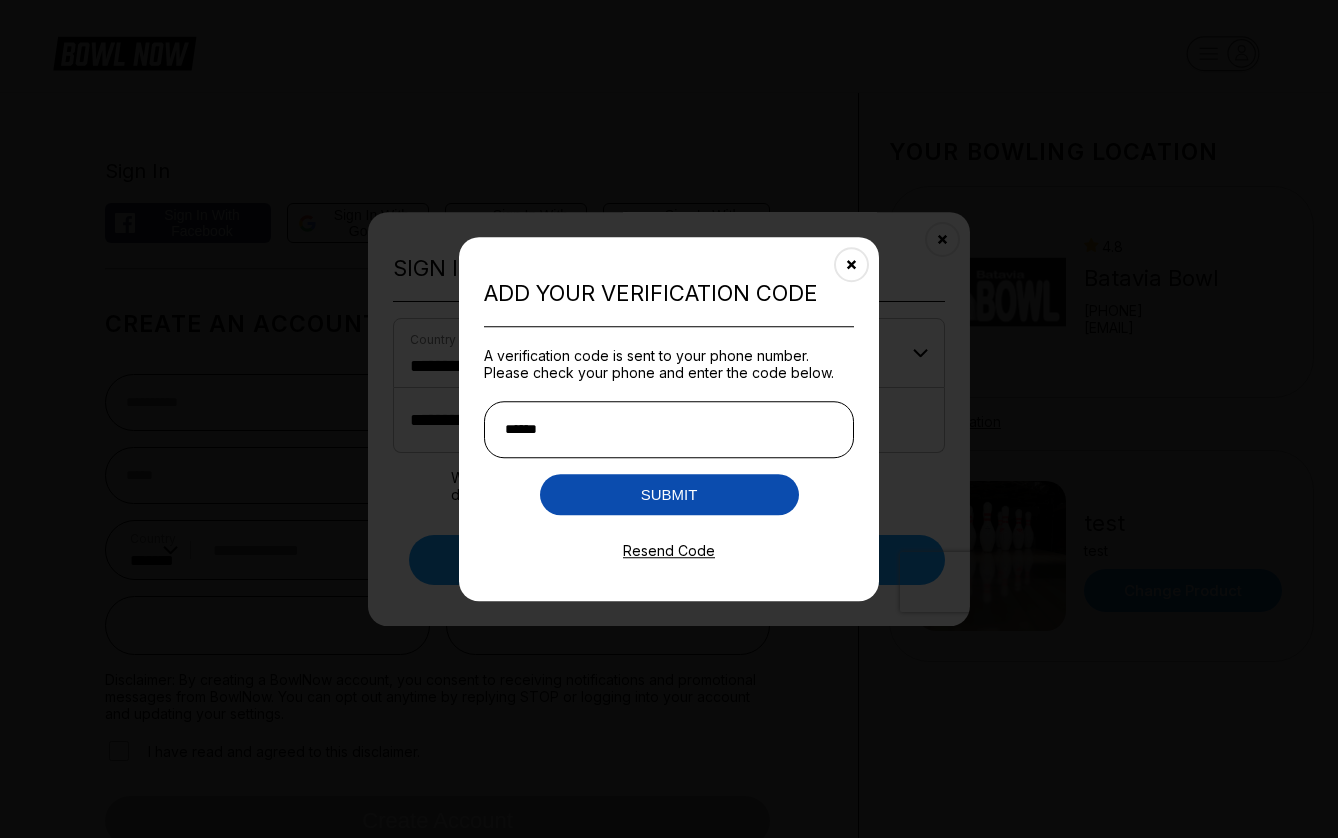 click on "Submit" at bounding box center [669, 494] 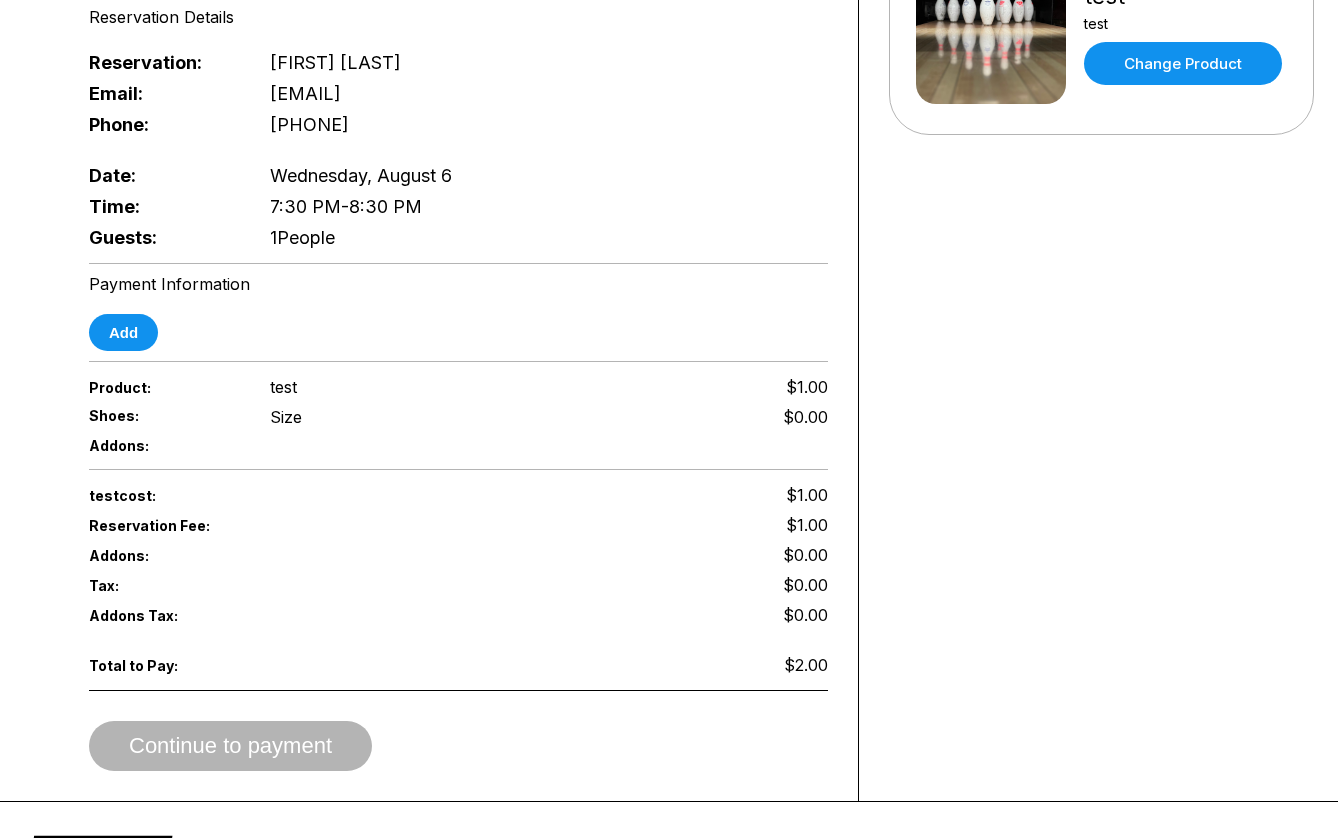 scroll, scrollTop: 593, scrollLeft: 0, axis: vertical 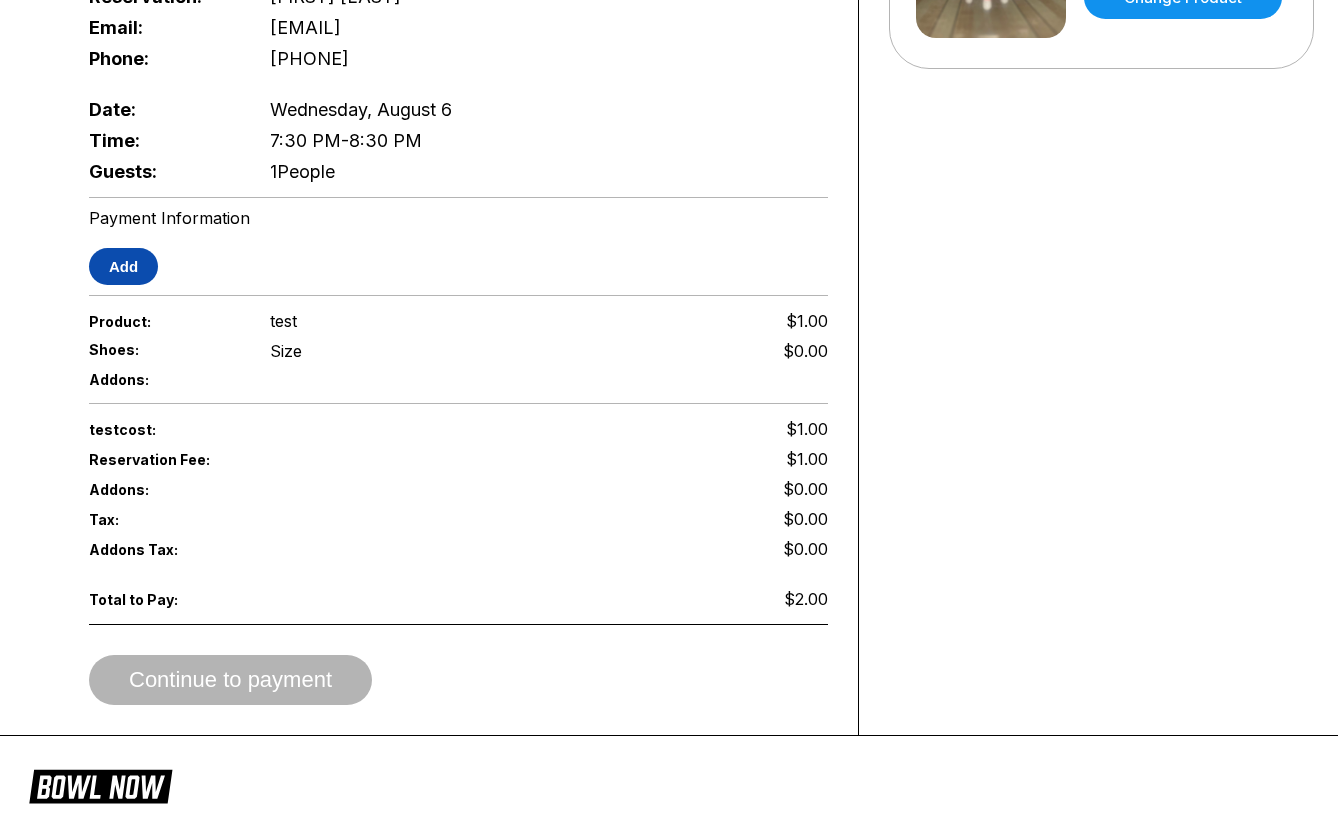 click on "Add" at bounding box center [123, 266] 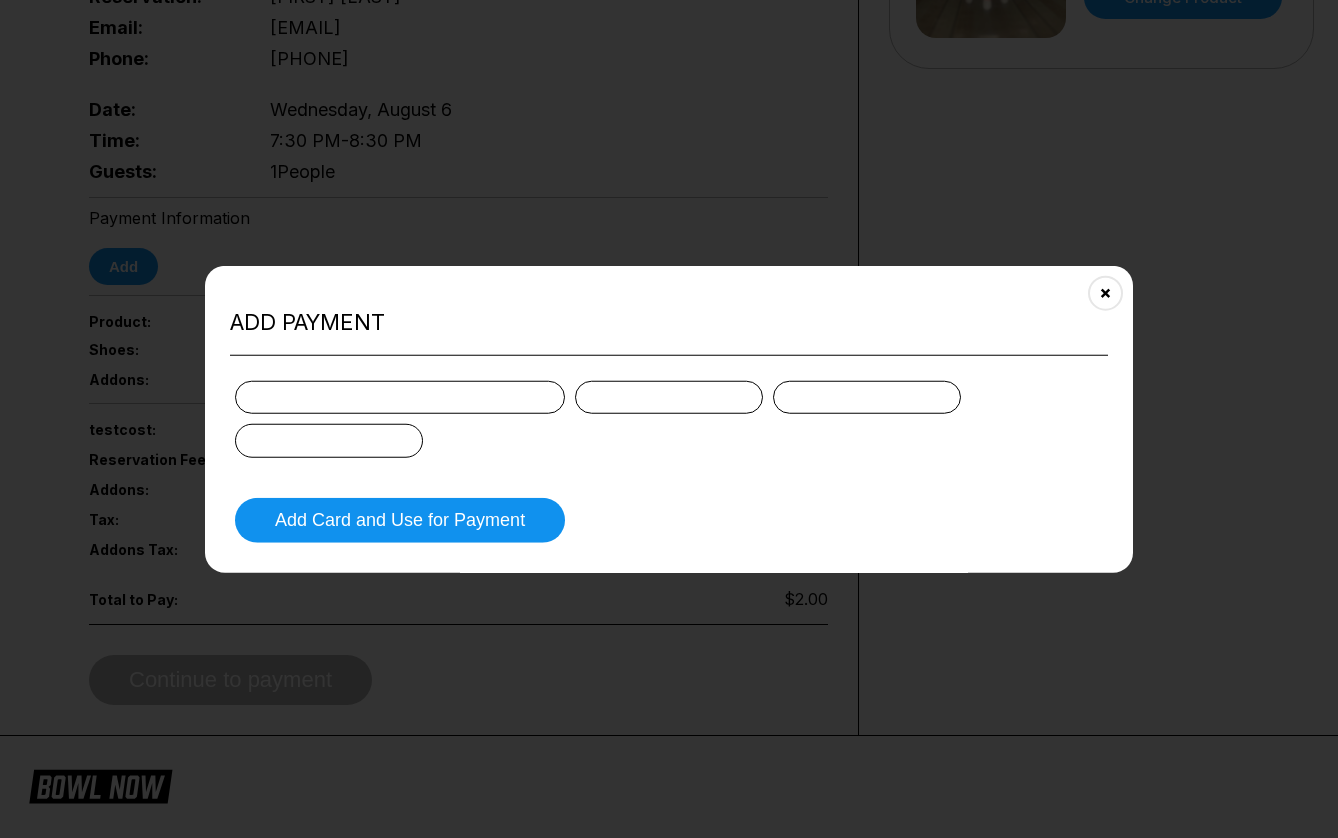 click at bounding box center [669, 397] 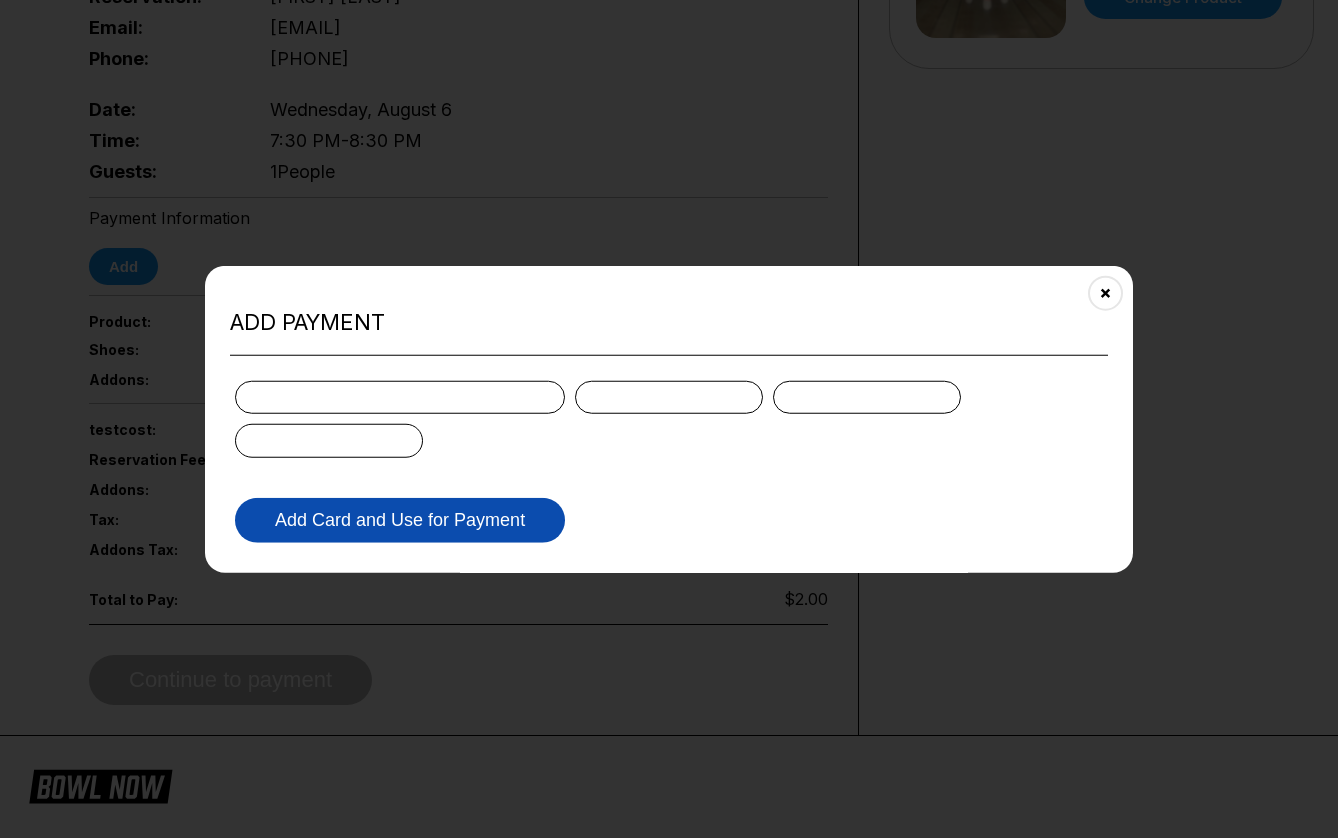 click on "Add Card and Use for Payment" at bounding box center [400, 519] 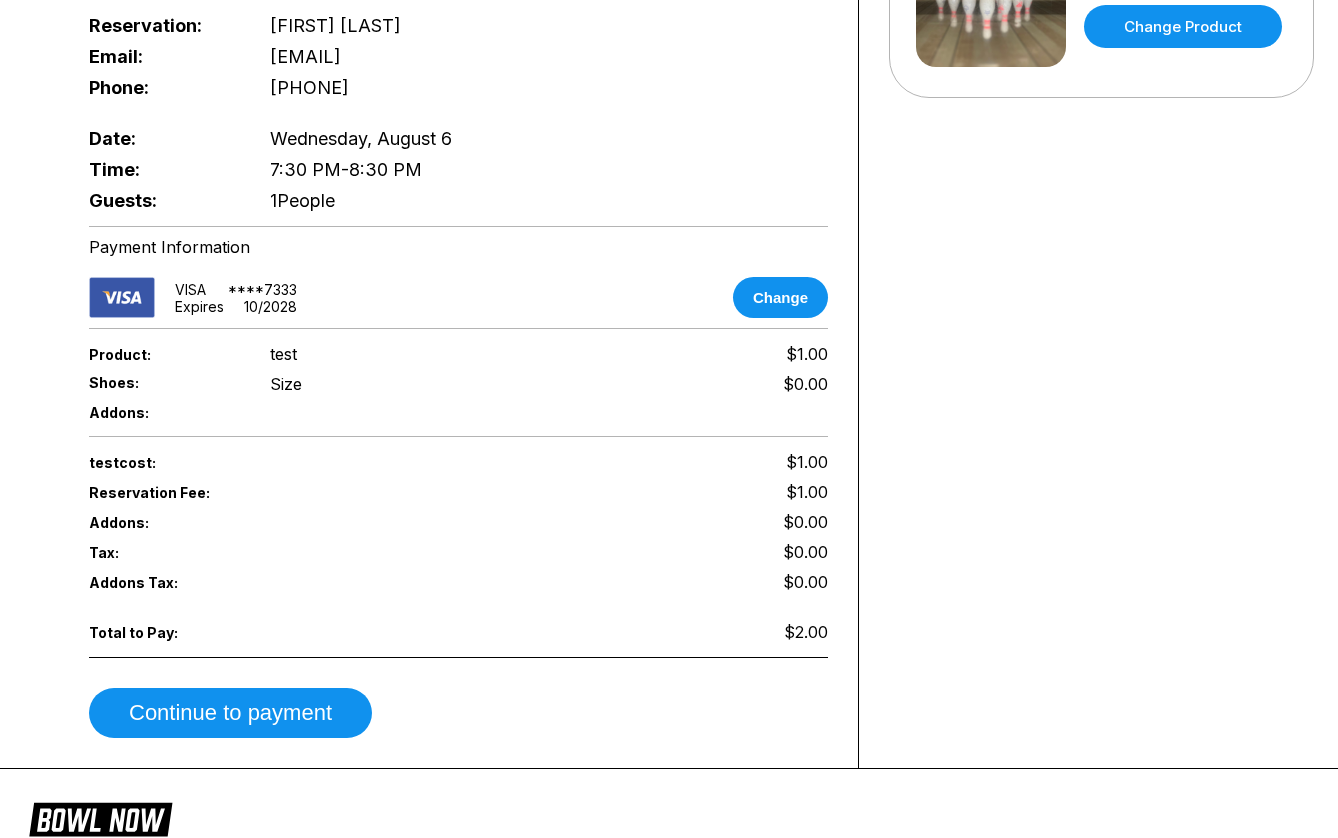 scroll, scrollTop: 655, scrollLeft: 0, axis: vertical 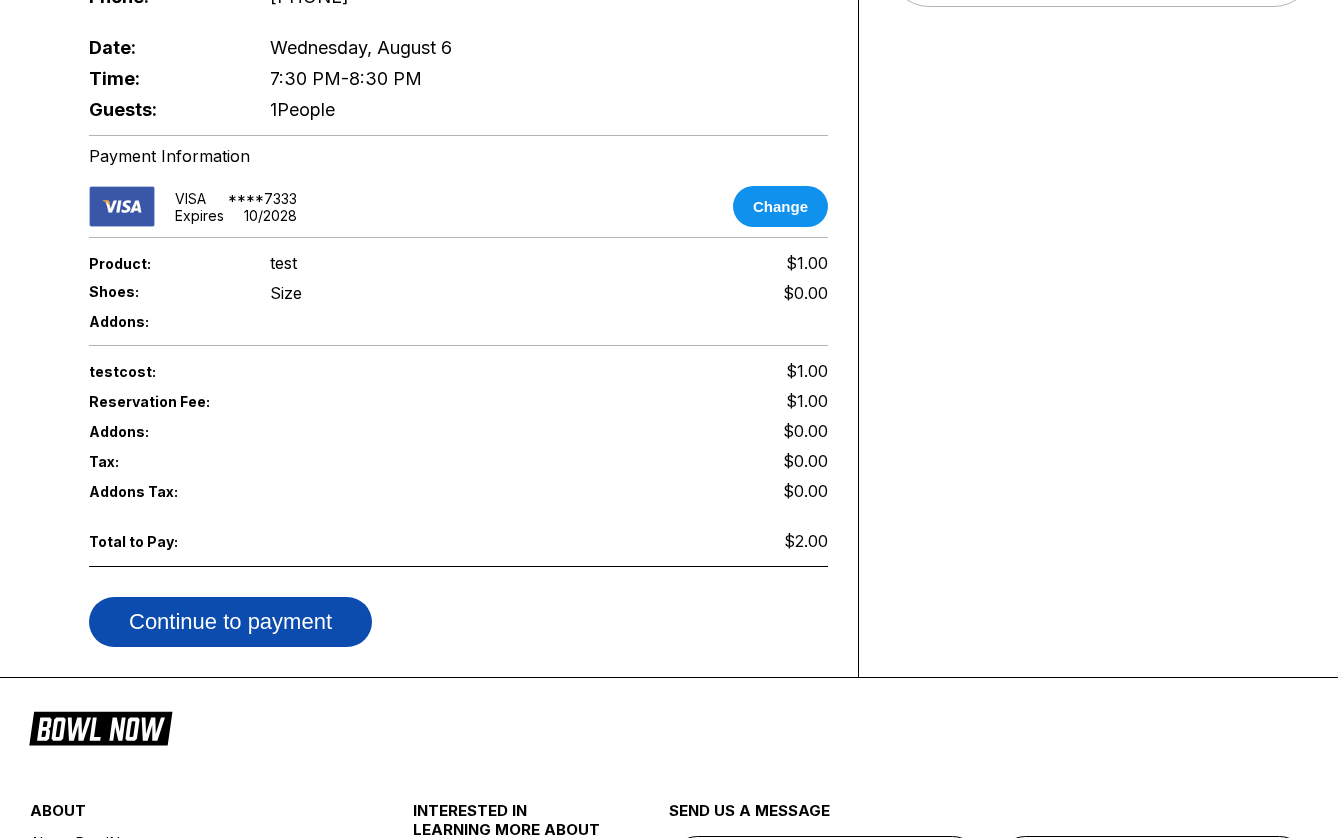 click on "Continue to payment" at bounding box center [230, 622] 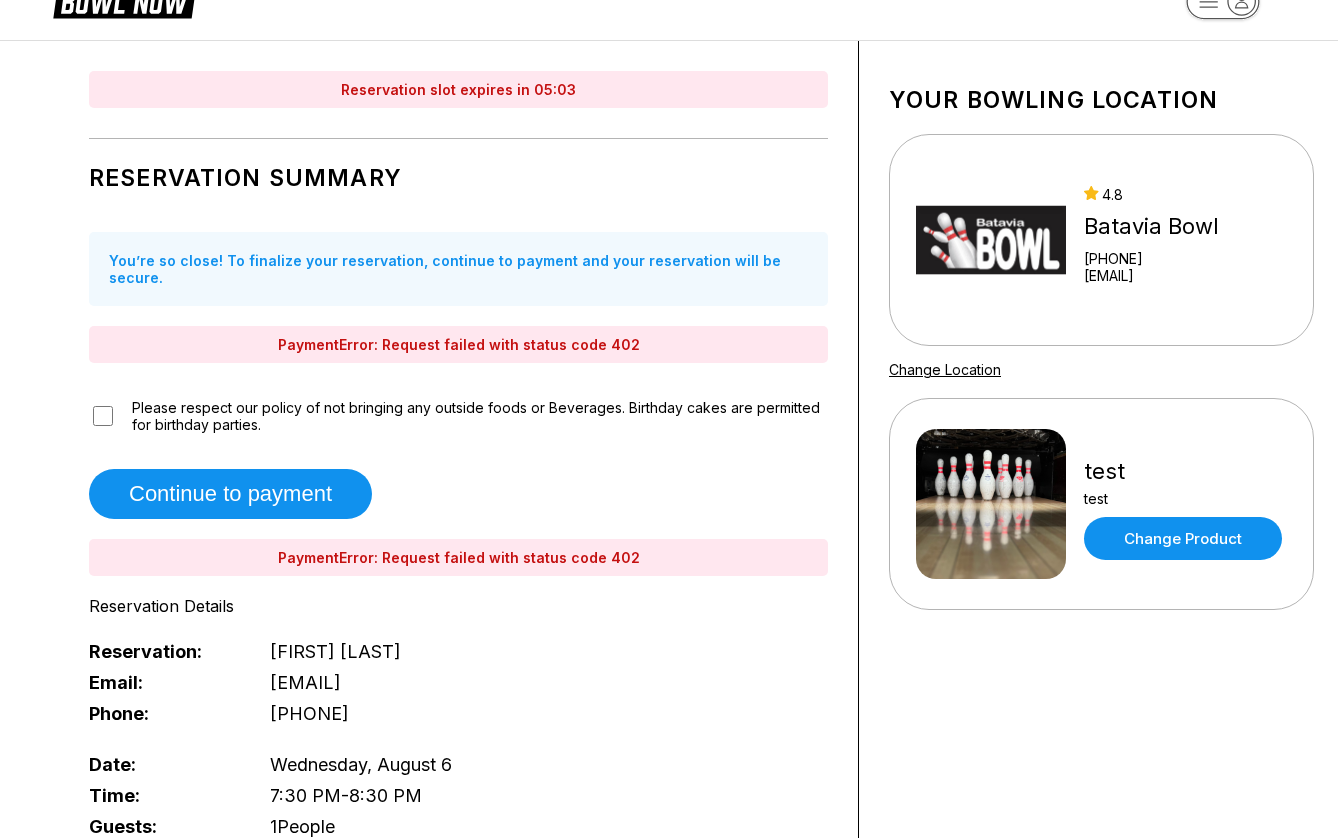 scroll, scrollTop: 0, scrollLeft: 0, axis: both 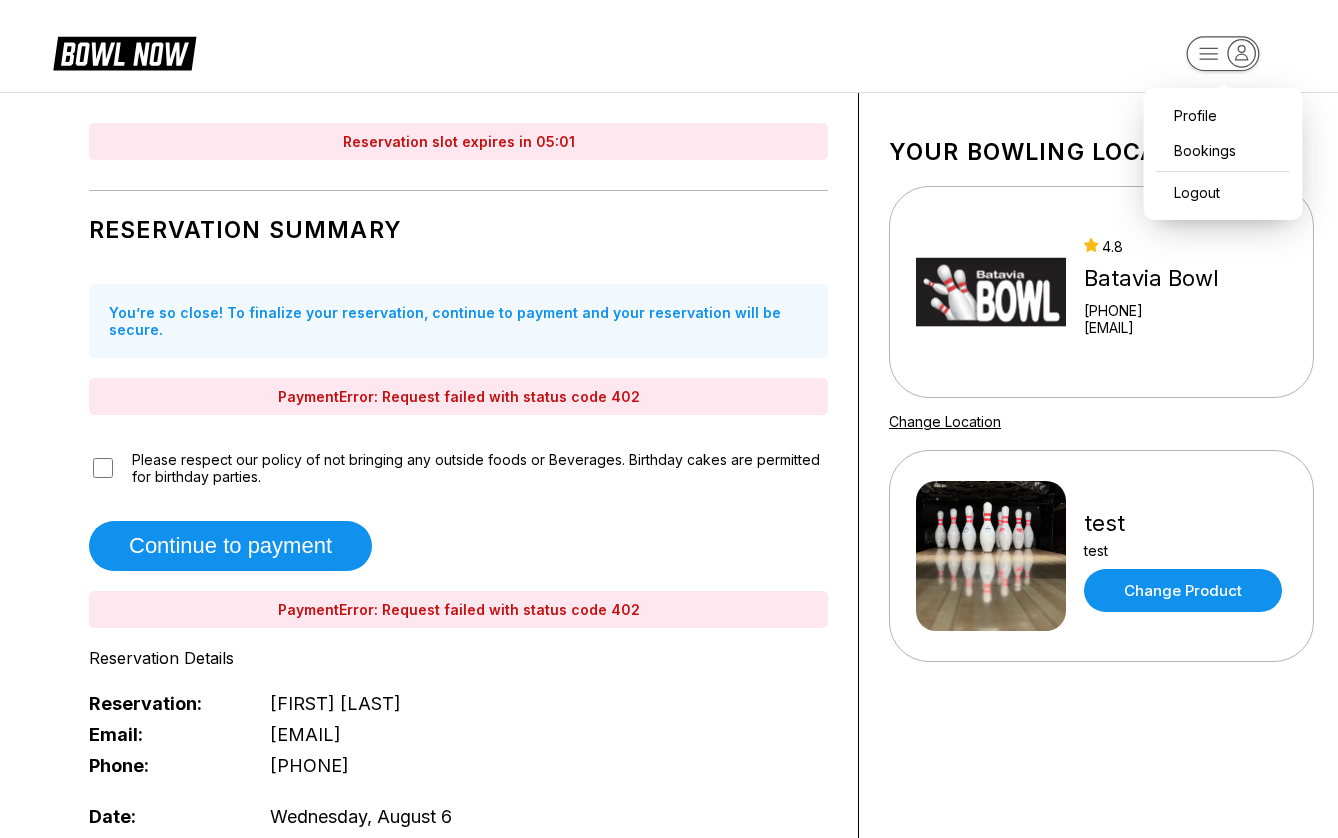 click on "Reservation slot expires in 05:01 Reservation Summary You’re so close! To finalize your reservation, continue to payment and your reservation will be secure. PaymentError: Request failed with status code 402   Please respect our policy of not bringing any outside foods or Beverages.
Birthday cakes are permitted for birthday parties.
Continue to payment PaymentError: Request failed with status code 402 Reservation Details Reservation: [FIRST]   [LAST] Email:   [EMAIL] Phone:   [PHONE] Date: Wednesday, August 6 Time:  7:30 PM  -  8:30 PM Guests: 1  People Payment Information VISA **** 7333 Expires 10 / 2028 Change Product: test $1.00 Shoes: Size  $0.00 Addons: test  cost: $1.00 Reservation Fee: $1.00 Addons: $0.00 Tax: $0.00 Addons Tax: $0.00 Total to Pay: $2.00 Continue to payment Your bowling location 4.8 Batavia Bowl   [PHONE] [EMAIL] Change Location test test Change Product about About BowlNow  Become a BowlNow partner  Schedule a demo send" at bounding box center [669, 1012] 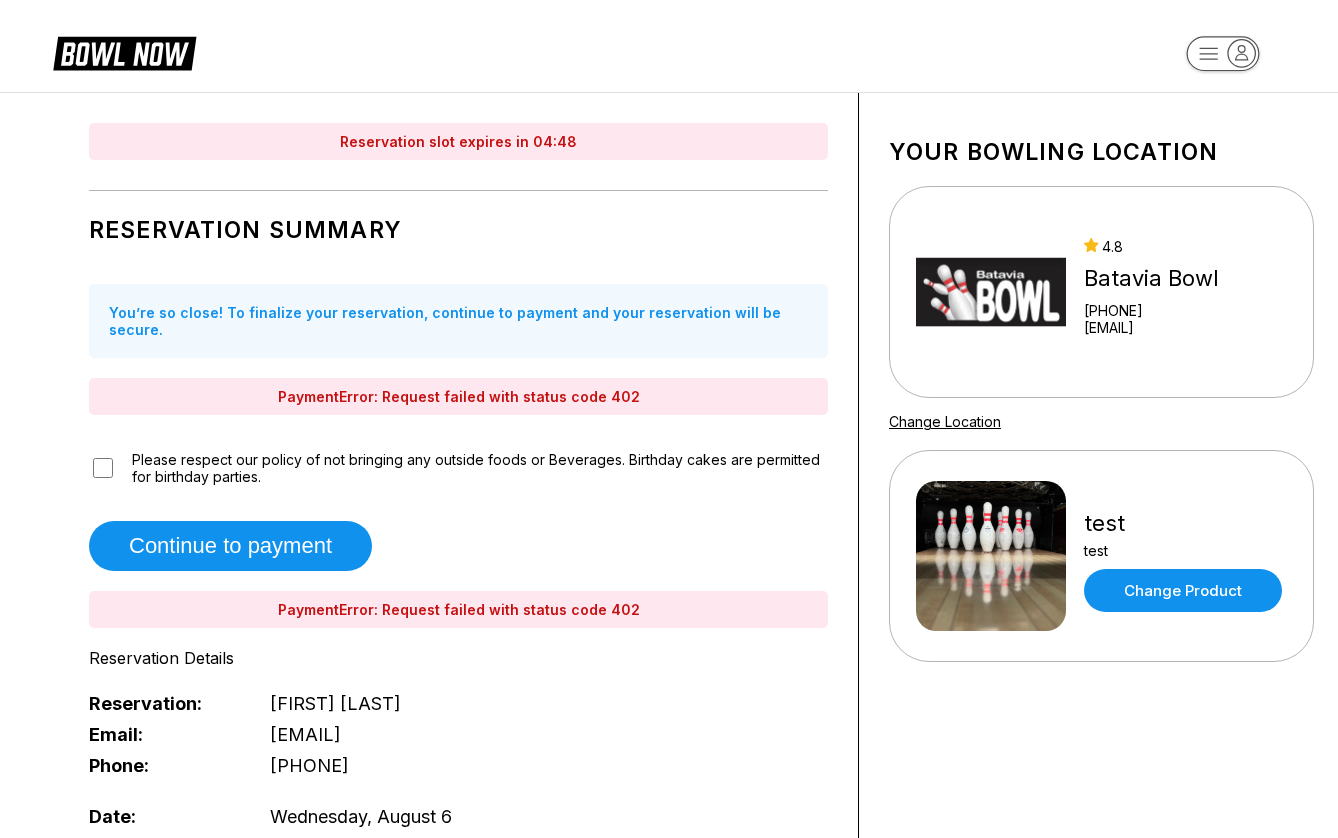click on "Reservation slot expires in 04:48 Reservation Summary You’re so close! To finalize your reservation, continue to payment and your reservation will be secure. PaymentError: Request failed with status code 402   Please respect our policy of not bringing any outside foods or Beverages.
Birthday cakes are permitted for birthday parties.
Continue to payment PaymentError: Request failed with status code 402 Reservation Details Reservation: [FIRST]   [LAST] Email:   [EMAIL] Phone:   [PHONE] Date: Wednesday, August 6 Time:  7:30 PM  -  8:30 PM Guests: 1  People Payment Information VISA **** 7333 Expires 10 / 2028 Change Product: test $1.00 Shoes: Size  $0.00 Addons: test  cost: $1.00 Reservation Fee: $1.00 Addons: $0.00 Tax: $0.00 Addons Tax: $0.00 Total to Pay: $2.00 Continue to payment Your bowling location 4.8 Batavia Bowl   [PHONE] [EMAIL] Change Location test test Change Product about About BowlNow  Become a BowlNow partner  Schedule a demo send us a message send ©" at bounding box center [669, 1012] 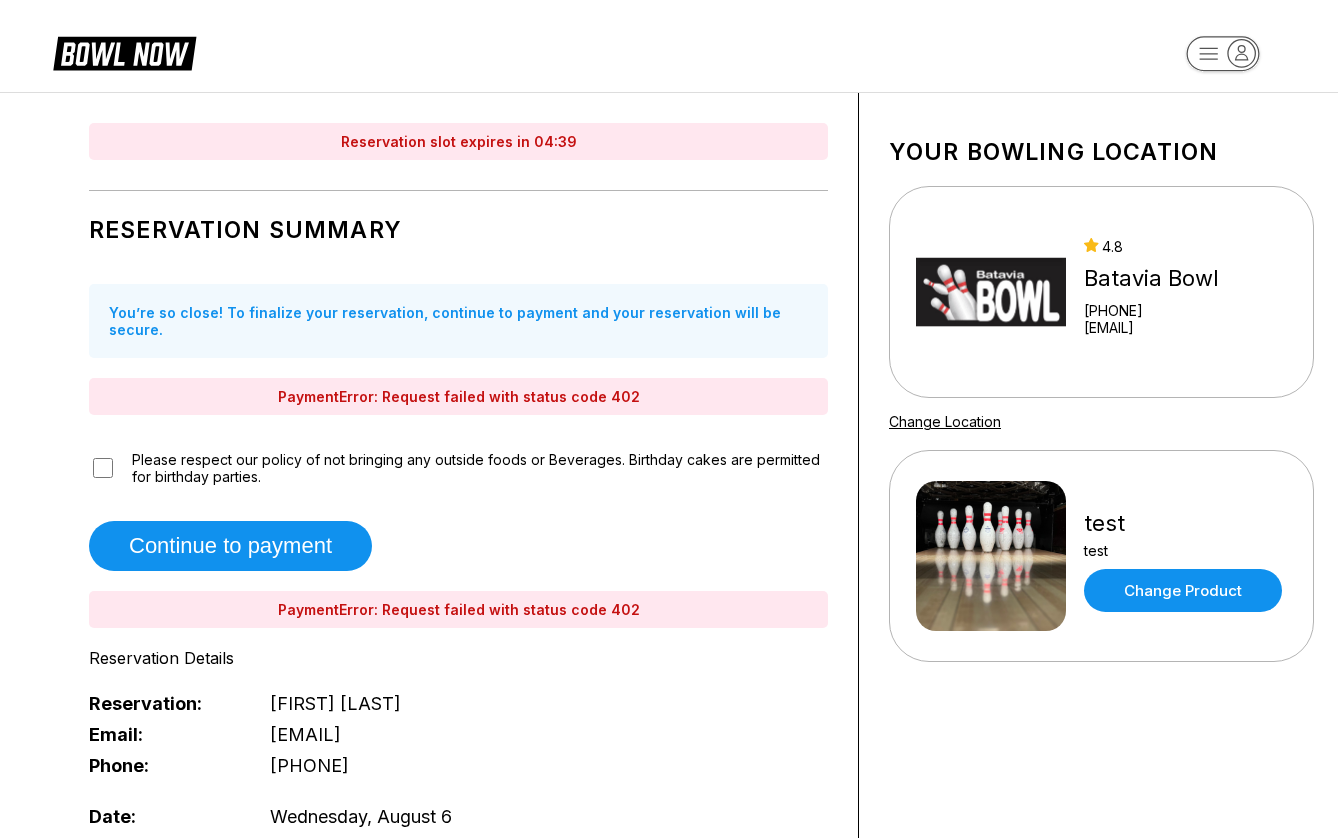 scroll, scrollTop: 0, scrollLeft: 0, axis: both 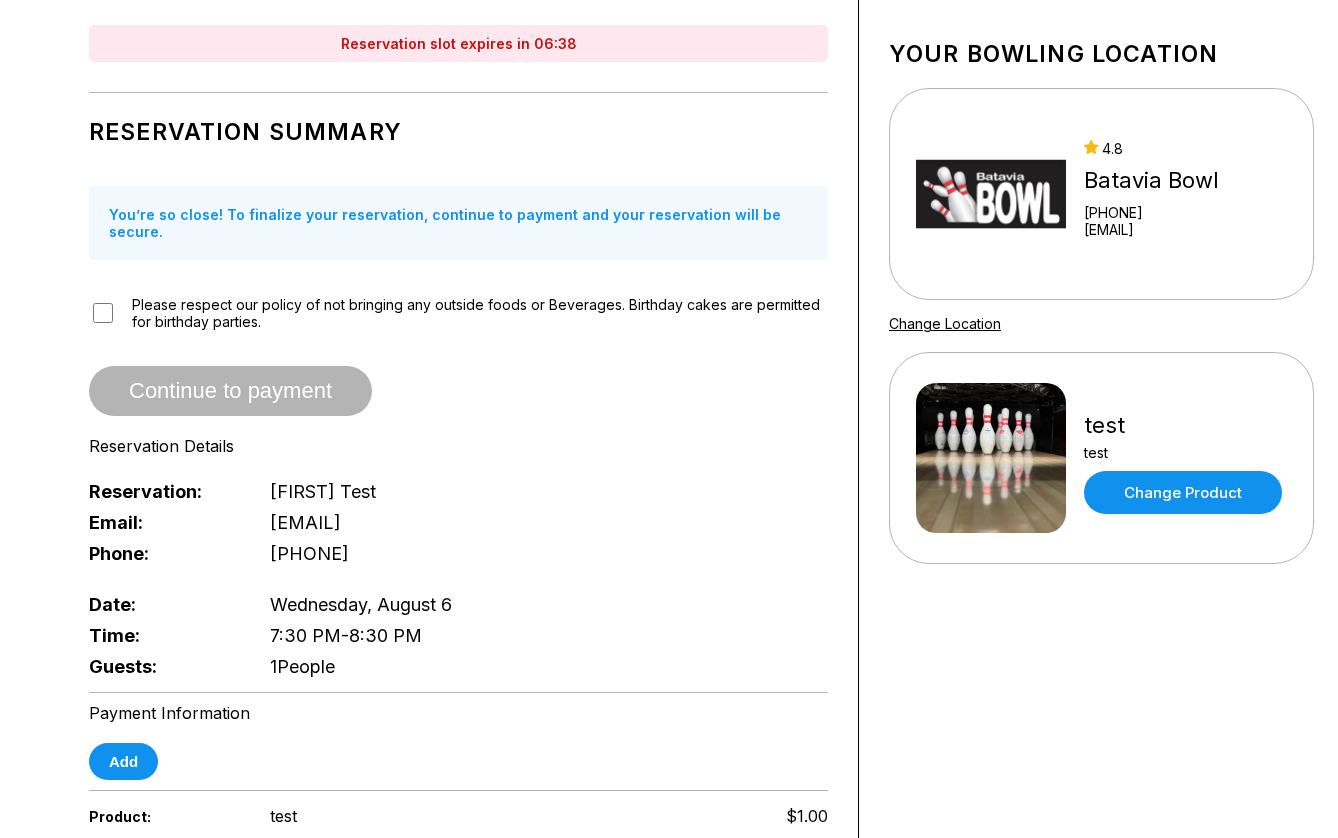 click on "Change Location" at bounding box center [945, 323] 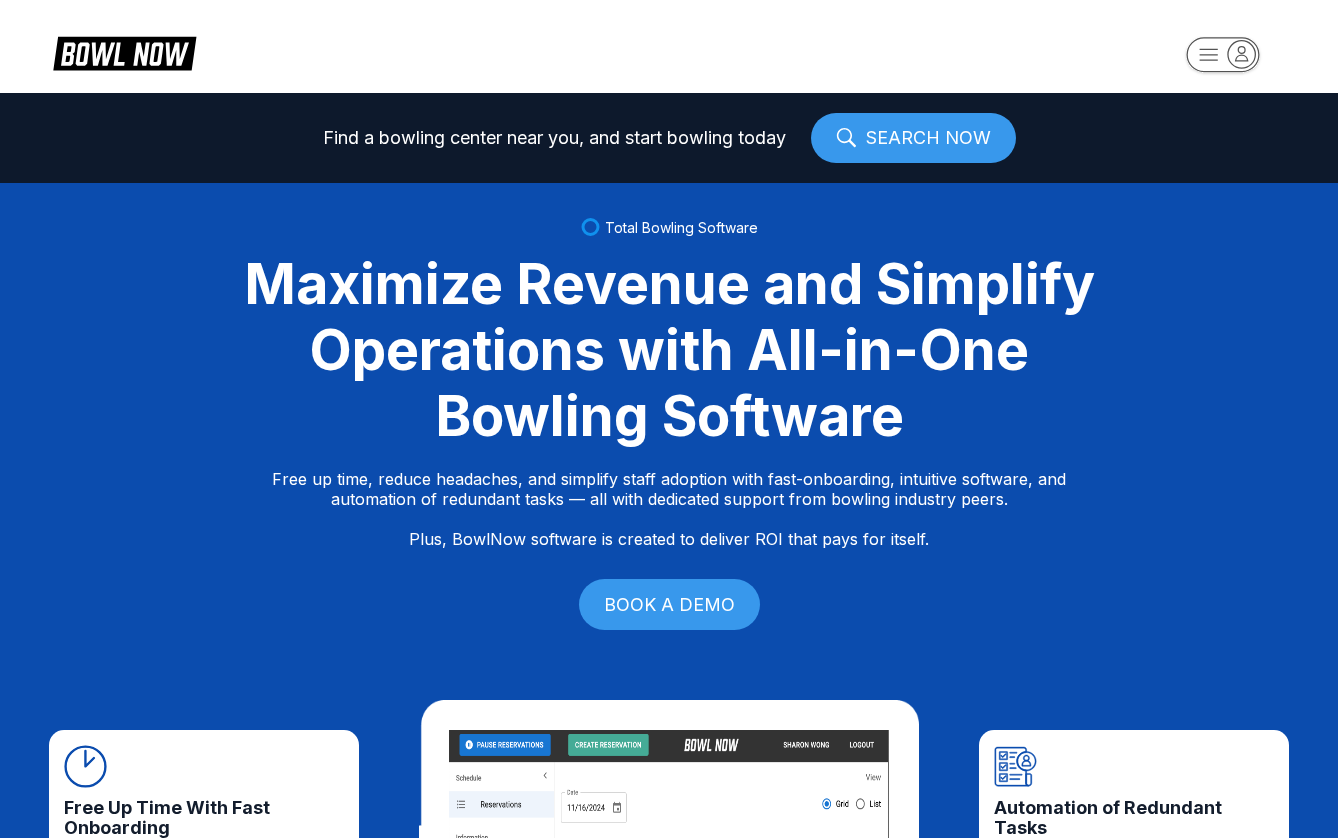 scroll, scrollTop: 0, scrollLeft: 0, axis: both 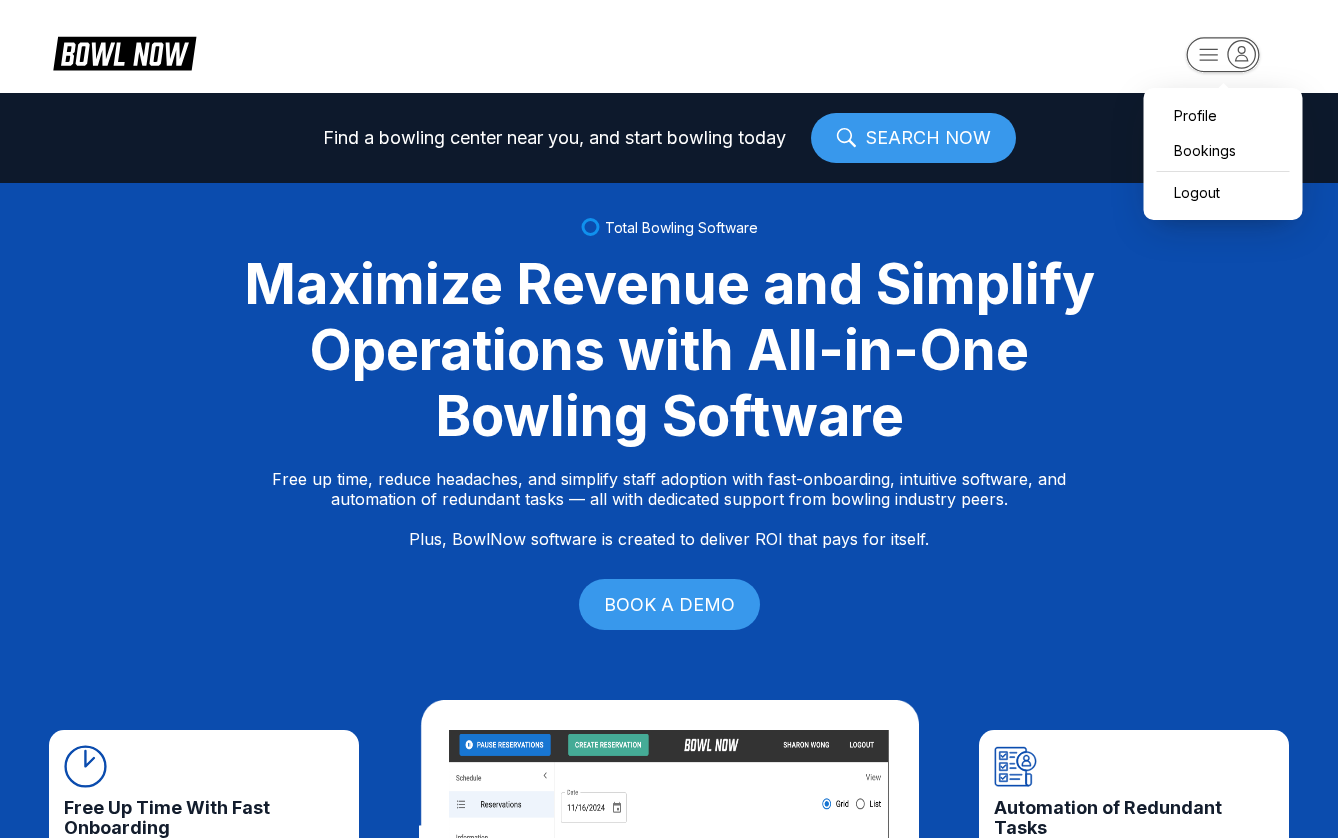 click on "Profile Bookings Logout Find a bowling center near you, and start bowling today SEARCH NOW Total Bowling Software Maximize Revenue and Simplify Operations with All-in-One Bowling Software Free up time, reduce headaches, and simplify staff adoption with fast-onboarding, intuitive software, and  automation of redundant tasks — all with dedicated support from bowling industry peers. Plus, BowlNow software is created to deliver ROI that pays for itself. BOOK A DEMO Free Up Time With Fast Onboarding We know time is critical, so we’ve streamlined our onboarding process to be fast and hassle-free. Even better, you’ll have on-demand, hands-on support from bowling industry peers. Intuitive Software to Simplify Staff Adoption Our platform is built to be intuitive, modern, and easy-to-use, ensuring your staff can quickly adopt and stay focused on what matters most—delivering an exceptional customer experience. Automation of Redundant Tasks Created to Deliver ROI That Pays for Itself Fast Track Step One Step Two" at bounding box center (669, 419) 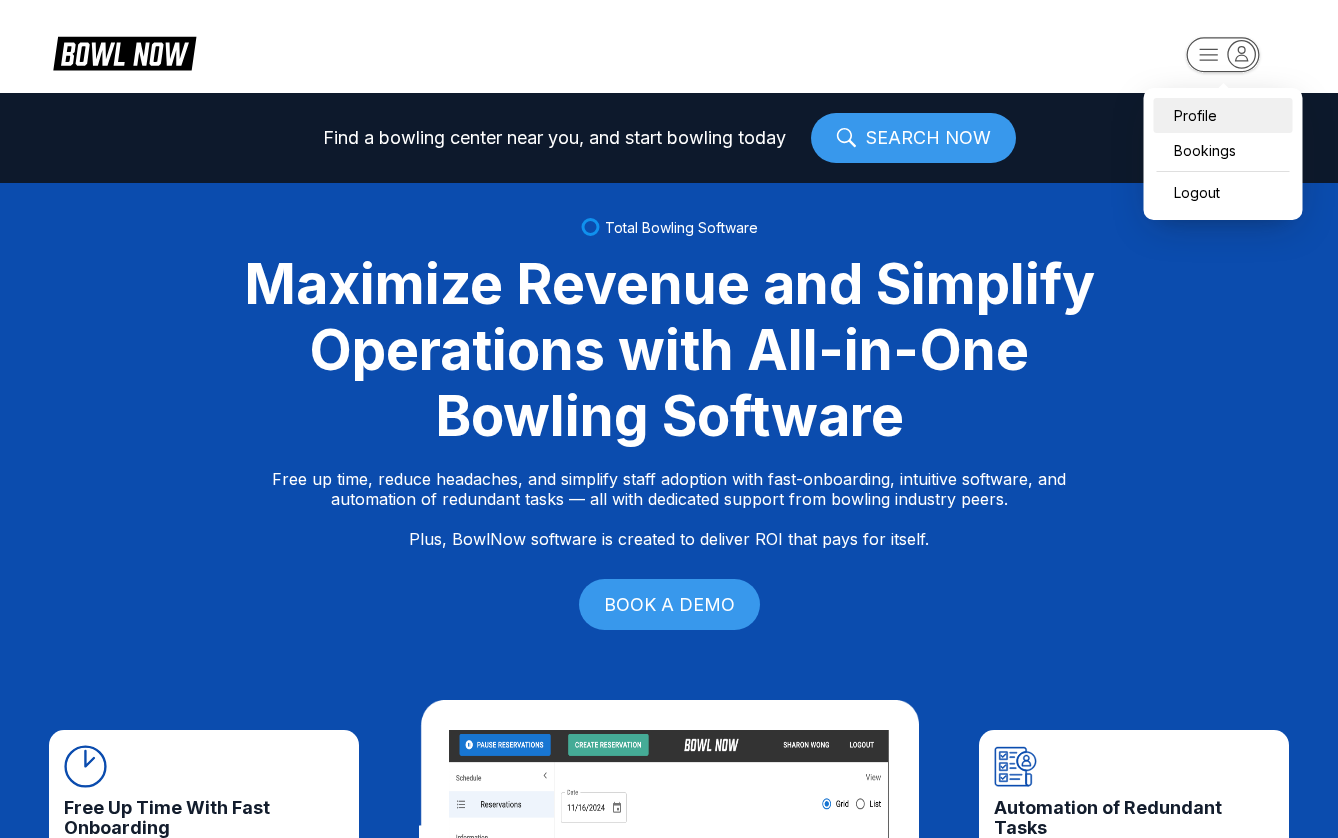 click on "Profile" at bounding box center [1223, 115] 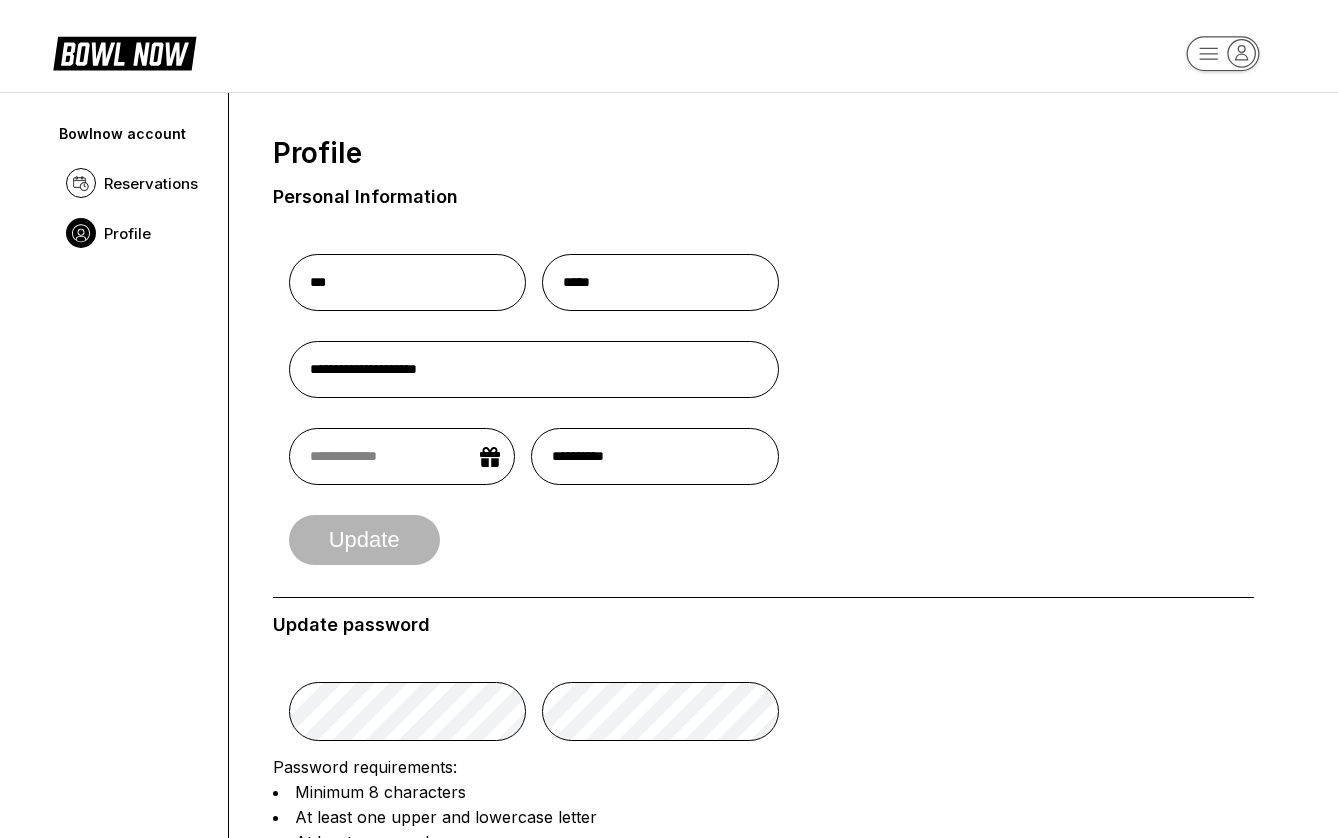 scroll, scrollTop: 0, scrollLeft: 0, axis: both 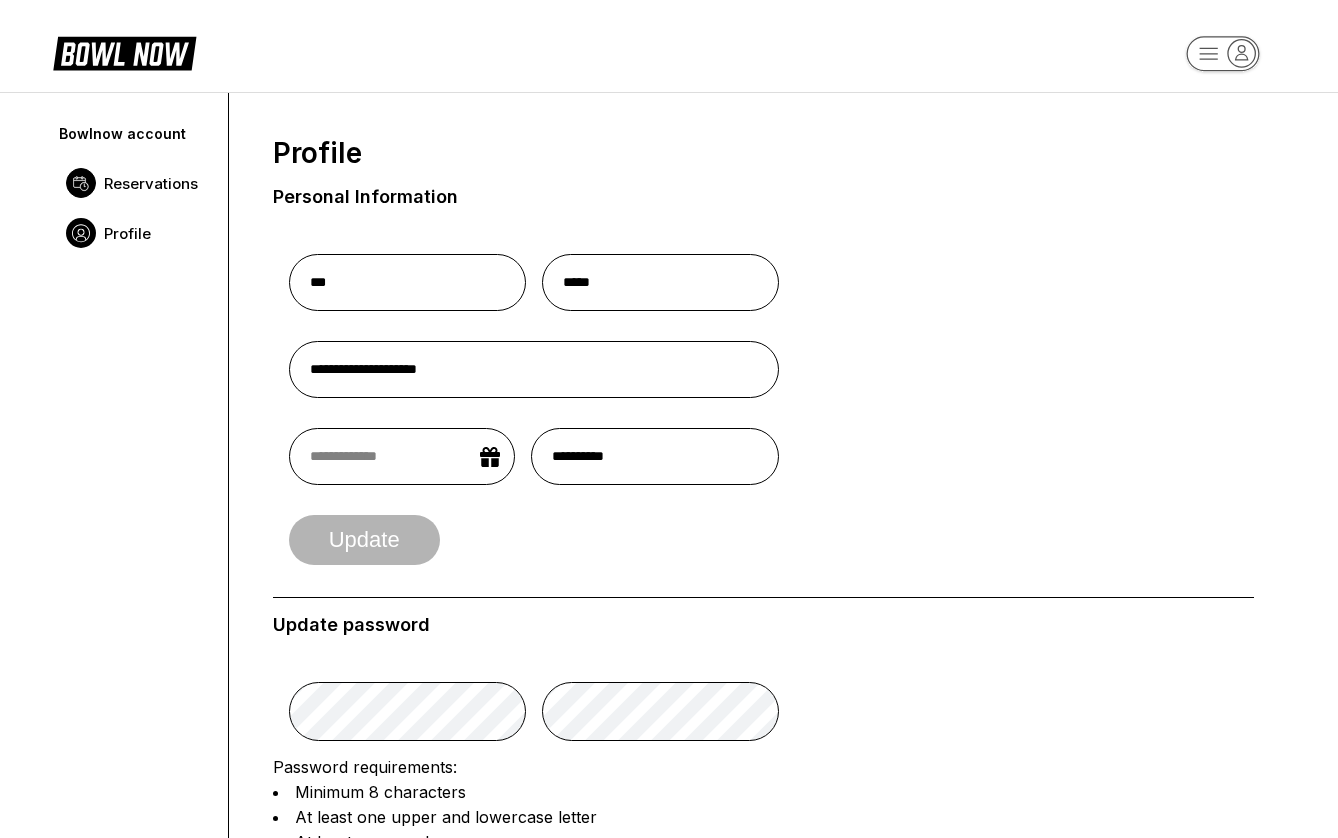 click on "Reservations" at bounding box center (151, 183) 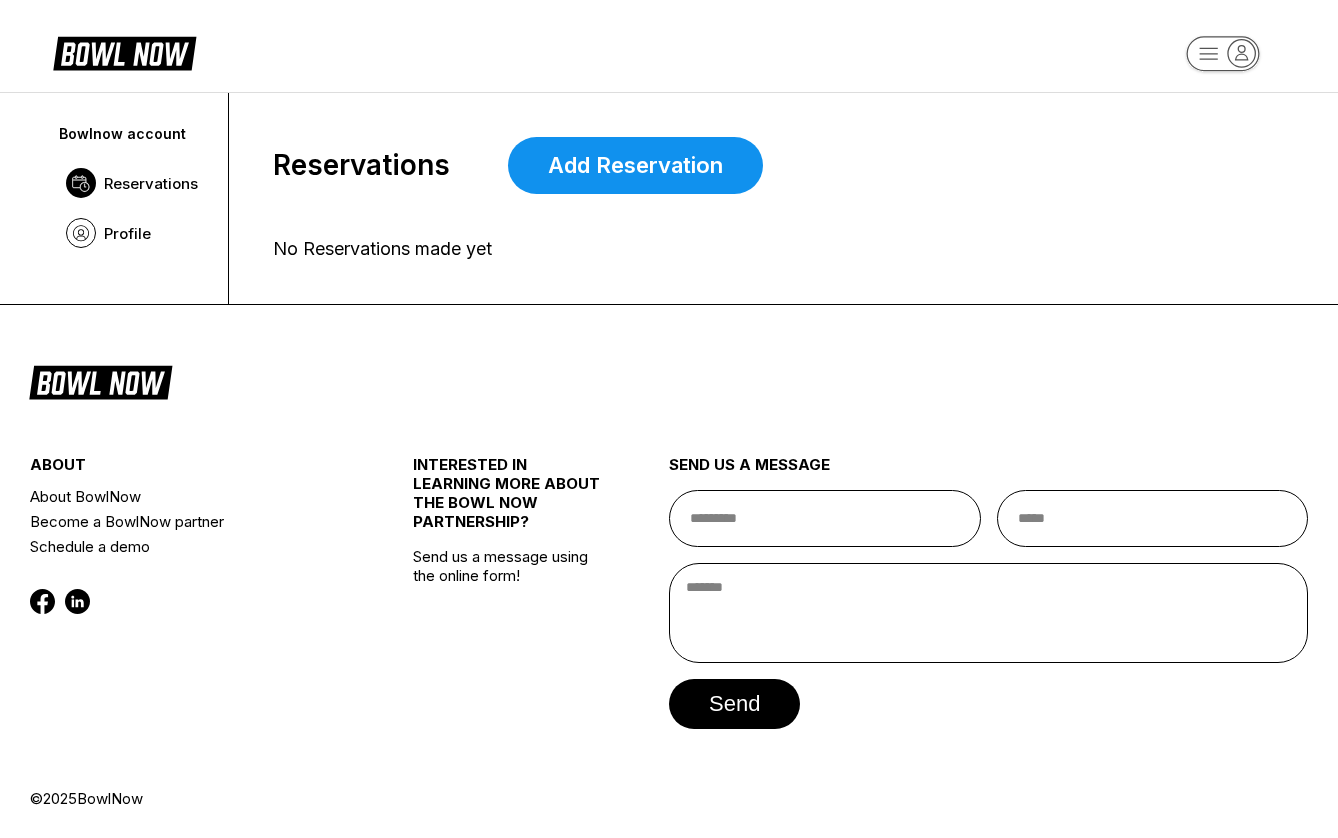 scroll, scrollTop: 0, scrollLeft: 0, axis: both 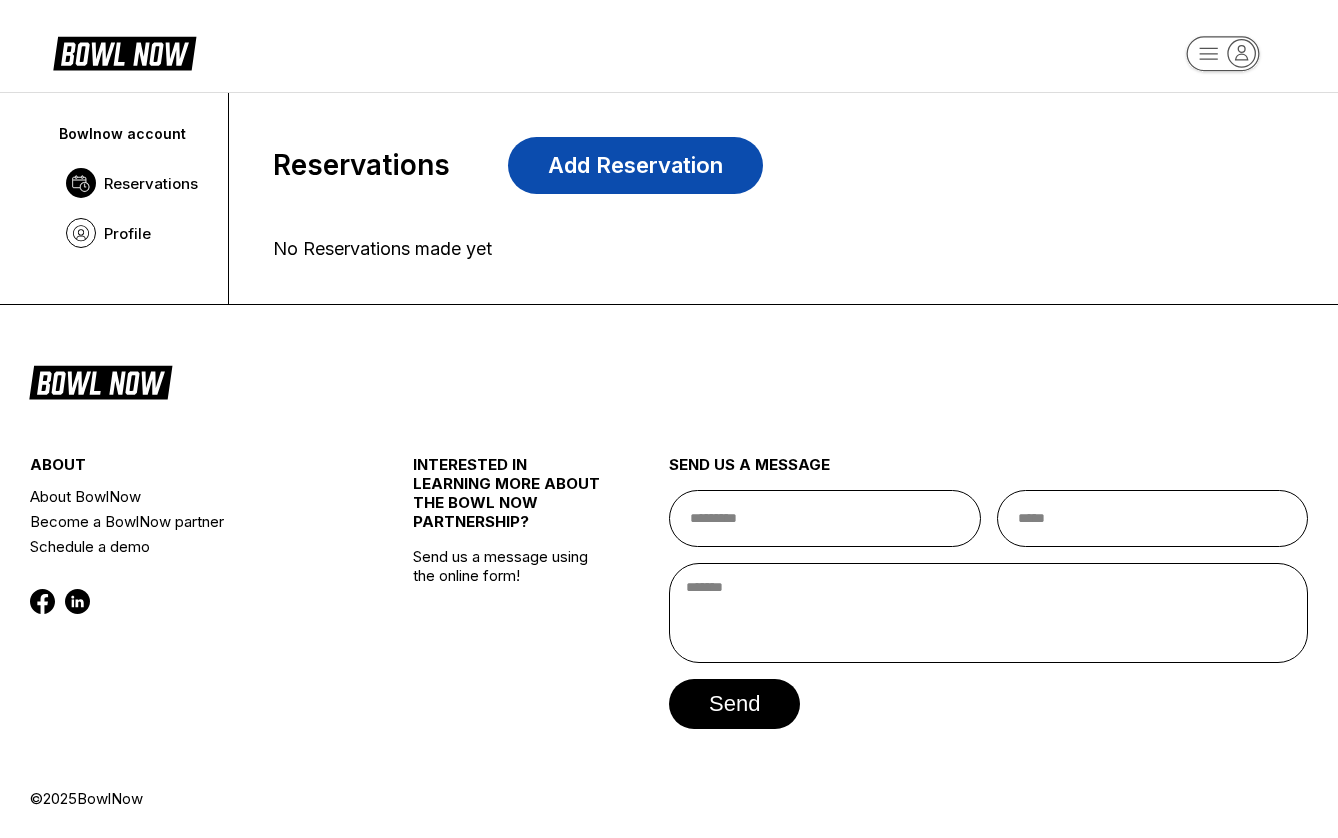 click on "Add Reservation" at bounding box center [635, 165] 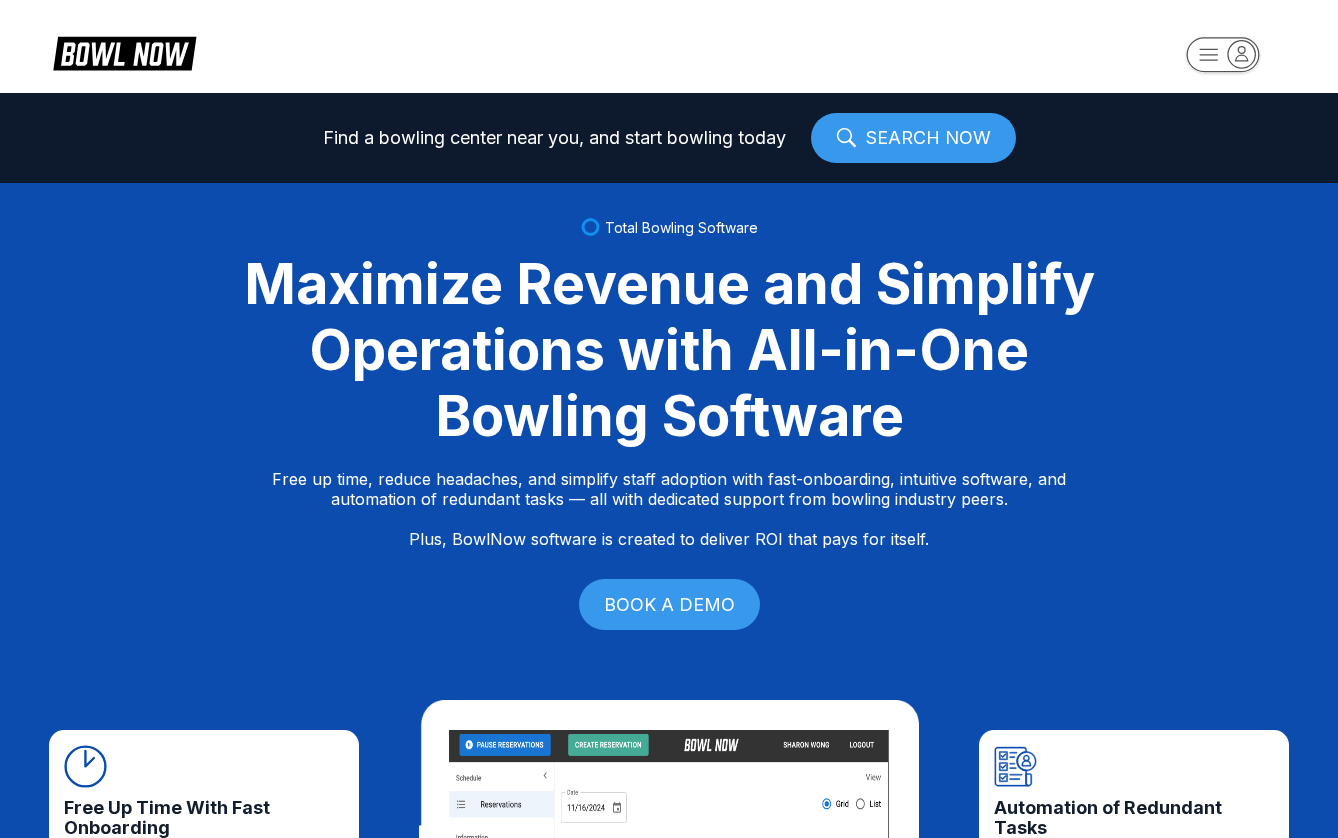 click on "SEARCH NOW" at bounding box center [913, 138] 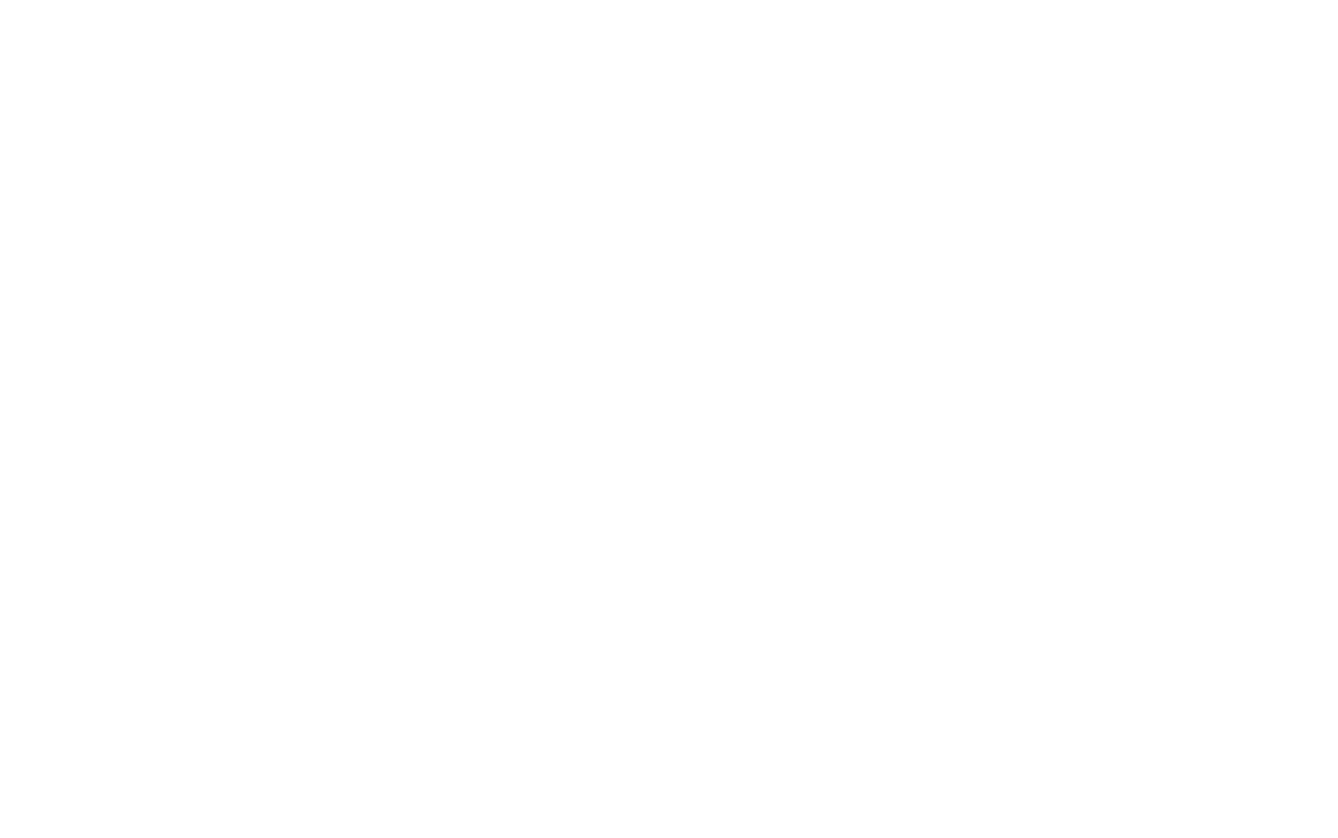 scroll, scrollTop: 0, scrollLeft: 0, axis: both 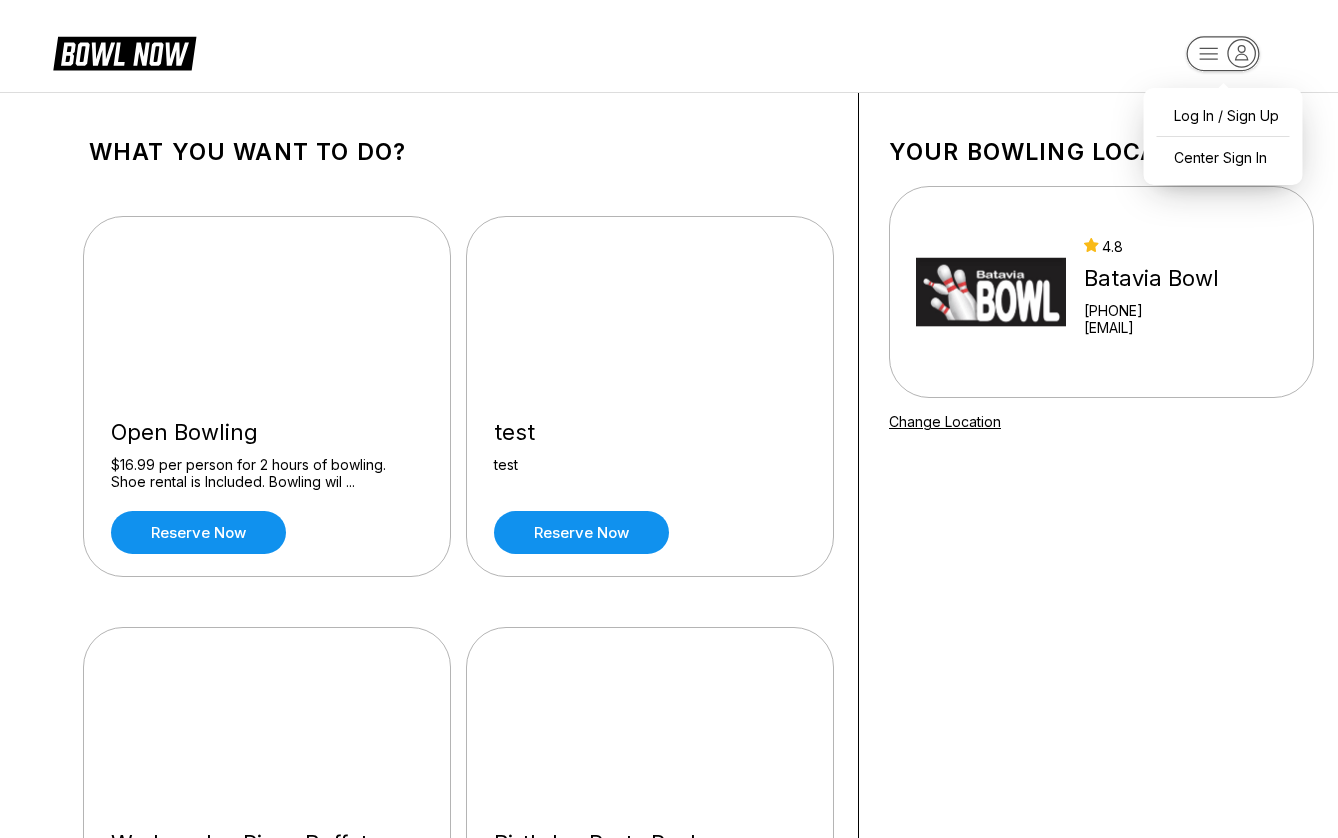 click on "Log In / Sign Up Center Sign In What you want to do? Open Bowling $16.99 per person for 2 hours of bowling. Shoe rental is Included. Bowling wil ... Reserve now test test Reserve now Wednesday Pizza Buffet Enjoy two hours of bowling and shoes for 16.99 per person. As well as our Pizz ... Reserve now Birthday Party Package $17.99 per person
2 hours of bowling
Includes shoes, pizza, soft drinks, and c ... Reserve now Friday Family Fun Buy one lane for up to six bowlers for 69.99. 2 hours and shoes. Includes a la ... Reserve now Your bowling location 4.8 Batavia Bowl   +15137243232 grant@bataviabowl.com Change Location about About BowlNow  Become a BowlNow partner  Schedule a demo INTERESTED IN LEARNING MORE ABOUT THE BOWL NOW PARTNERSHIP? Send us a message using the online form! send us a message send ©  2025  BowlNow /places/dK0dpq3gt28Mn5Jg6MRx/products" at bounding box center [669, 985] 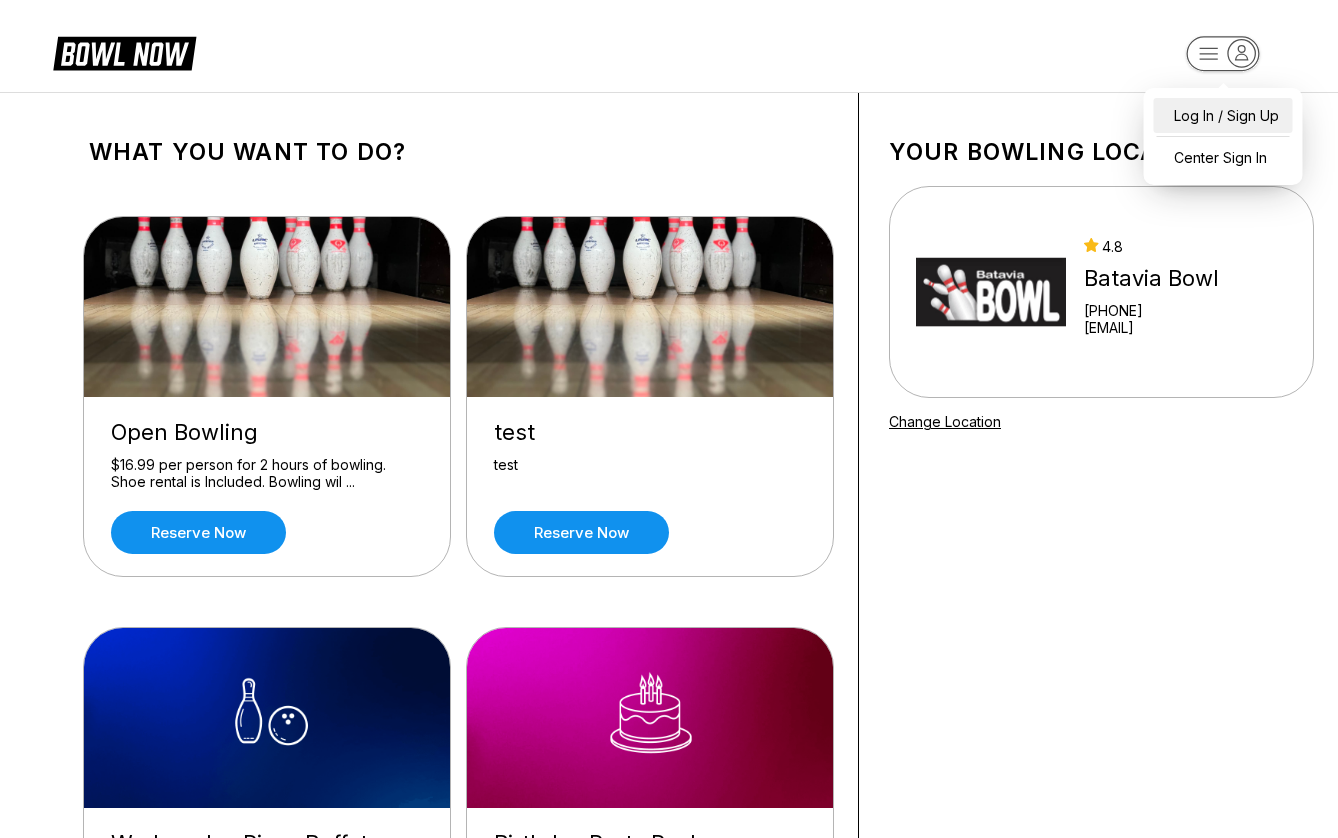 click on "Log In / Sign Up" at bounding box center [1223, 115] 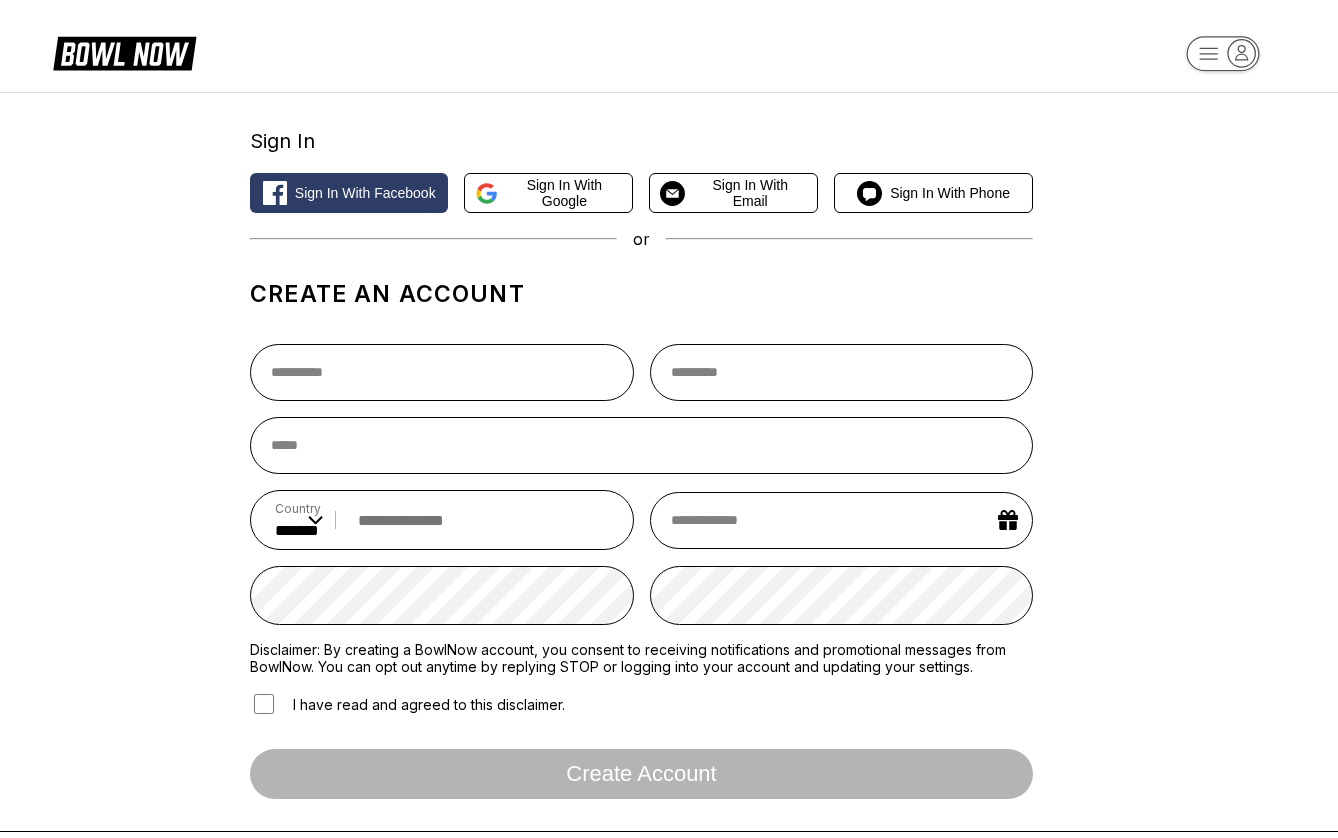 scroll, scrollTop: 1, scrollLeft: 0, axis: vertical 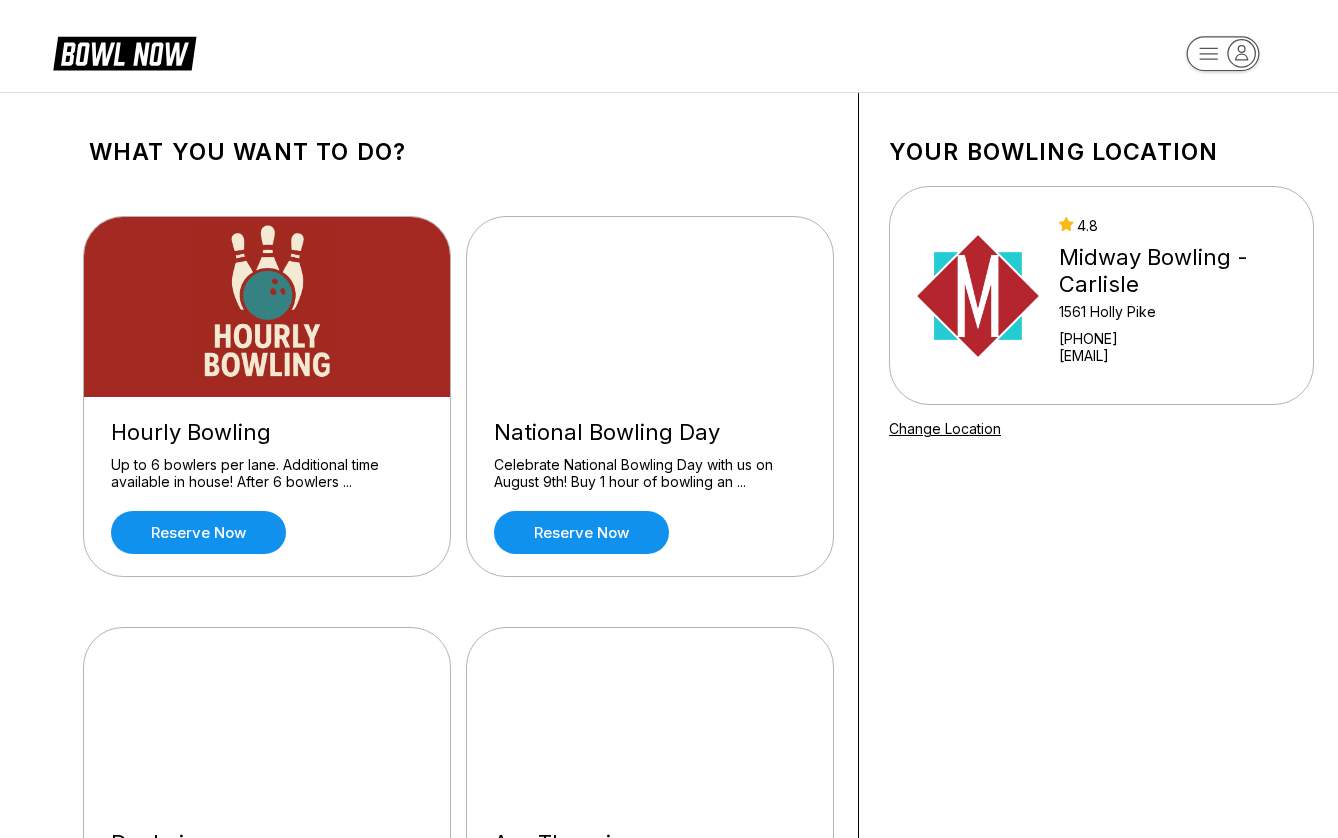 click on "What you want to do? Hourly Bowling Up to 6 bowlers per lane. Additional time available in house!
After 6 bowlers ... Reserve now National Bowling Day Celebrate National Bowling Day with us on August 9th! Buy 1 hour of bowling an ... Reserve now Duckpin Come try our BRAND NEW duckpin bowling! Reserve now Axe Throwing Available on Fridays and Saturdays from 4:00-9:30pm! Reserve now Rock & Bowl 10pm-12am Fridays & Saturdays!
$20 per person
Glow-bowl lights w/ our mix of t ... Reserve now Birthday Party Package $89.99 for one lane, two hours of bowling, free shoe rentals, one pizza and on ... Reserve now Your bowling location 4.8 Midway Bowling - Carlisle 1561 Holly Pike   [PHONE] [EMAIL] Change Location about About BowlNow Become a BowlNow partner Schedule a demo INTERESTED IN LEARNING MORE ABOUT THE BOWL NOW PARTNERSHIP? Send us a message using the online form! send us a message send © 2025 BowlNow /places/786dY9abBeLeGwSSJhDg/products" at bounding box center (669, 985) 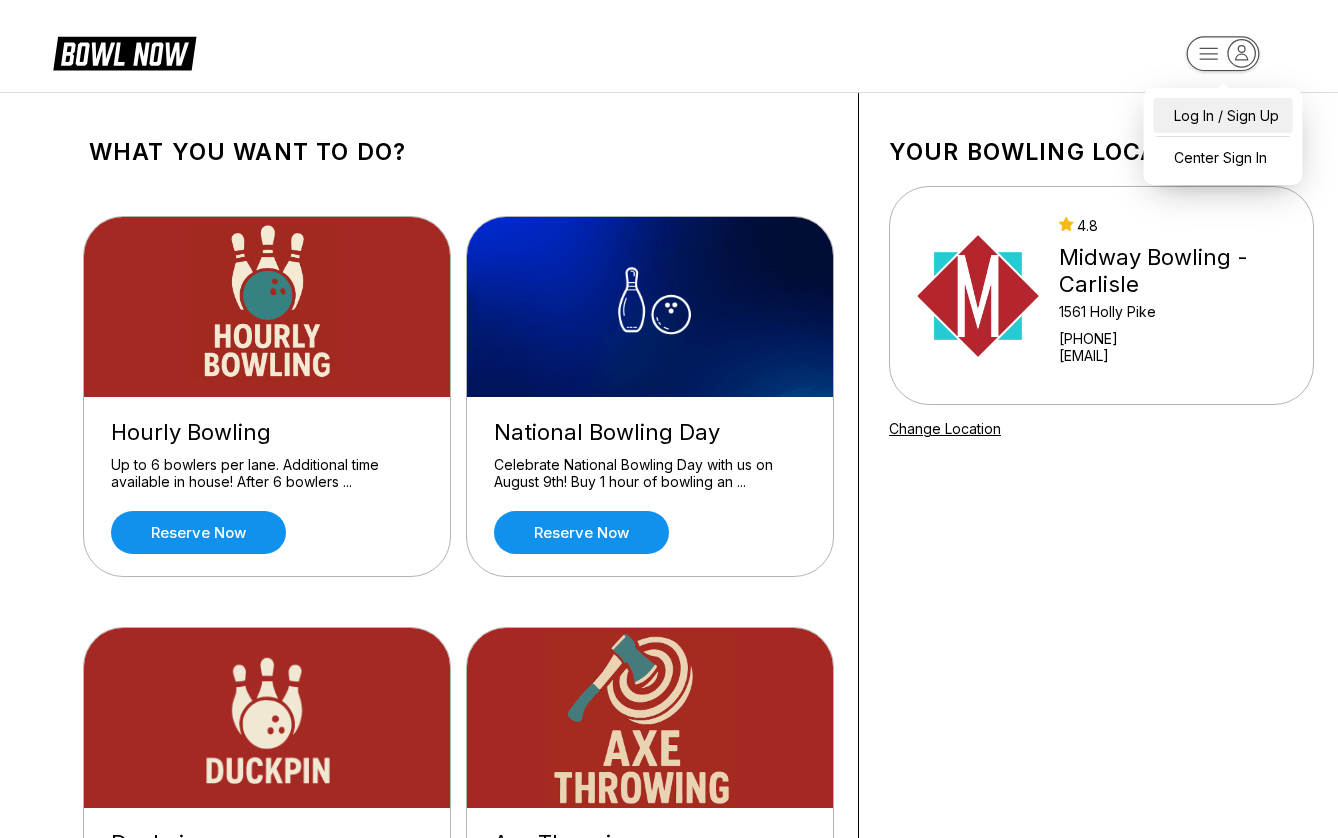click on "Log In / Sign Up" at bounding box center [1223, 115] 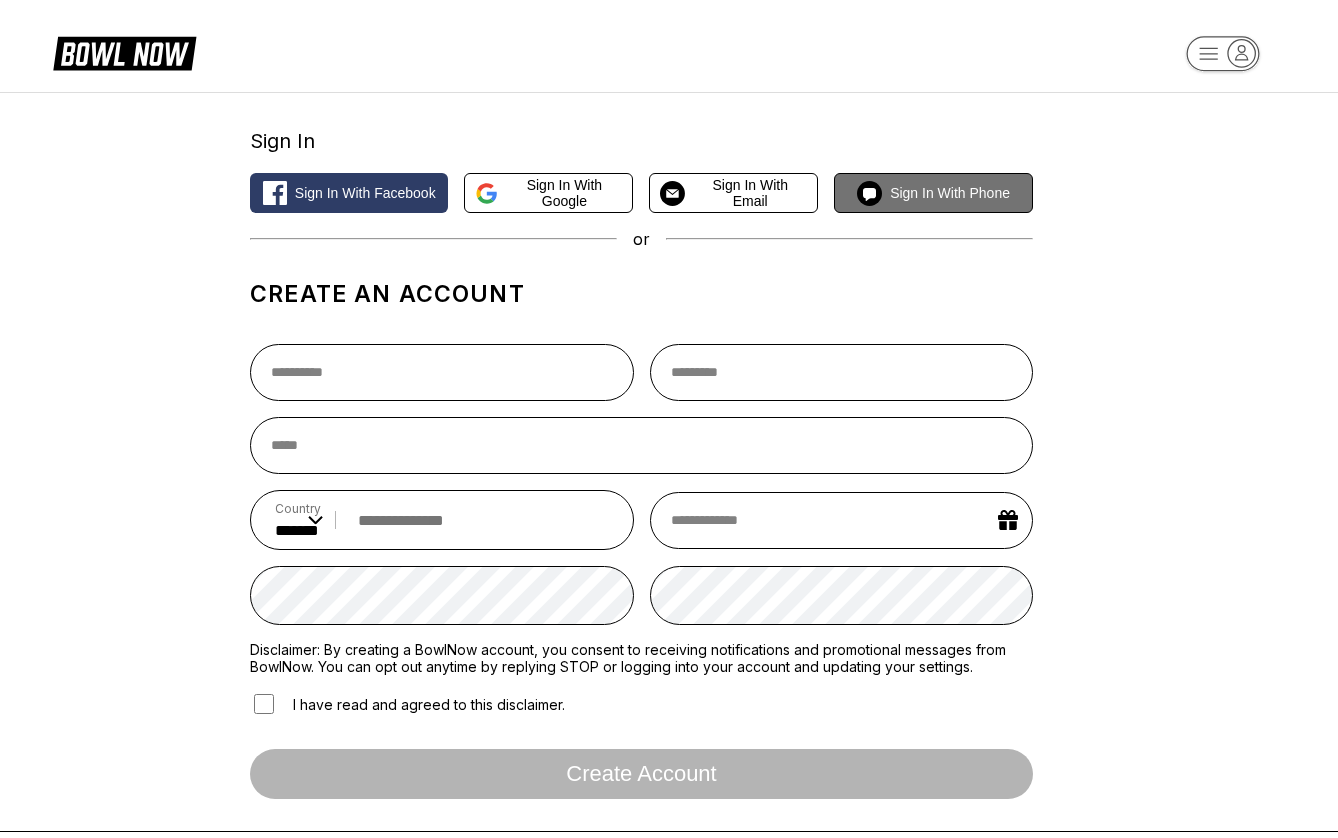 click on "Sign in with Phone" at bounding box center (950, 193) 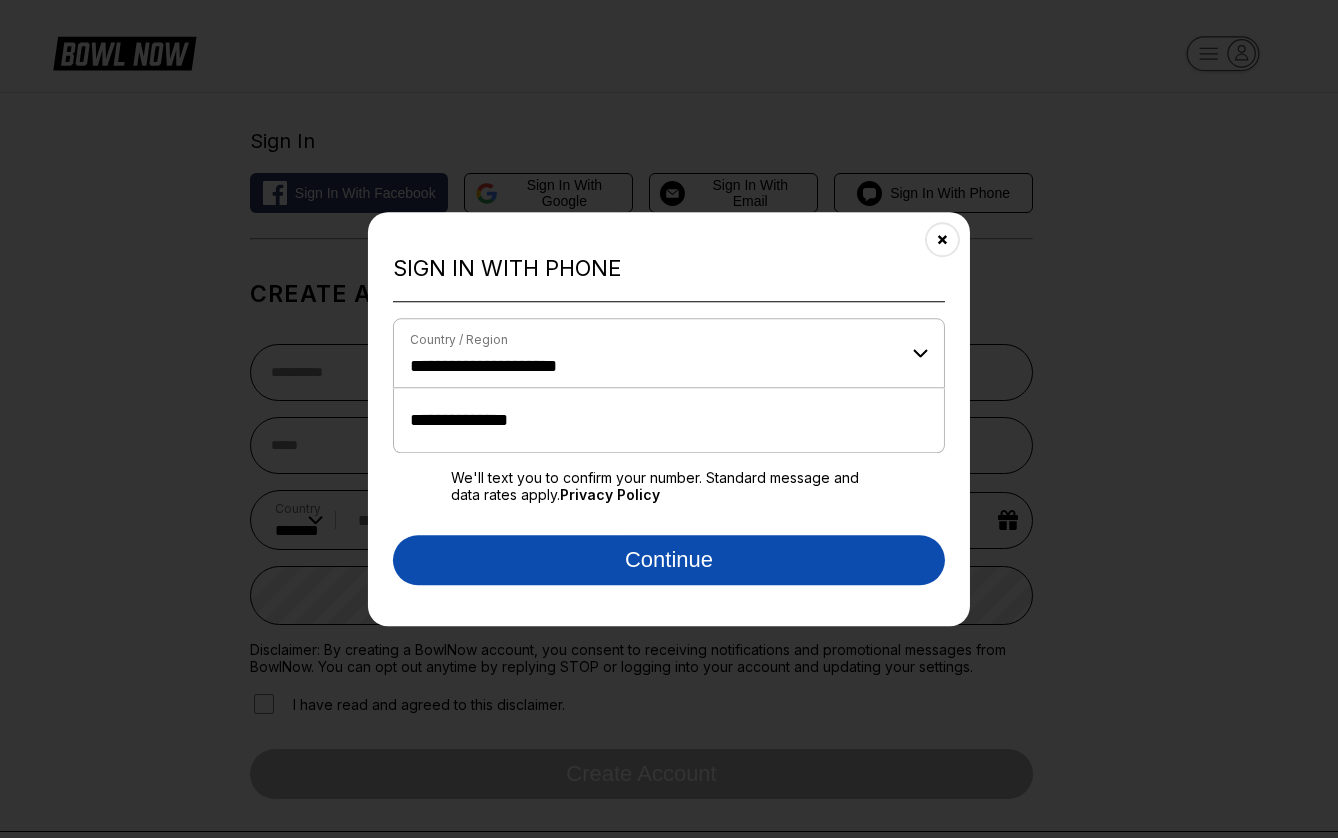 type on "**********" 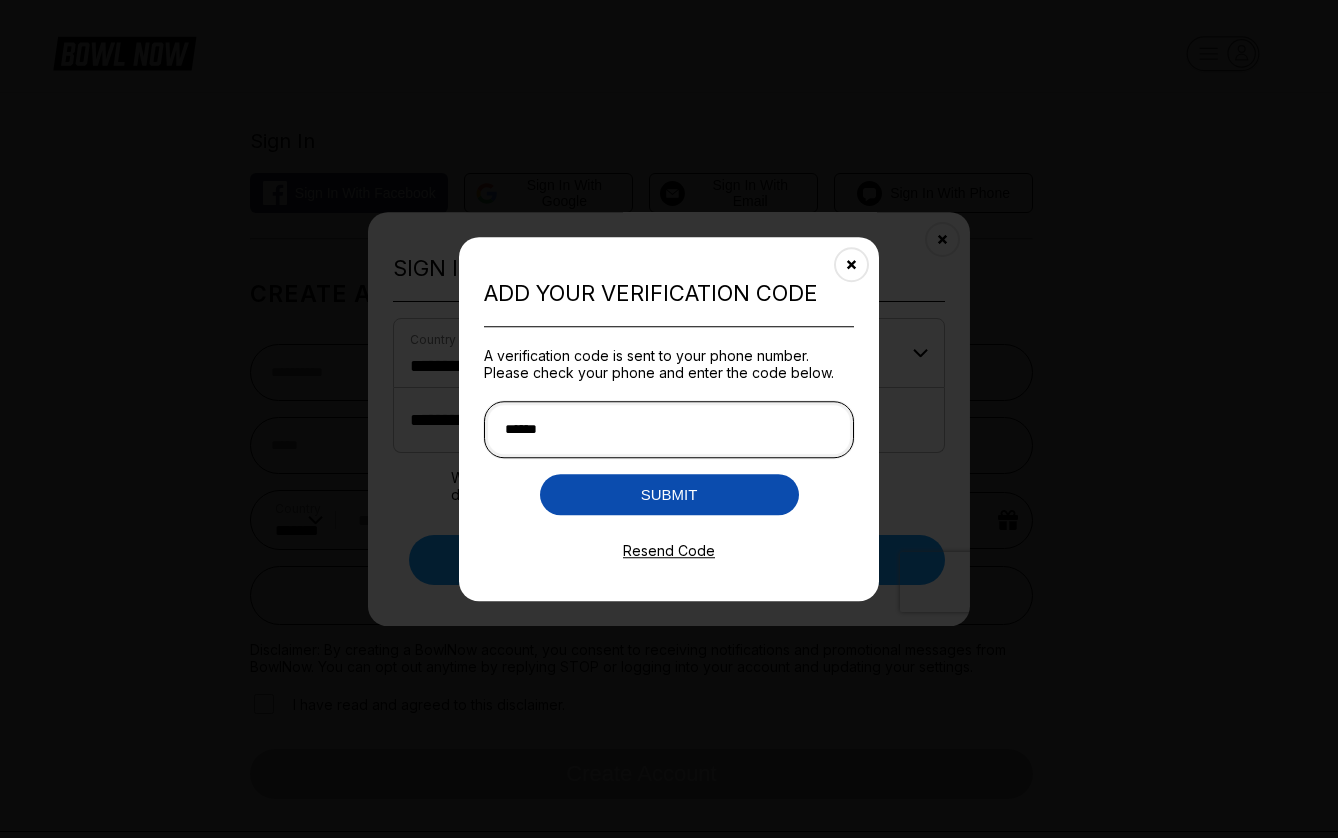type on "******" 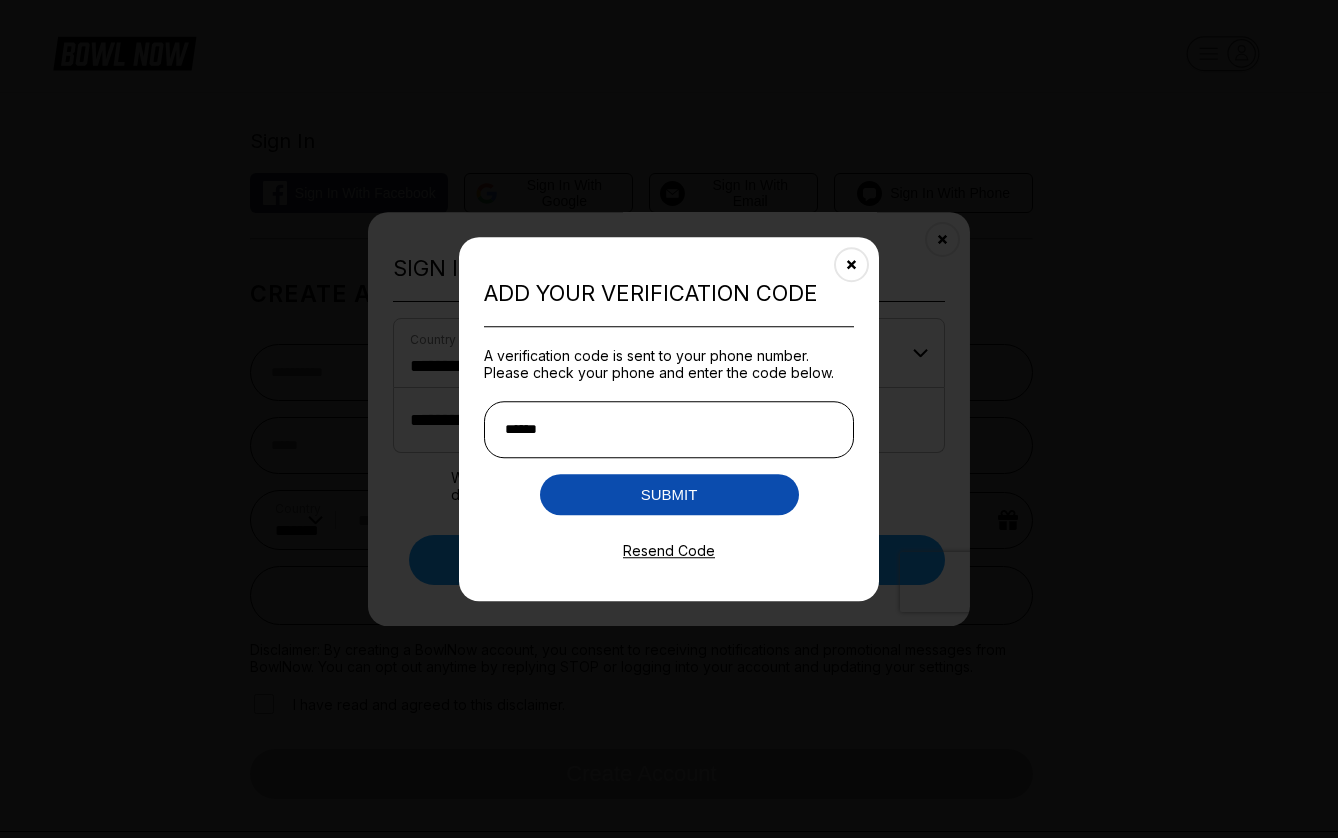 click on "Submit" at bounding box center (669, 494) 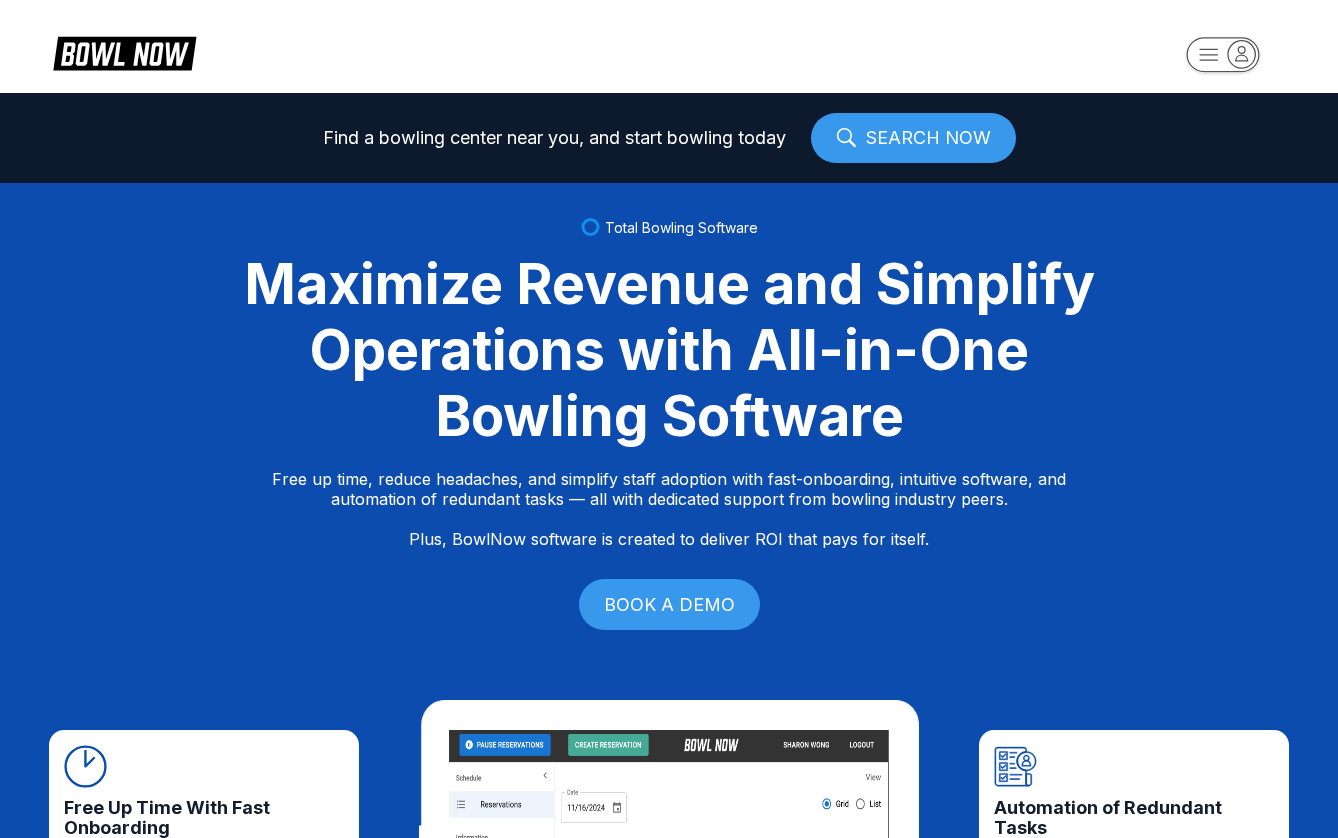click on "SEARCH NOW" at bounding box center [913, 138] 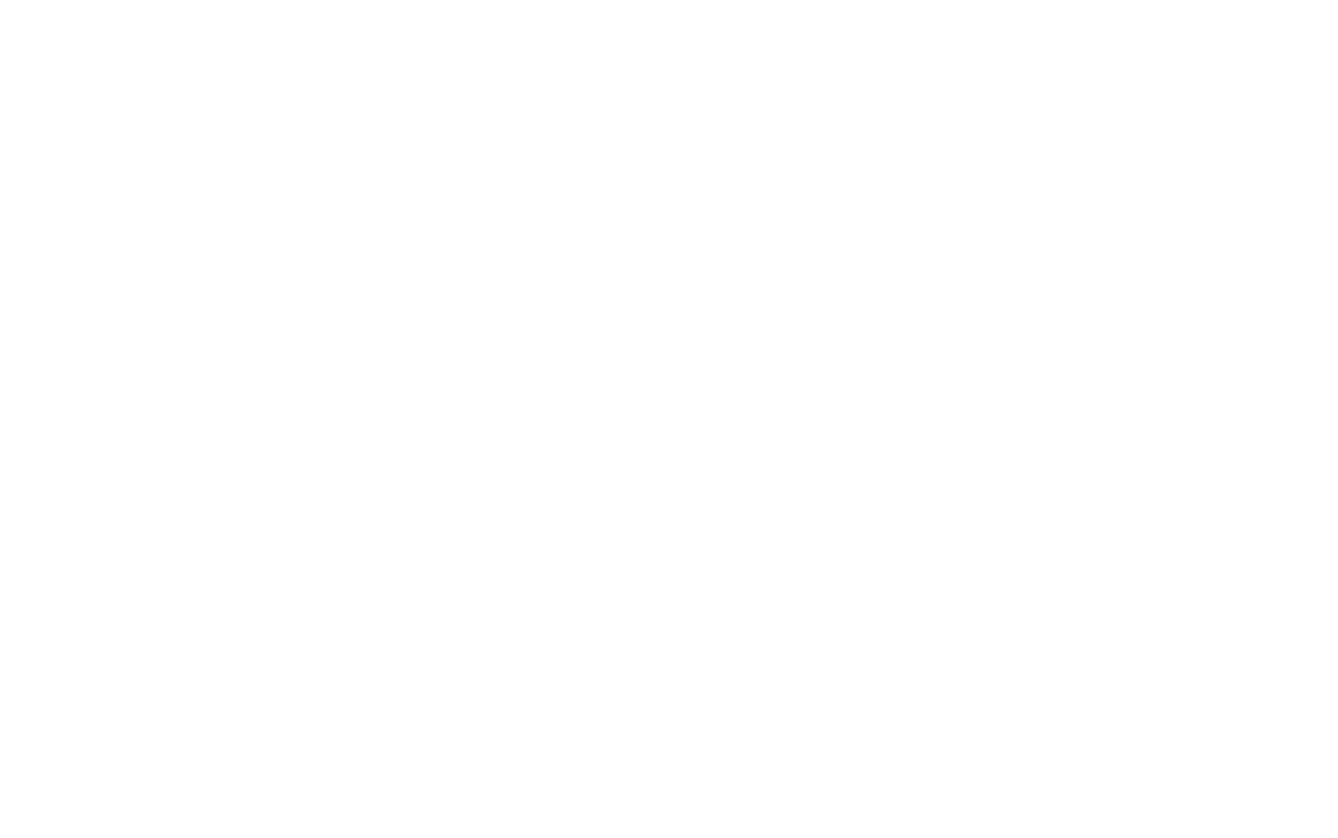 scroll, scrollTop: 0, scrollLeft: 0, axis: both 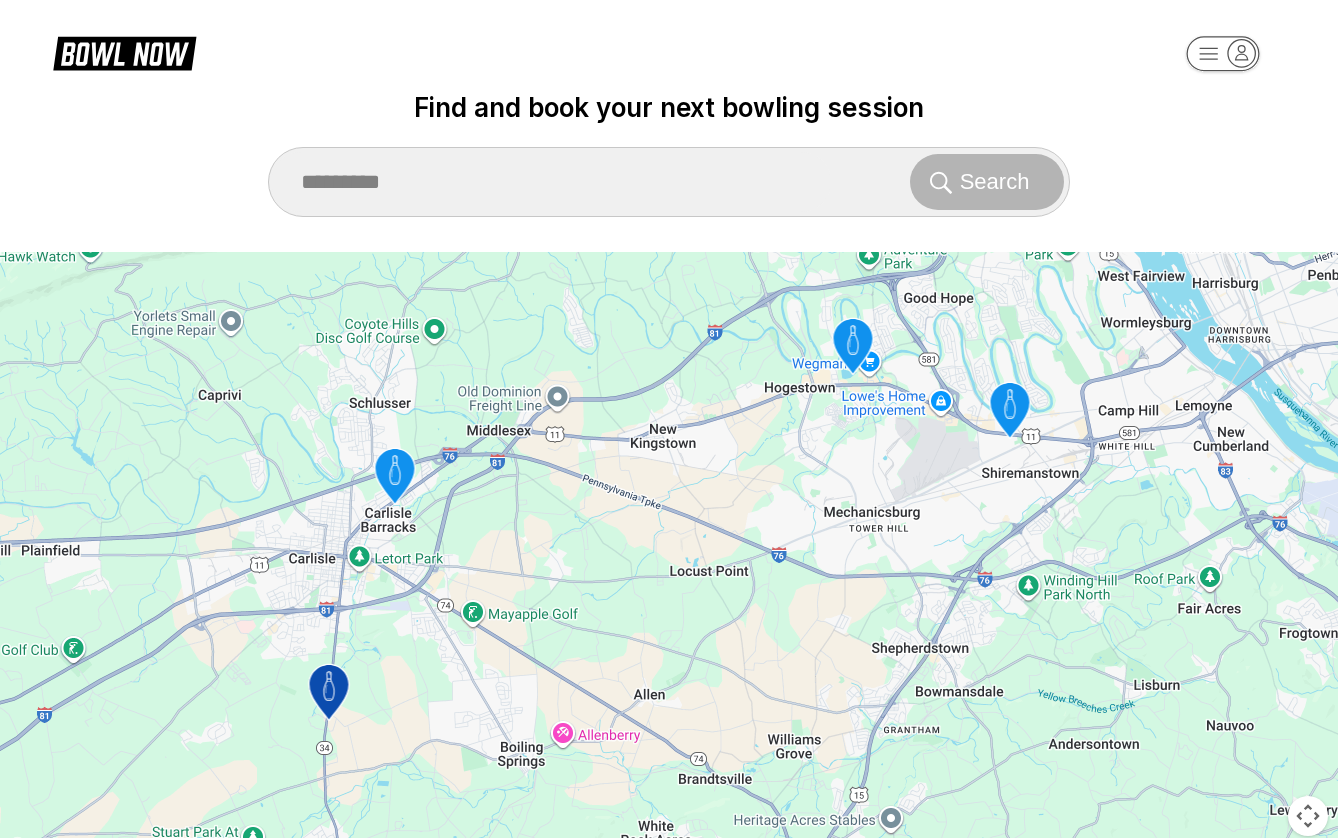 click 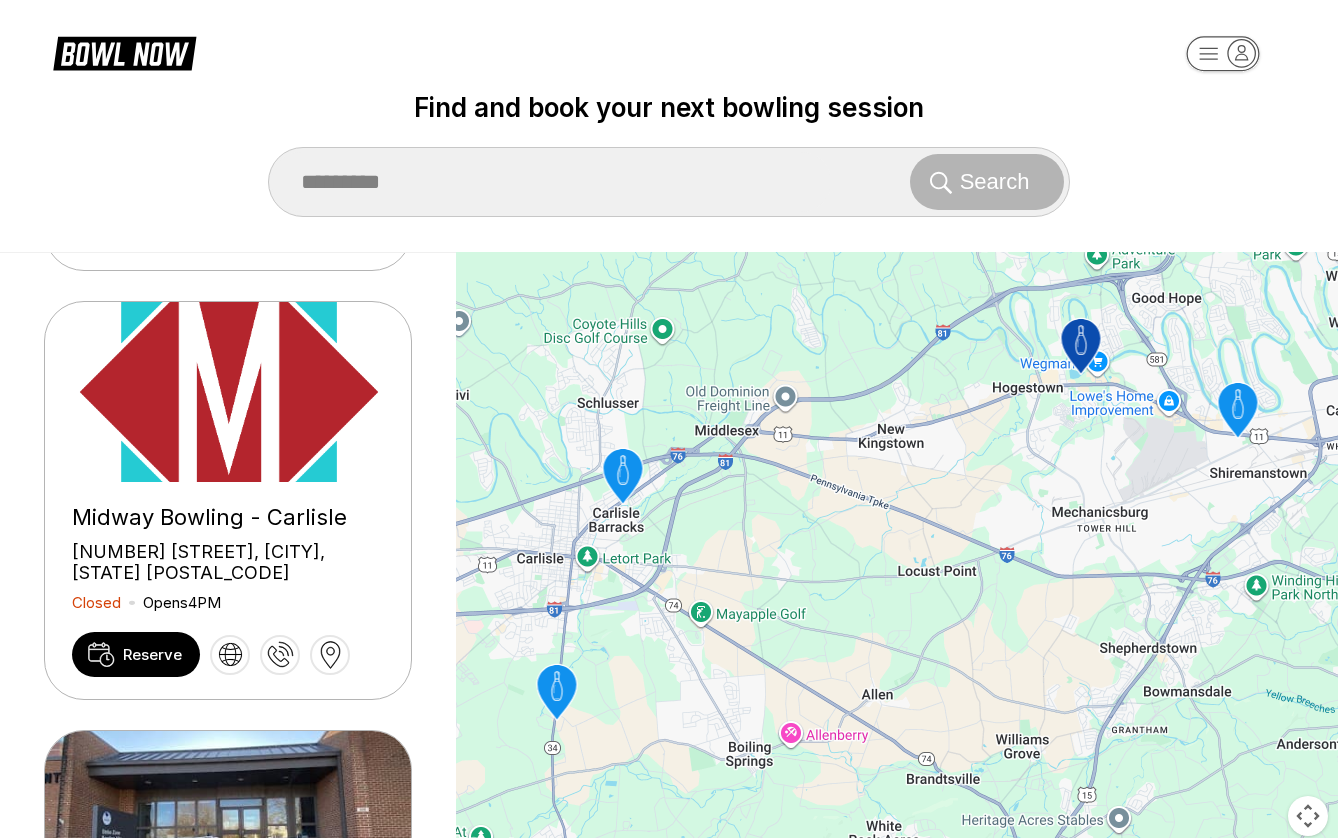 scroll, scrollTop: 470, scrollLeft: 0, axis: vertical 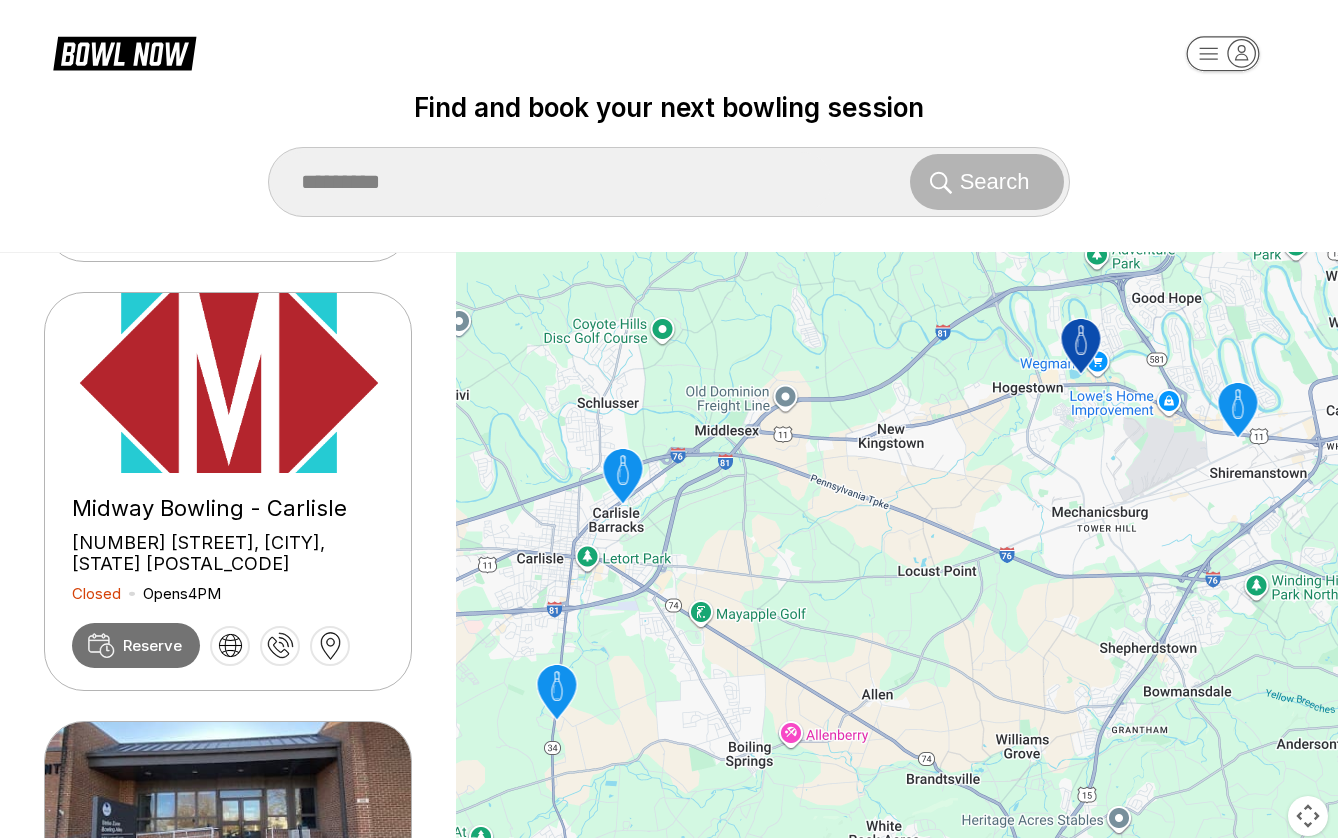 click on "Reserve" at bounding box center (152, 645) 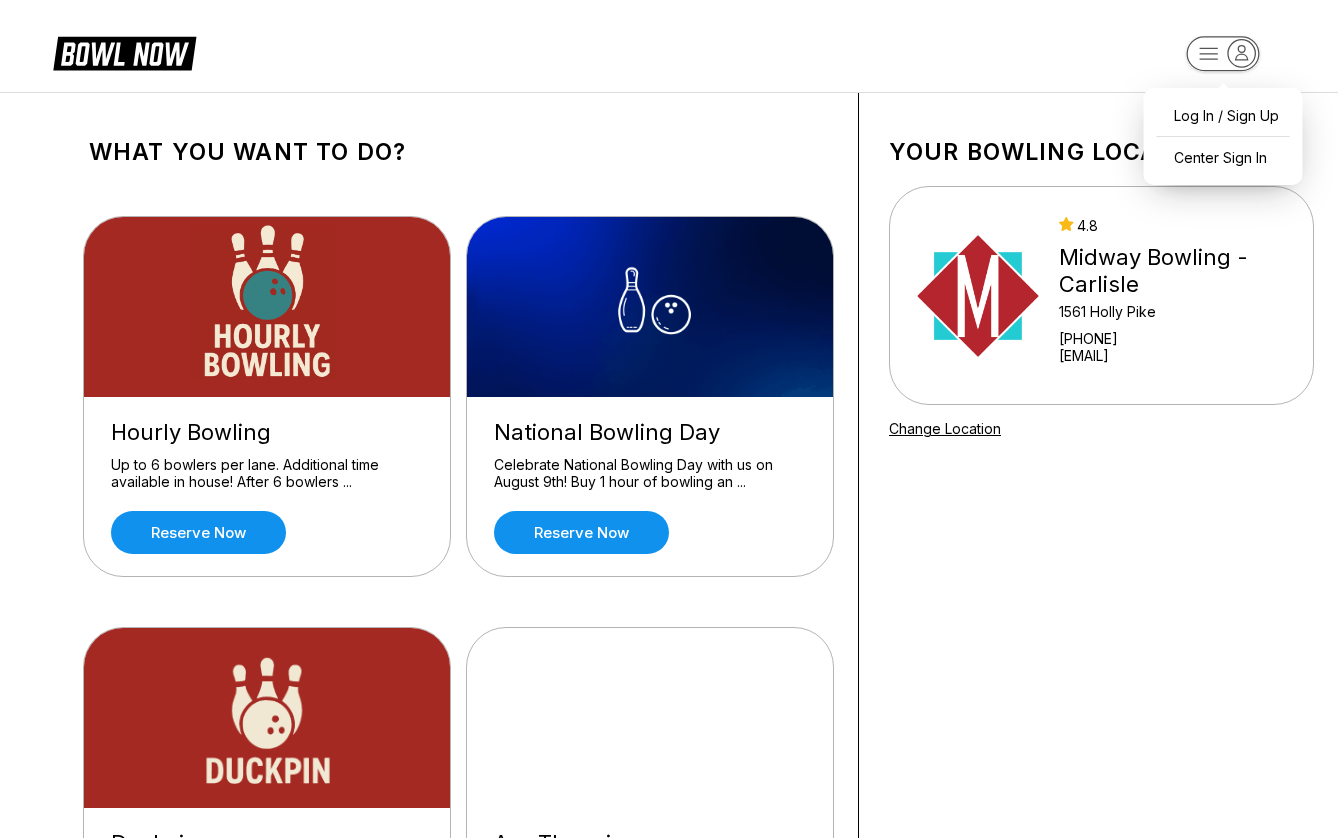 click on "Log In / Sign Up Center Sign In What you want to do? Hourly Bowling Up to 6 bowlers per lane. Additional time available in house!
After 6 bowlers ... Reserve now National Bowling Day Celebrate National Bowling Day with us on August 9th! Buy 1 hour of bowling an ... Reserve now Duckpin Come try our BRAND NEW duckpin bowling! Reserve now Axe Throwing Available on Fridays and Saturdays from 4:00-9:30pm! Reserve now Rock & Bowl 10pm-12am Fridays & Saturdays!
$20 per person
Glow-bowl lights w/ our mix of t ... Reserve now Birthday Party Package $89.99 for one lane, two hours of bowling, free shoe rentals, one pizza and on ... Reserve now Your bowling location 4.8 Midway Bowling - Carlisle 1561 Holly Pike   +17172491222 contact@midwaybowl.com Change Location about About BowlNow  Become a BowlNow partner  Schedule a demo INTERESTED IN LEARNING MORE ABOUT THE BOWL NOW PARTNERSHIP? Send us a message using the online form! send us a message send ©  2025  BowlNow PLEASE, TRY AGAIN LATER" at bounding box center [669, 985] 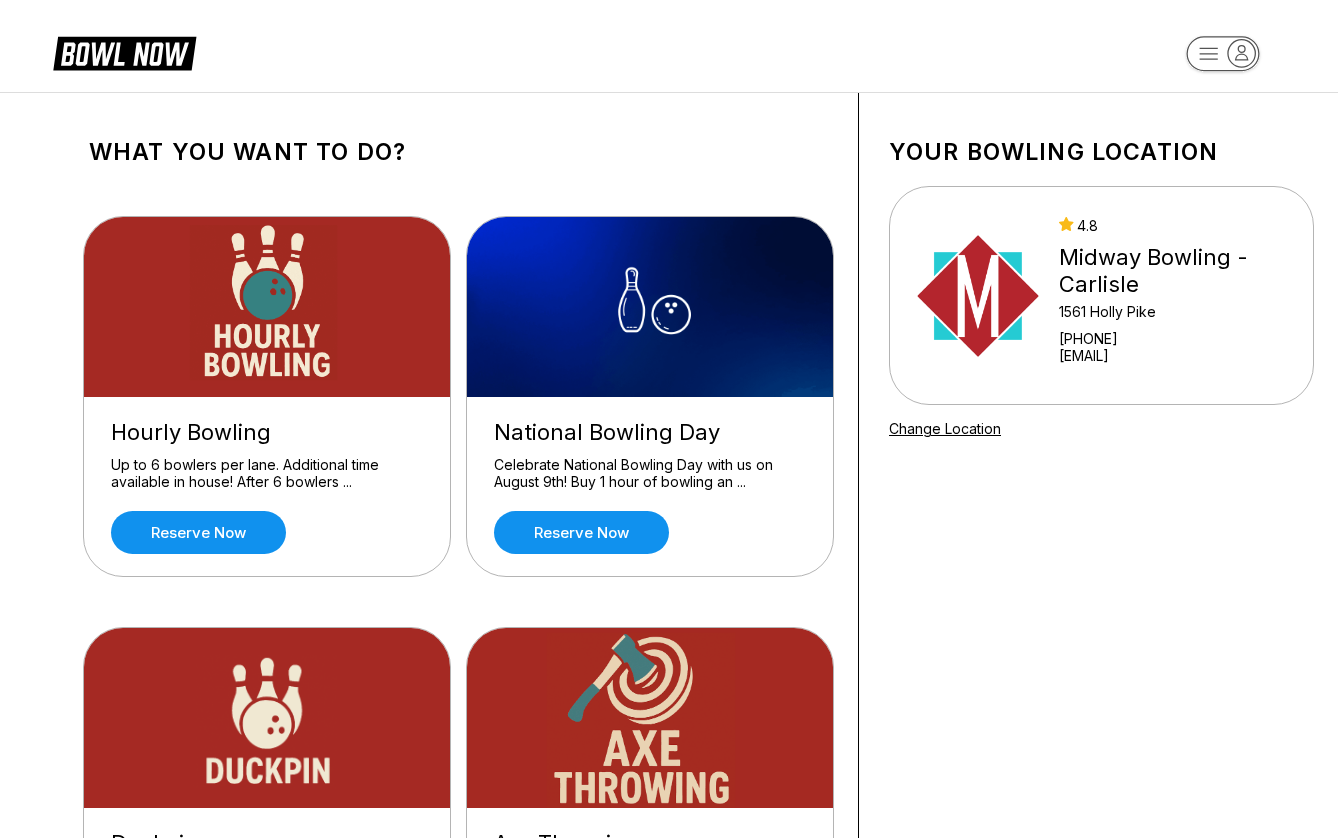 click on "What you want to do? Hourly Bowling Up to 6 bowlers per lane. Additional time available in house!
After 6 bowlers ... Reserve now National Bowling Day Celebrate National Bowling Day with us on August 9th! Buy 1 hour of bowling an ... Reserve now Duckpin Come try our BRAND NEW duckpin bowling! Reserve now Axe Throwing Available on Fridays and Saturdays from 4:00-9:30pm! Reserve now Rock & Bowl 10pm-12am Fridays & Saturdays!
$20 per person
Glow-bowl lights w/ our mix of t ... Reserve now Birthday Party Package $89.99 for one lane, two hours of bowling, free shoe rentals, one pizza and on ... Reserve now Your bowling location 4.8 Midway Bowling - Carlisle 1561 Holly Pike   +17172491222 contact@midwaybowl.com Change Location about About BowlNow  Become a BowlNow partner  Schedule a demo INTERESTED IN LEARNING MORE ABOUT THE BOWL NOW PARTNERSHIP? Send us a message using the online form! send us a message send ©  2025  BowlNow PLEASE, TRY AGAIN LATER" at bounding box center (669, 985) 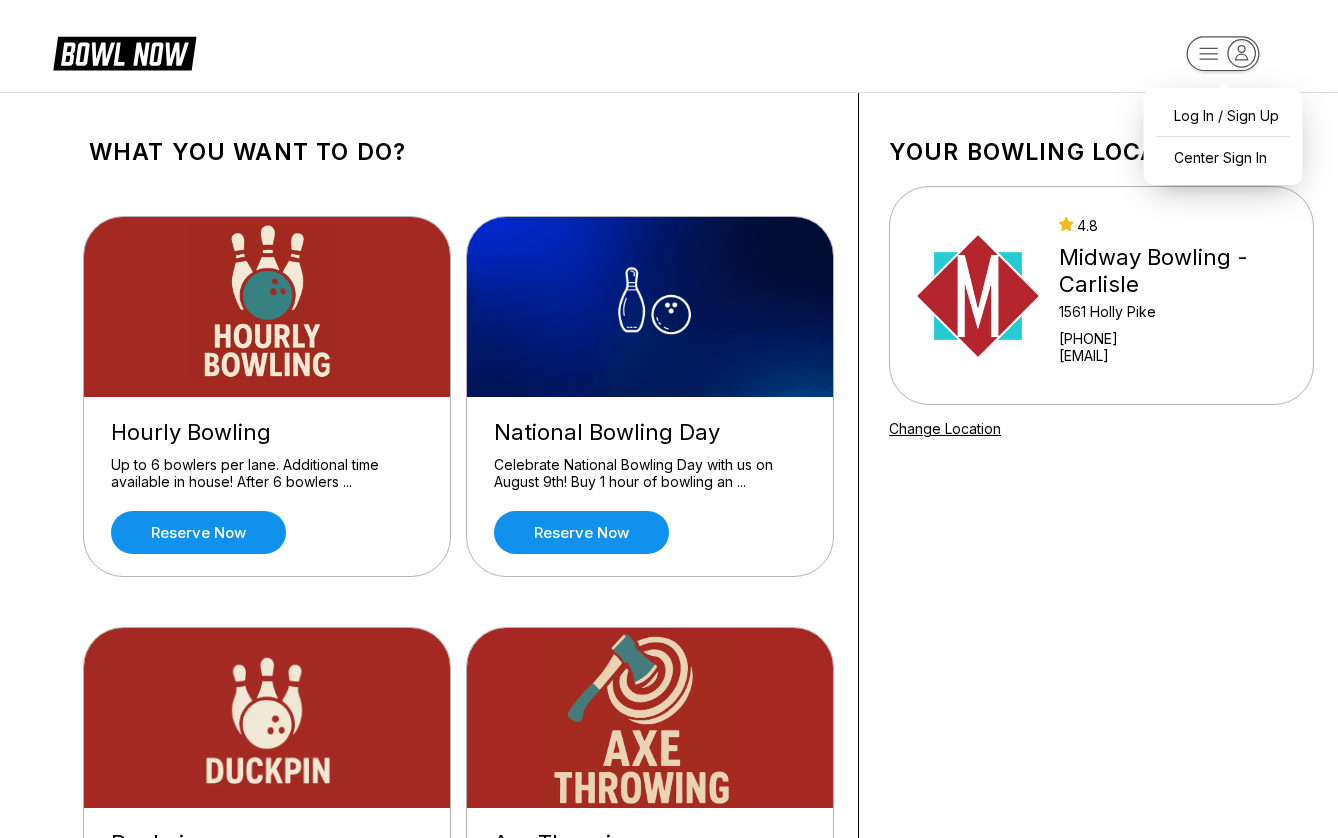 click on "Log In / Sign Up Center Sign In What you want to do? Hourly Bowling Up to 6 bowlers per lane. Additional time available in house!
After 6 bowlers ... Reserve now National Bowling Day Celebrate National Bowling Day with us on August 9th! Buy 1 hour of bowling an ... Reserve now Duckpin Come try our BRAND NEW duckpin bowling! Reserve now Axe Throwing Available on Fridays and Saturdays from 4:00-9:30pm! Reserve now Rock & Bowl 10pm-12am Fridays & Saturdays!
$20 per person
Glow-bowl lights w/ our mix of t ... Reserve now Birthday Party Package $89.99 for one lane, two hours of bowling, free shoe rentals, one pizza and on ... Reserve now Your bowling location 4.8 Midway Bowling - Carlisle 1561 Holly Pike   +17172491222 contact@midwaybowl.com Change Location about About BowlNow  Become a BowlNow partner  Schedule a demo INTERESTED IN LEARNING MORE ABOUT THE BOWL NOW PARTNERSHIP? Send us a message using the online form! send us a message send ©  2025  BowlNow PLEASE, TRY AGAIN LATER" at bounding box center [669, 985] 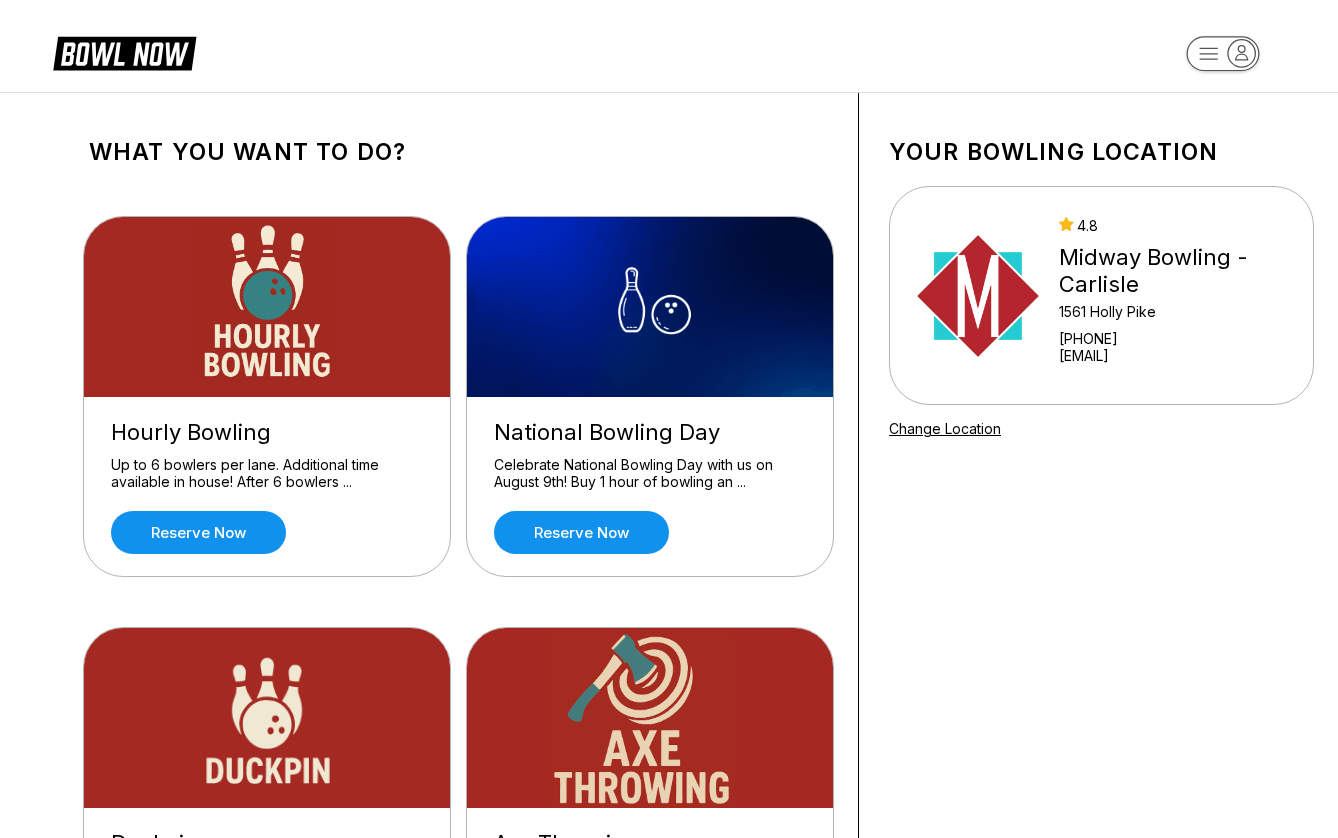 click on "What you want to do? Hourly Bowling Up to 6 bowlers per lane. Additional time available in house!
After 6 bowlers ... Reserve now National Bowling Day Celebrate National Bowling Day with us on August 9th! Buy 1 hour of bowling an ... Reserve now Duckpin Come try our BRAND NEW duckpin bowling! Reserve now Axe Throwing Available on Fridays and Saturdays from 4:00-9:30pm! Reserve now Rock & Bowl 10pm-12am Fridays & Saturdays!
$20 per person
Glow-bowl lights w/ our mix of t ... Reserve now Birthday Party Package $89.99 for one lane, two hours of bowling, free shoe rentals, one pizza and on ... Reserve now Your bowling location 4.8 Midway Bowling - Carlisle 1561 Holly Pike   +17172491222 contact@midwaybowl.com Change Location about About BowlNow  Become a BowlNow partner  Schedule a demo INTERESTED IN LEARNING MORE ABOUT THE BOWL NOW PARTNERSHIP? Send us a message using the online form! send us a message send ©  2025  BowlNow PLEASE, TRY AGAIN LATER" at bounding box center (669, 985) 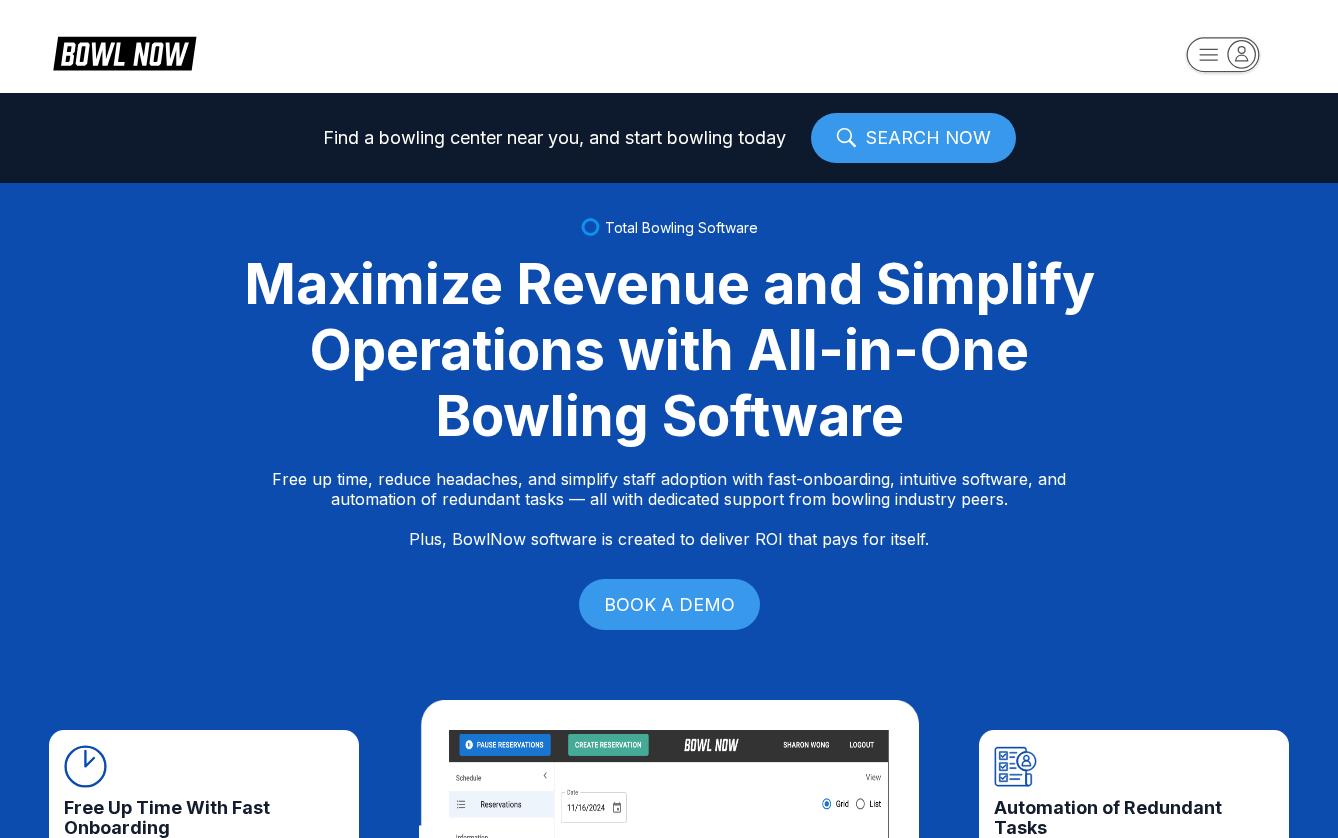 click on "SEARCH NOW" at bounding box center (913, 138) 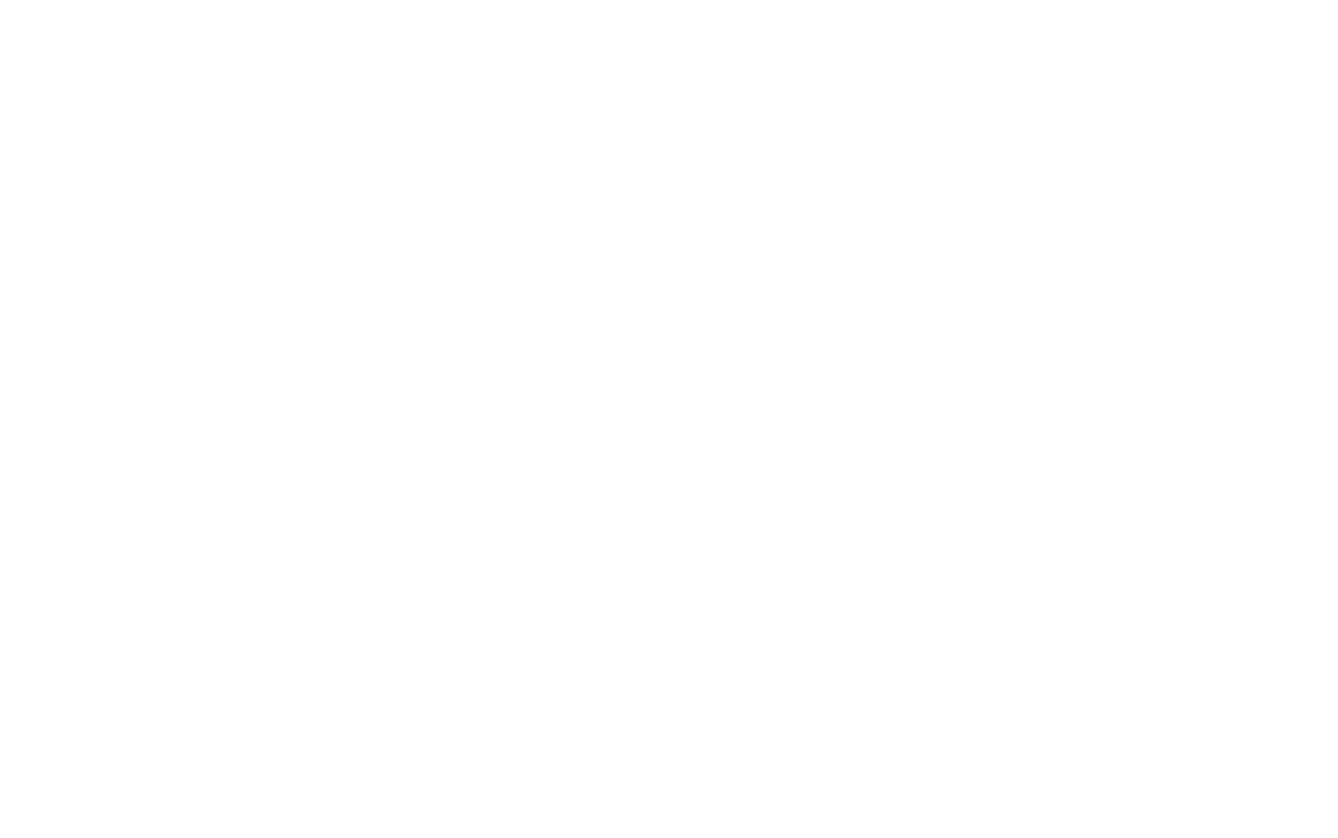 scroll, scrollTop: 0, scrollLeft: 0, axis: both 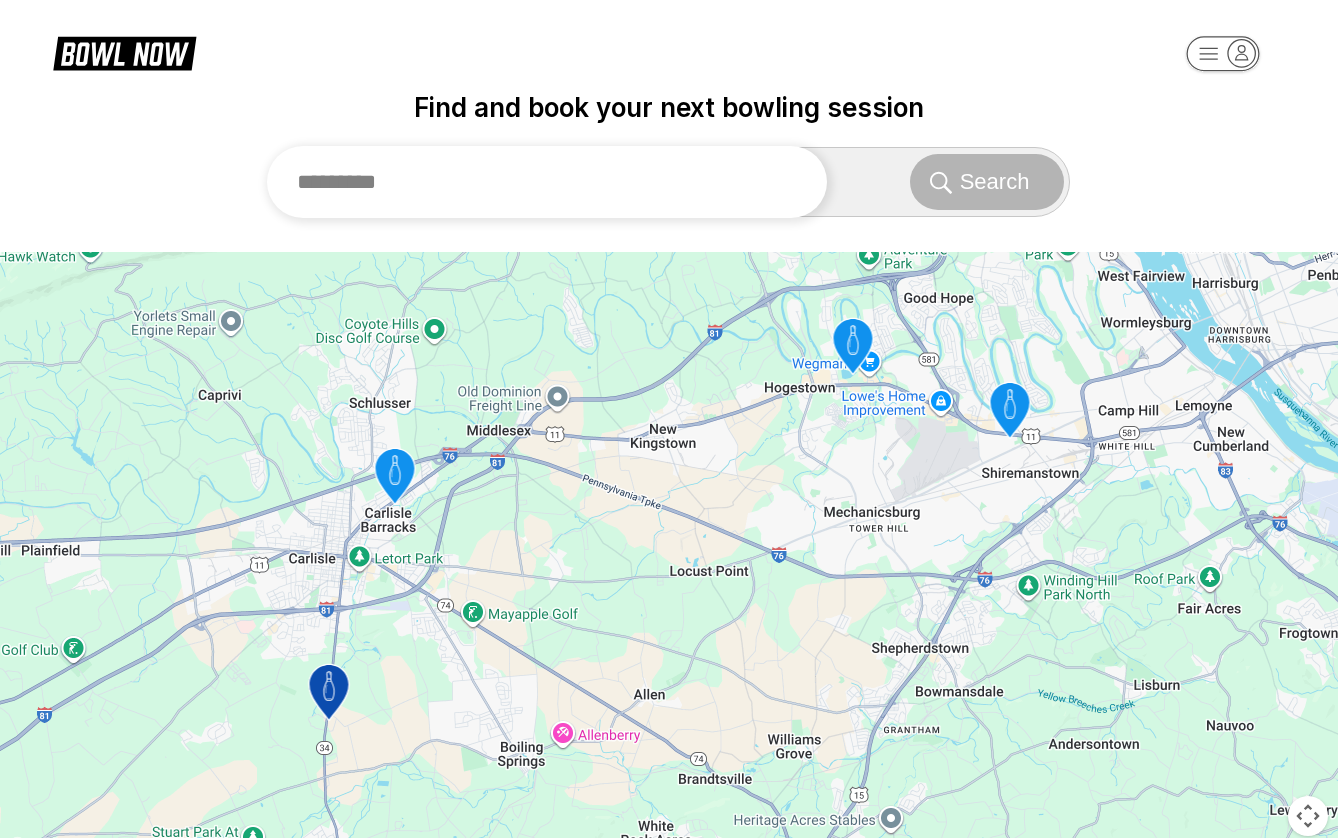 click at bounding box center (547, 182) 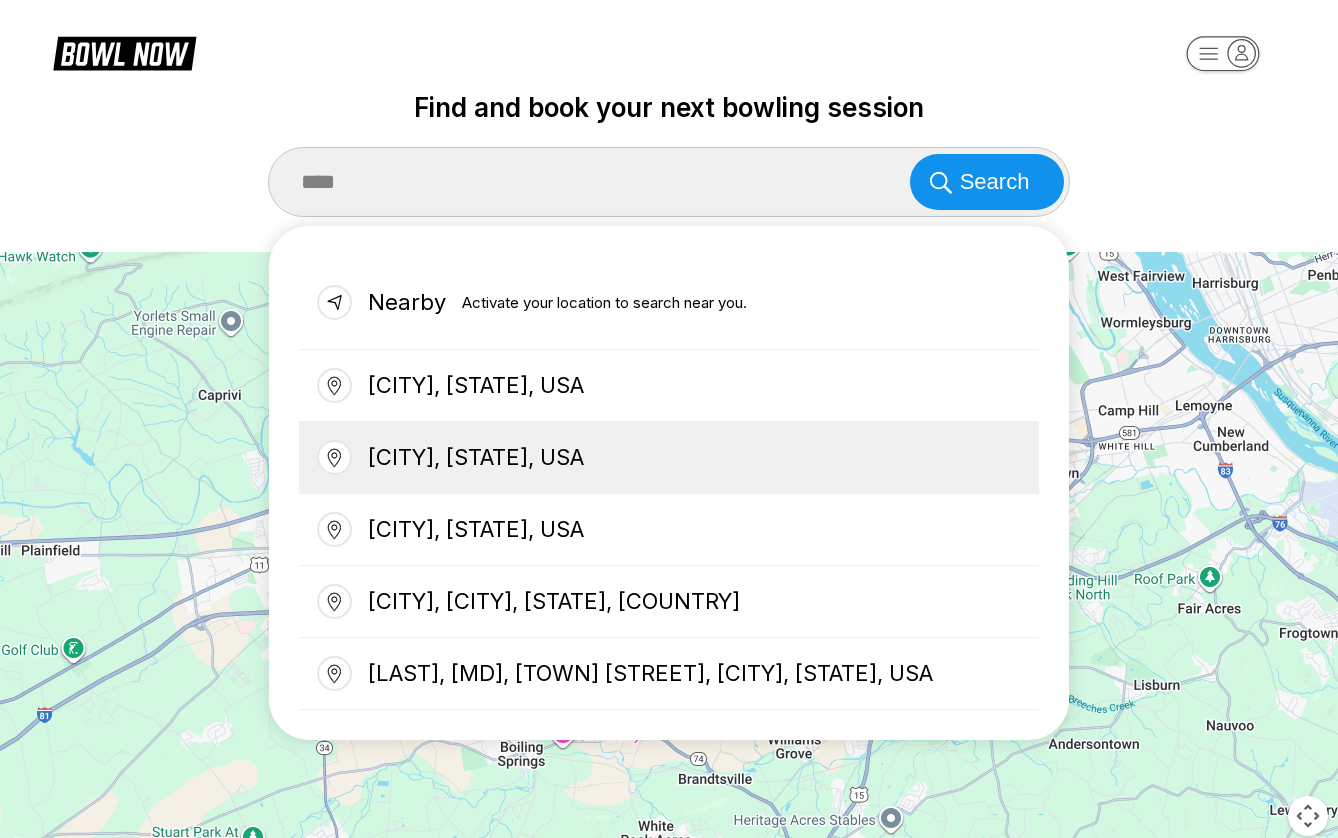 click on "[CITY], [STATE], USA" at bounding box center [669, 458] 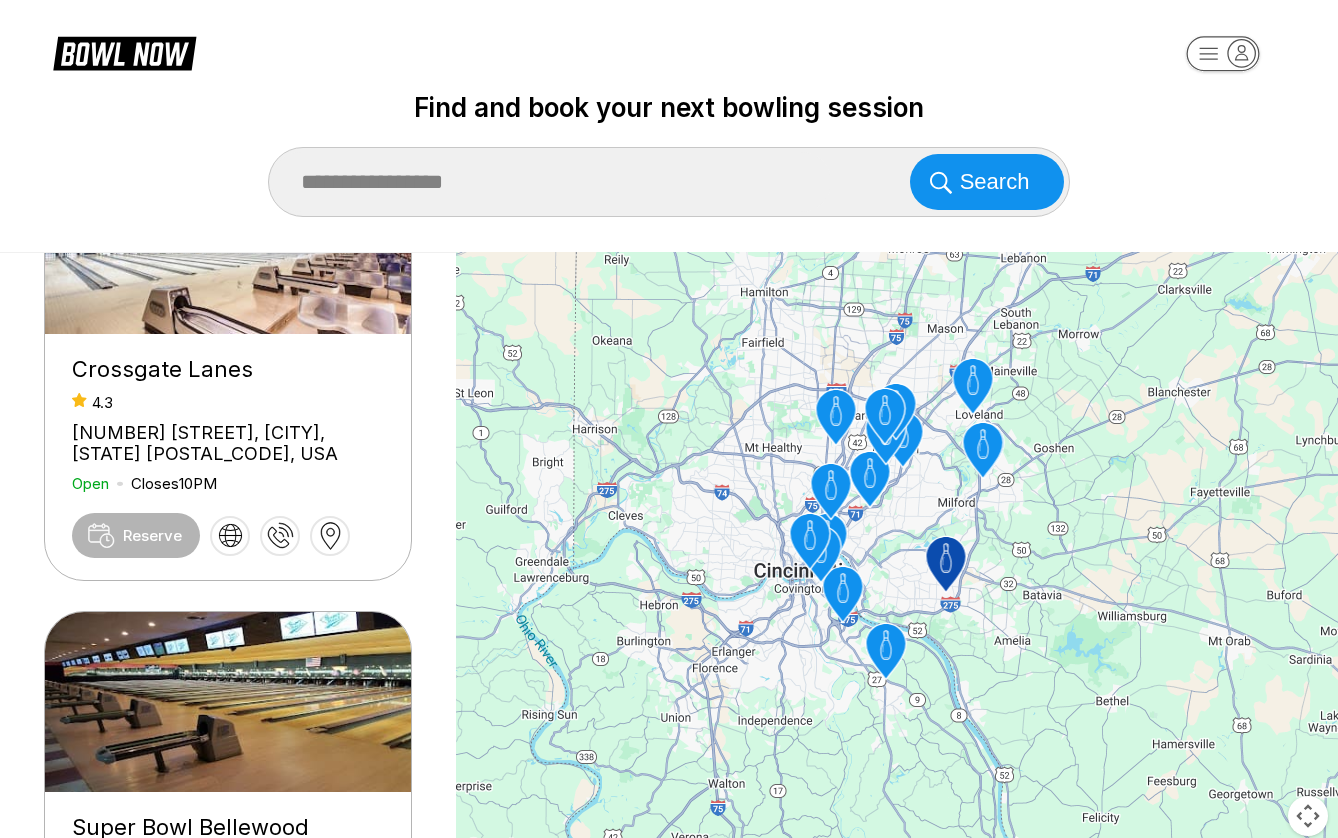 scroll, scrollTop: 5264, scrollLeft: 0, axis: vertical 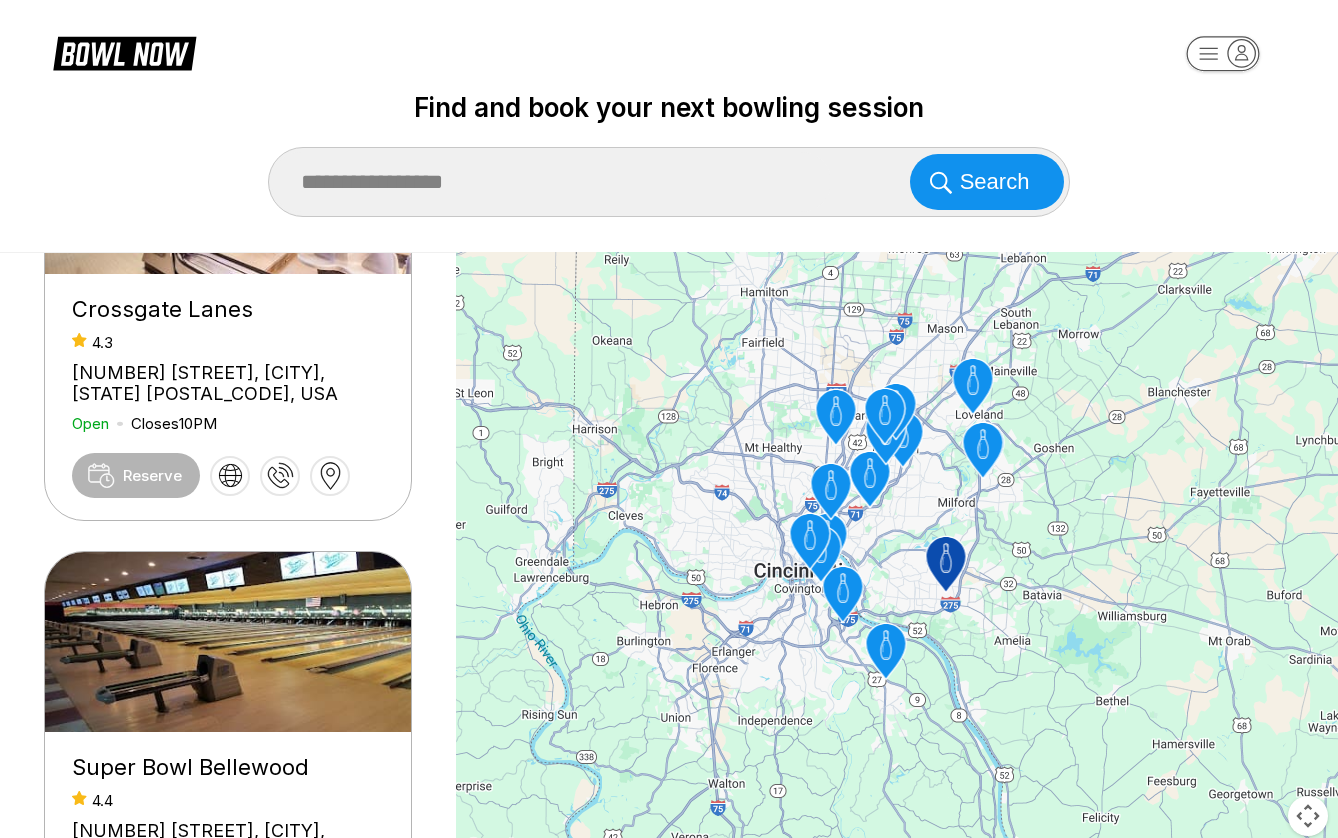 click on "Reserve" at bounding box center (136, 475) 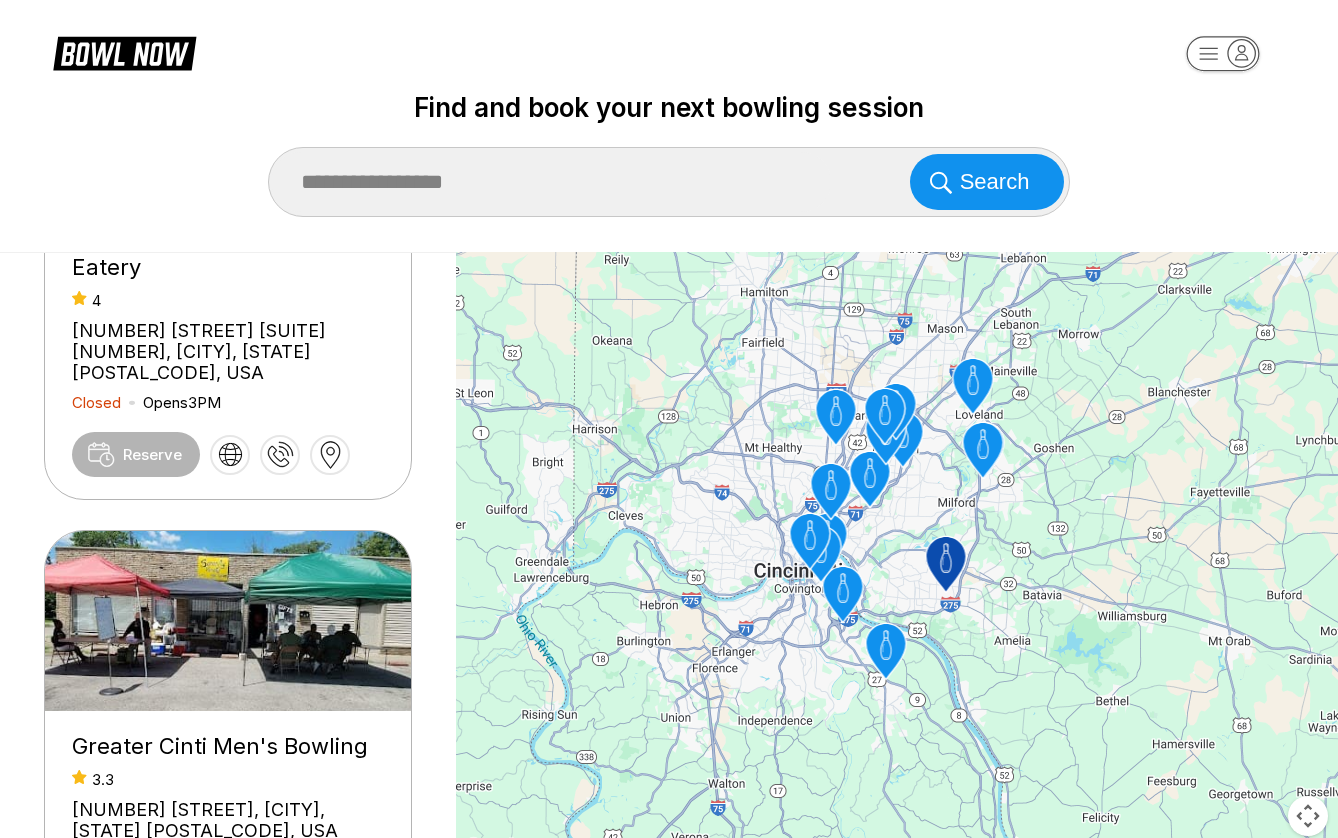scroll, scrollTop: 7164, scrollLeft: 0, axis: vertical 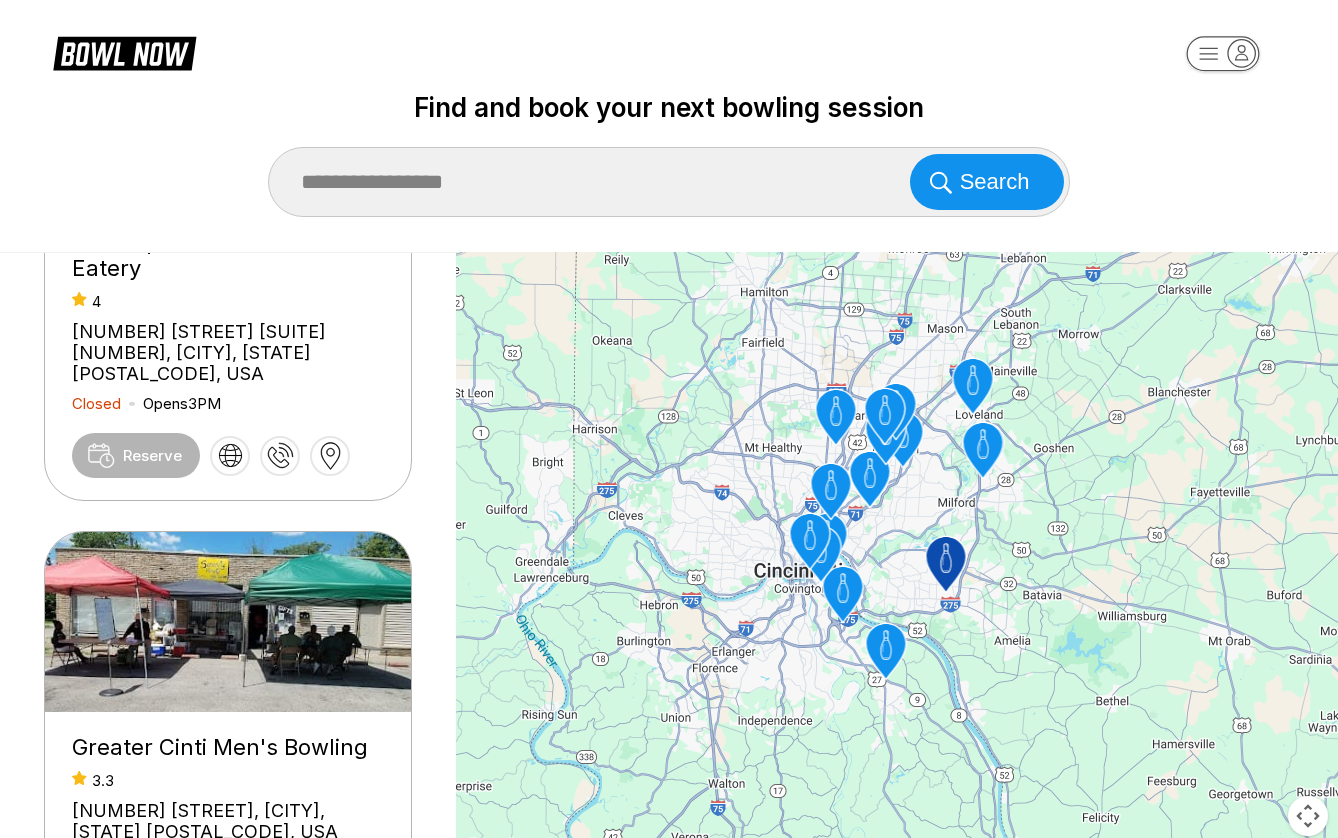 click on "**********" at bounding box center [669, 154] 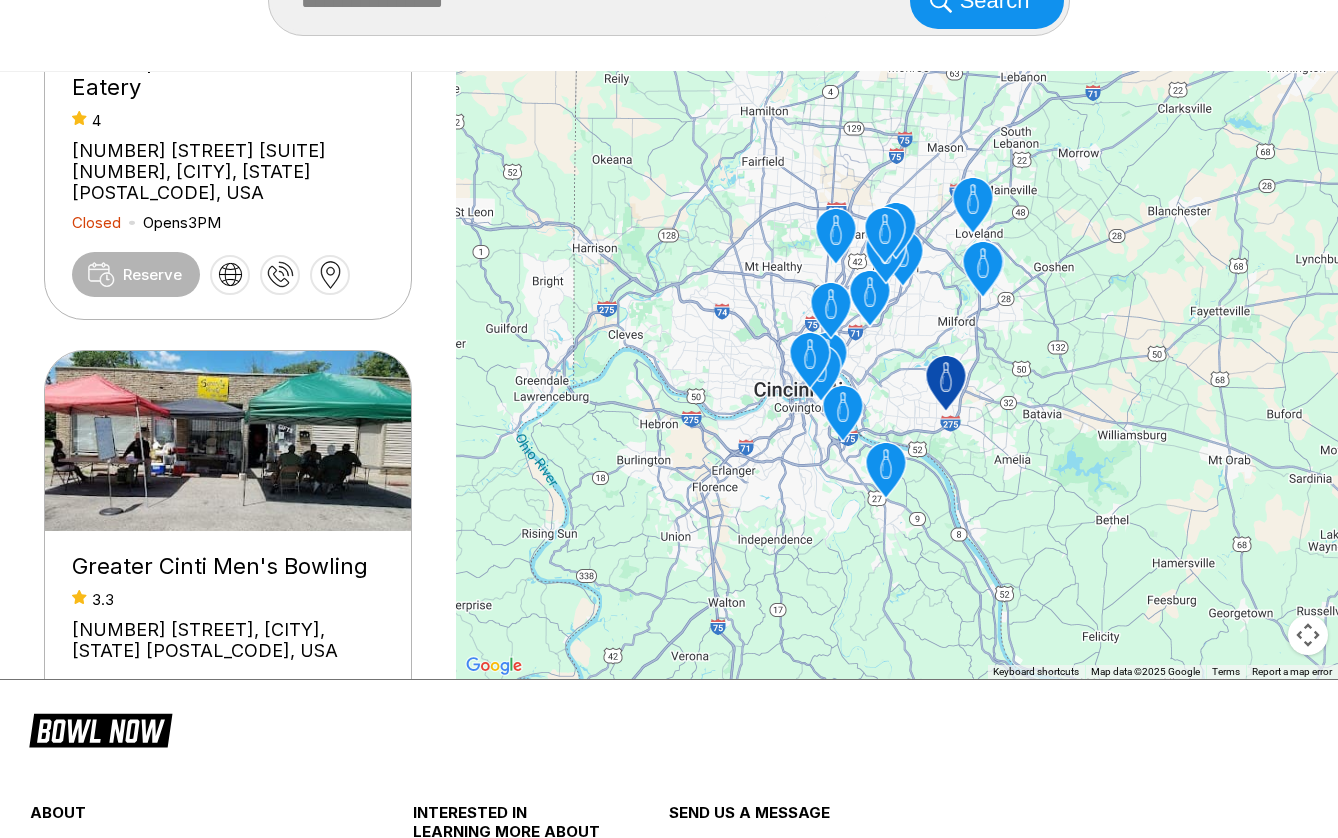 scroll, scrollTop: 183, scrollLeft: 0, axis: vertical 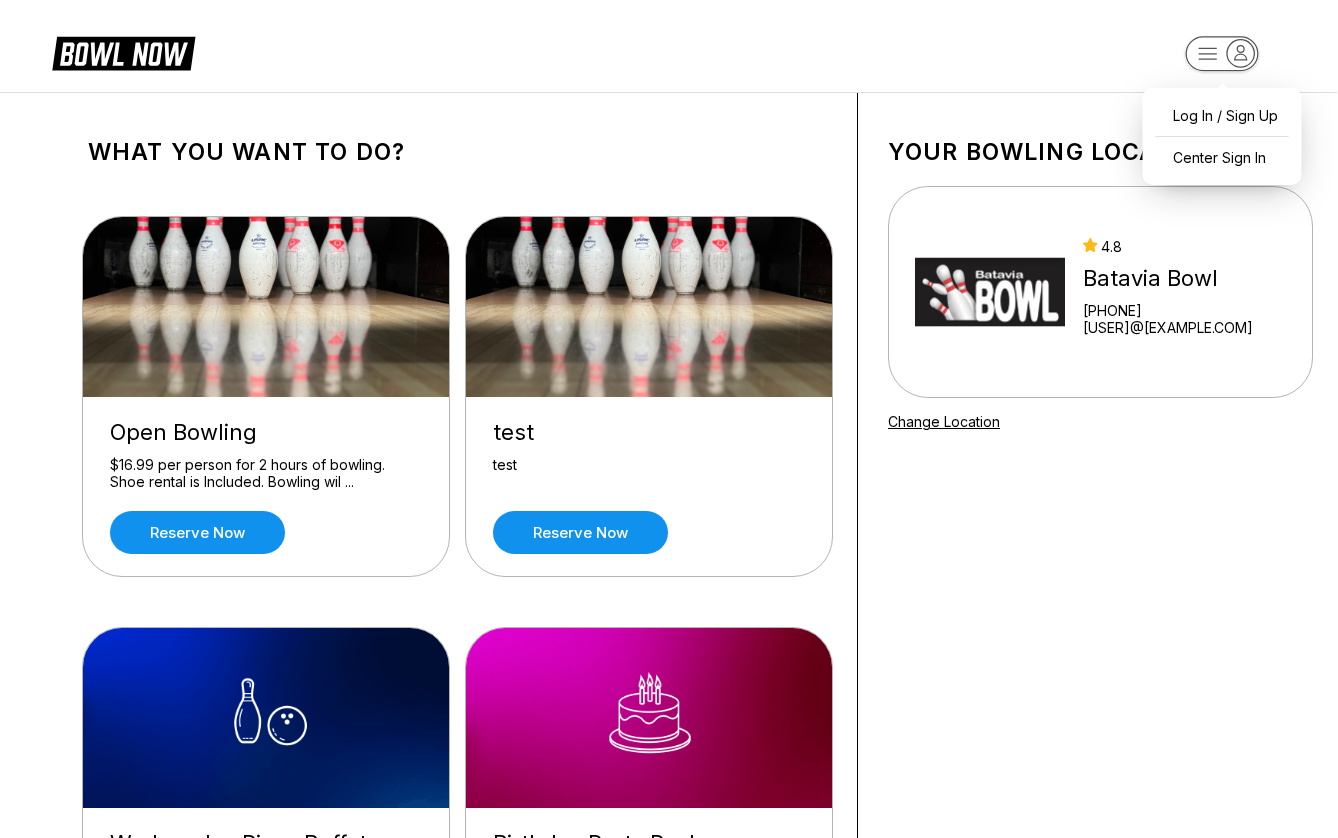 click on "Log In / Sign Up Center Sign In What you want to do? Open Bowling $16.99 per person for 2 hours of bowling. Shoe rental is Included. Bowling wil ... Reserve now test test Reserve now Wednesday Pizza Buffet Enjoy two hours of bowling and shoes for 16.99 per person. As well as our Pizz ... Reserve now Birthday Party Package $17.99 per person
2 hours of bowling
Includes shoes, pizza, soft drinks, and c ... Reserve now Friday Family Fun Buy one lane for up to six bowlers for 69.99. 2 hours and shoes. Includes a la ... Reserve now Your bowling location 4.8 Batavia Bowl   +15137243232 grant@bataviabowl.com Change Location about About BowlNow  Become a BowlNow partner  Schedule a demo INTERESTED IN LEARNING MORE ABOUT THE BOWL NOW PARTNERSHIP? Send us a message using the online form! send us a message send ©  2025  BowlNow /places/dK0dpq3gt28Mn5Jg6MRx/products" at bounding box center (668, 985) 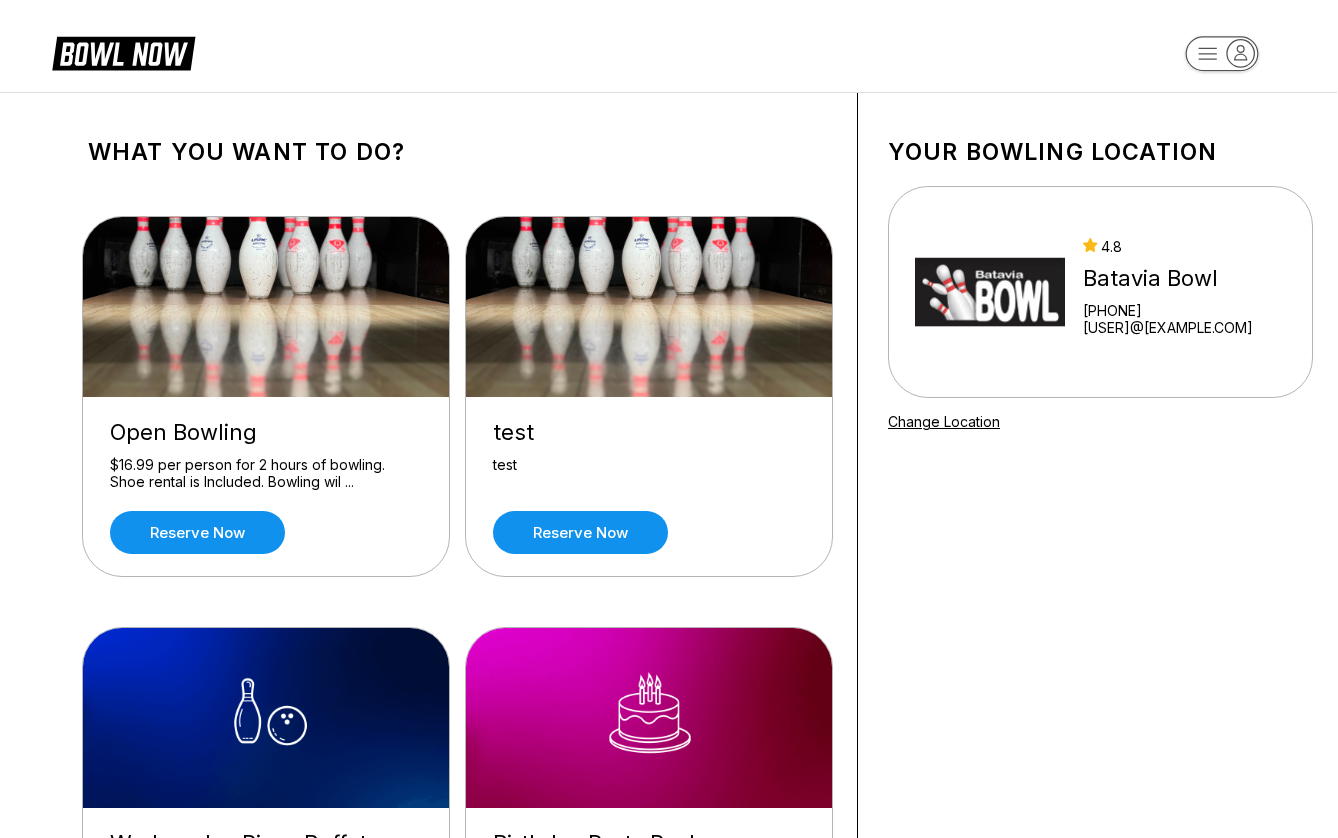 click on "What you want to do? Open Bowling $16.99 per person for 2 hours of bowling. Shoe rental is Included. Bowling wil ... Reserve now [FIRST] [LAST] Reserve now Wednesday Pizza Buffet Enjoy two hours of bowling and shoes for 16.99 per person. As well as our Pizz ... Reserve now Birthday Party Package $17.99 per person
2 hours of bowling
Includes shoes, pizza, soft drinks, and c ... Reserve now Friday Family Fun Buy one lane for up to six bowlers for 69.99. 2 hours and shoes. Includes a la ... Reserve now Your bowling location 4.8 Batavia Bowl   [PHONE] [USER]@[EXAMPLE.COM] Change Location about About BowlNow  Become a BowlNow partner  Schedule a demo INTERESTED IN LEARNING MORE ABOUT THE BOWL NOW PARTNERSHIP? Send us a message using the online form! send us a message send ©  2025  BowlNow /places/dK0dpq3gt28Mn5Jg6MRx/products" at bounding box center [668, 985] 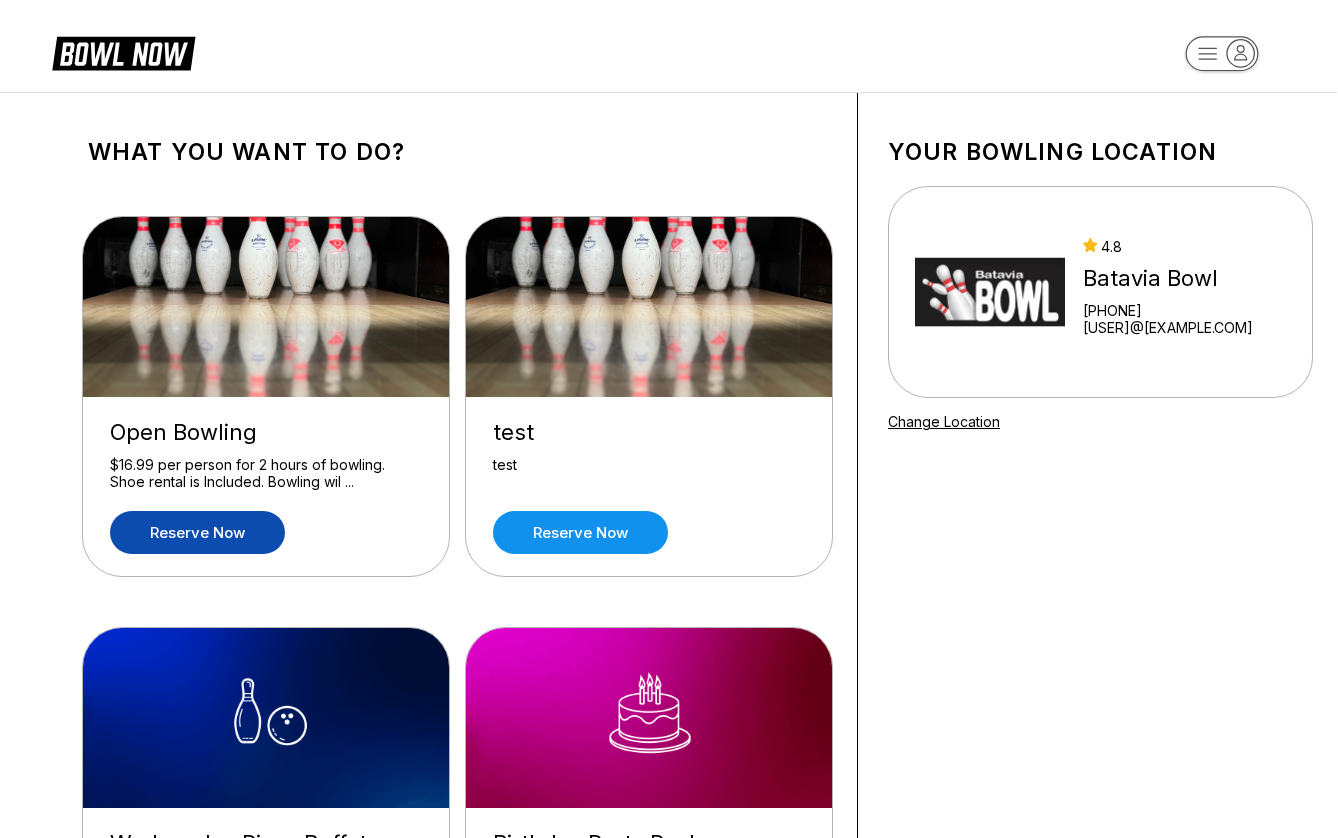 click on "Reserve now" at bounding box center [197, 532] 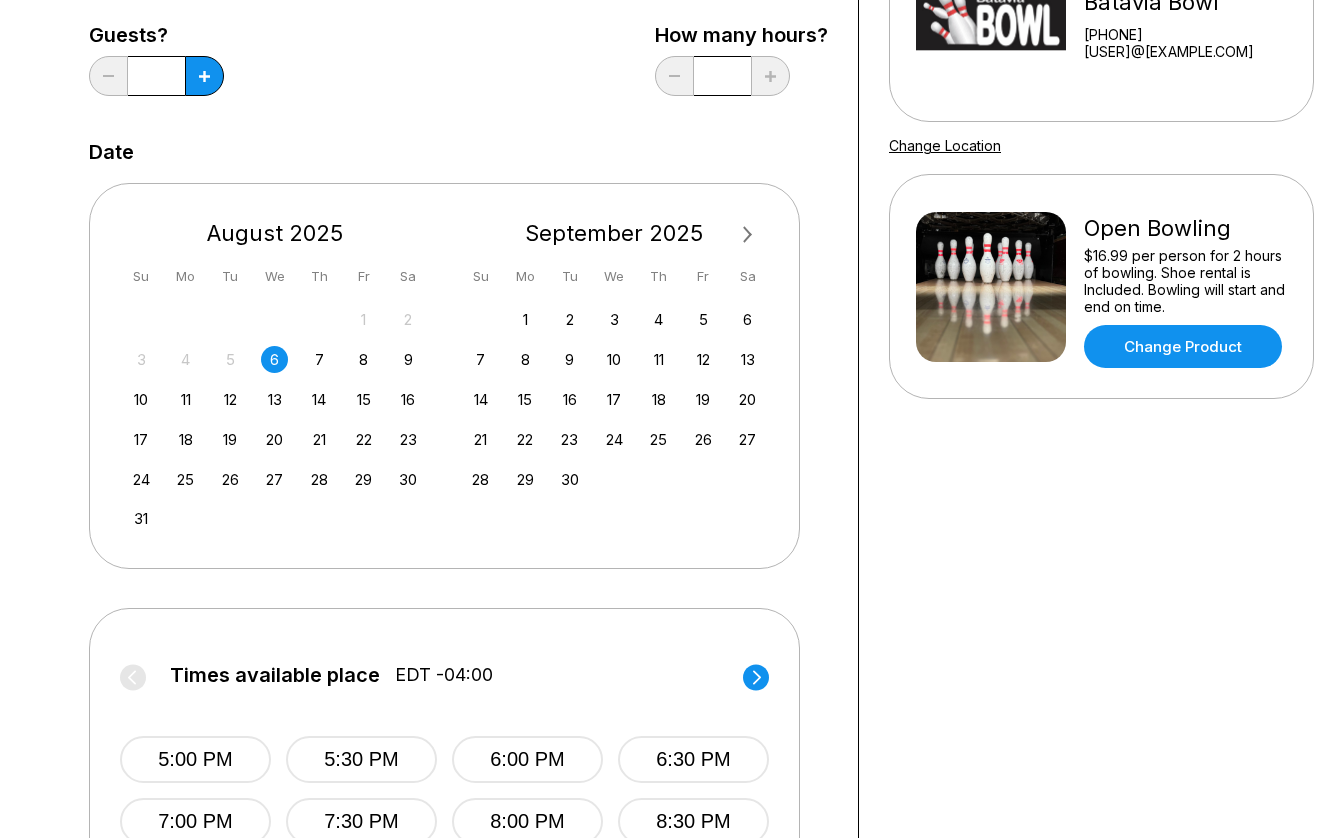 scroll, scrollTop: 556, scrollLeft: 0, axis: vertical 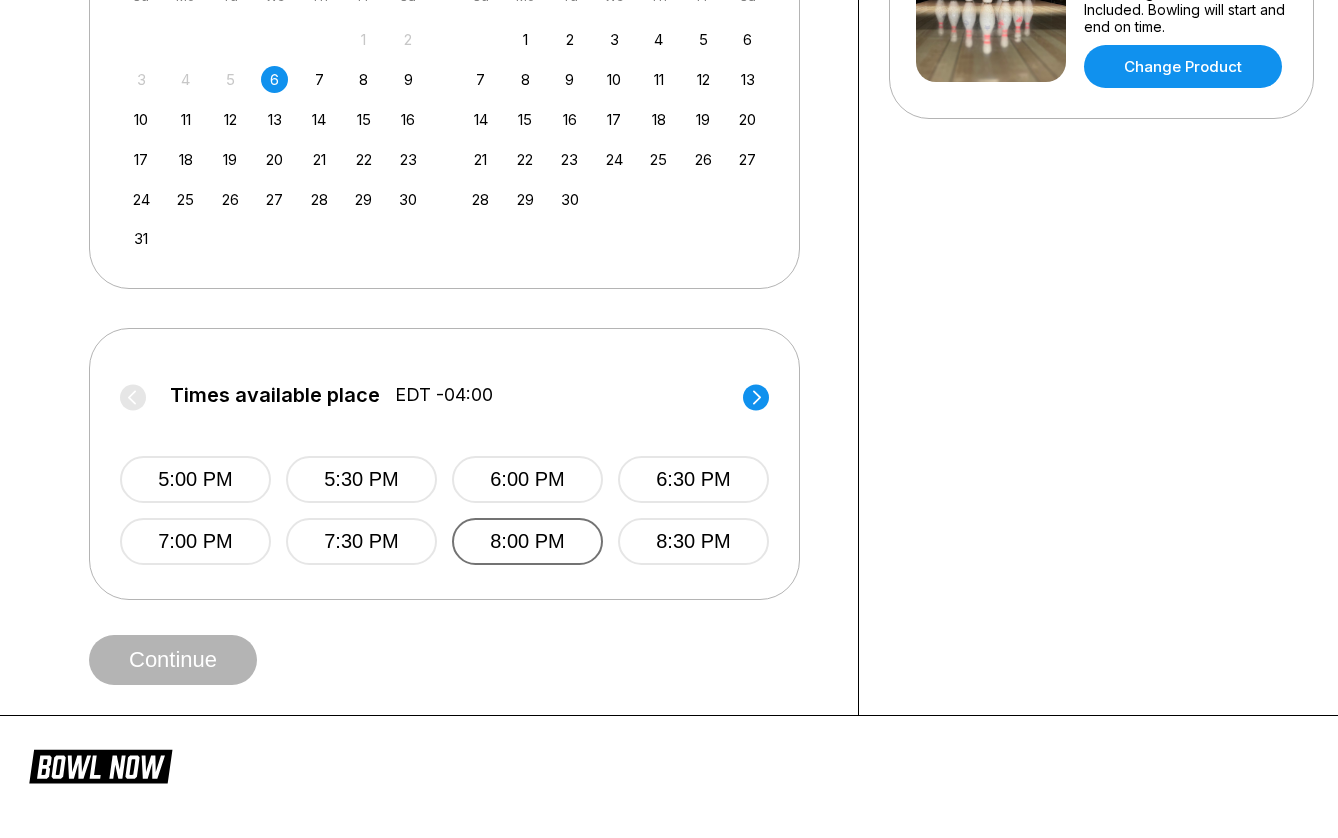 click on "8:00 PM" at bounding box center (527, 541) 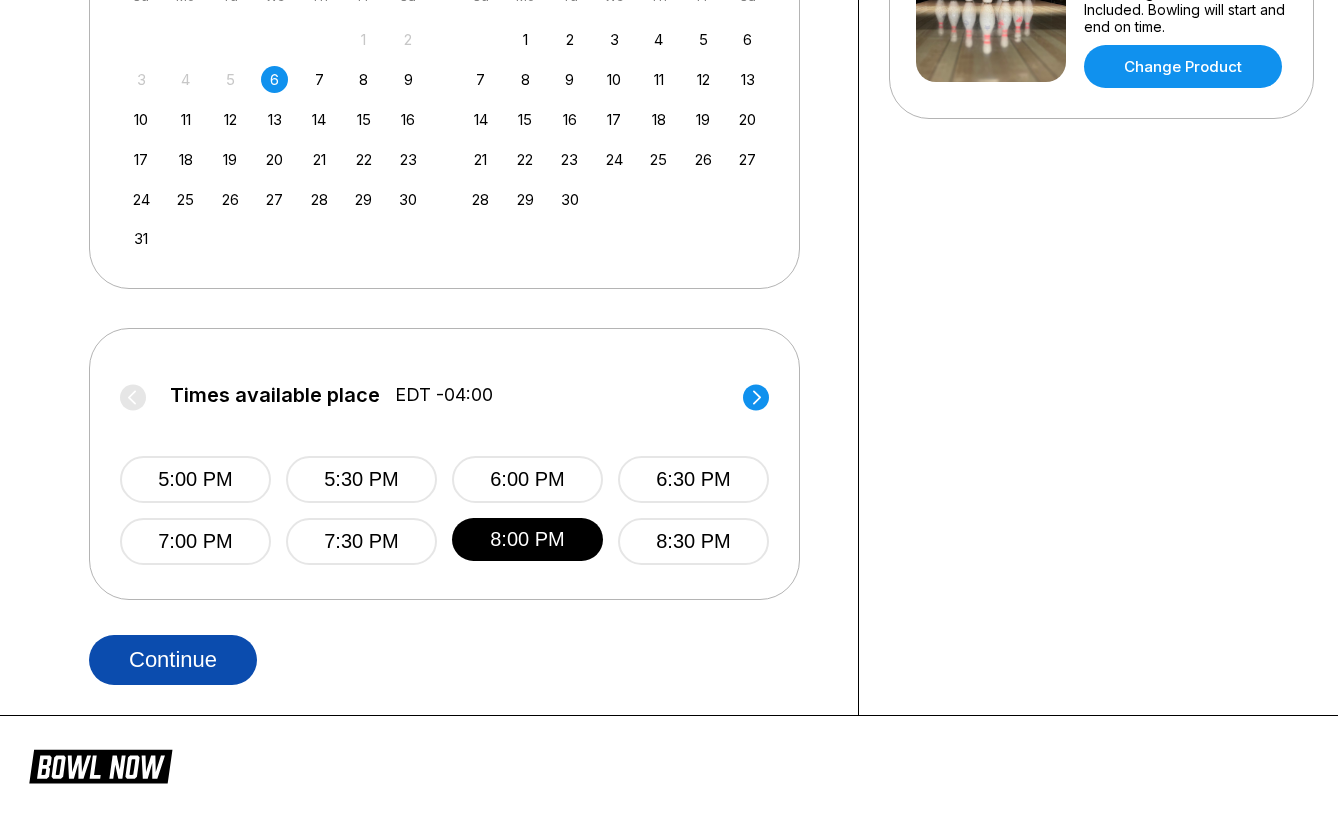 click on "Continue" at bounding box center (173, 660) 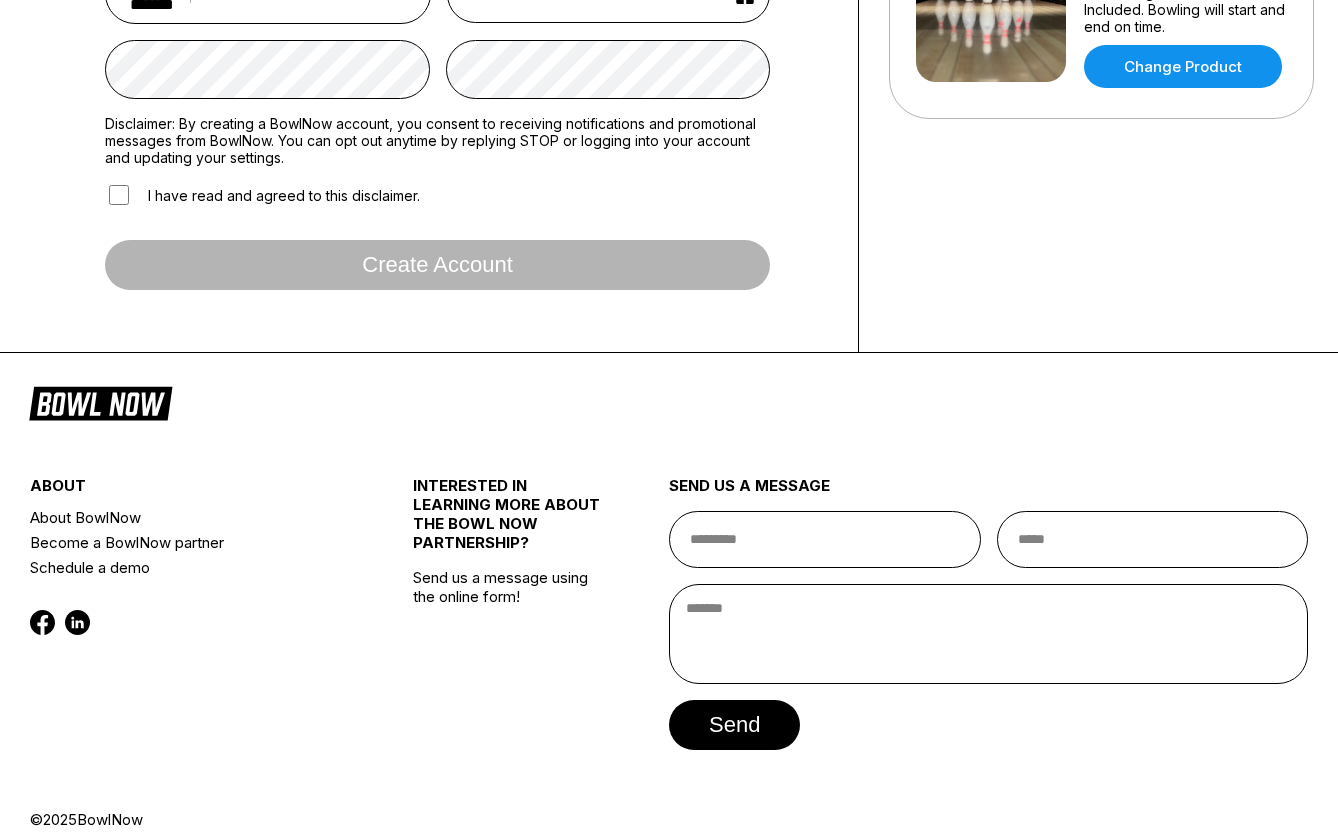 scroll, scrollTop: 0, scrollLeft: 0, axis: both 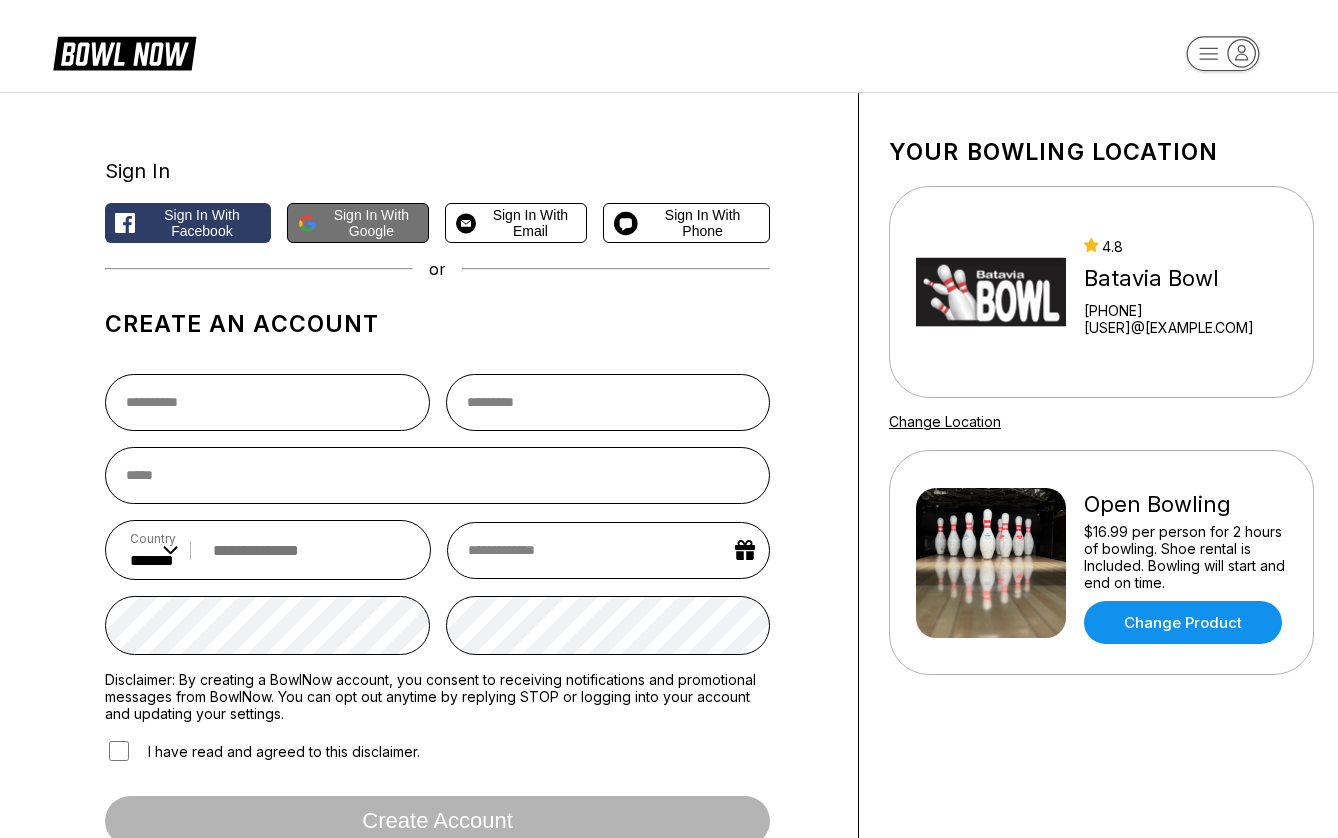click on "Sign in with Google" at bounding box center (372, 223) 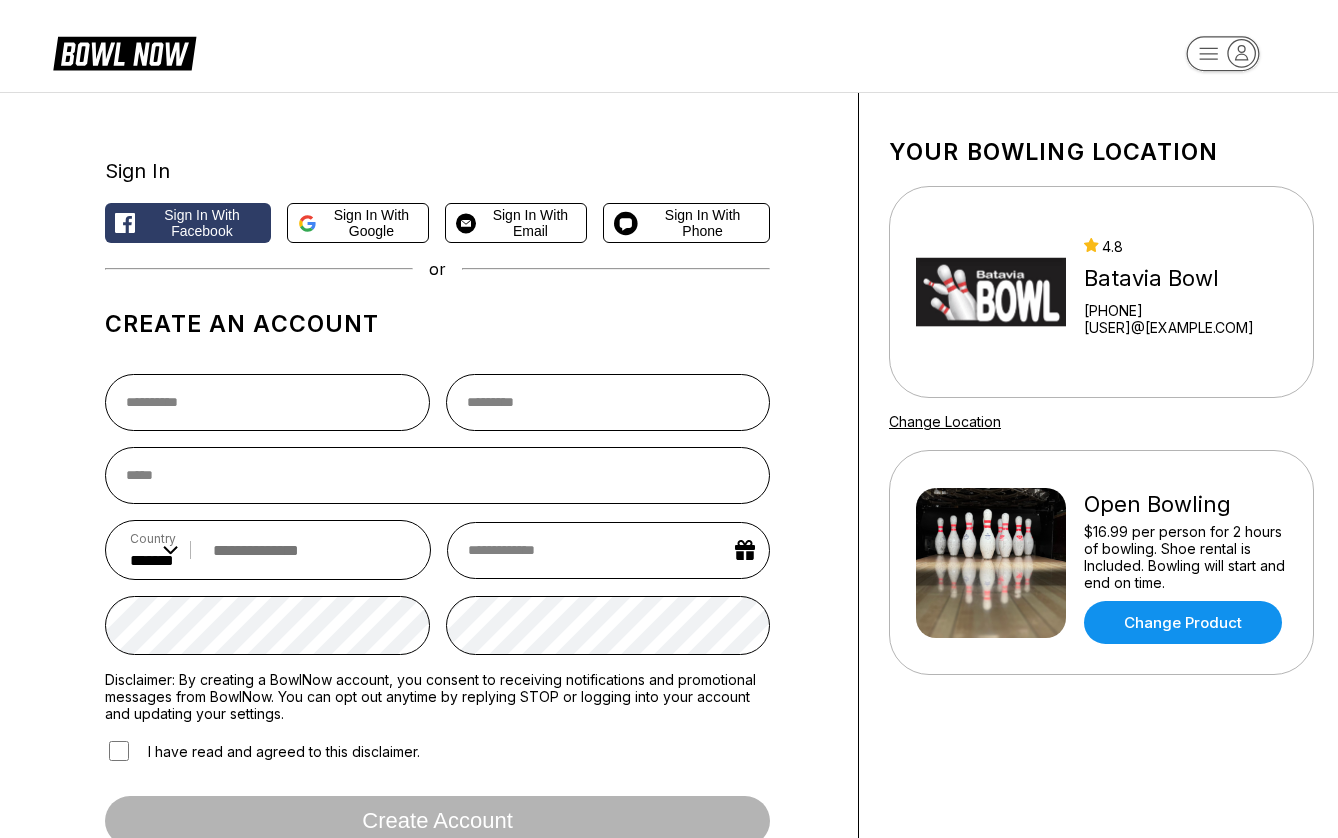 scroll, scrollTop: 0, scrollLeft: 0, axis: both 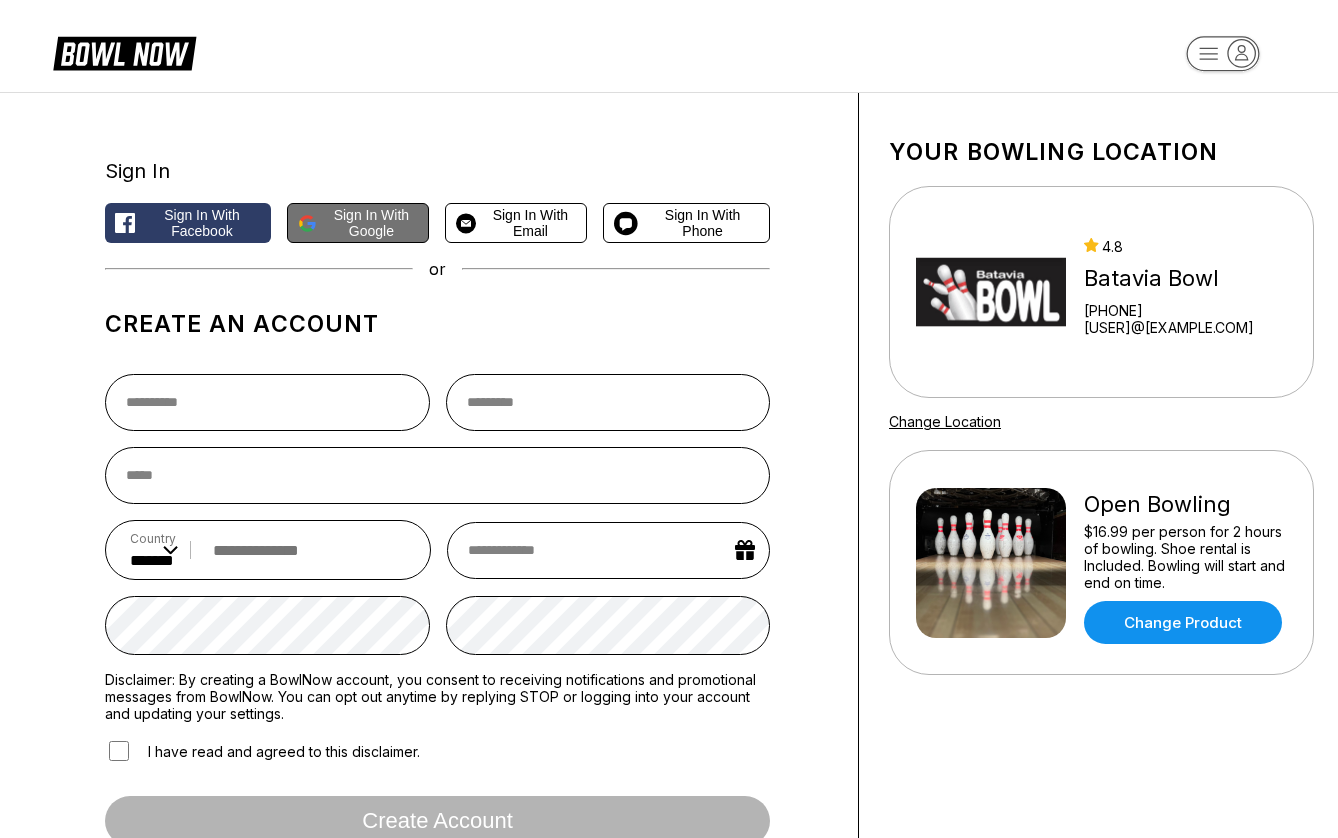 click on "Sign in with Google" at bounding box center [372, 223] 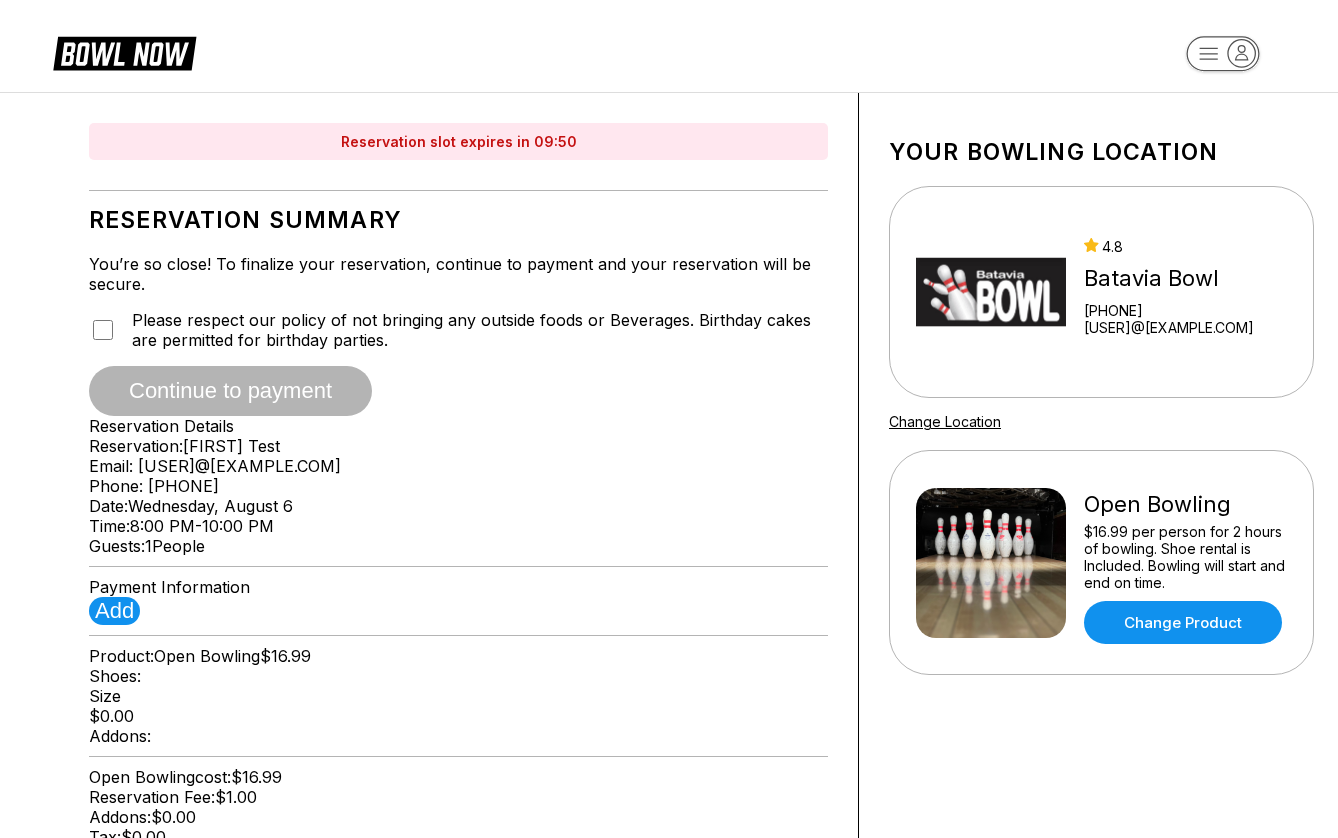 scroll, scrollTop: 0, scrollLeft: 0, axis: both 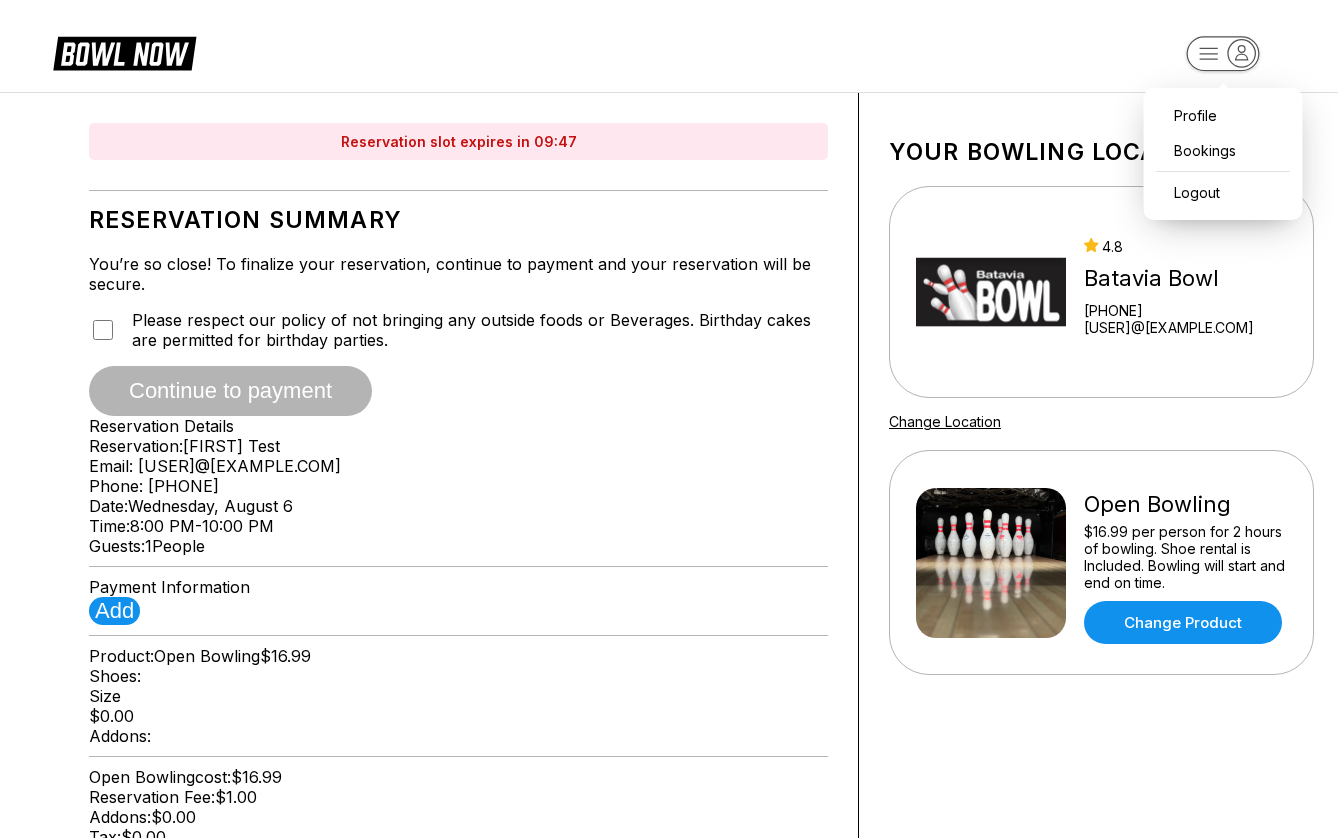 click on "Profile Bookings Logout Reservation slot expires in 09:47 Reservation Summary You’re so close! To finalize your reservation, continue to payment and your reservation will be secure.   Please respect our policy of not bringing any outside foods or Beverages.
Birthday cakes are permitted for birthday parties.
Continue to payment Reservation Details Reservation: Dan   Test  Email:   tamsragbrai@gmail.com Phone:   8596200622 Date: Wednesday, August 6 Time:  8:00 PM  -  10:00 PM Guests: 1  People Payment Information Add Product: Open Bowling $16.99 Shoes: Size  $0.00 Addons: Open Bowling  cost: $16.99 Reservation Fee: $1.00 Addons: $0.00 Tax: $0.00 Addons Tax: $0.00 Total to Pay: $17.99 Continue to payment Your bowling location 4.8 Batavia Bowl   +15137243232 grant@bataviabowl.com Change Location Open Bowling $16.99 per person for 2 hours of bowling. Shoe rental is Included. Bowling will start and end on time.   Change Product about About BowlNow  Become a BowlNow partner  Schedule a demo send us a message ©" at bounding box center (669, 747) 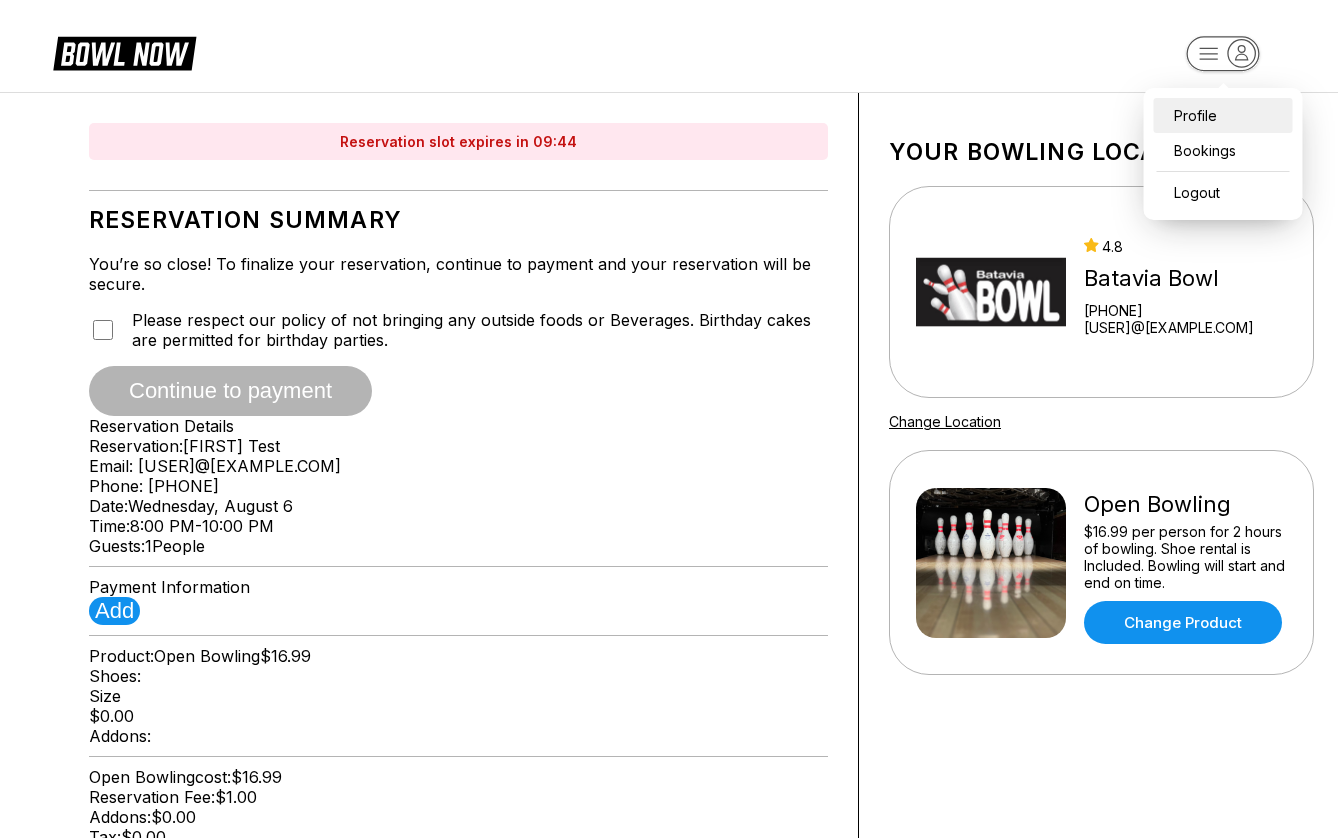 click on "Profile" at bounding box center (1223, 115) 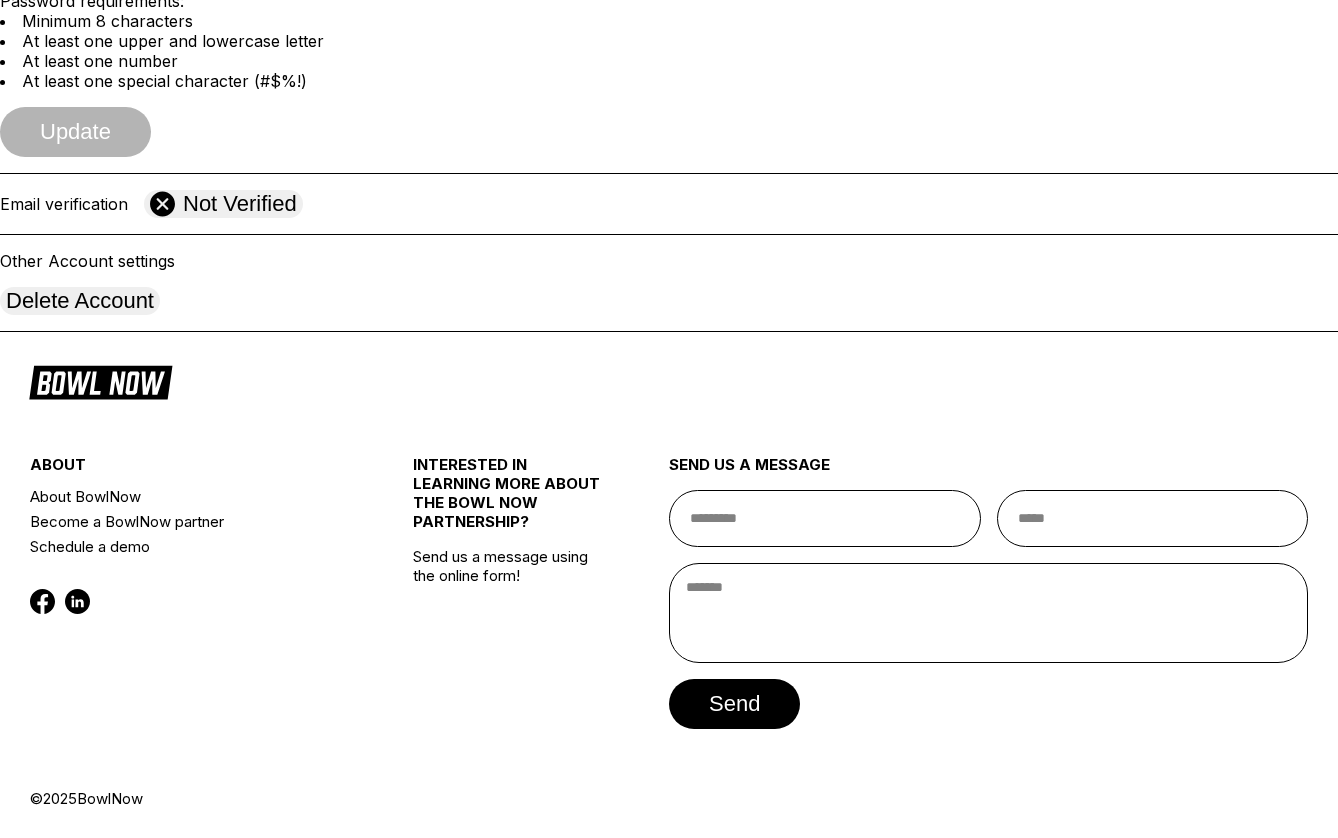 scroll, scrollTop: 899, scrollLeft: 0, axis: vertical 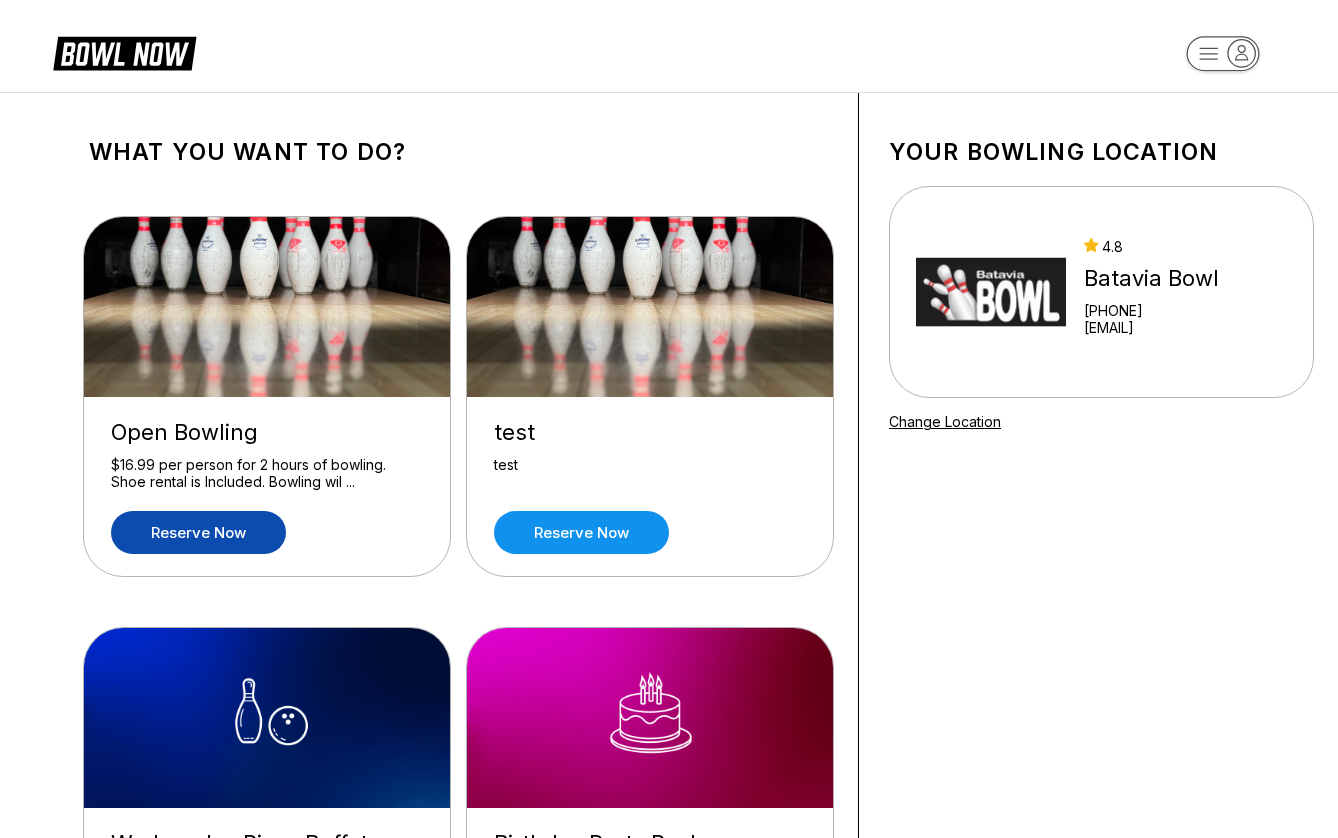 click on "Reserve now" at bounding box center (198, 532) 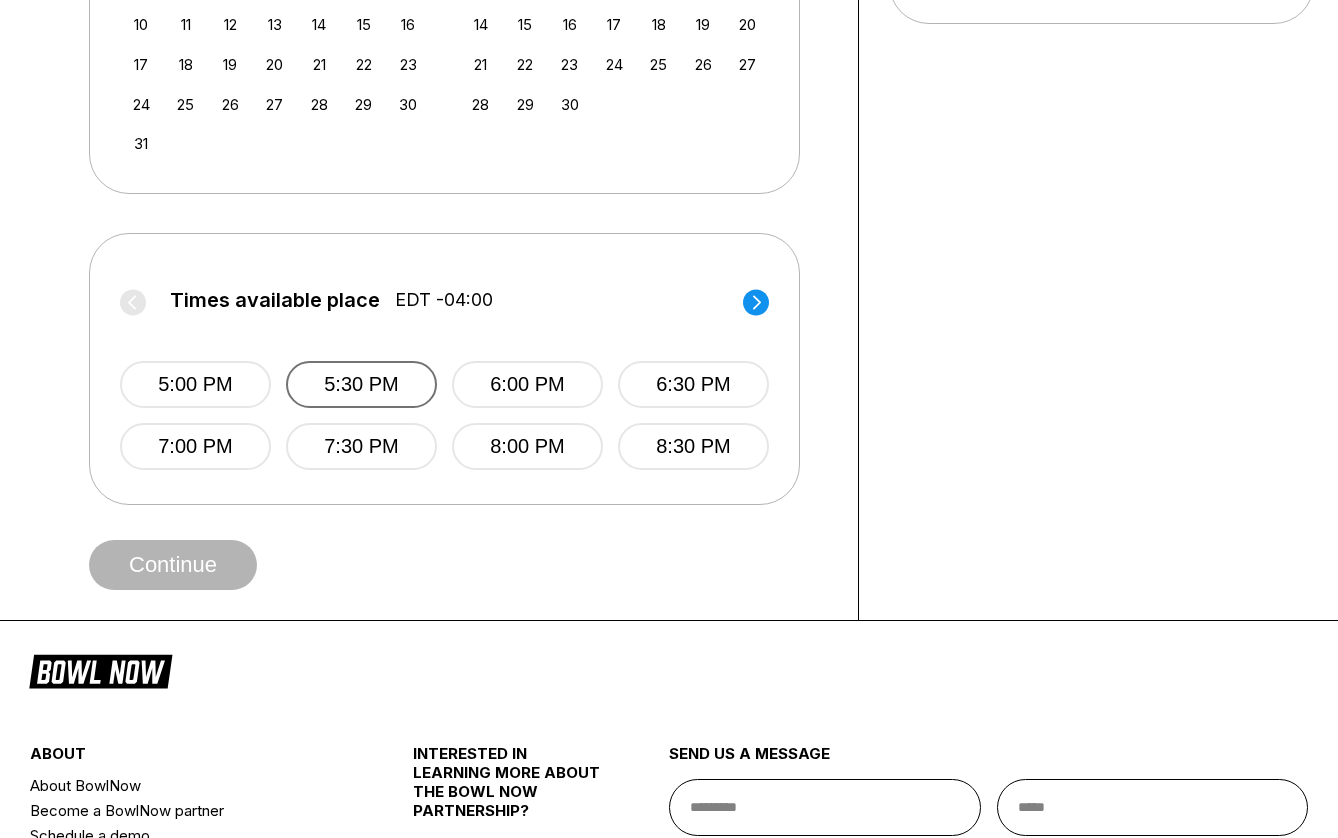 scroll, scrollTop: 675, scrollLeft: 0, axis: vertical 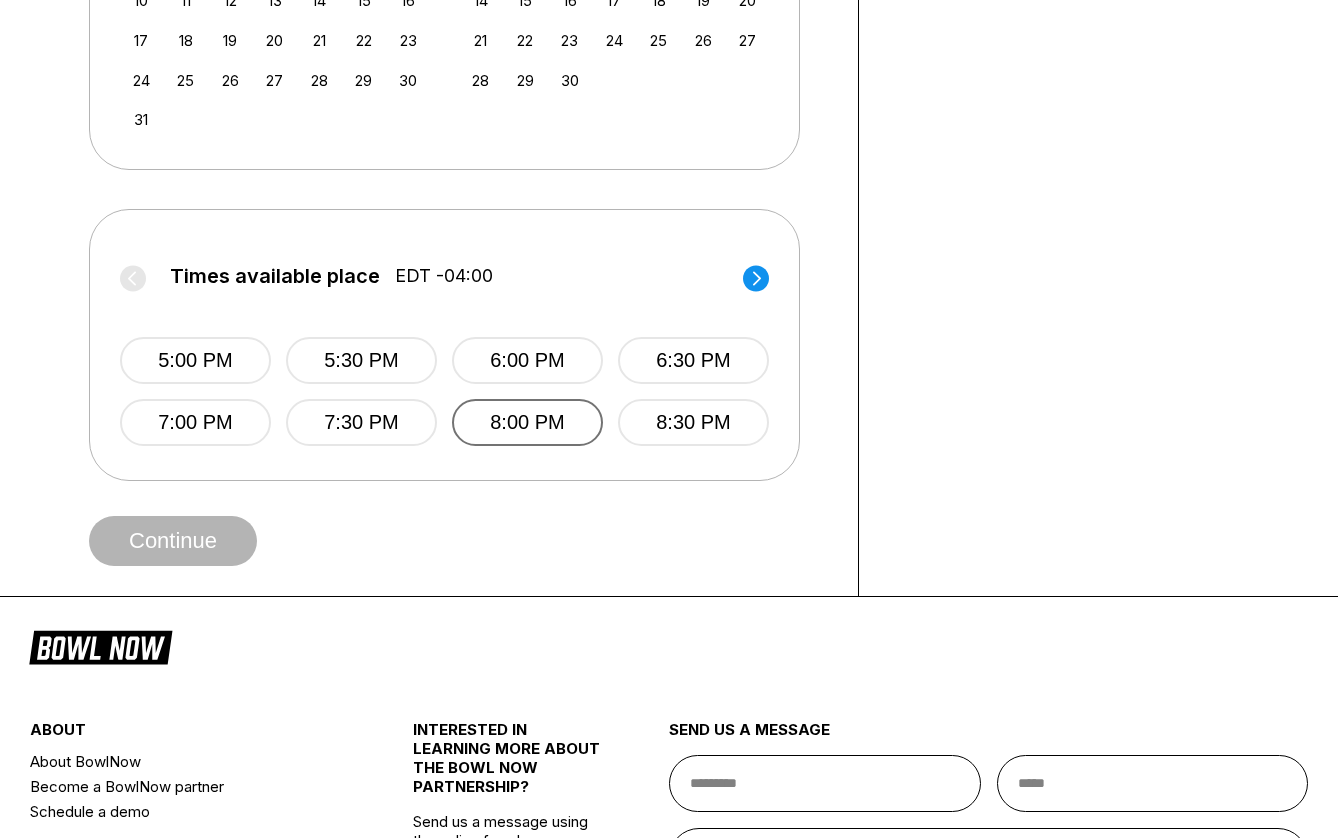 click on "8:00 PM" at bounding box center [527, 422] 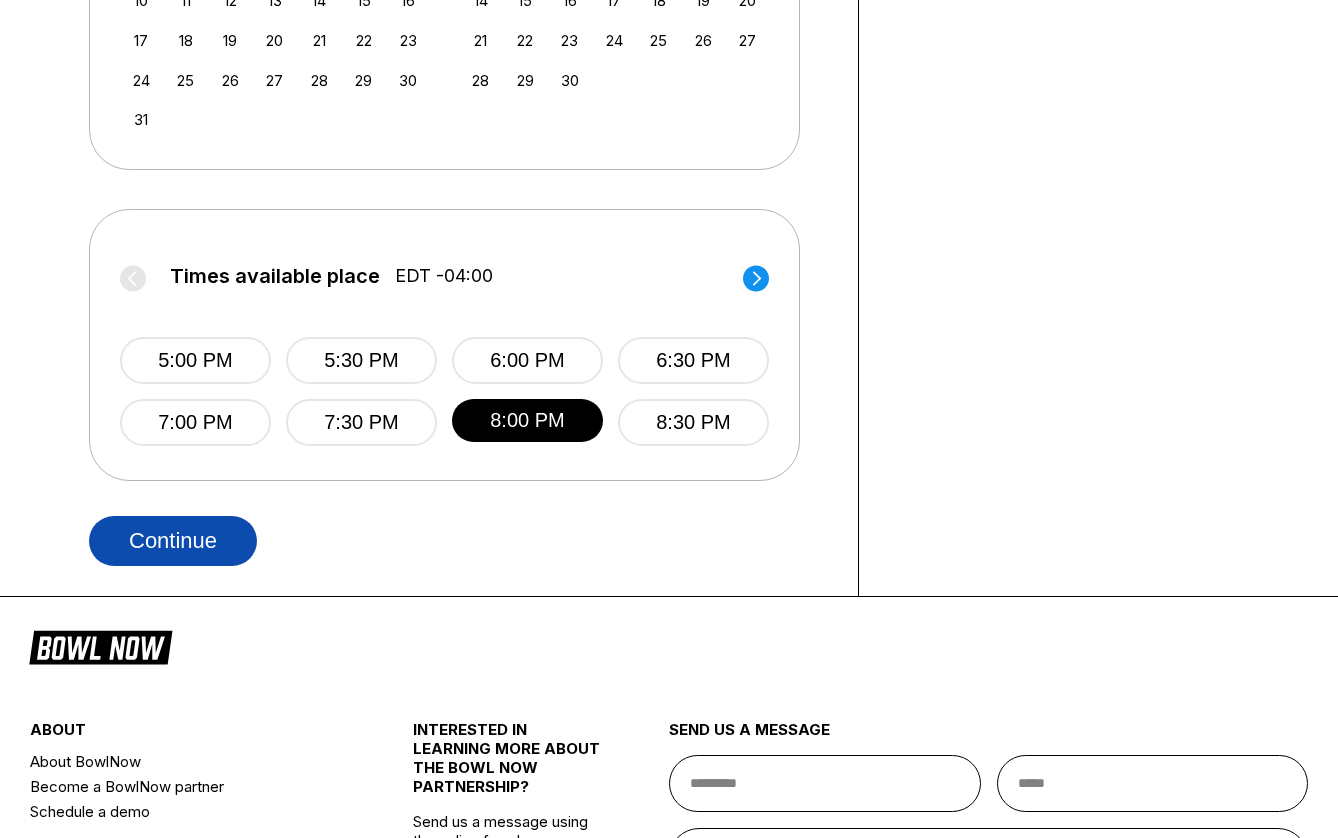 click on "Continue" at bounding box center (173, 541) 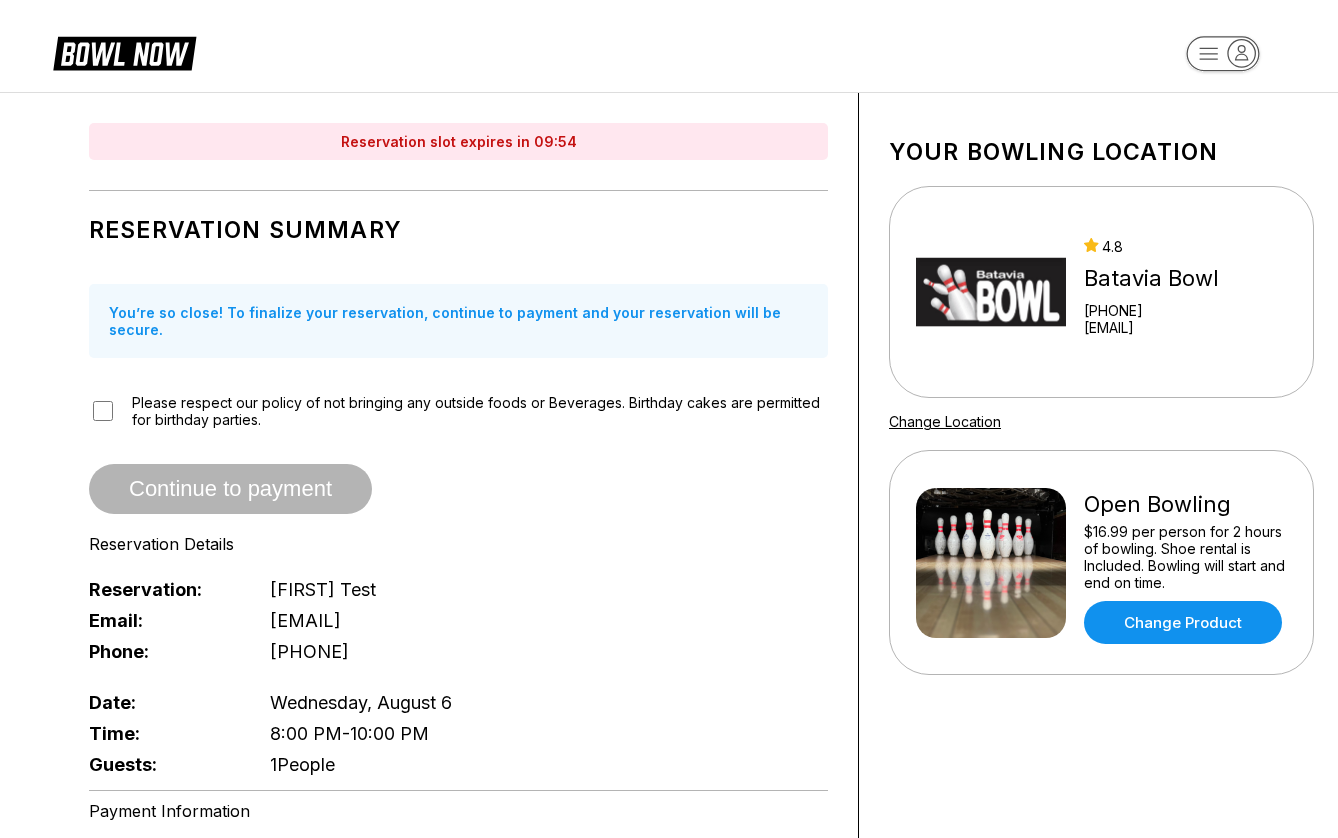 scroll, scrollTop: 0, scrollLeft: 0, axis: both 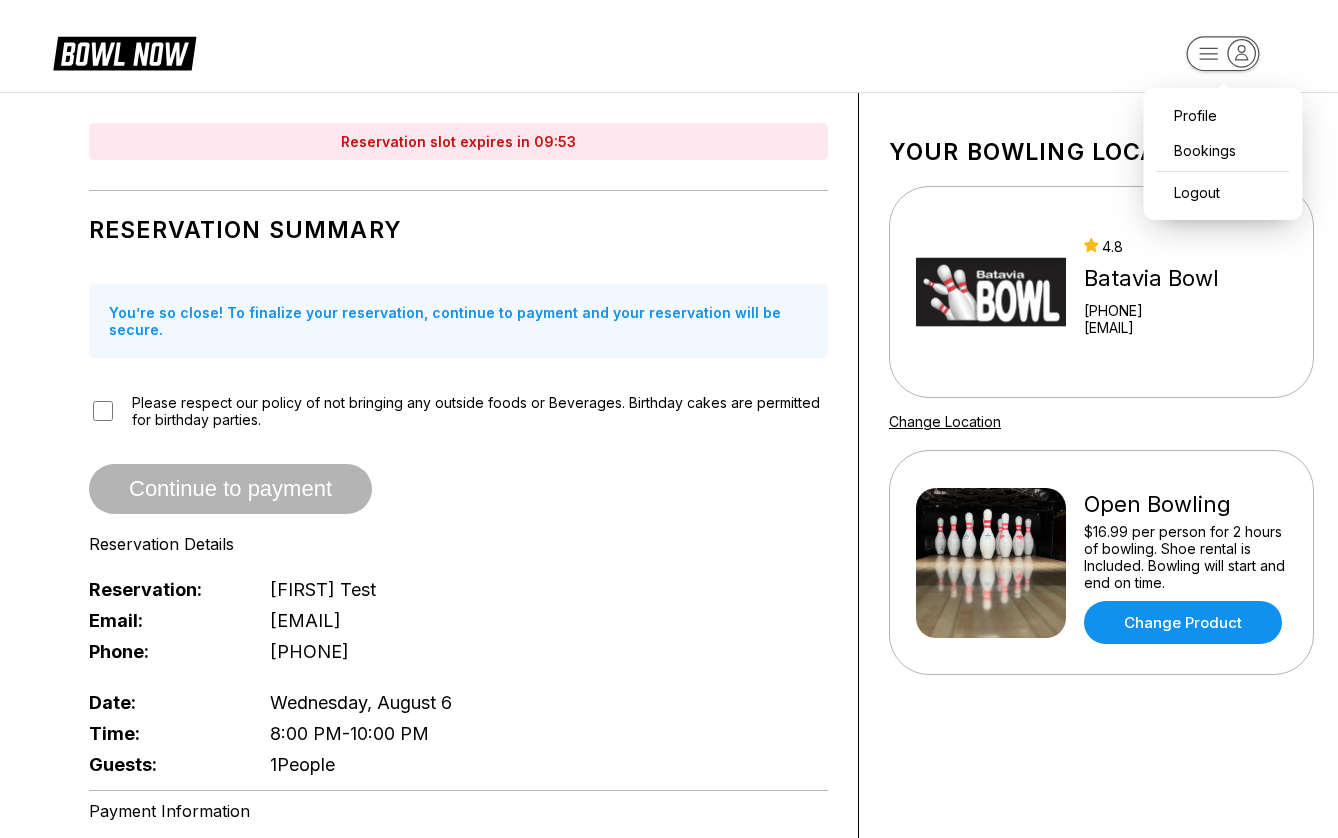 click on "Profile Bookings Logout Reservation slot expires in 09:53 Reservation Summary You’re so close! To finalize your reservation, continue to payment and your reservation will be secure.   Please respect our policy of not bringing any outside foods or Beverages.
Birthday cakes are permitted for birthday parties.
Continue to payment Reservation Details Reservation: [FIRST]   [LAST]   Email:   [EMAIL] Phone:   [PHONE] Date: Wednesday, August 6 Time:  8:00 PM  -  10:00 PM Guests: 1  People Payment Information Add Product: Open Bowling $16.99 Shoes: Size  $0.00 Addons: Open Bowling  cost: $16.99 Reservation Fee: $1.00 Addons: $0.00 Tax: $0.00 Addons Tax: $0.00 Total to Pay: $17.99 Continue to payment Your bowling location 4.8 Batavia Bowl   [PHONE] [EMAIL] Change Location Open Bowling $16.99 per person for 2 hours of bowling. Shoe rental is Included. Bowling will start and end on time.   Change Product about About BowlNow  Become a BowlNow partner  Schedule a demo send us a message ©" at bounding box center [669, 917] 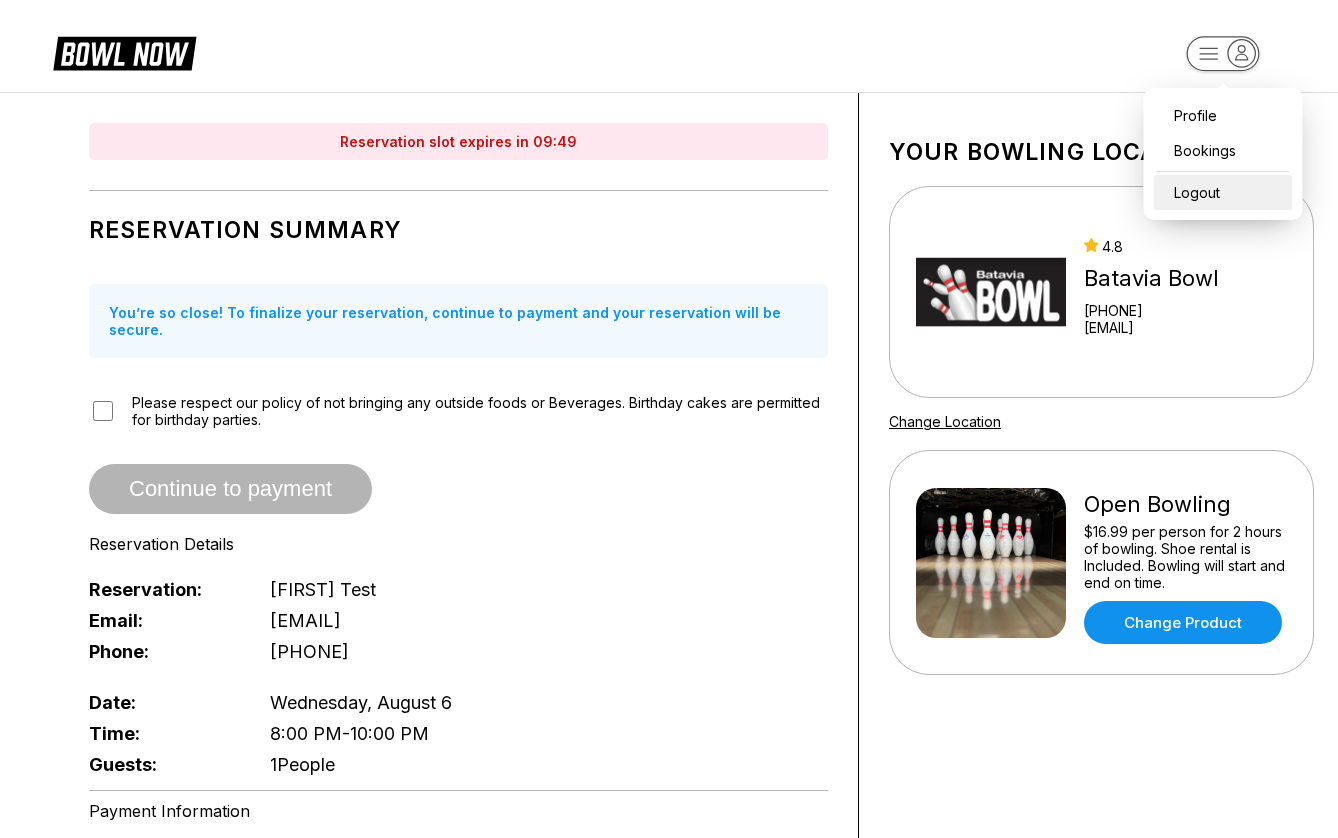 click on "Logout" at bounding box center [1223, 192] 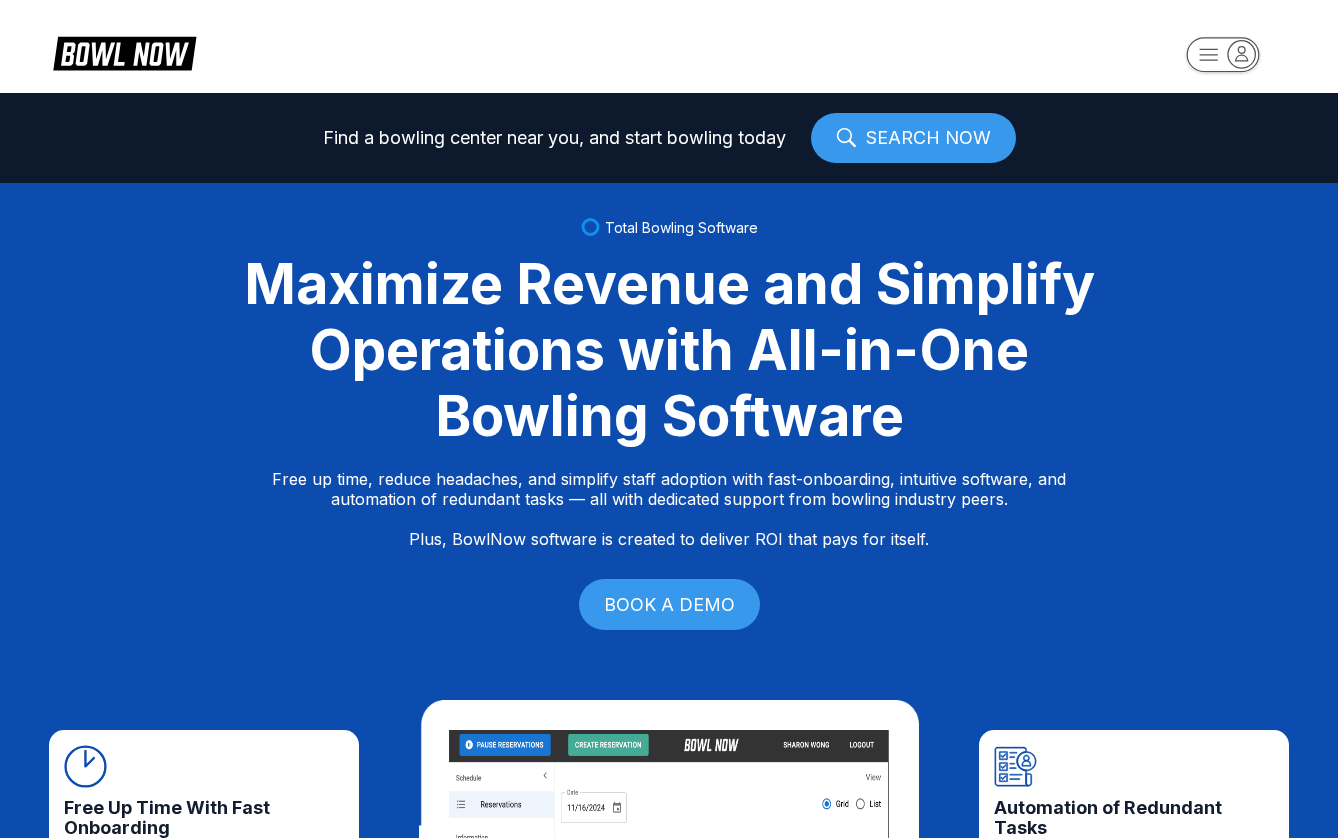 select on "**" 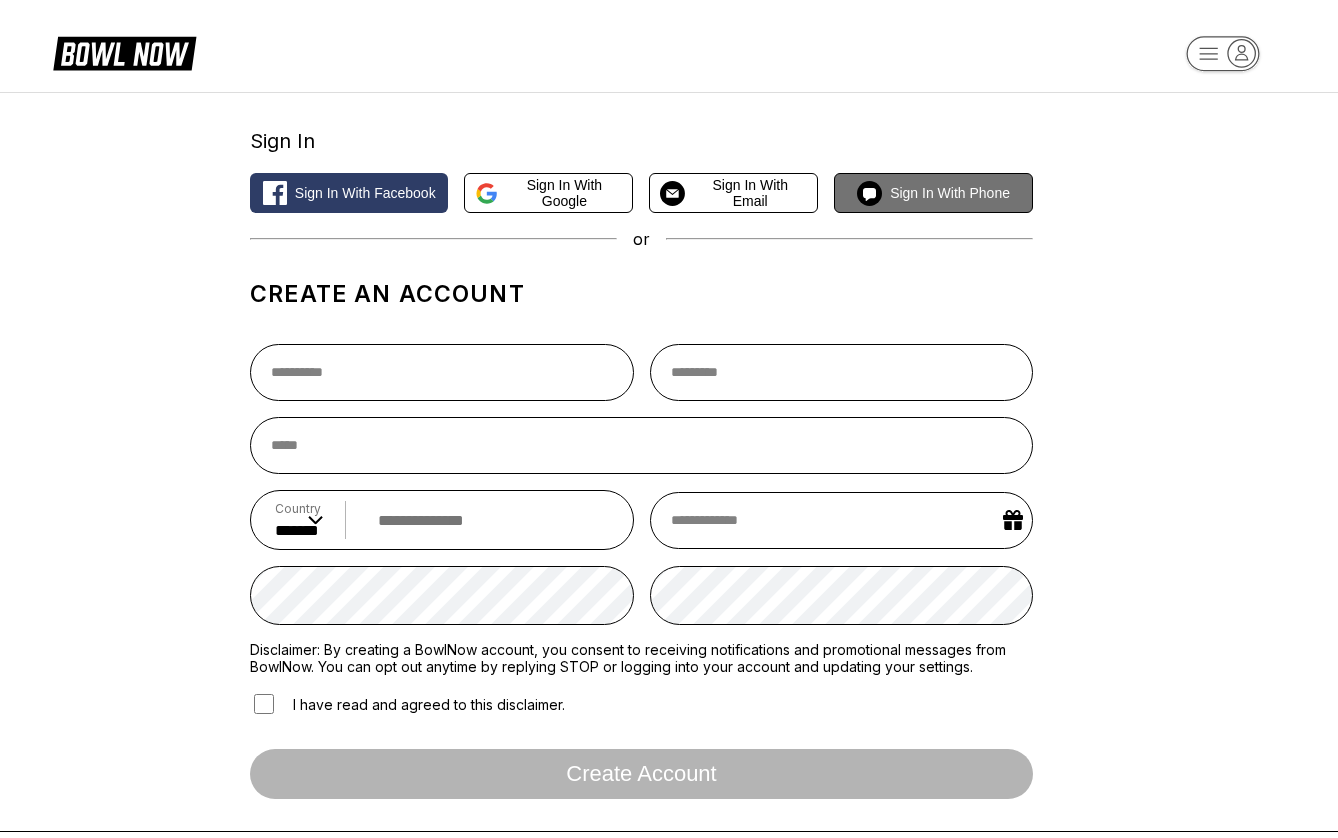 click on "Sign in with Phone" at bounding box center (950, 193) 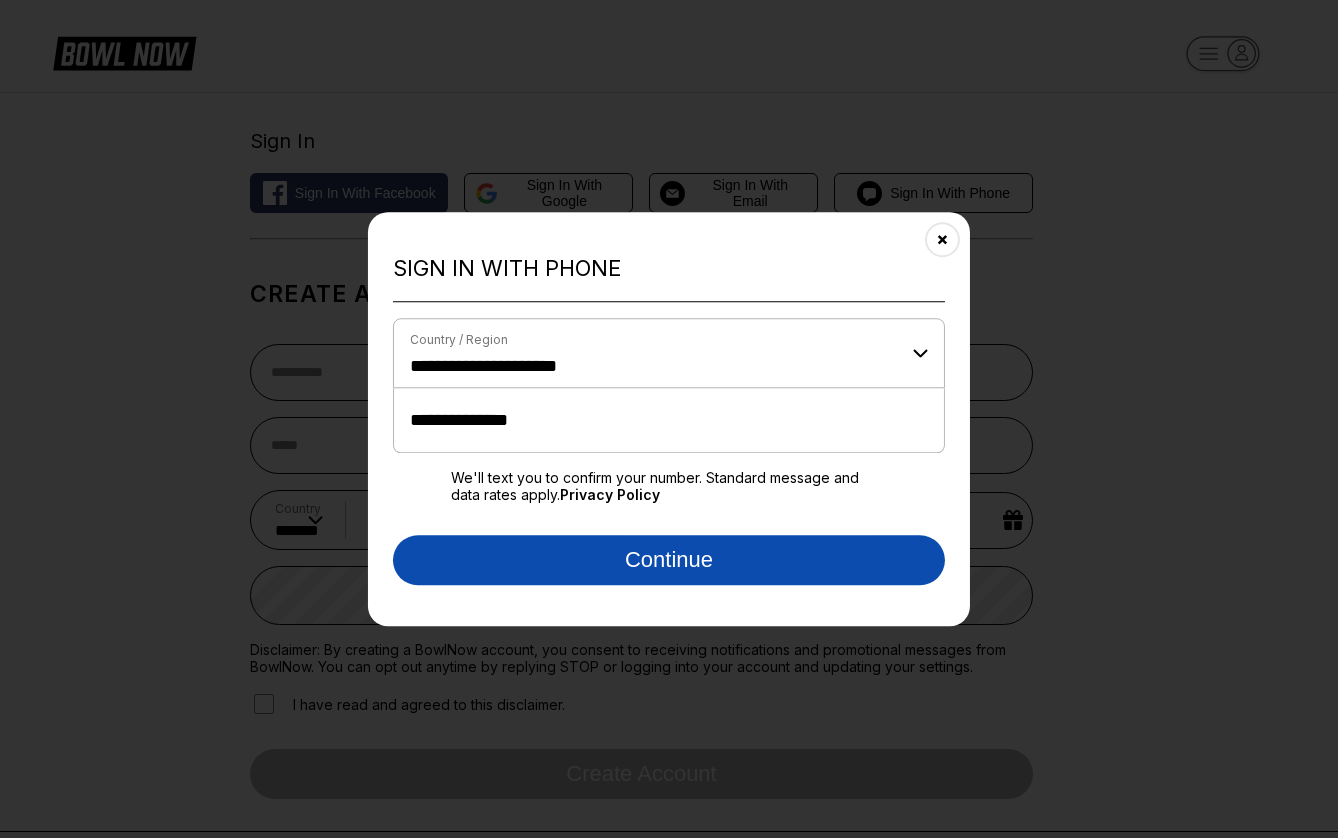 type on "**********" 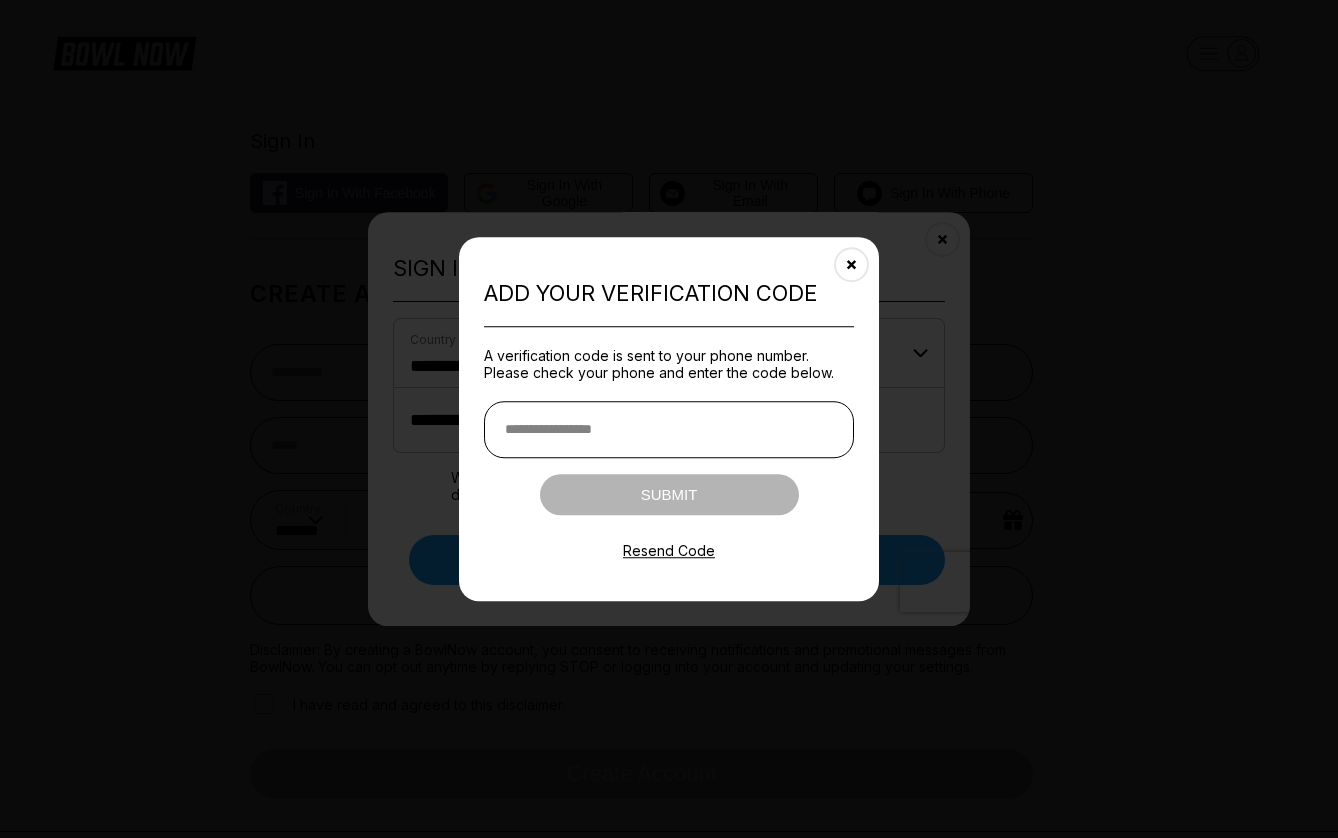 click at bounding box center [669, 429] 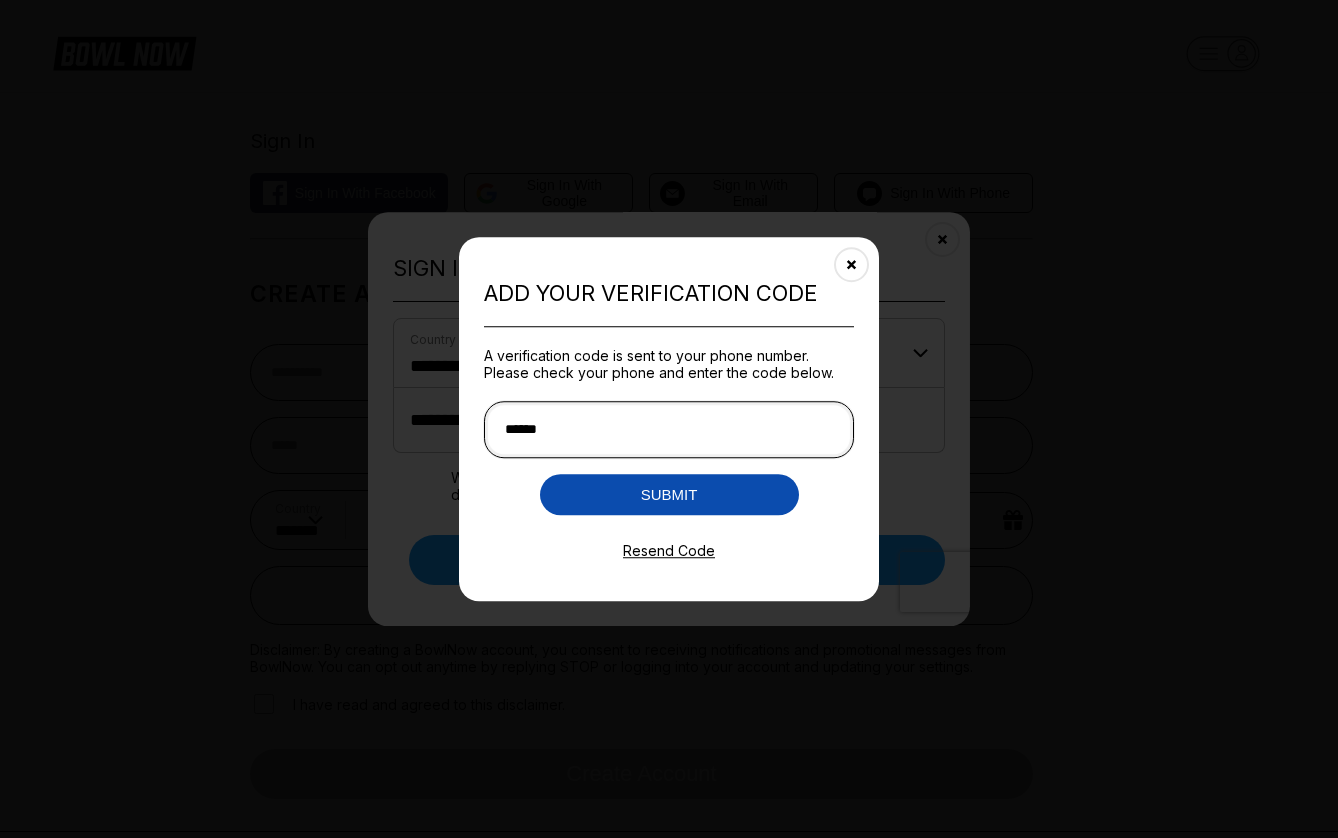 type on "******" 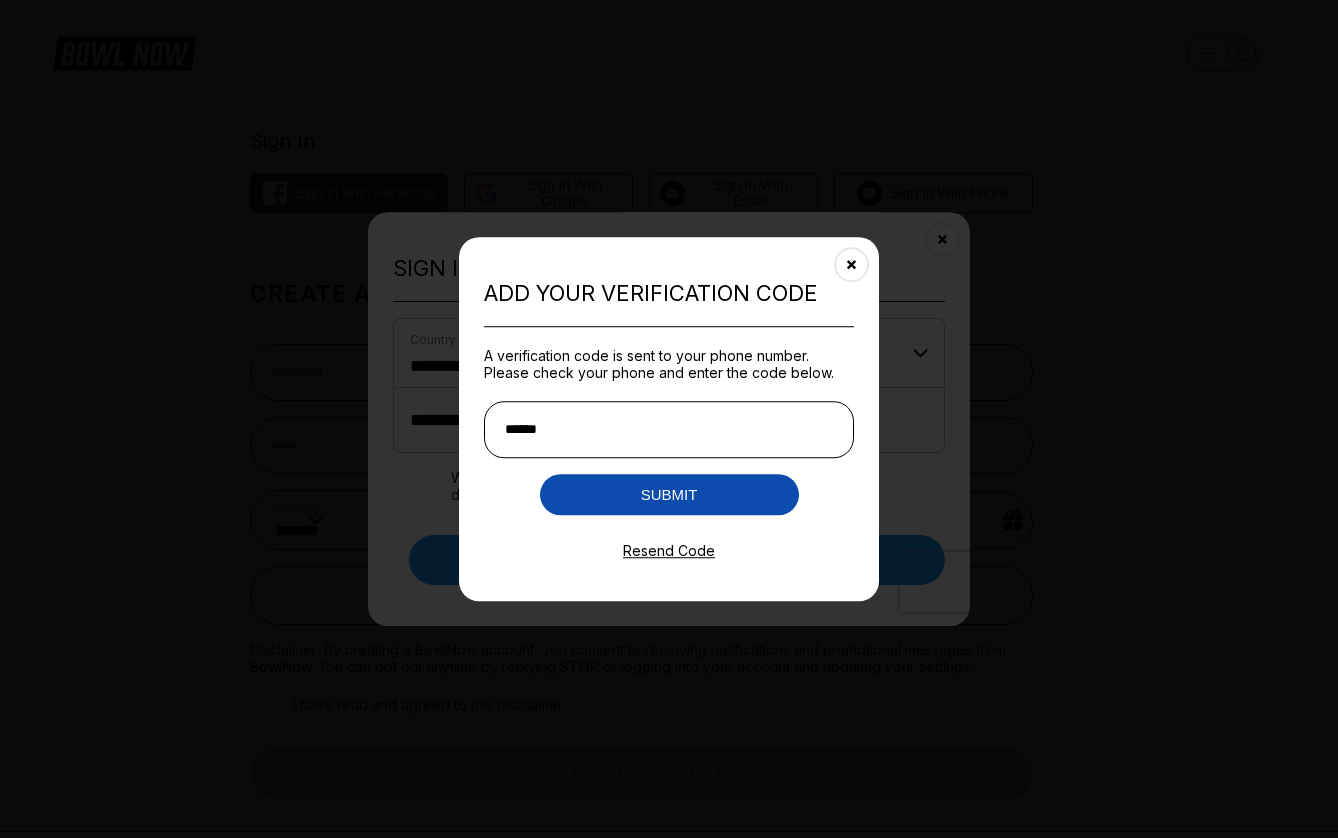 click on "Submit" at bounding box center (669, 494) 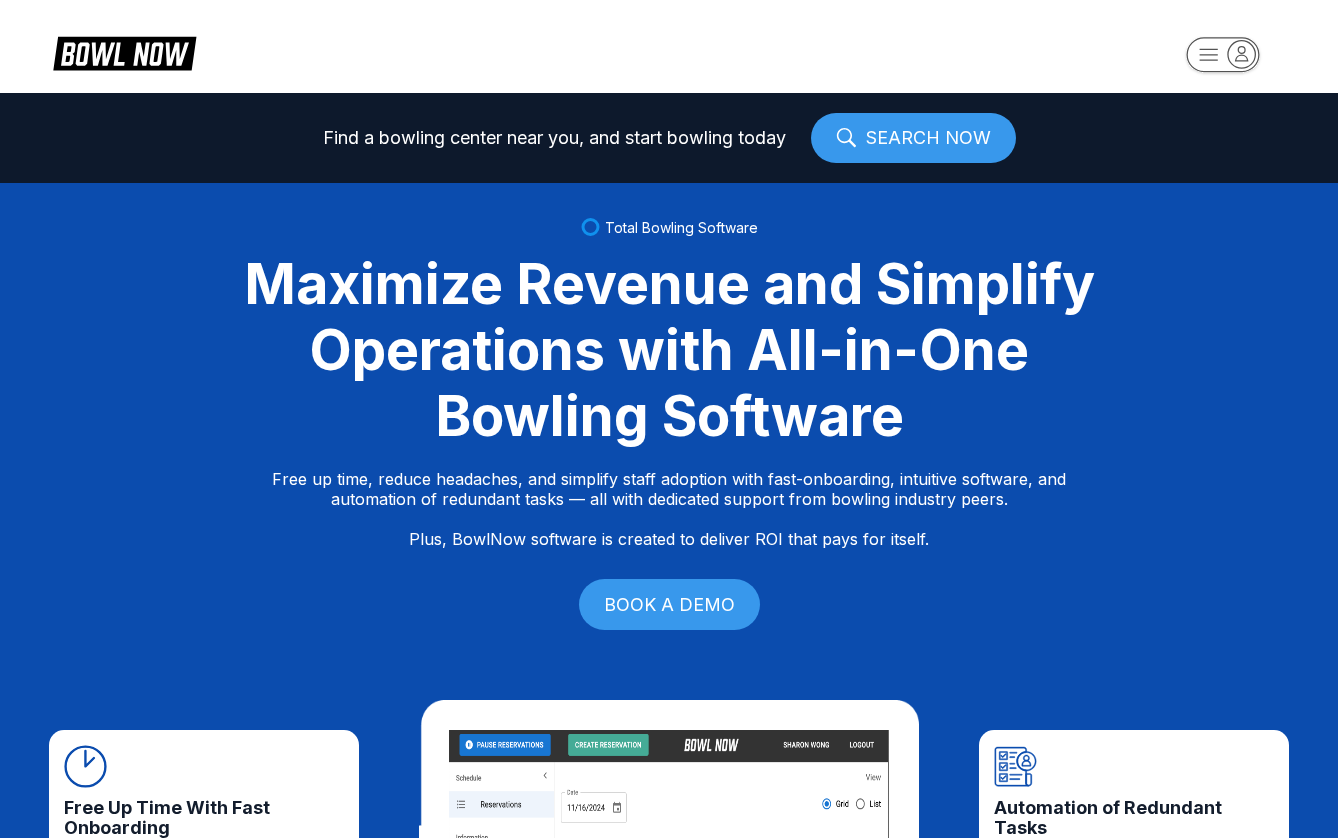 scroll, scrollTop: 0, scrollLeft: 0, axis: both 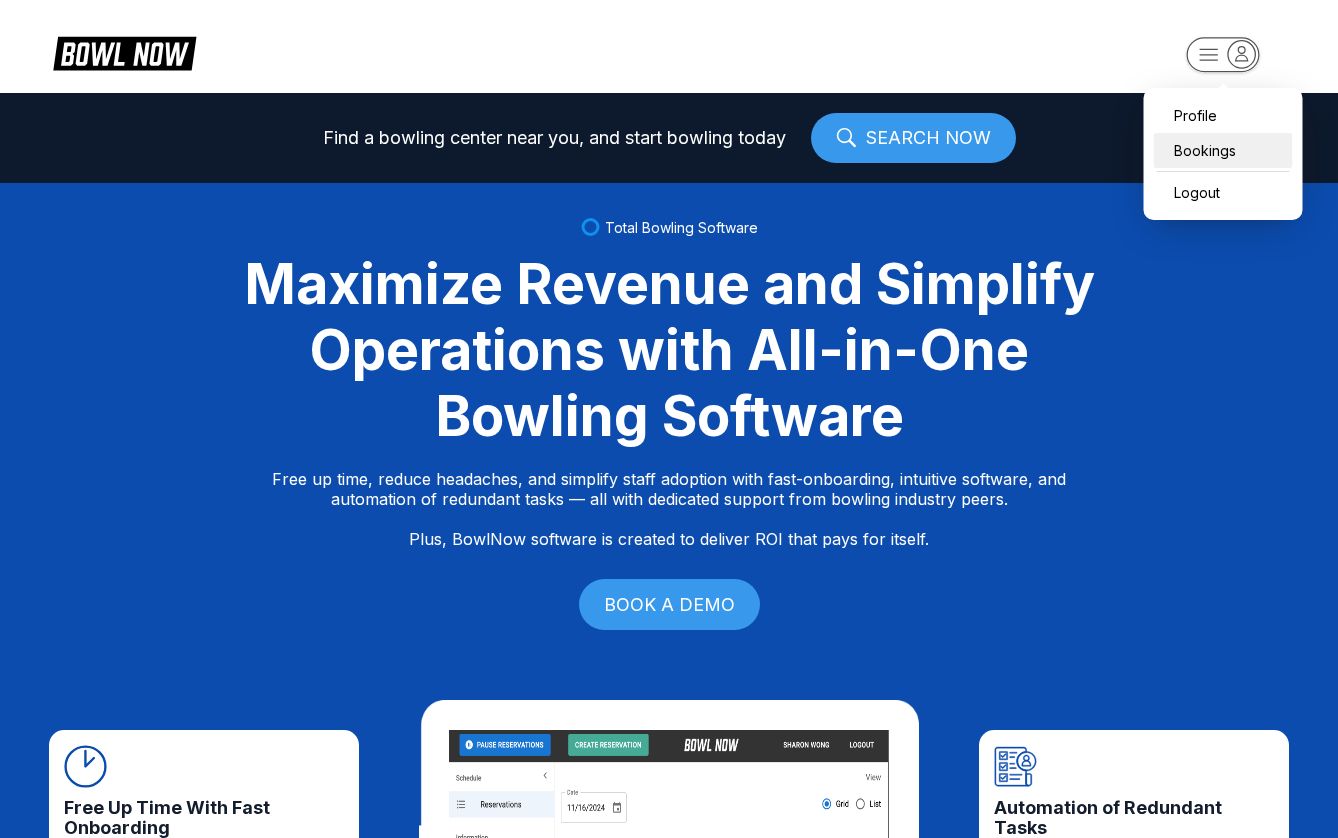 click on "Bookings" at bounding box center (1223, 150) 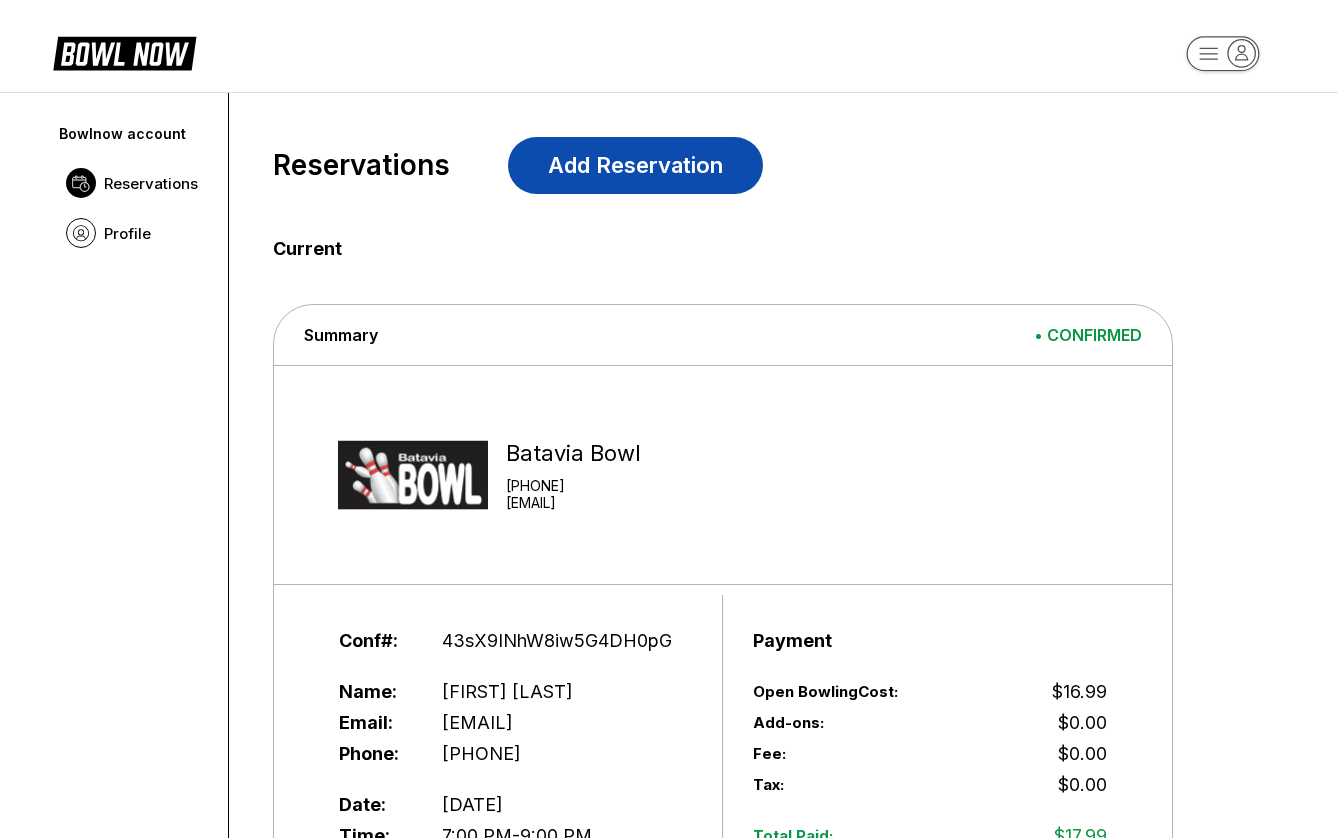 scroll, scrollTop: 0, scrollLeft: 0, axis: both 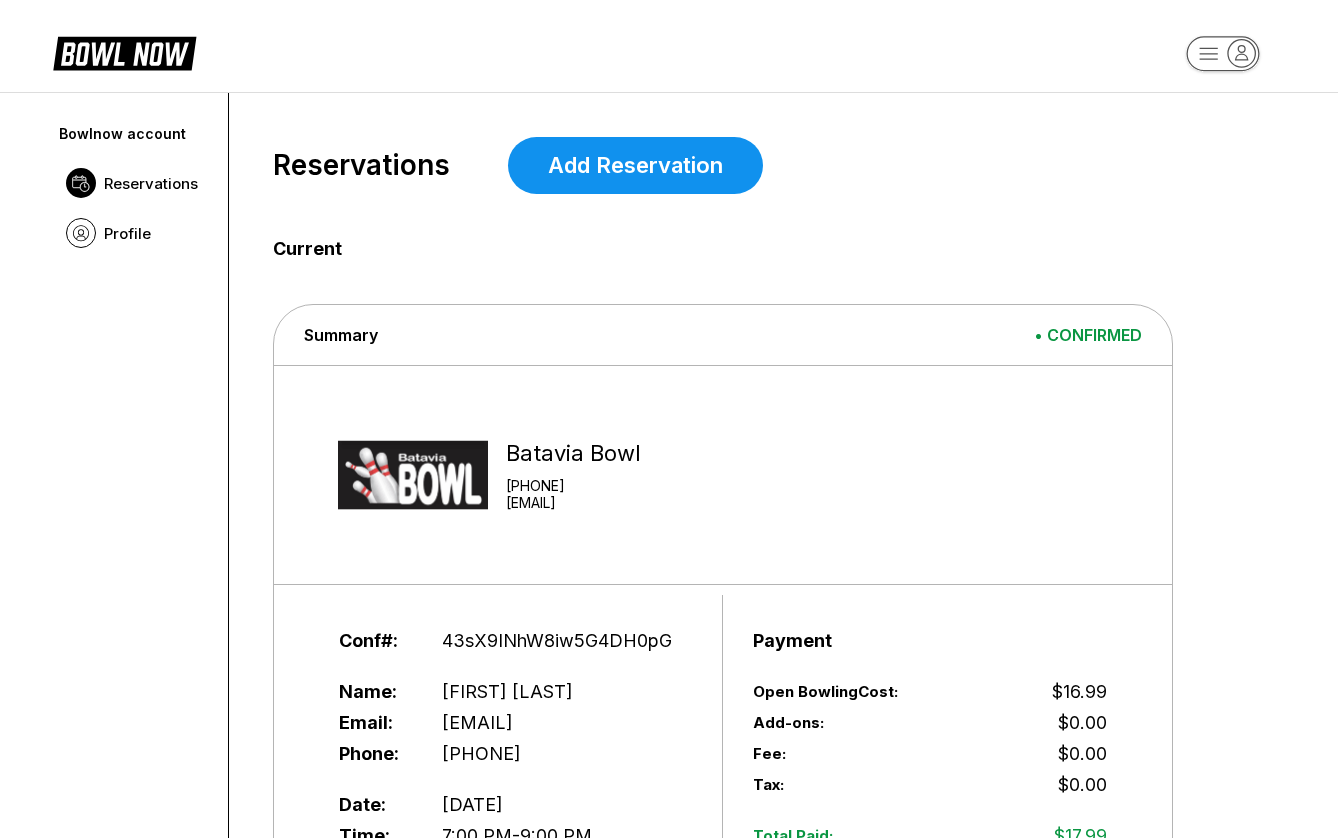click on "Reservations" at bounding box center [151, 183] 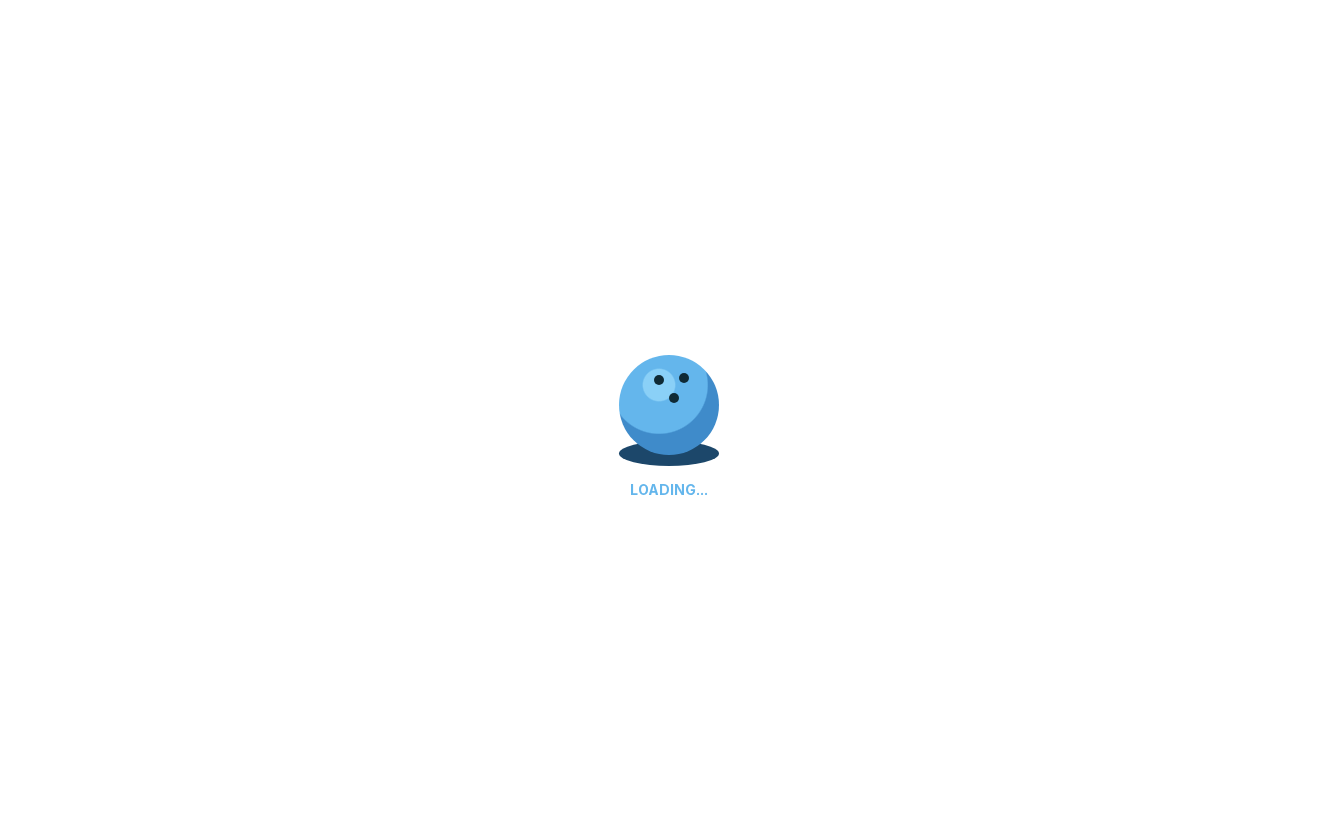 click on "LOADING..." at bounding box center [669, 419] 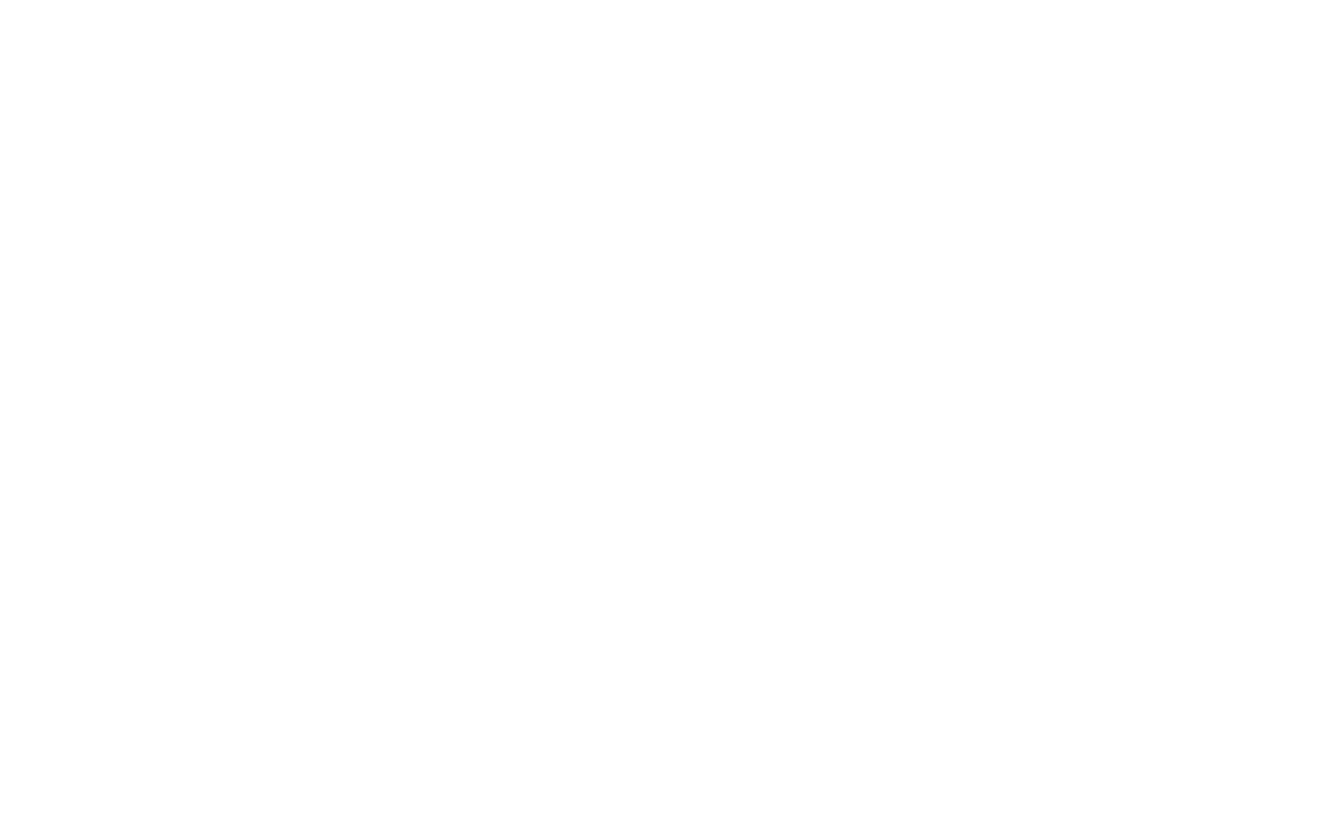 scroll, scrollTop: 0, scrollLeft: 0, axis: both 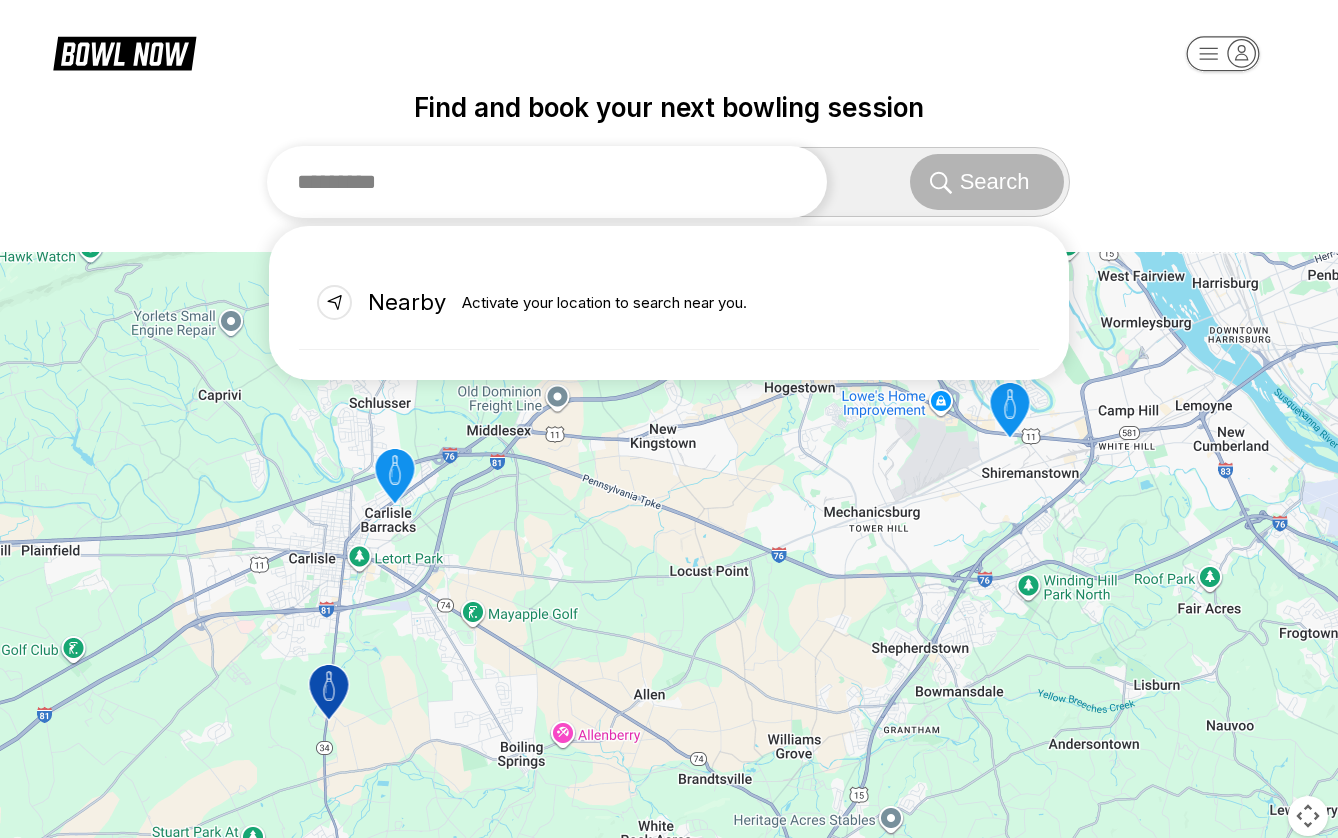 click at bounding box center (547, 182) 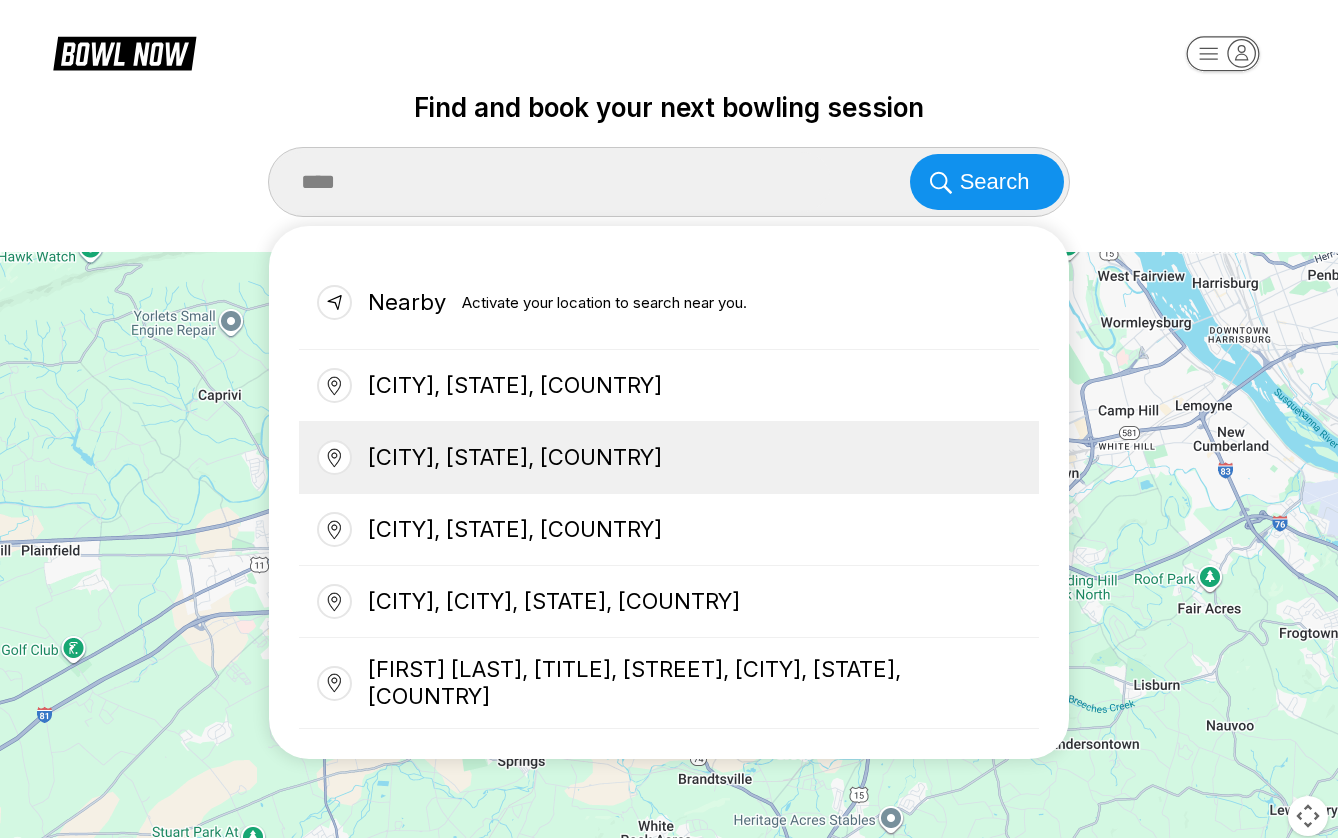 click on "Batavia, OH, USA" at bounding box center [669, 458] 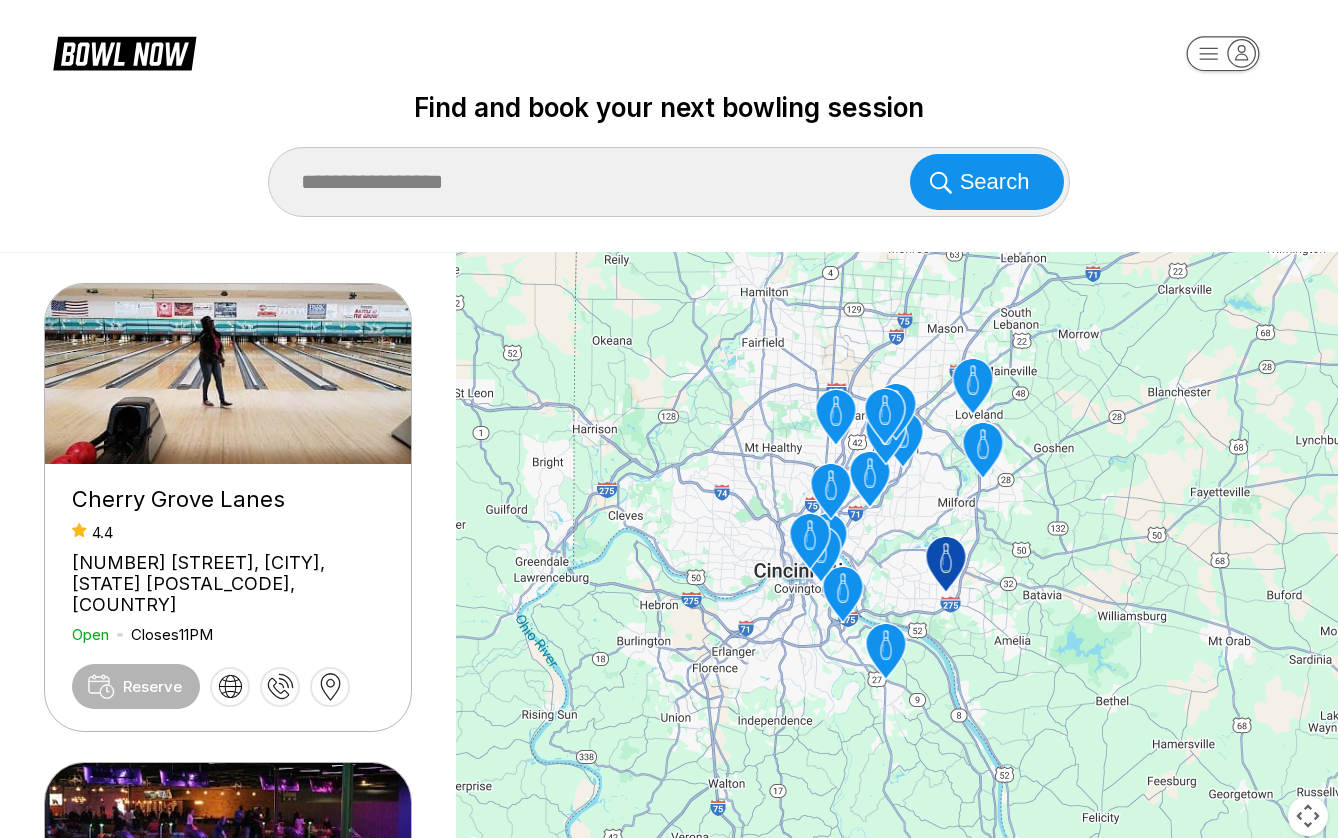 click on "4.4 4005 Hopper Hill Rd, Cincinnati, OH 45255, USA Open Closes  11PM" at bounding box center (228, 583) 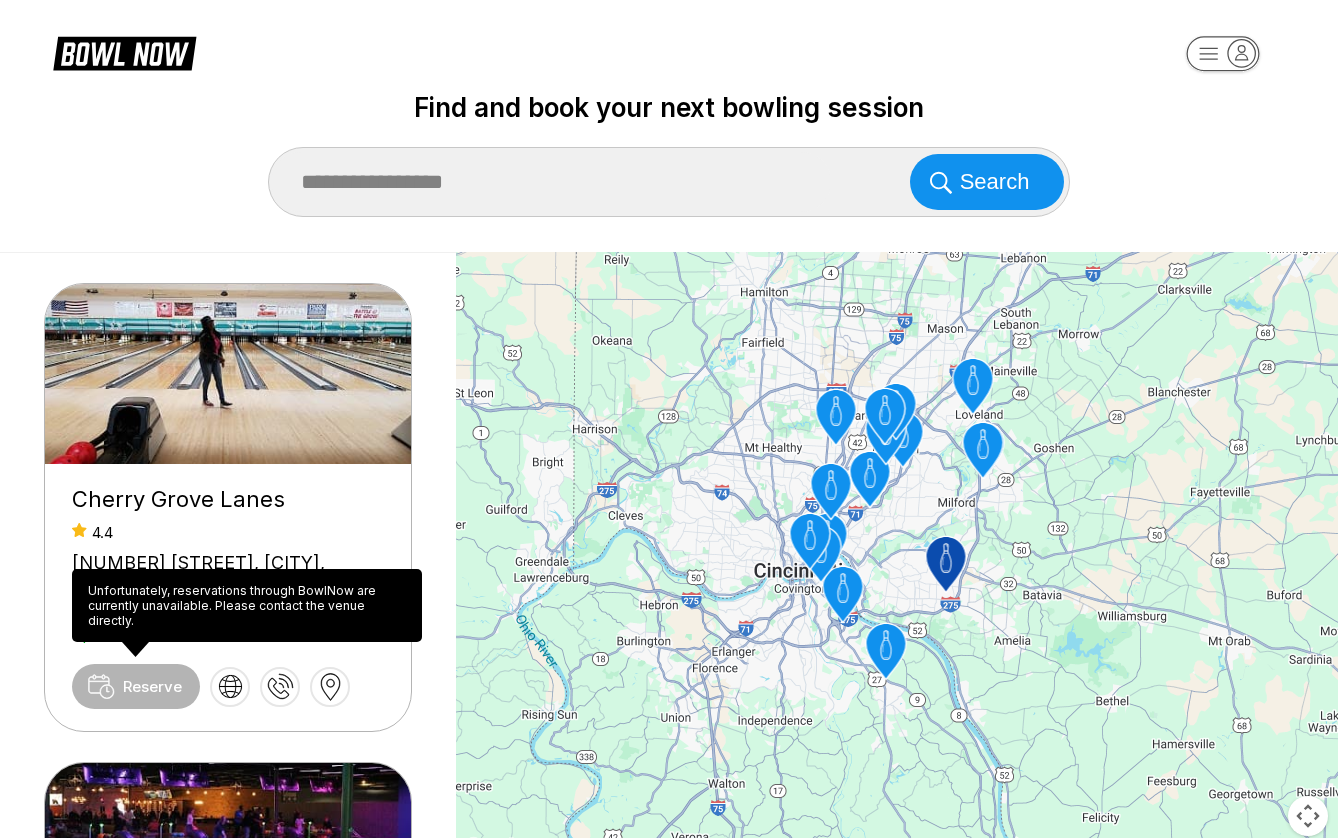 click on "Reserve" at bounding box center (136, 686) 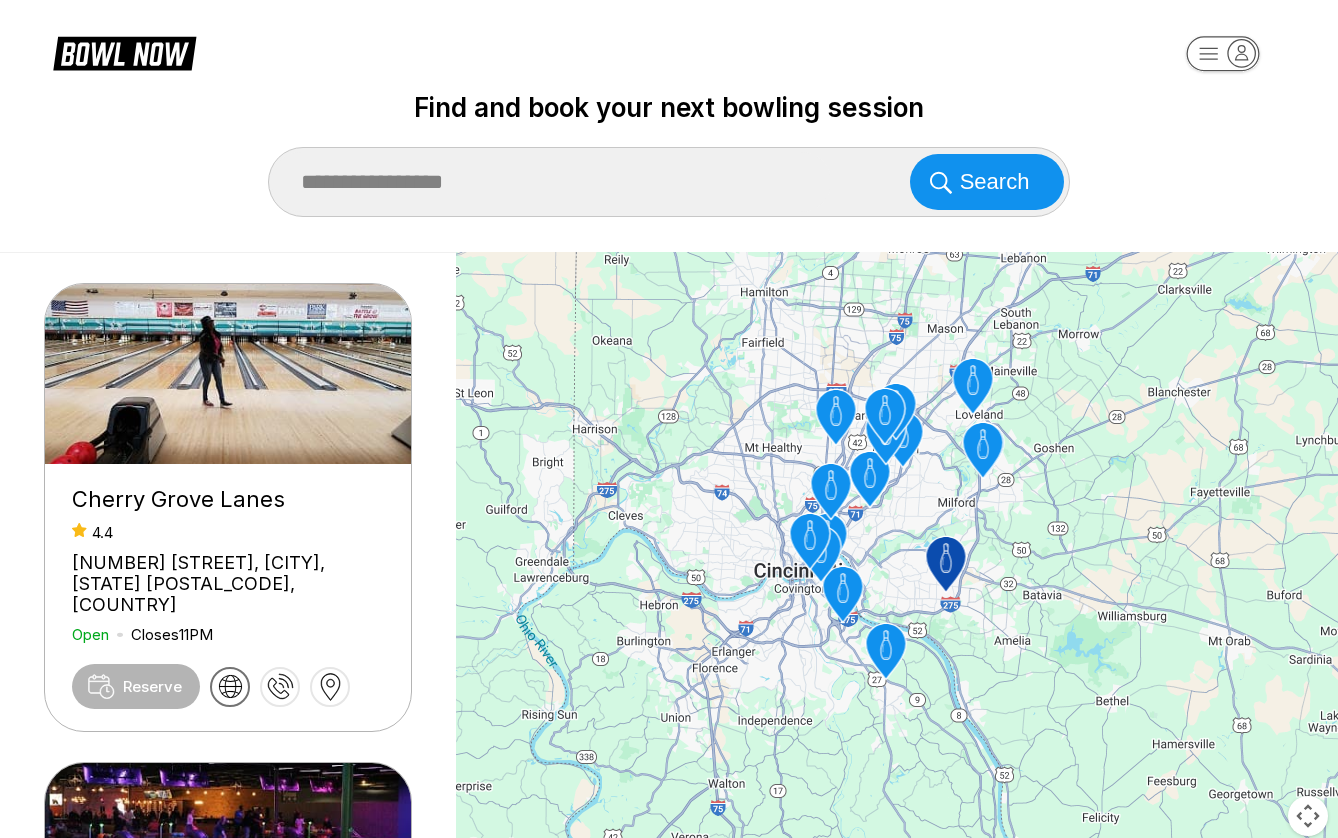 click 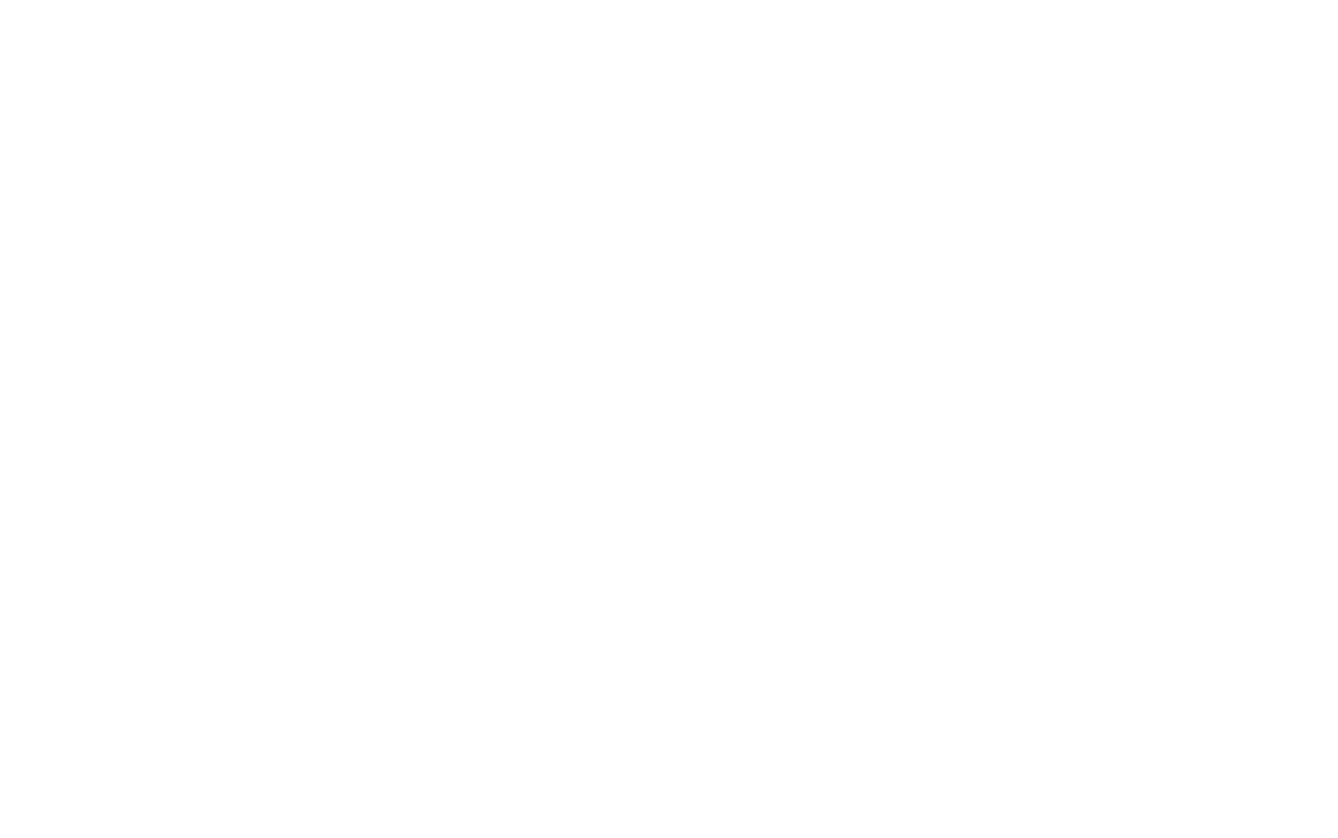 scroll, scrollTop: 0, scrollLeft: 0, axis: both 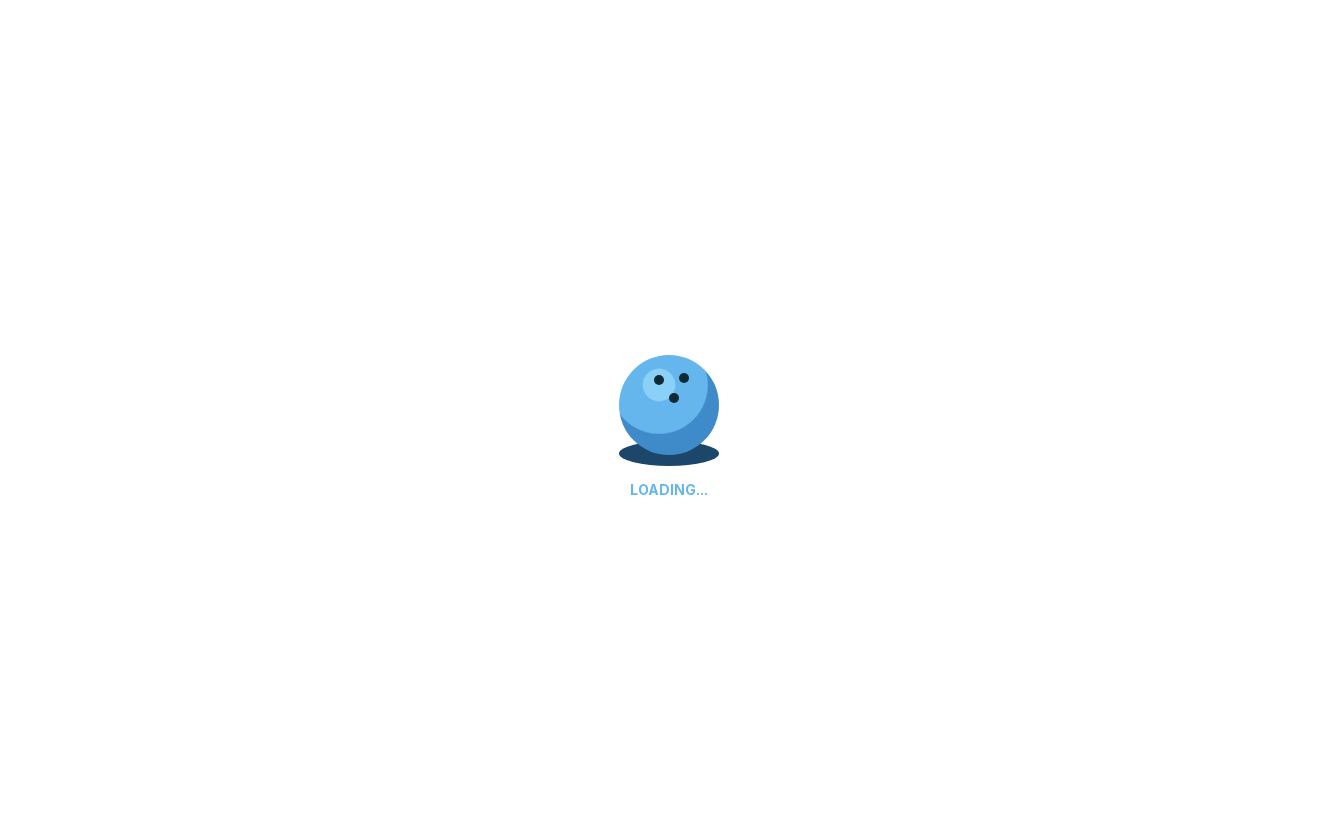 select on "**" 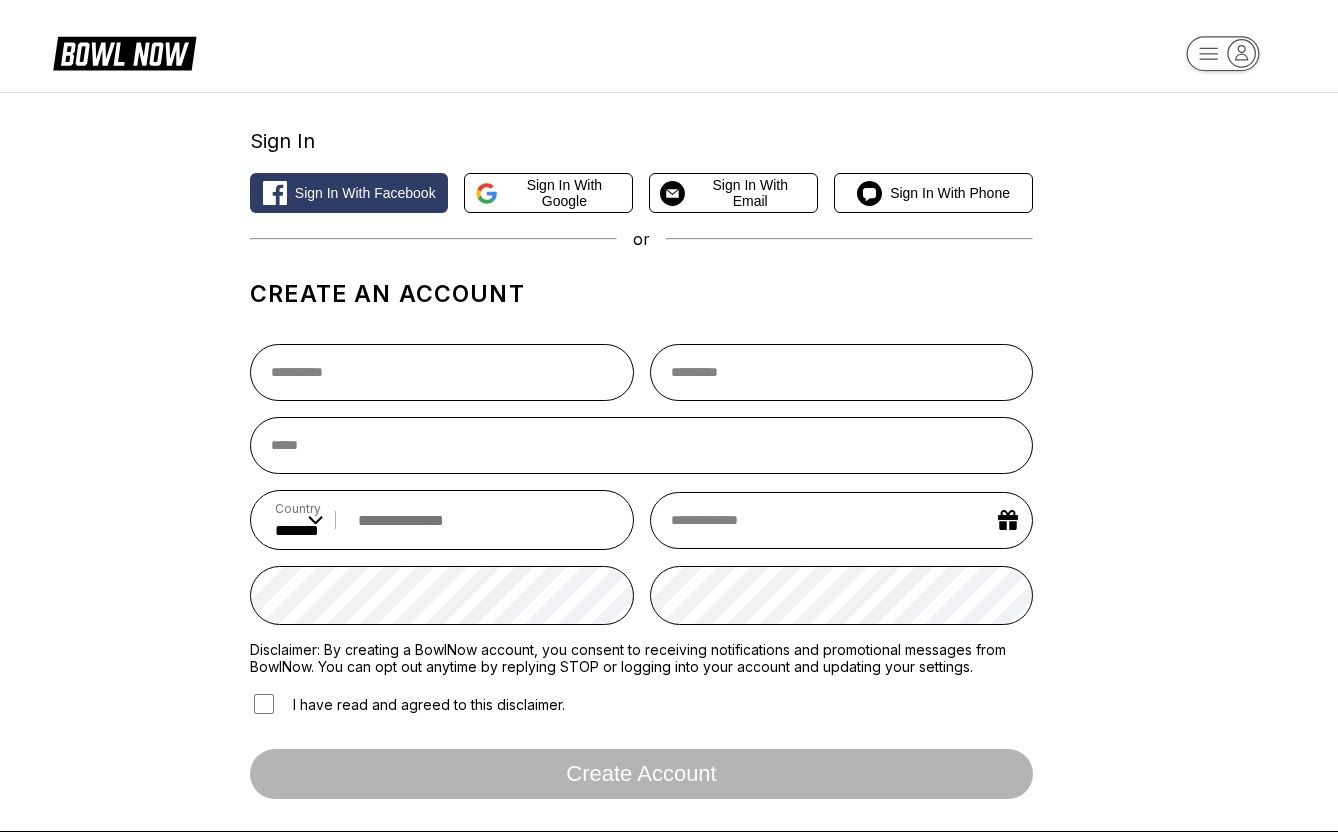 scroll, scrollTop: 0, scrollLeft: 0, axis: both 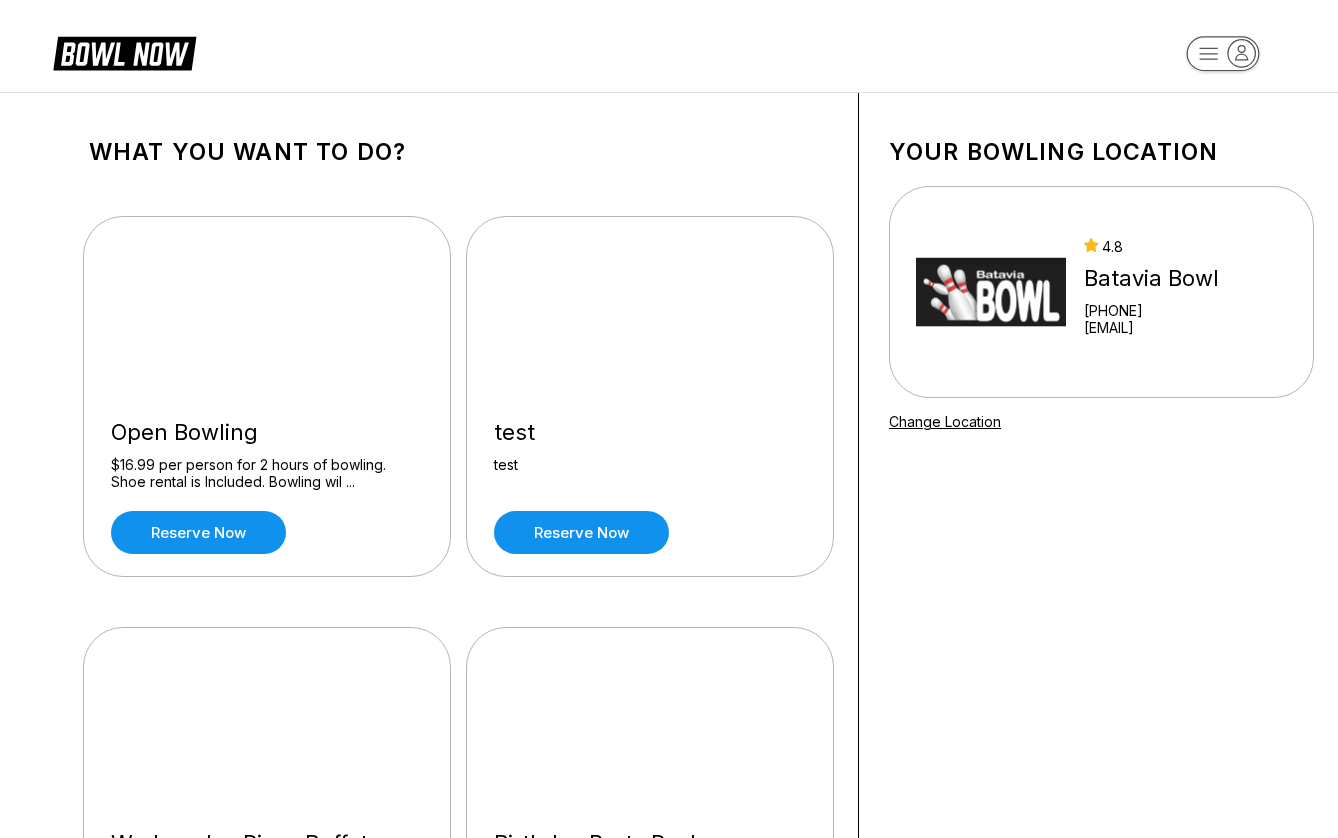 click on "What you want to do? Open Bowling $16.99 per person for 2 hours of bowling. Shoe rental is Included. Bowling wil ... Reserve now [NAME] [NAME] Reserve now Wednesday Pizza Buffet Enjoy two hours of bowling and shoes for 16.99 per person. As well as our Pizz ... Reserve now Birthday Party Package $17.99 per person
2 hours of bowling
Includes shoes, pizza, soft drinks, and c ... Reserve now Friday Family Fun Buy one lane for up to six bowlers for 69.99. 2 hours and shoes. Includes a la ... Reserve now Your bowling location 4.8 Batavia Bowl   [PHONE] [EMAIL] Change Location about About BowlNow  Become a BowlNow partner  Schedule a demo INTERESTED IN LEARNING MORE ABOUT THE BOWL NOW PARTNERSHIP? Send us a message using the online form! send us a message send ©  2025  BowlNow /places/dK0dpq3gt28Mn5Jg6MRx/products" at bounding box center (669, 985) 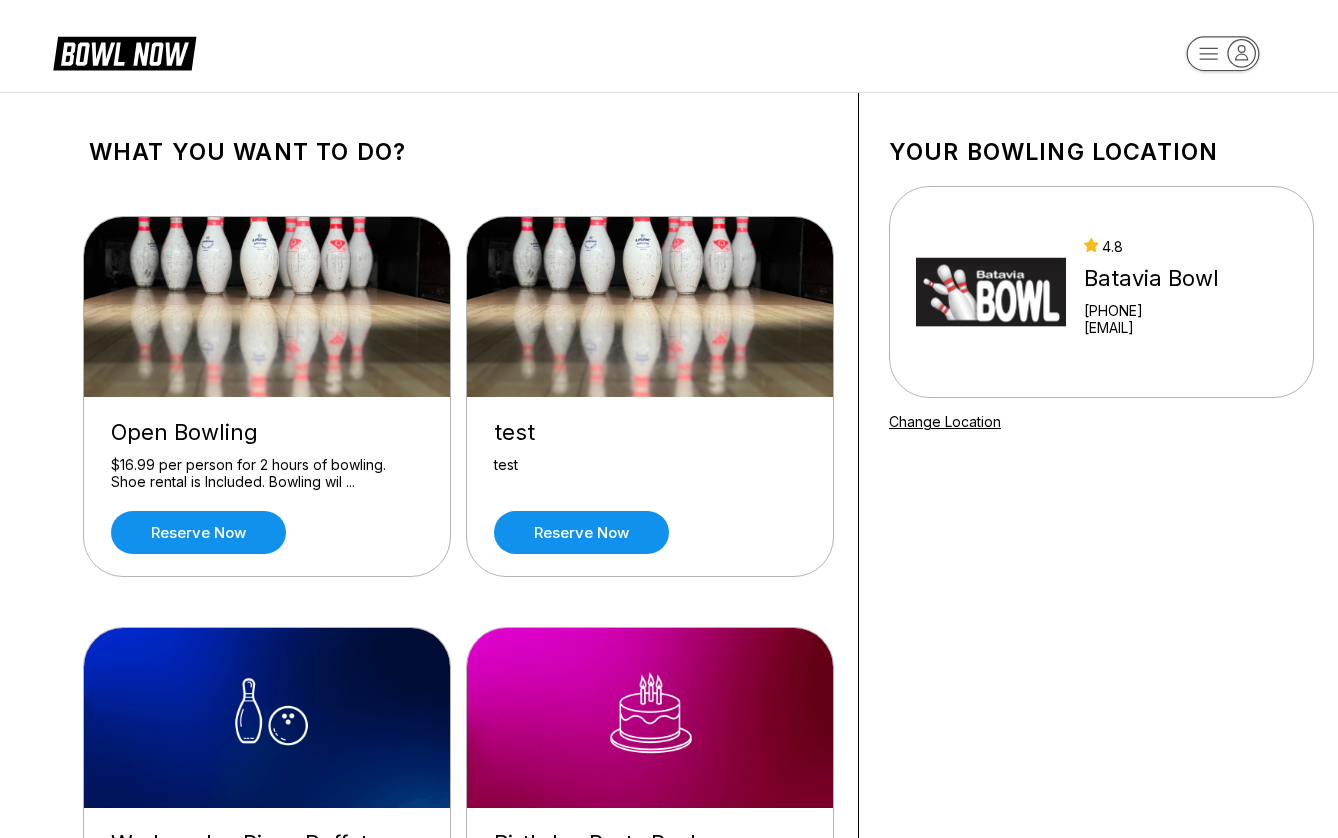 click on "What you want to do? Open Bowling $16.99 per person for 2 hours of bowling. Shoe rental is Included. Bowling wil ... Reserve now test test Reserve now Wednesday Pizza Buffet Enjoy two hours of bowling and shoes for 16.99 per person. As well as our Pizz ... Reserve now Birthday Party Package $17.99 per person
2 hours of bowling
Includes shoes, pizza, soft drinks, and c ... Reserve now Friday Family Fun Buy one lane for up to six bowlers for 69.99. 2 hours and shoes. Includes a la ... Reserve now Your bowling location 4.8 Batavia Bowl   +15137243232 grant@bataviabowl.com Change Location about About BowlNow  Become a BowlNow partner  Schedule a demo INTERESTED IN LEARNING MORE ABOUT THE BOWL NOW PARTNERSHIP? Send us a message using the online form! send us a message send ©  2025  BowlNow /places/dK0dpq3gt28Mn5Jg6MRx/products" at bounding box center [669, 985] 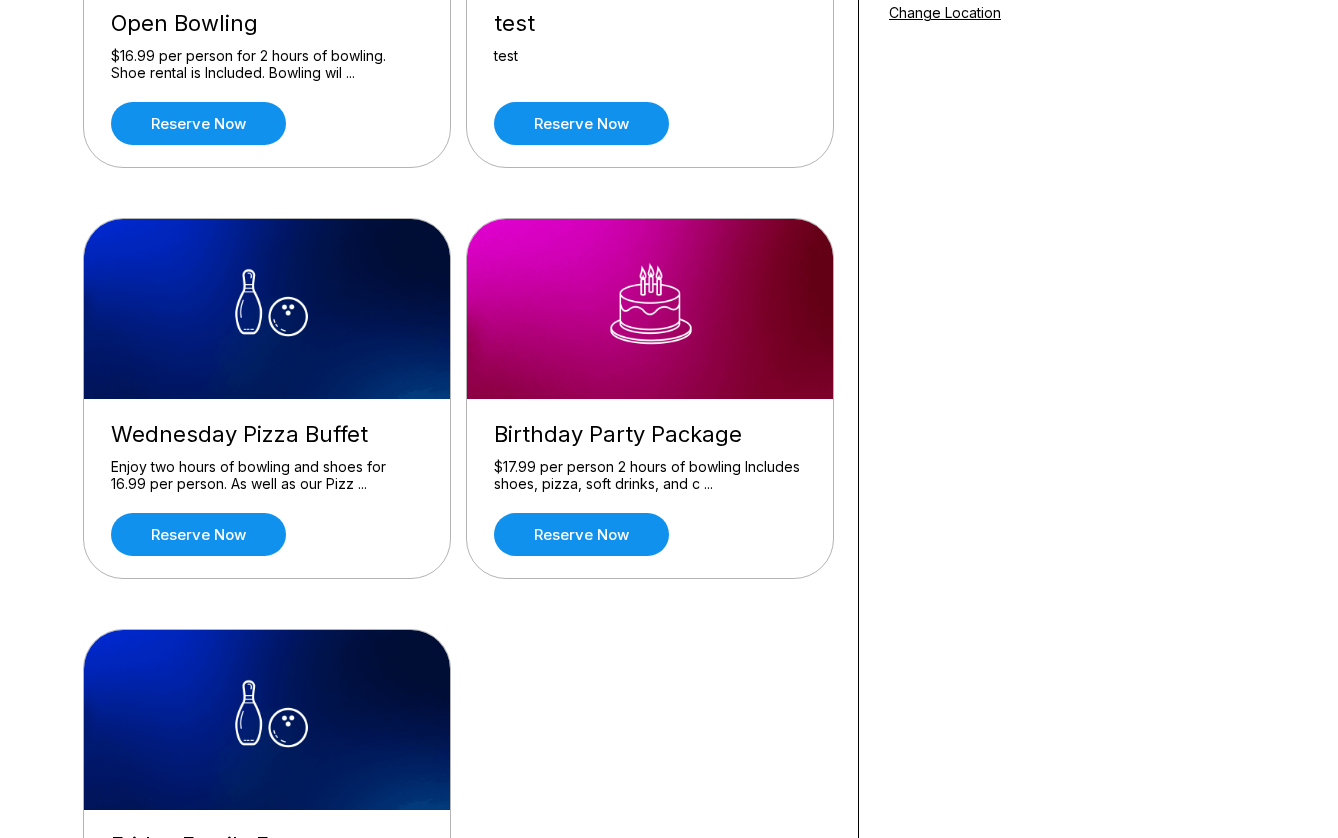scroll, scrollTop: 411, scrollLeft: 0, axis: vertical 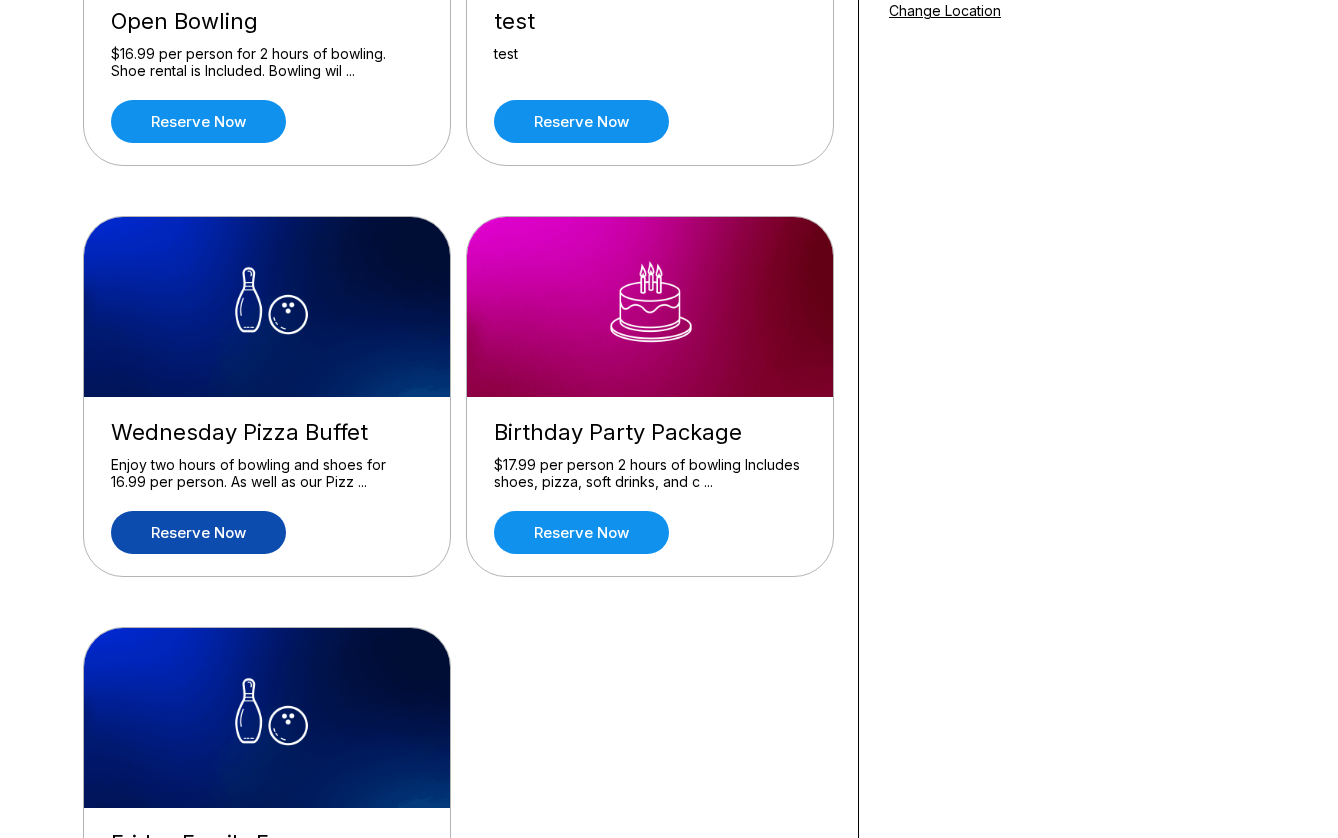 click on "Reserve now" at bounding box center (198, 532) 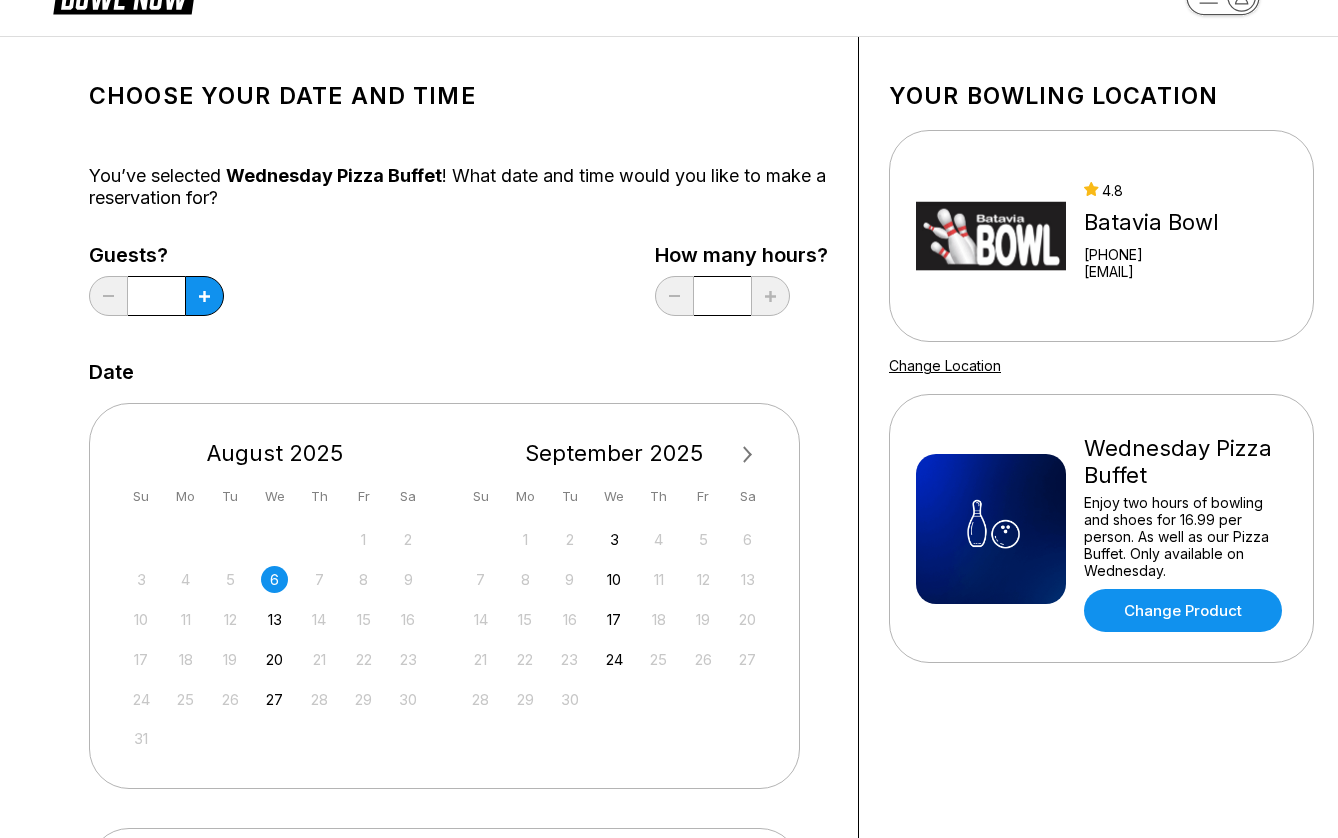 scroll, scrollTop: 302, scrollLeft: 0, axis: vertical 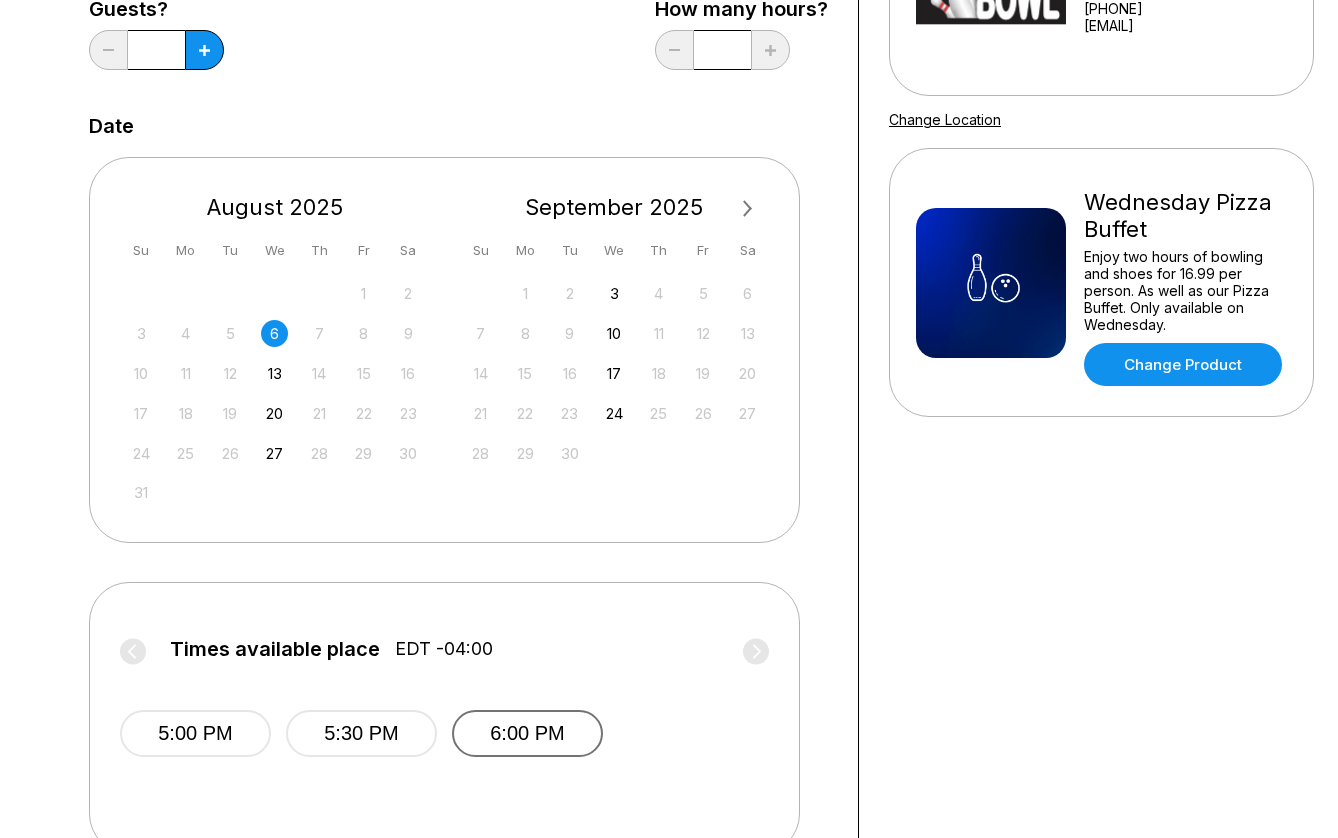 click on "6:00 PM" at bounding box center [527, 733] 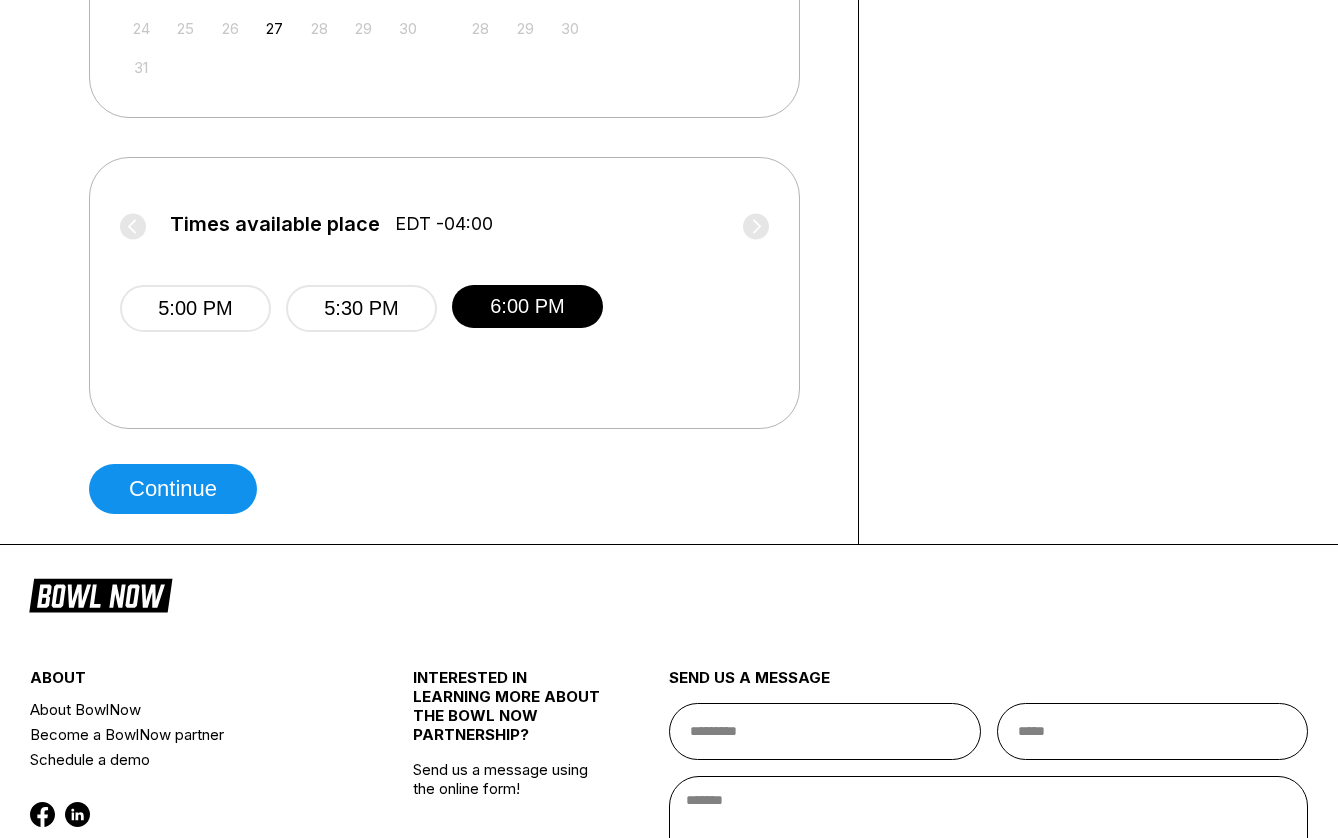 scroll, scrollTop: 752, scrollLeft: 0, axis: vertical 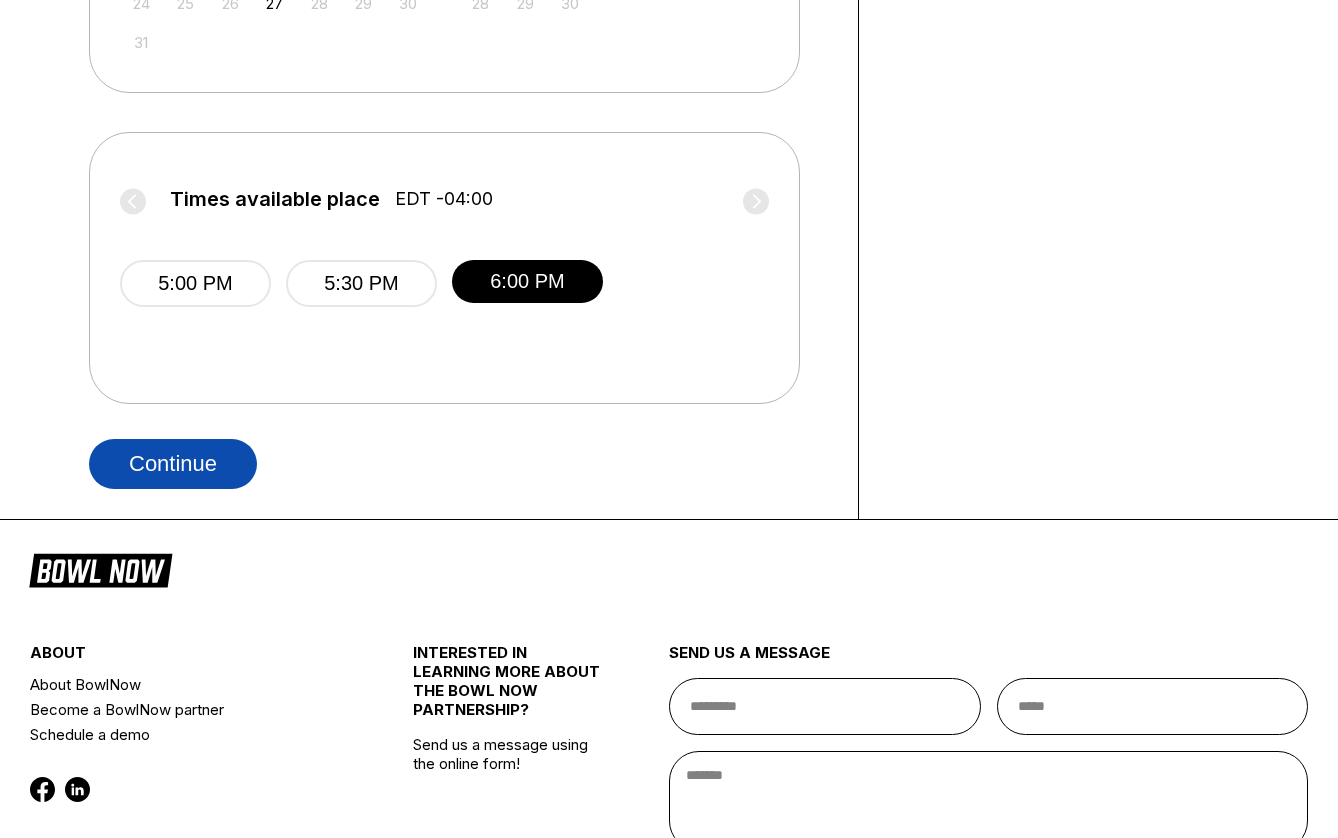click on "Continue" at bounding box center (173, 464) 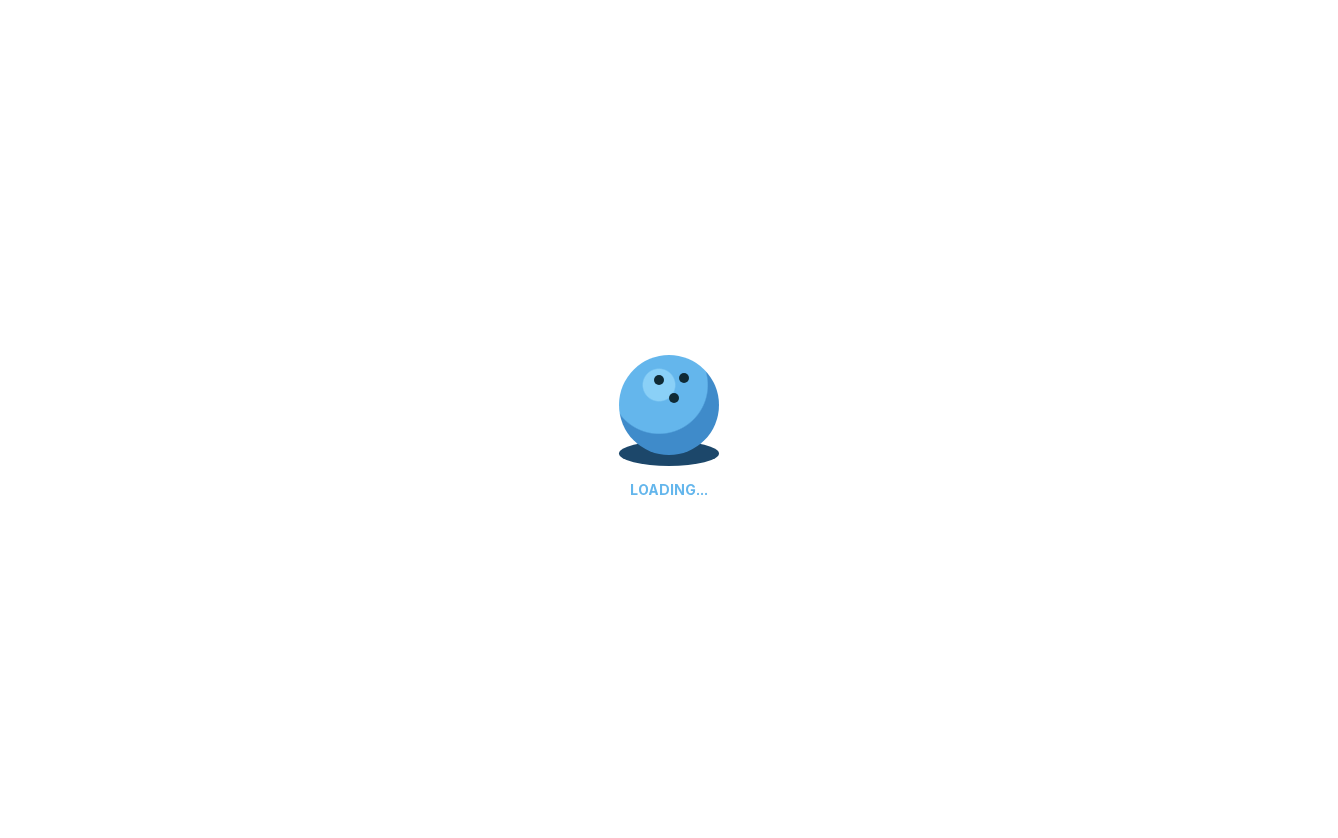 scroll, scrollTop: 0, scrollLeft: 0, axis: both 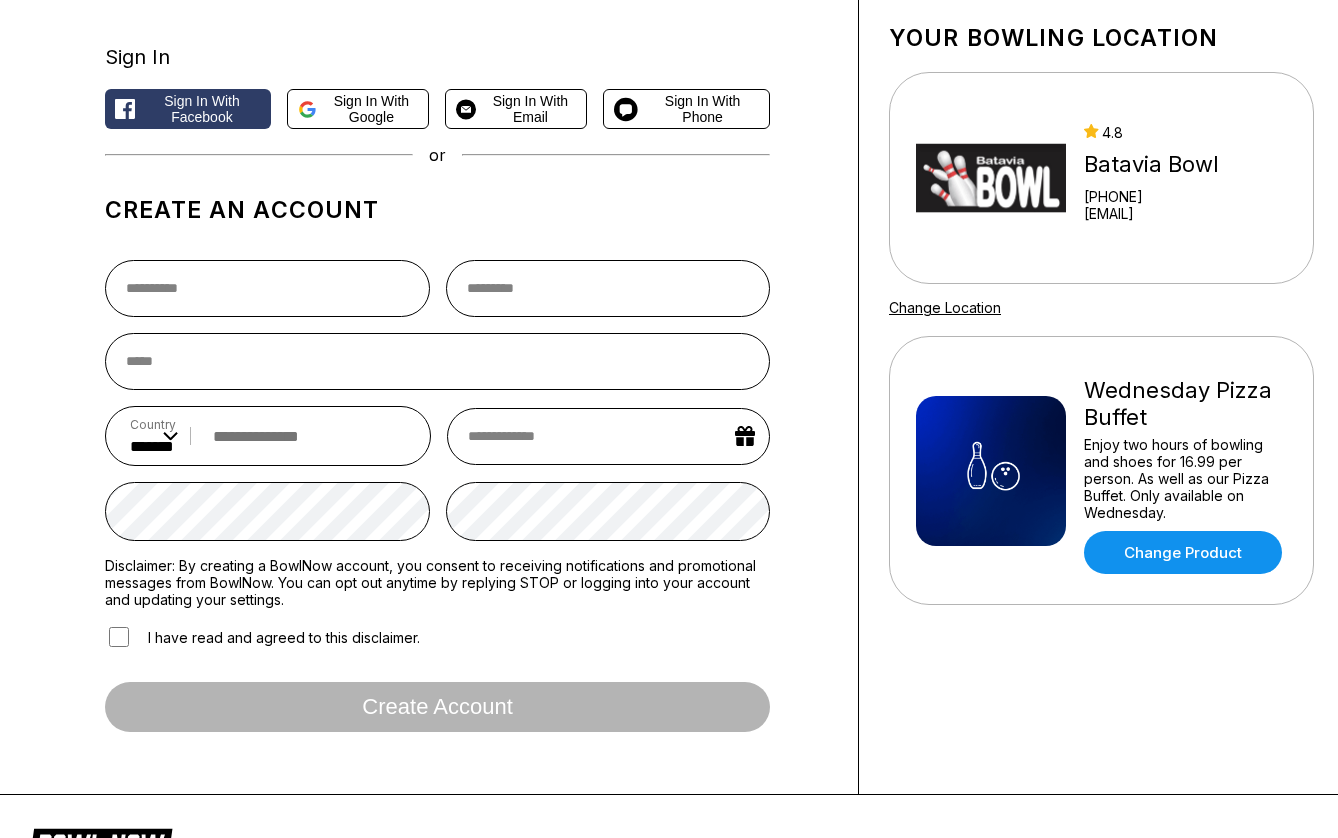 click at bounding box center (991, 178) 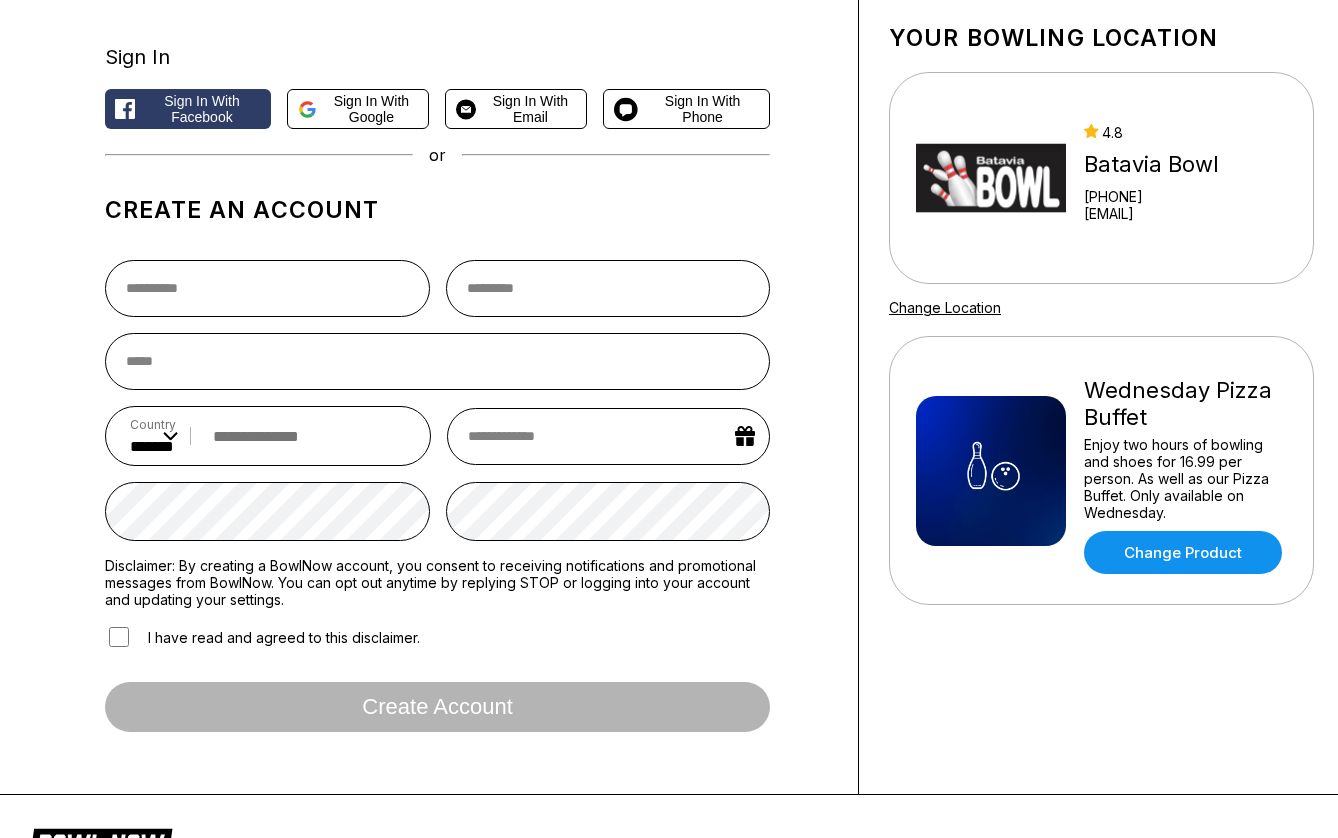 scroll, scrollTop: 23, scrollLeft: 0, axis: vertical 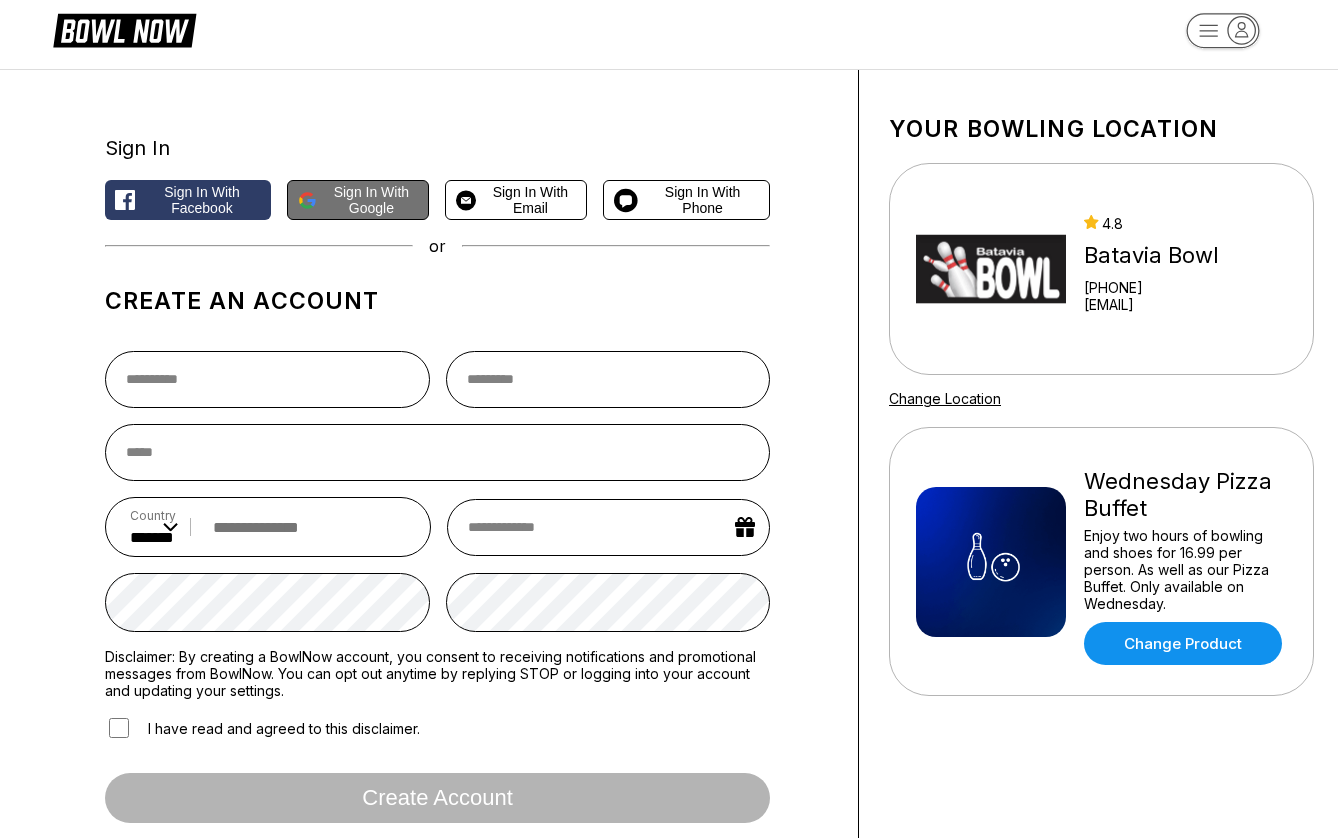 click on "Sign in with Google" at bounding box center [372, 200] 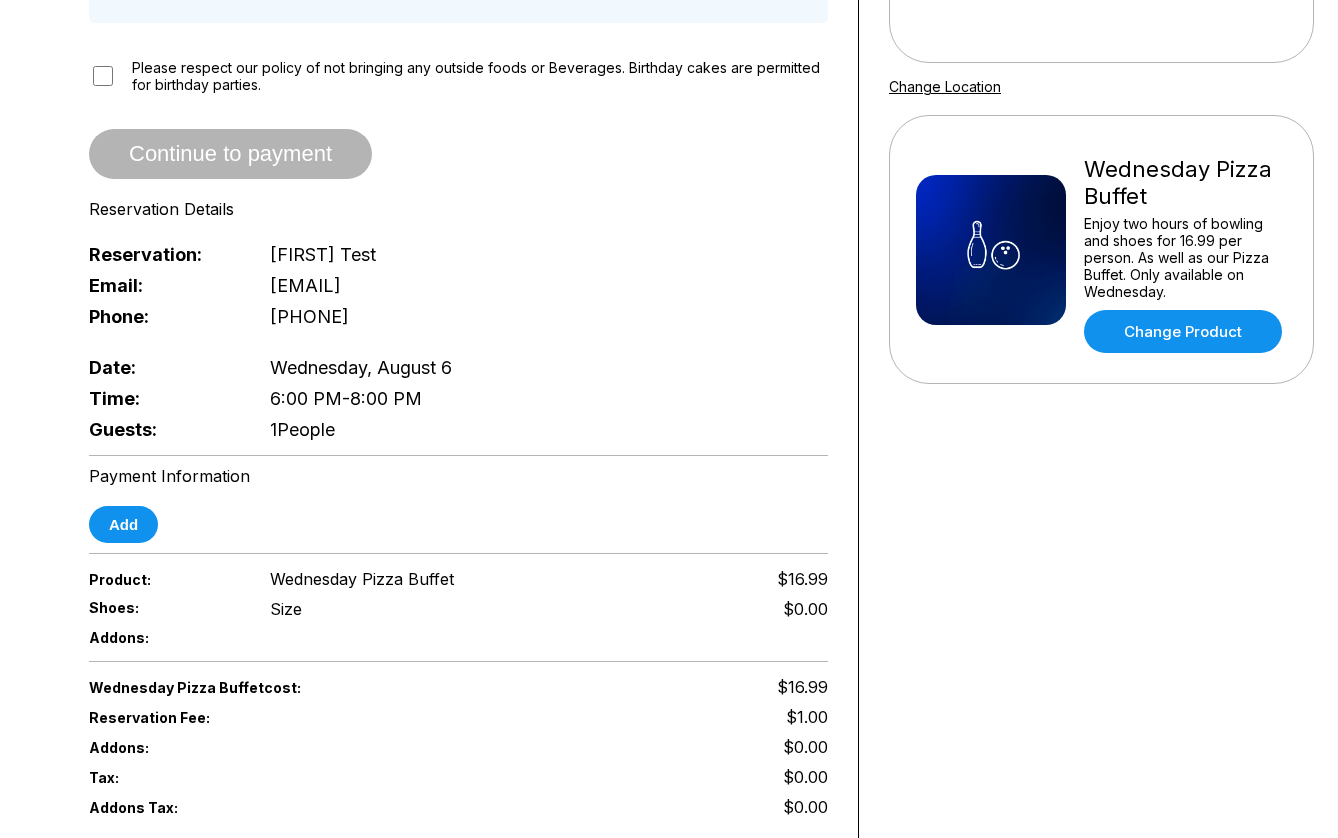 scroll, scrollTop: 337, scrollLeft: 0, axis: vertical 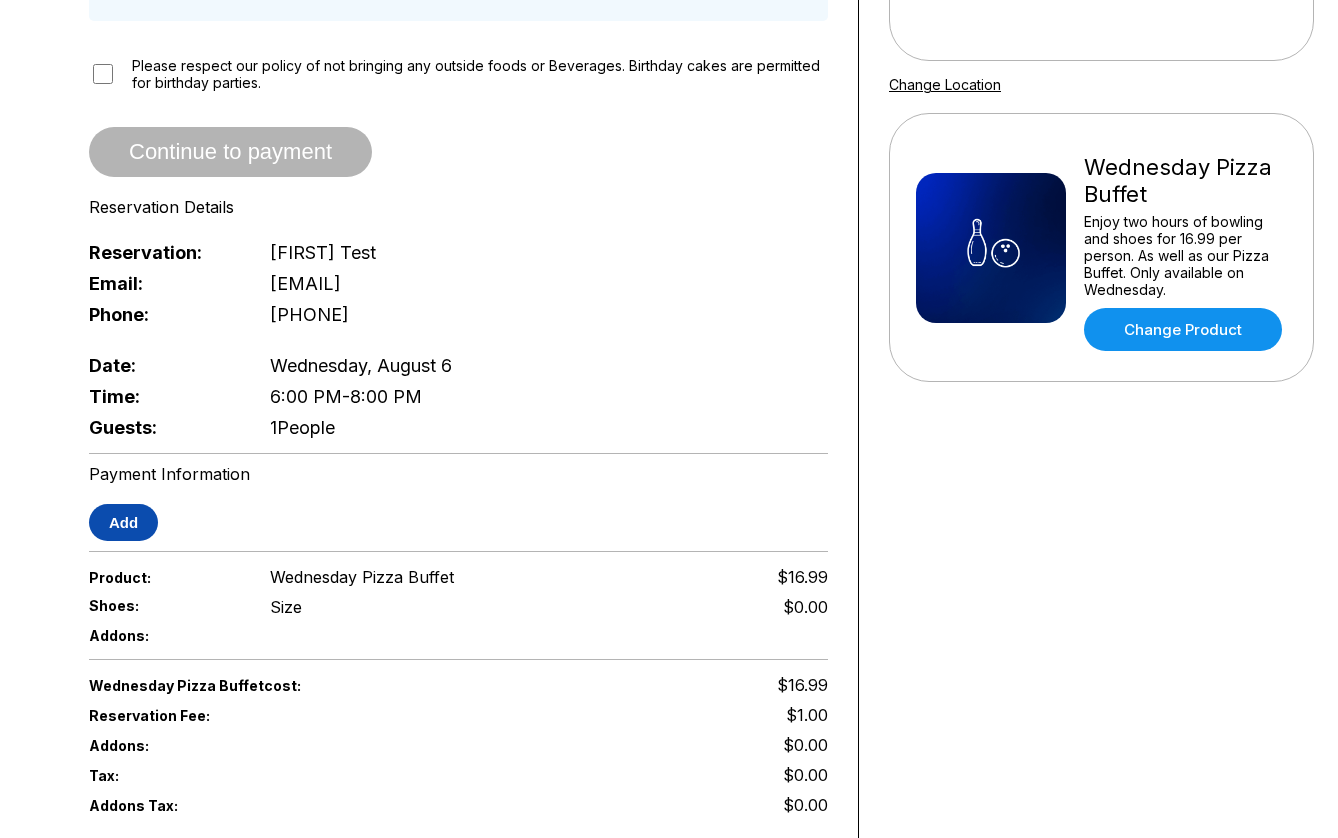 click on "Add" at bounding box center [123, 522] 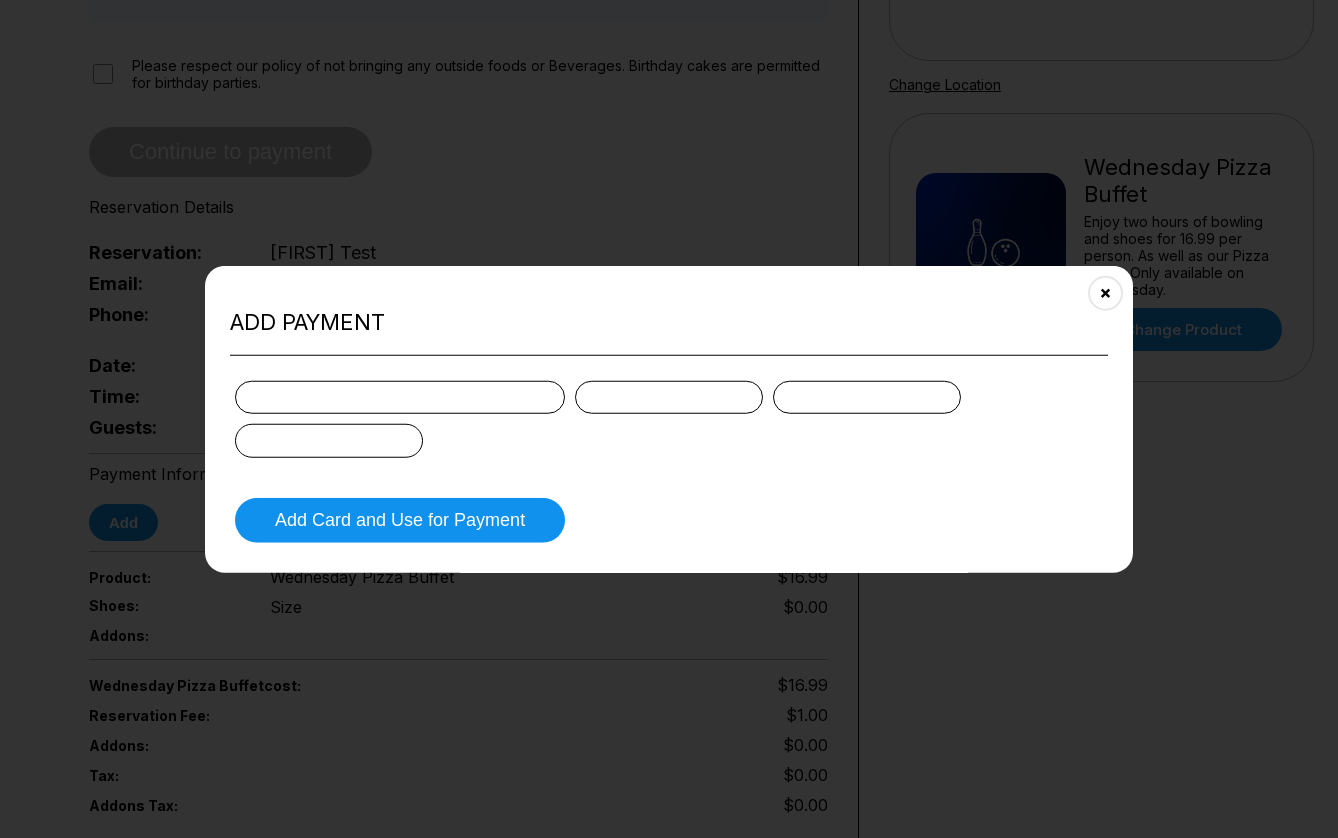 click at bounding box center (867, 397) 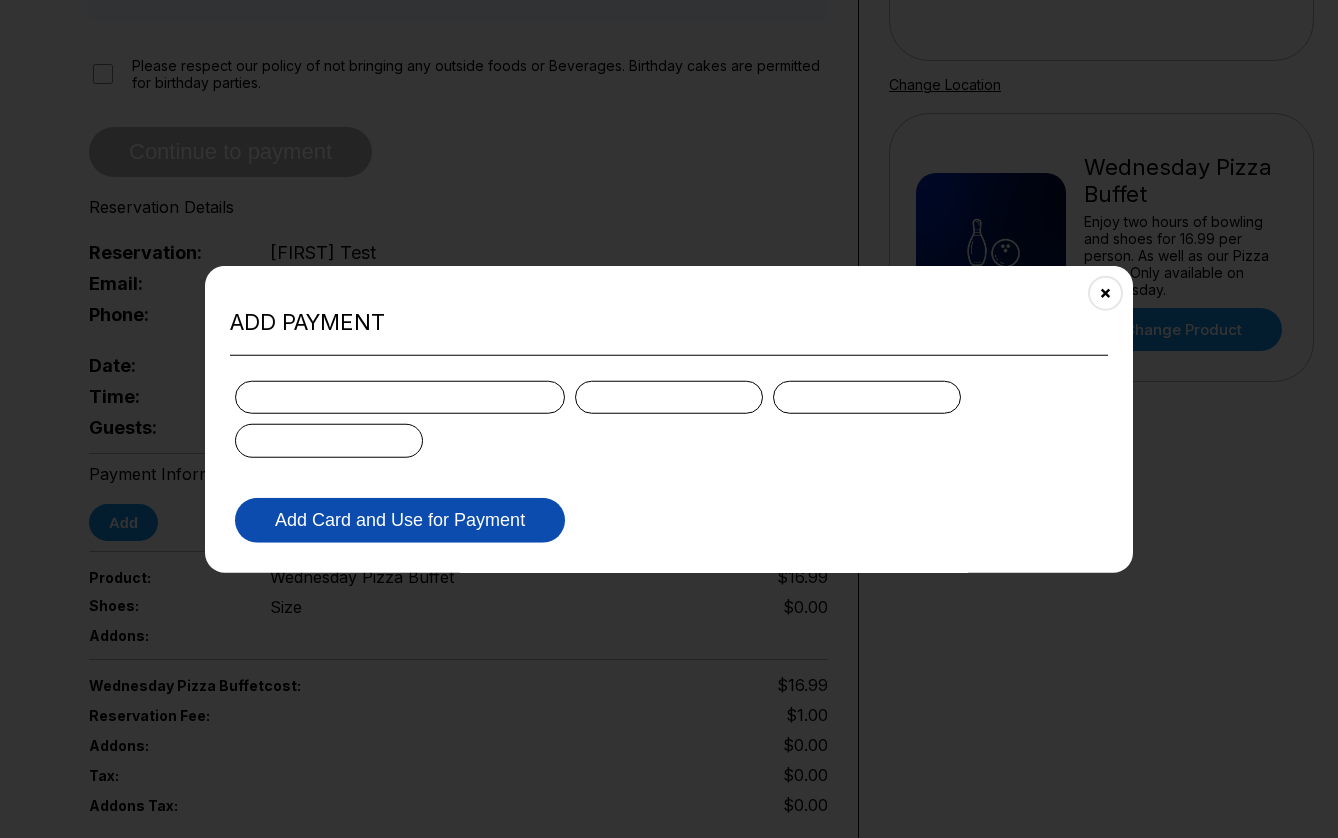 click on "Add Card and Use for Payment" at bounding box center (400, 519) 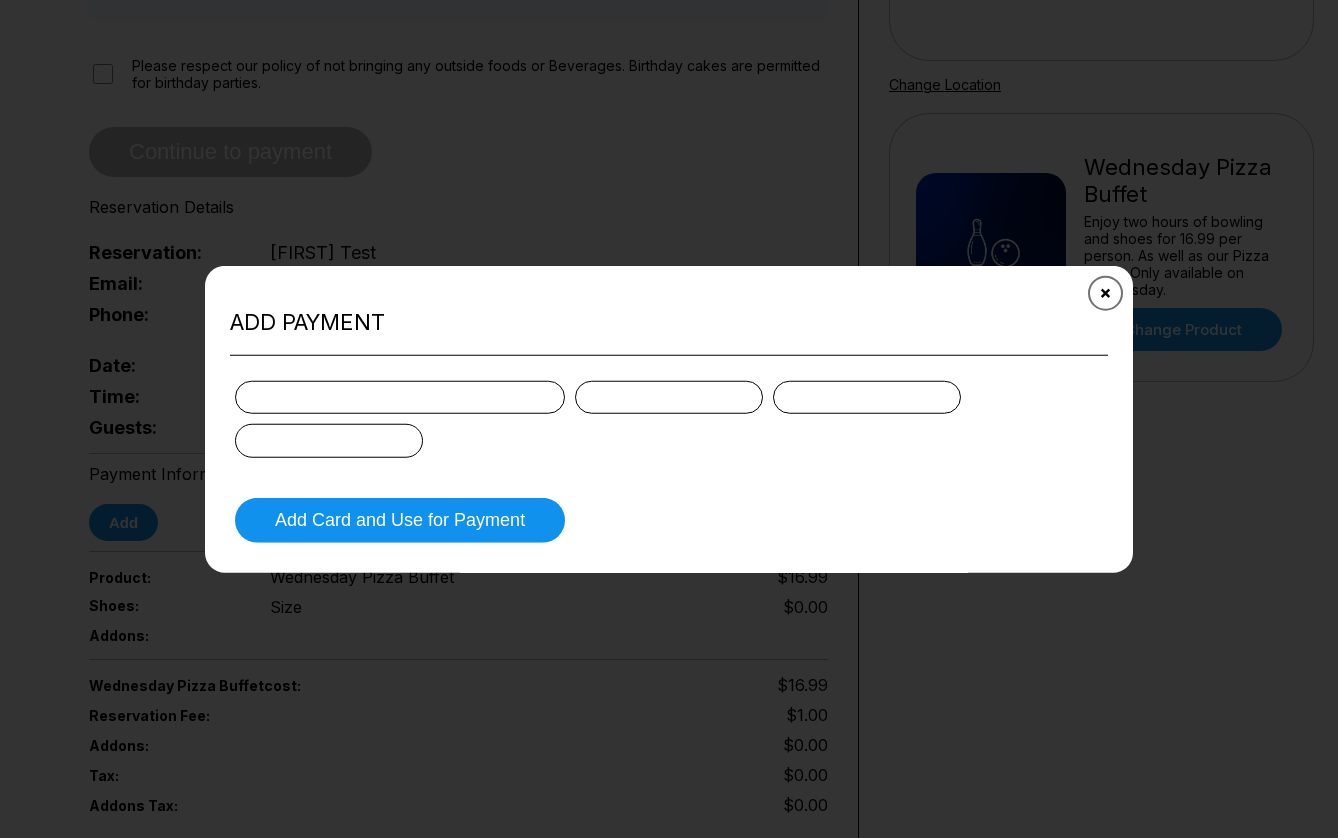 click 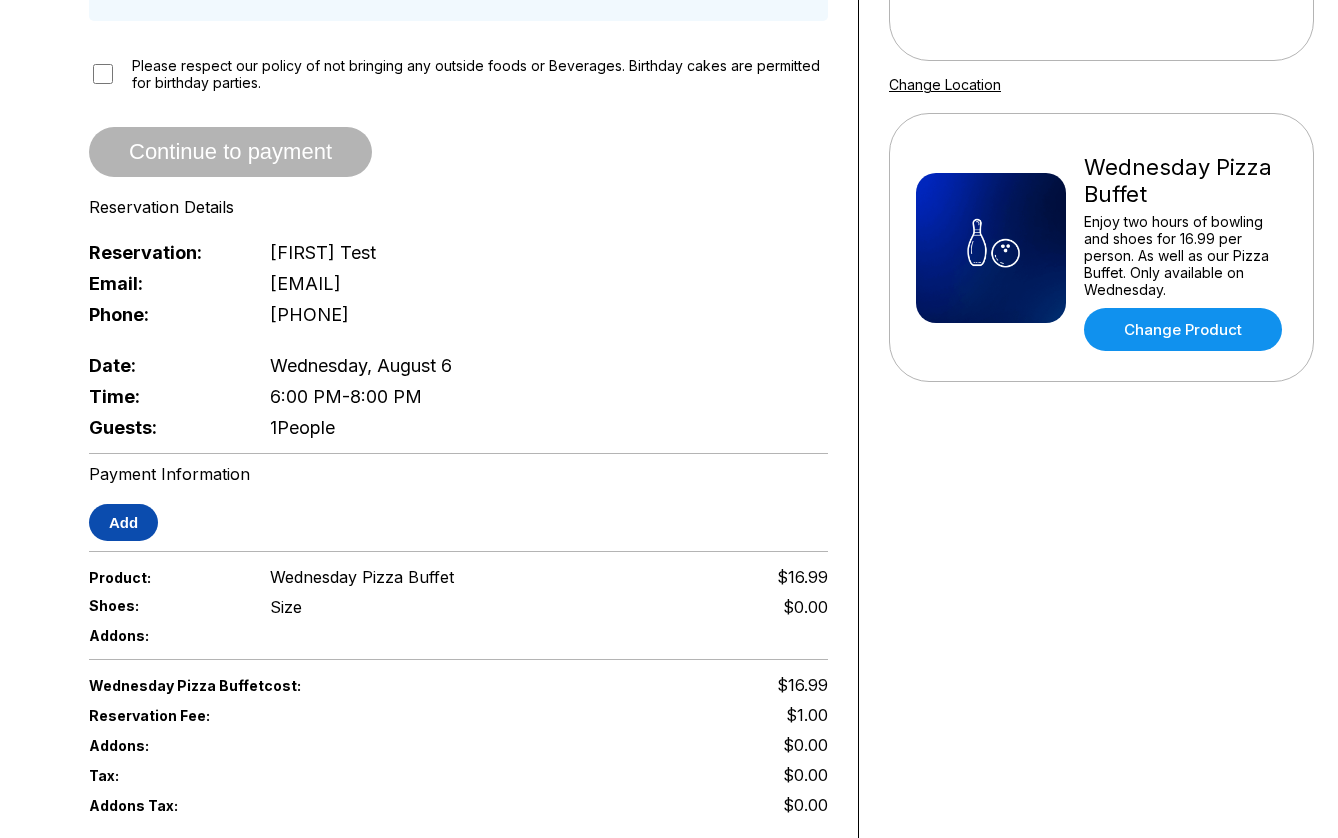 click on "Add" at bounding box center (123, 522) 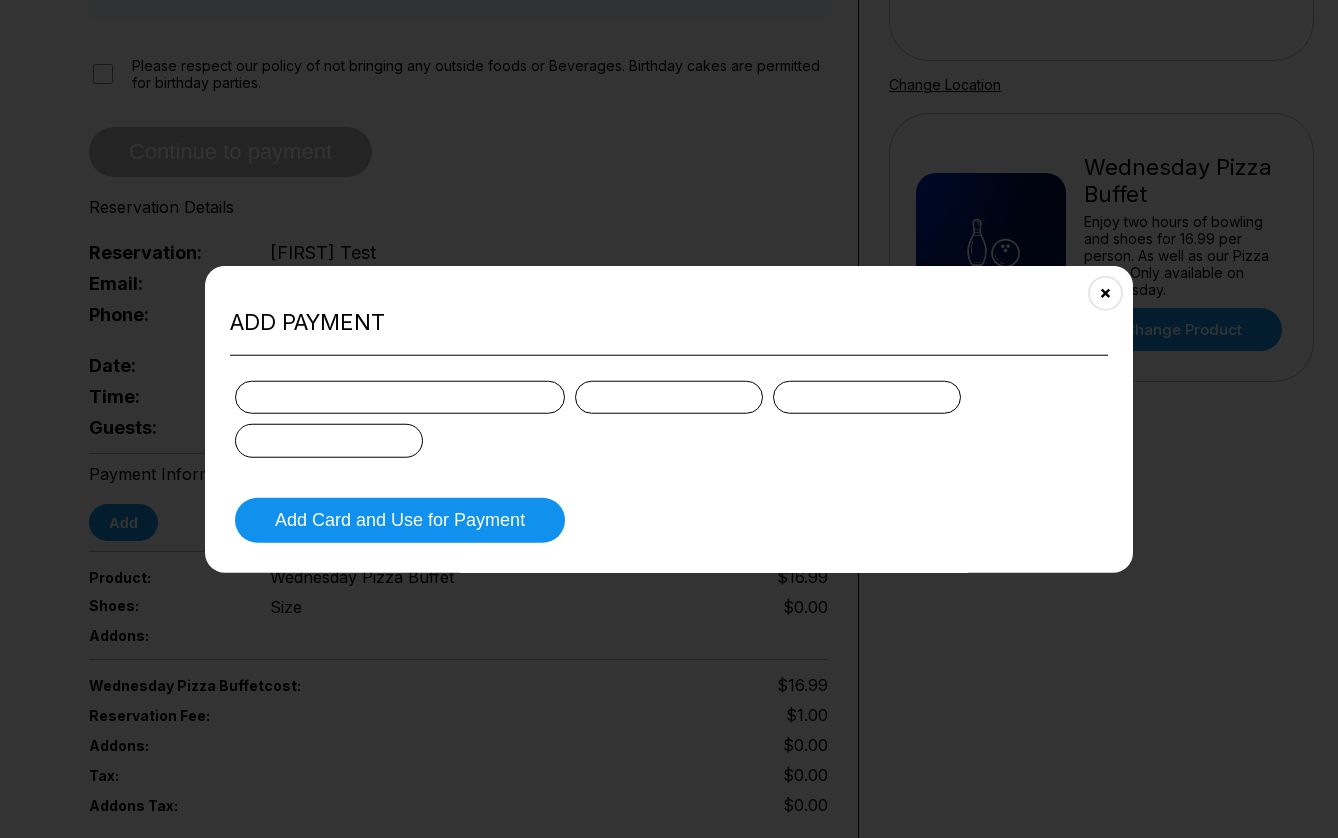 click at bounding box center (400, 397) 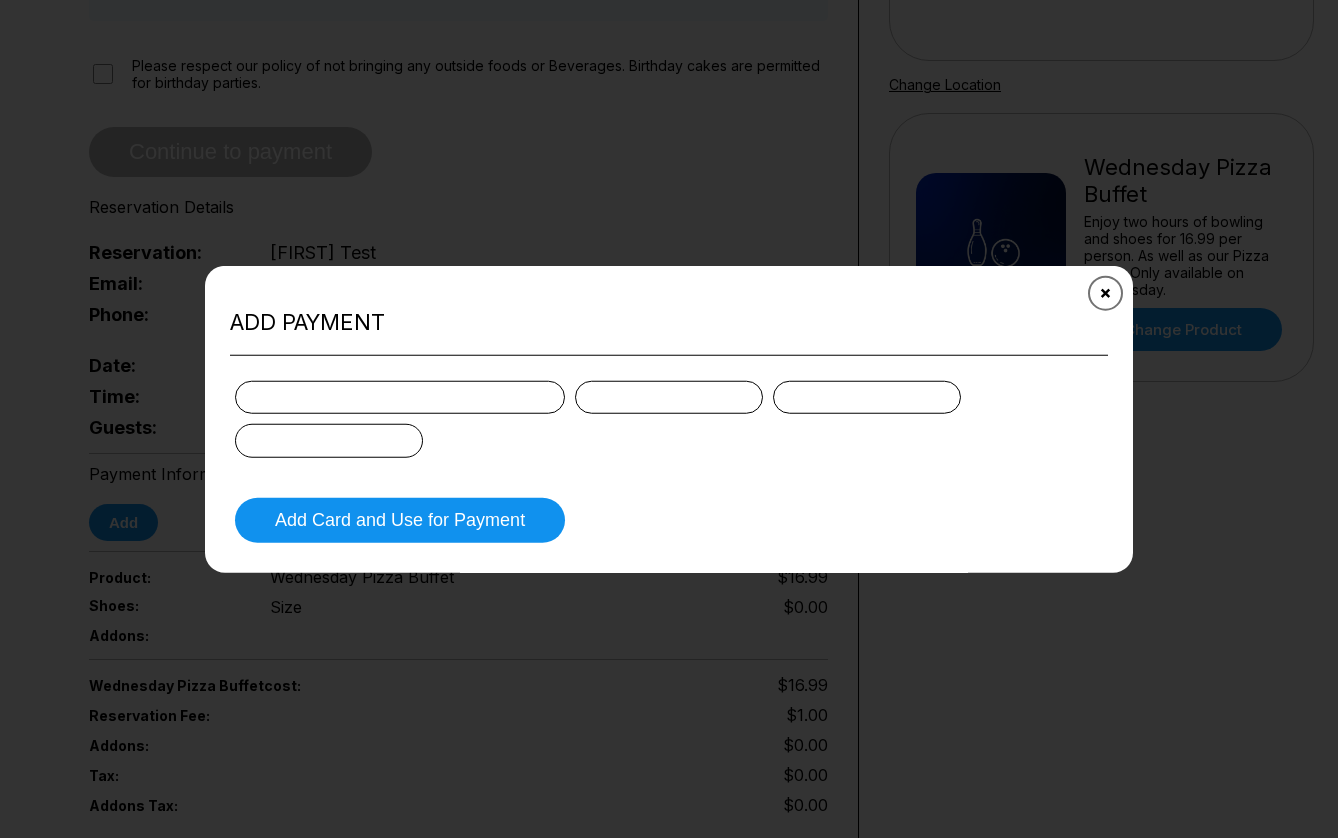 click 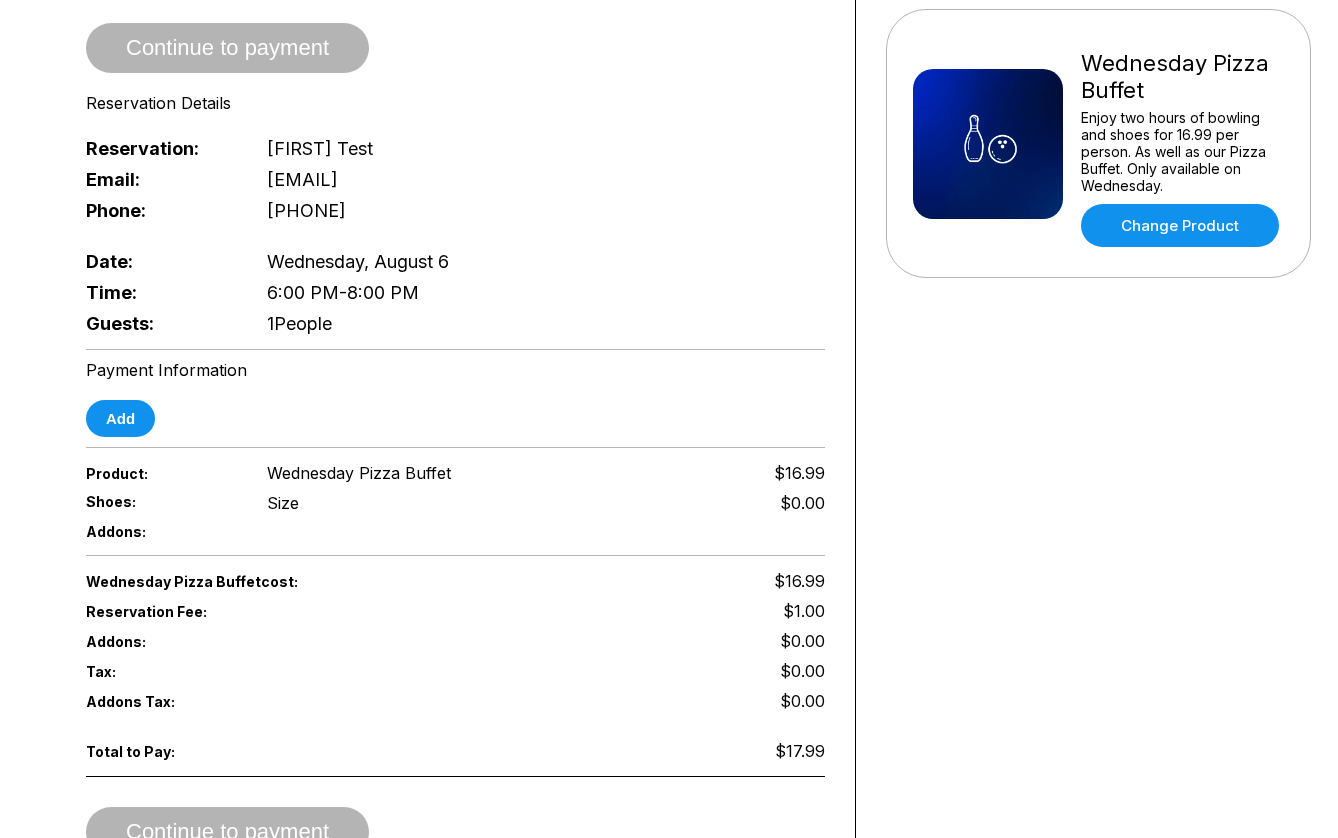 scroll, scrollTop: 542, scrollLeft: 3, axis: both 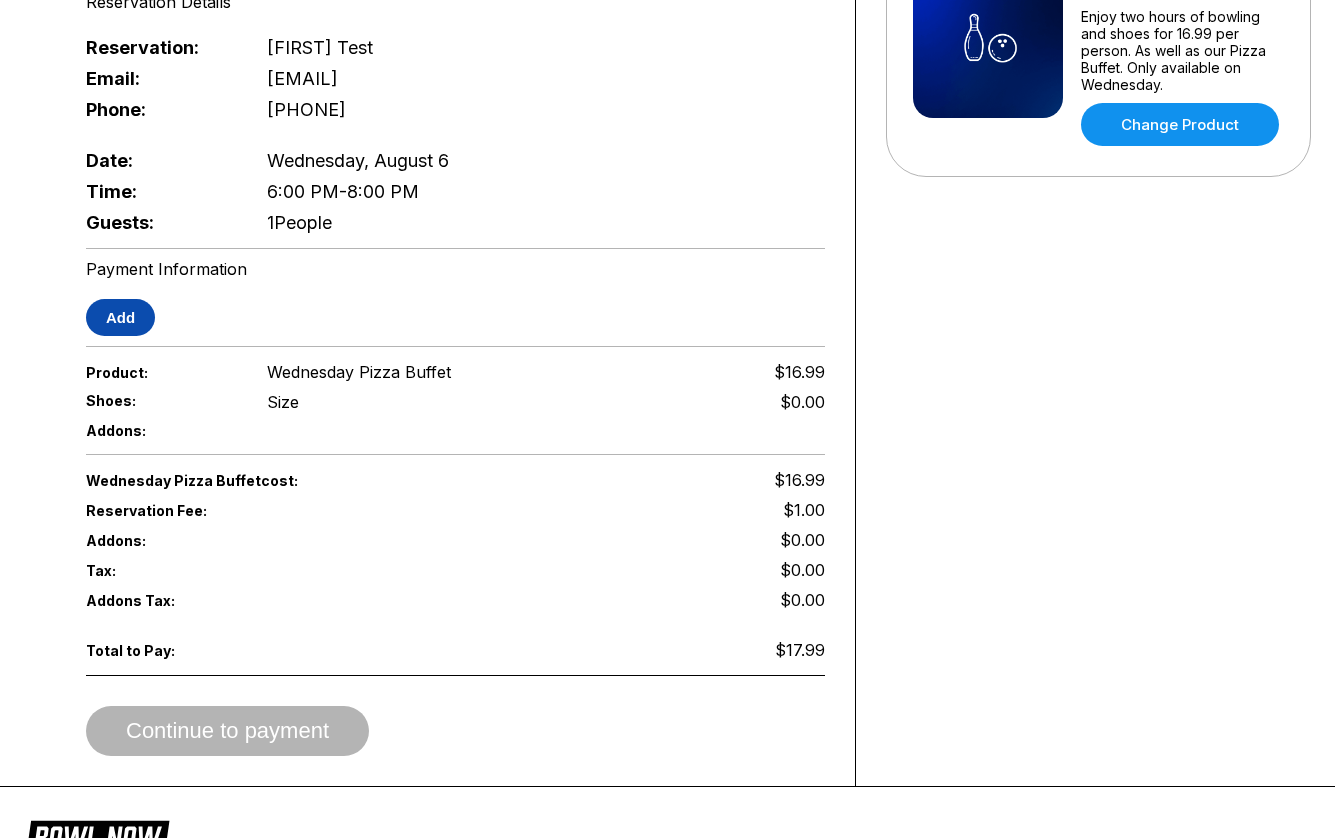 click on "Add" at bounding box center [120, 317] 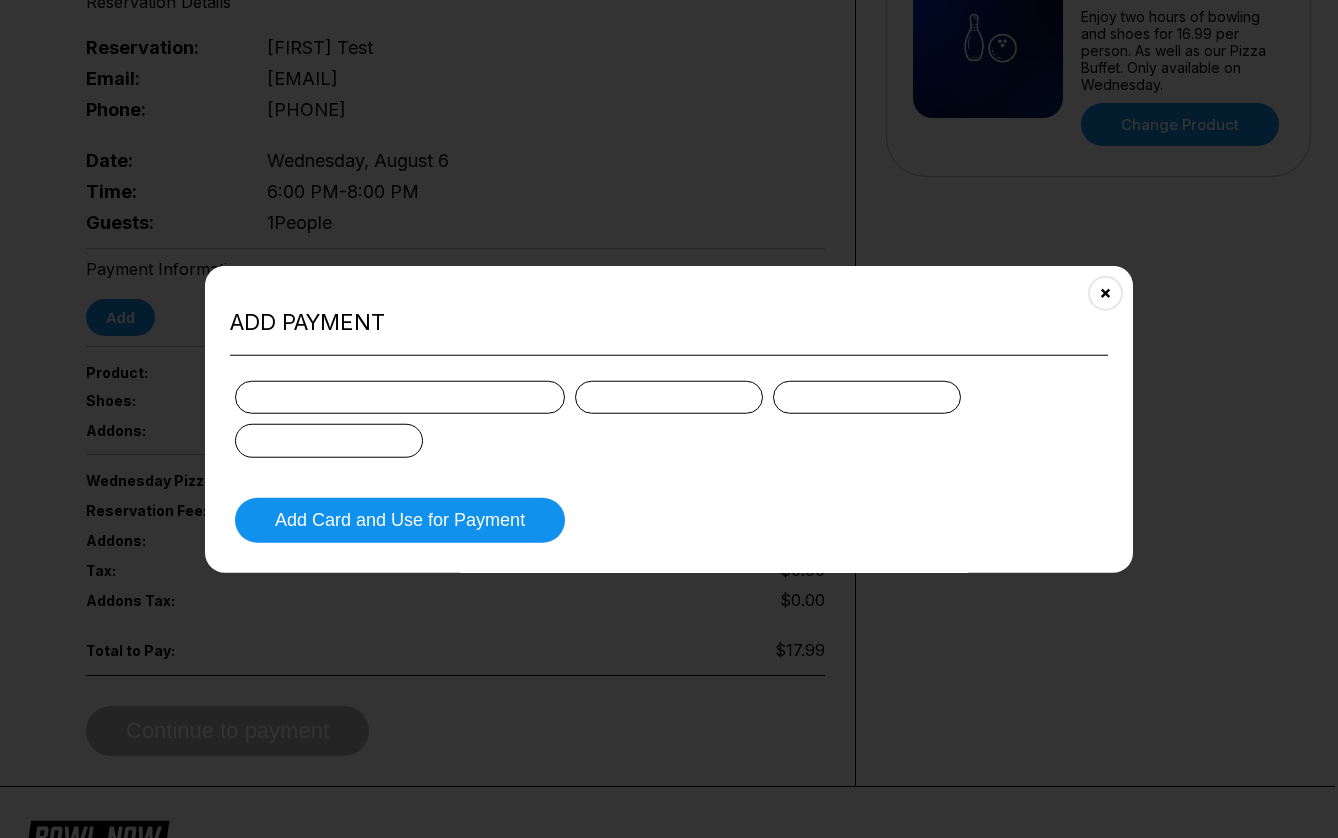 click at bounding box center (400, 397) 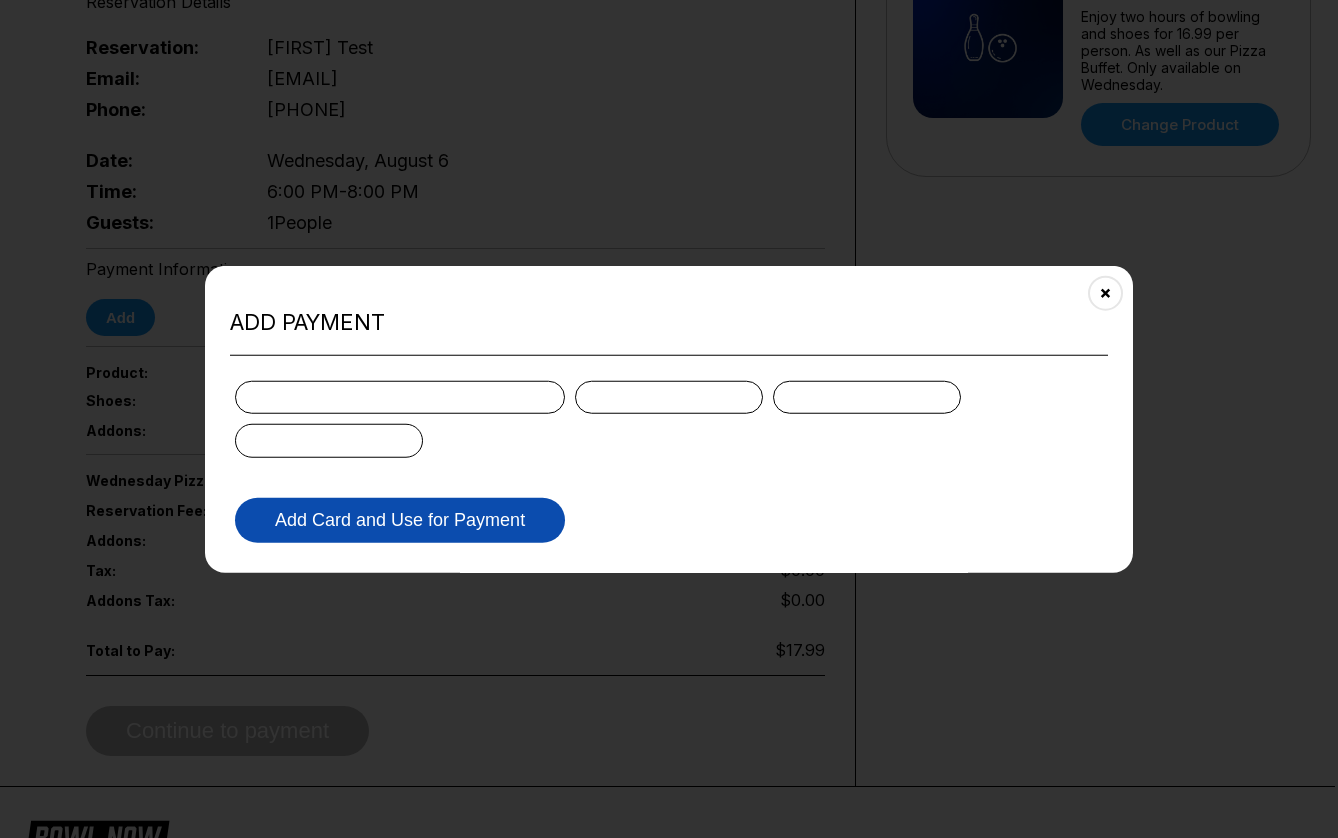click on "Add Card and Use for Payment" at bounding box center [400, 519] 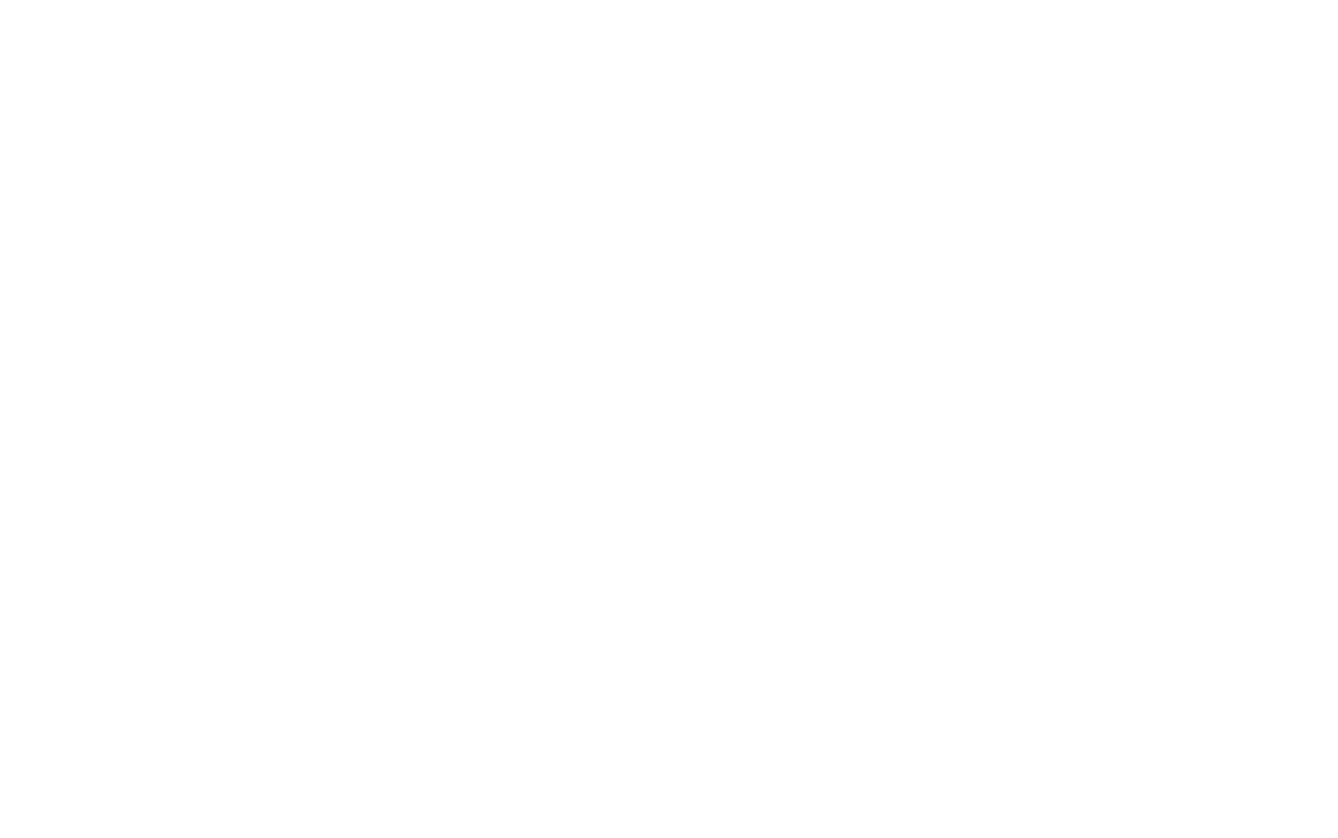 scroll, scrollTop: 0, scrollLeft: 0, axis: both 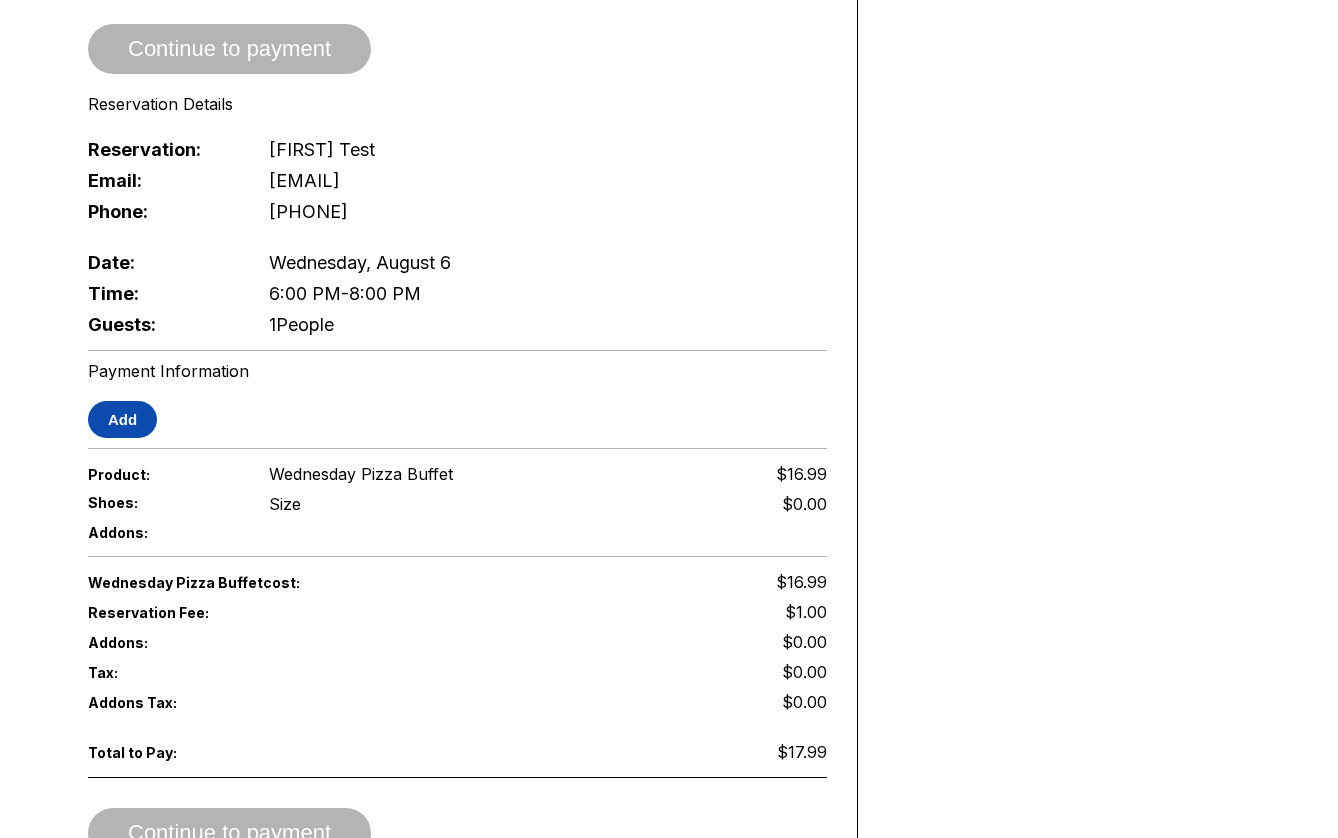 click on "Add" at bounding box center [122, 419] 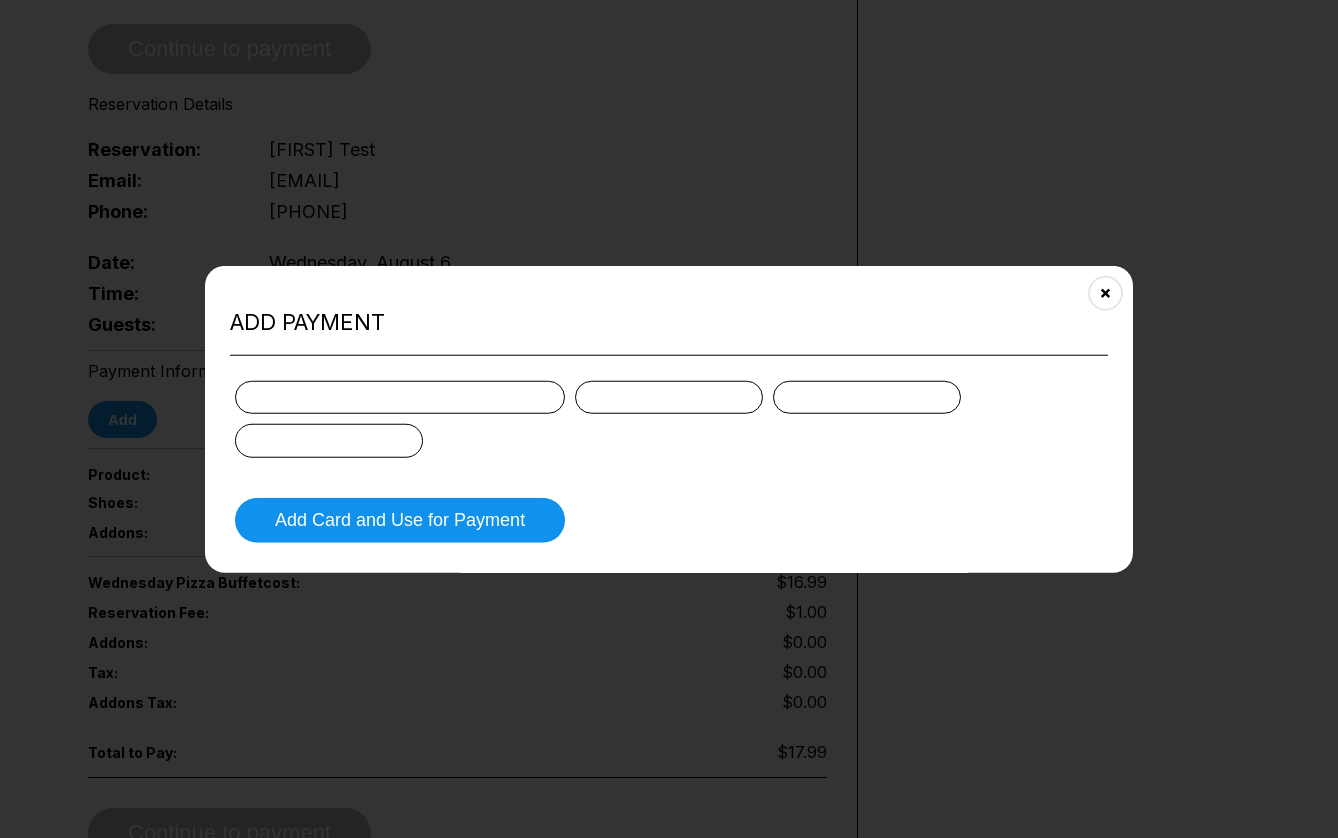 click at bounding box center (400, 397) 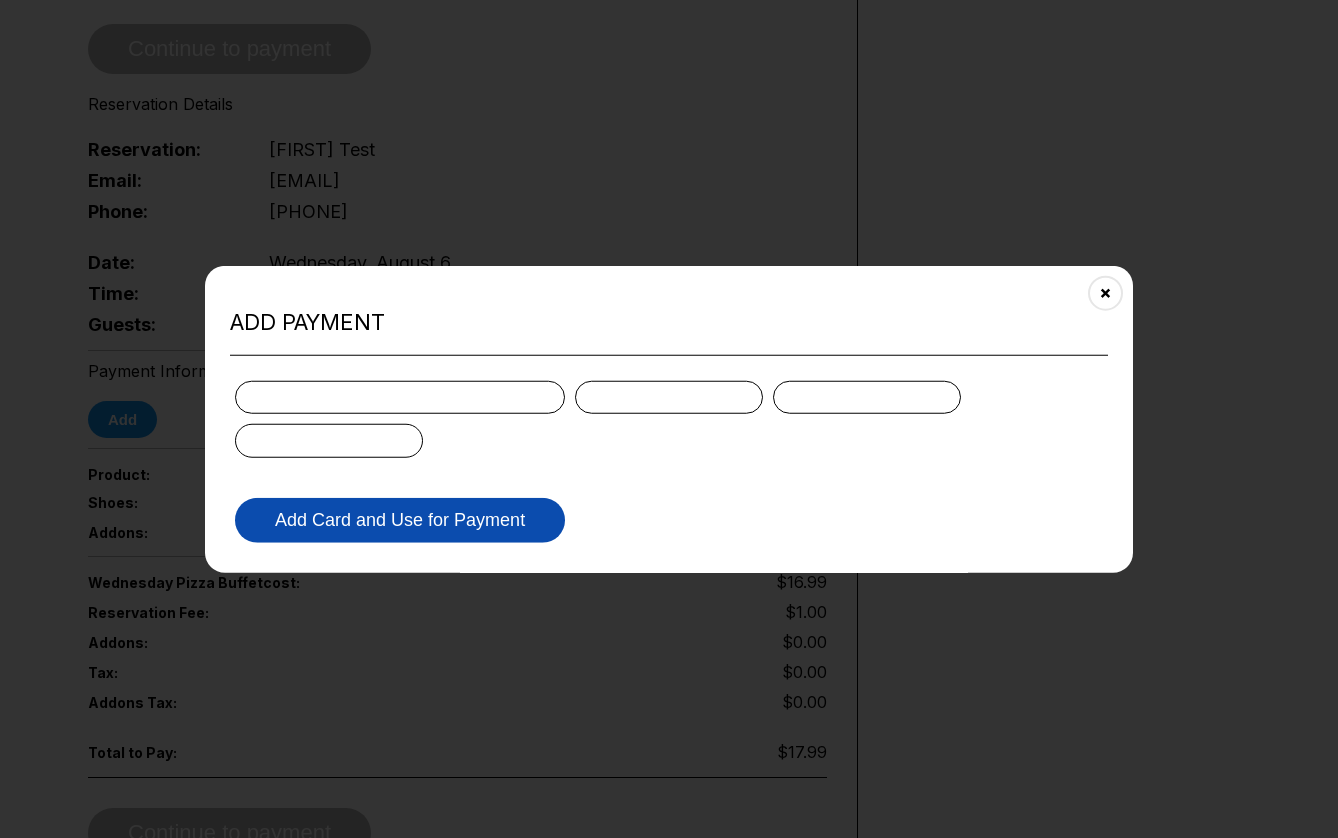 click on "Add Card and Use for Payment" at bounding box center (400, 519) 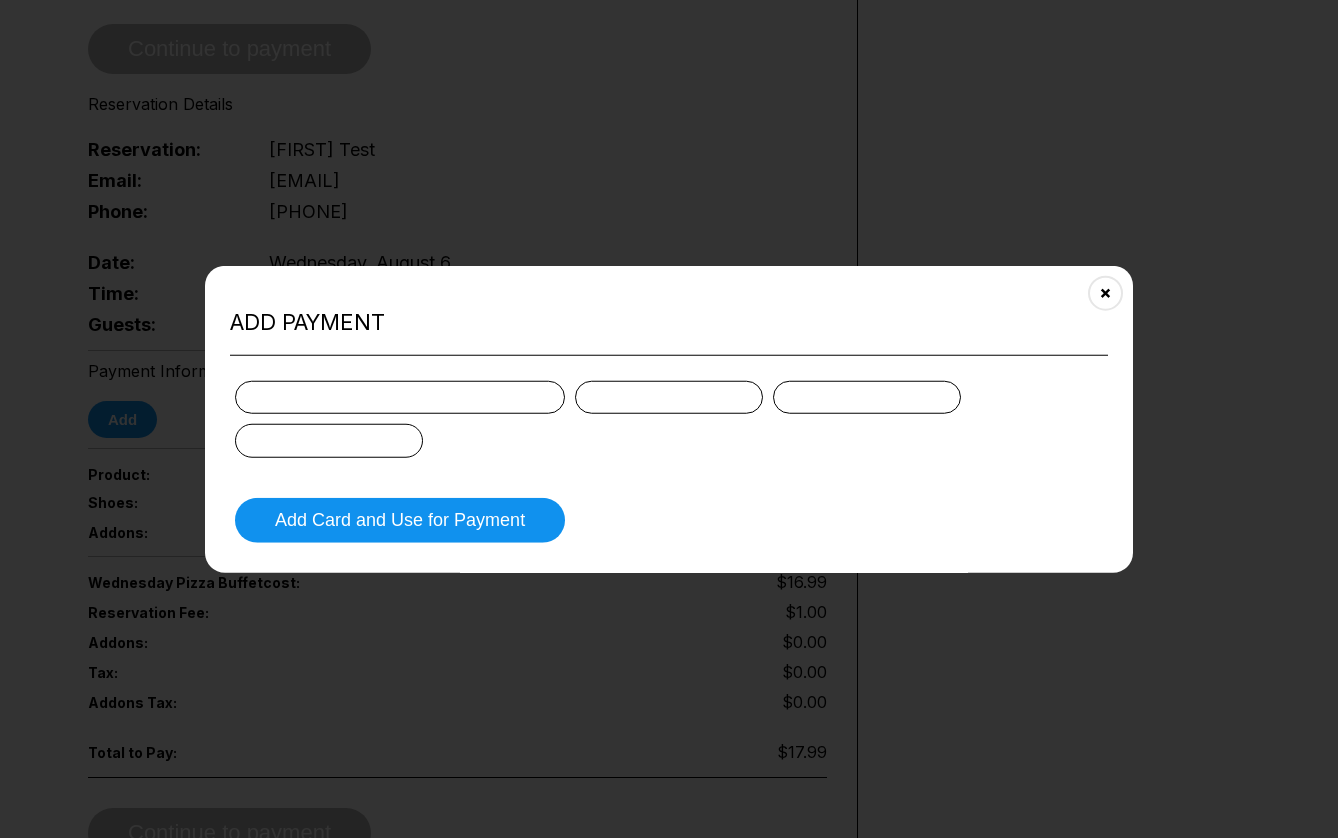 click at bounding box center [329, 441] 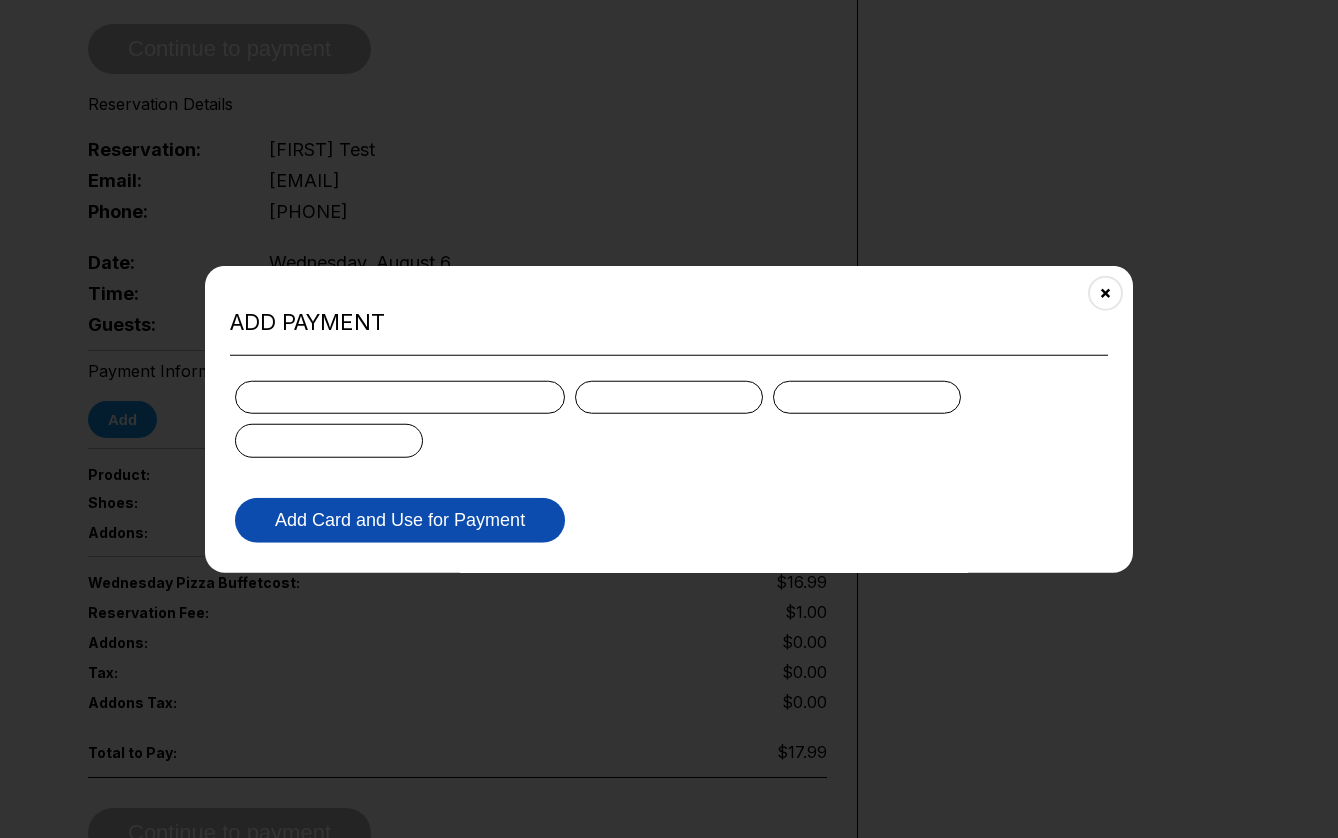 click on "Add Card and Use for Payment" at bounding box center [400, 519] 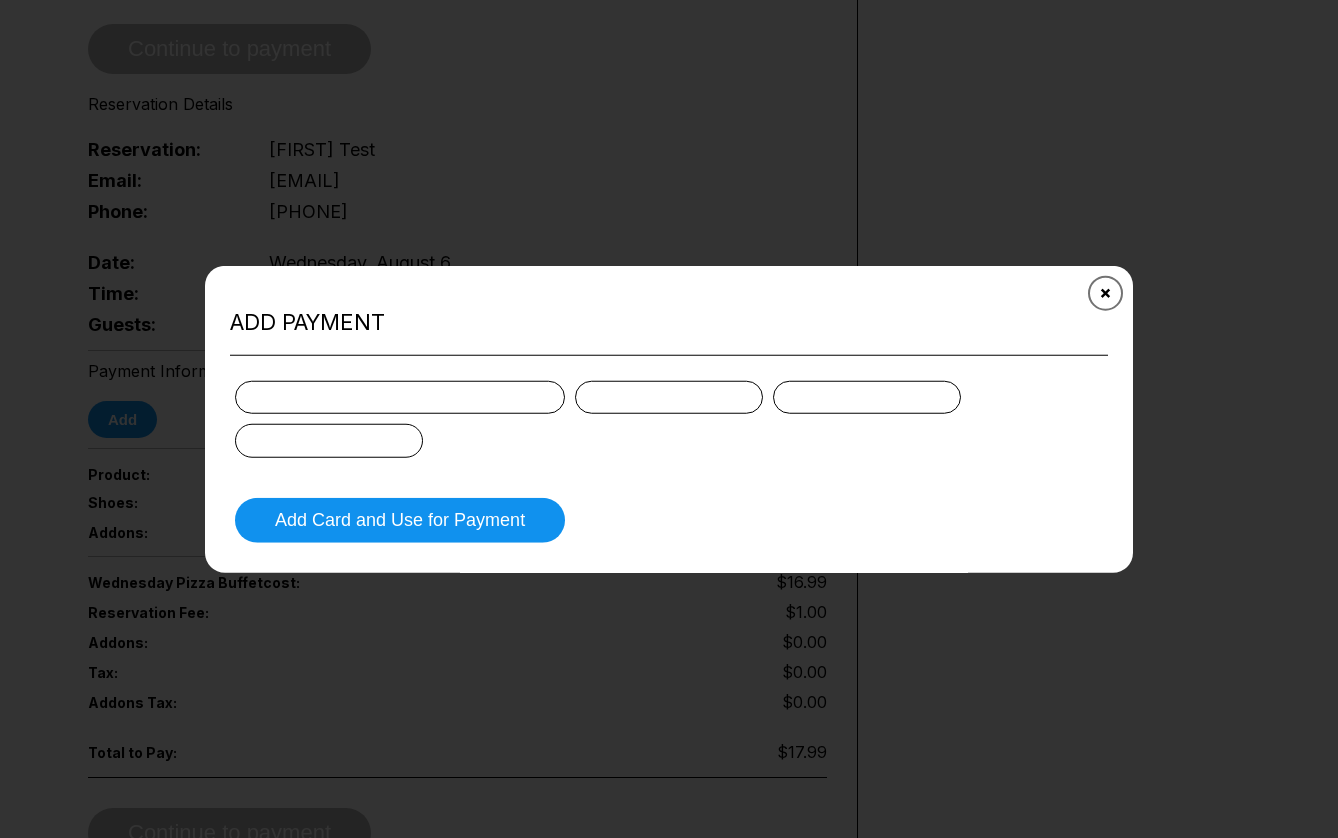 click 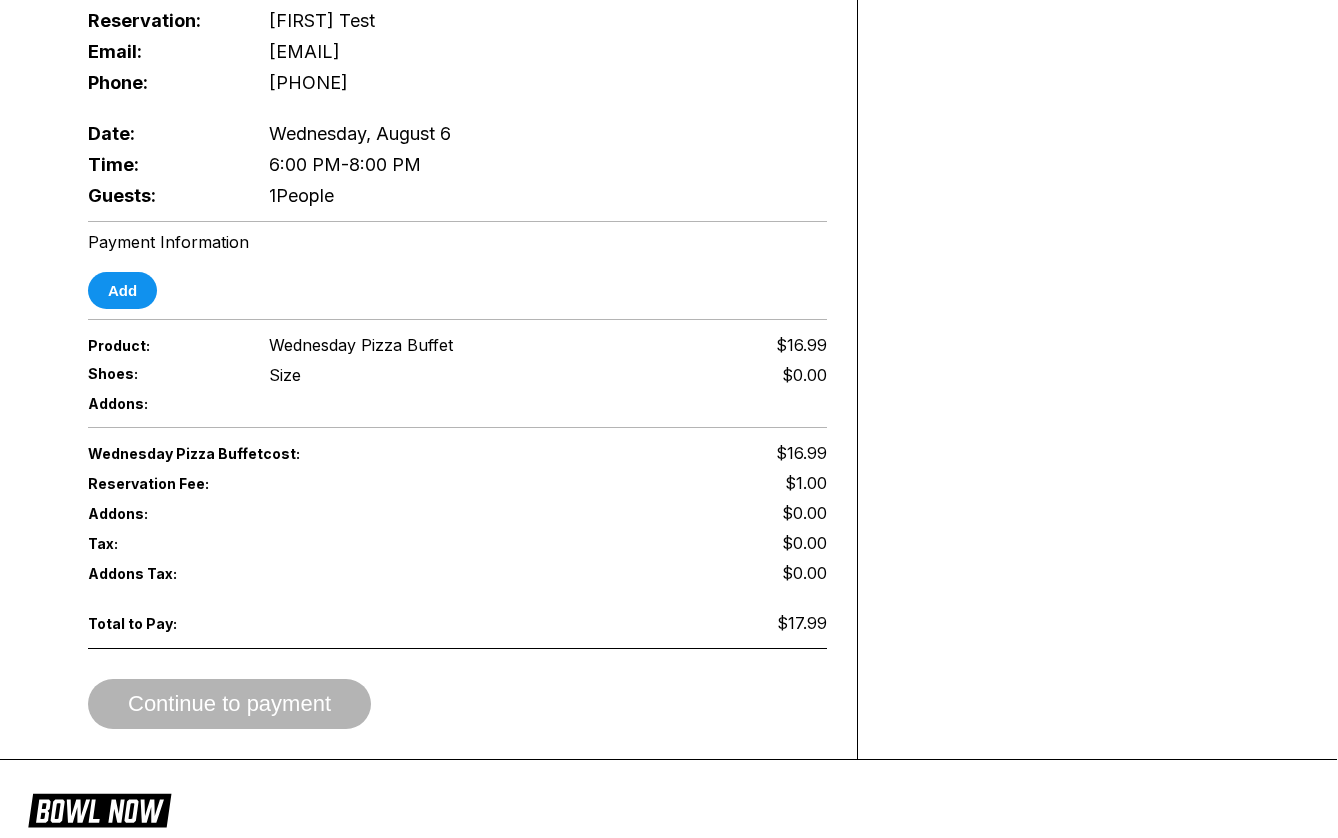 scroll, scrollTop: 575, scrollLeft: 1, axis: both 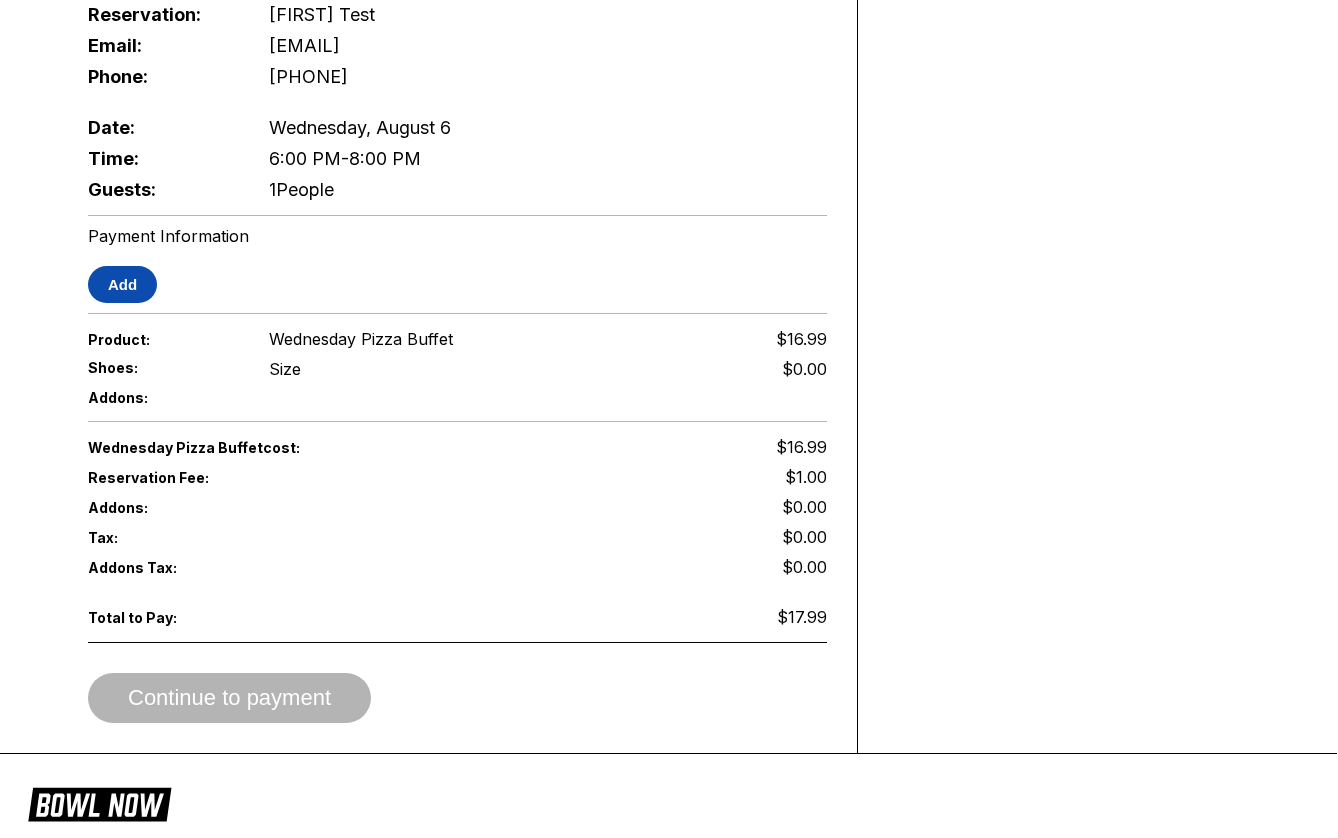 click on "Add" at bounding box center (122, 284) 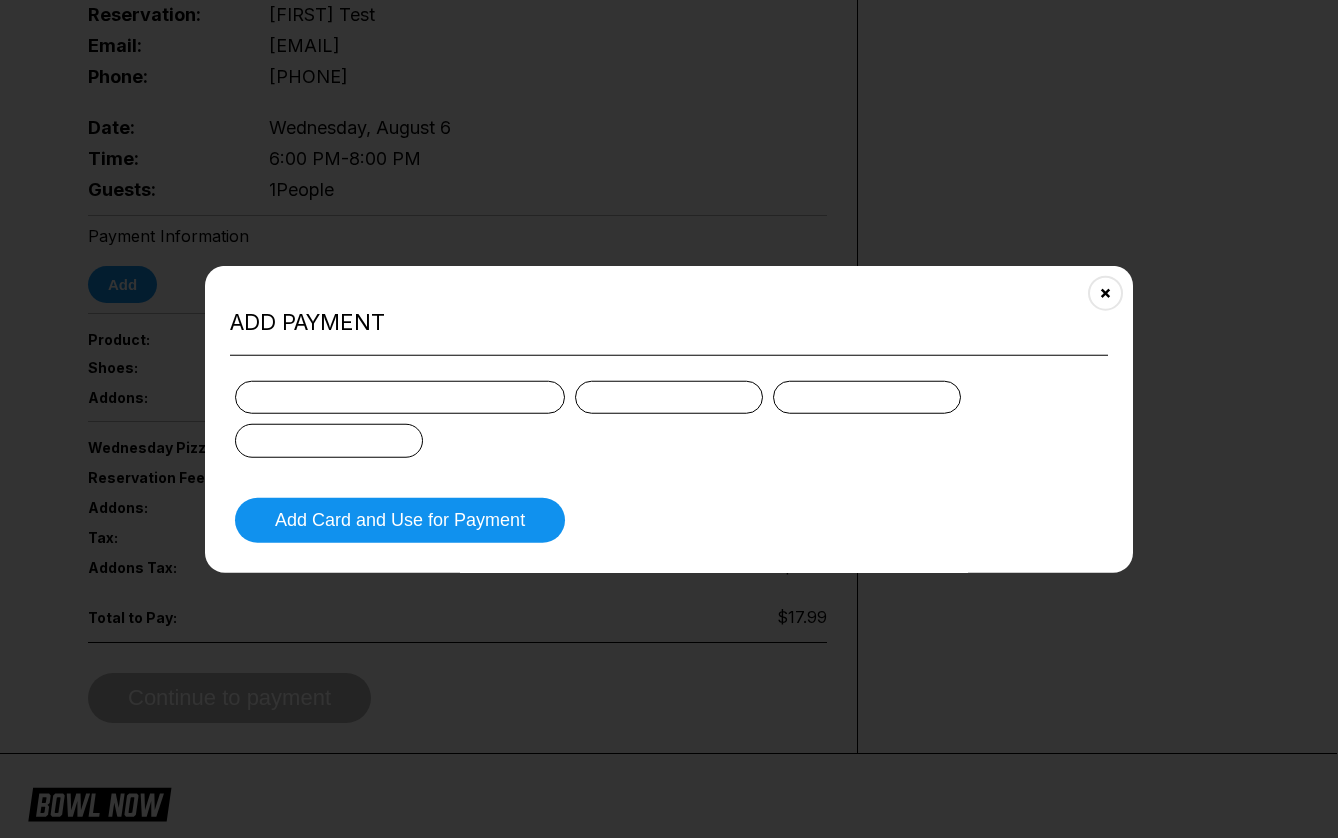 click at bounding box center [400, 397] 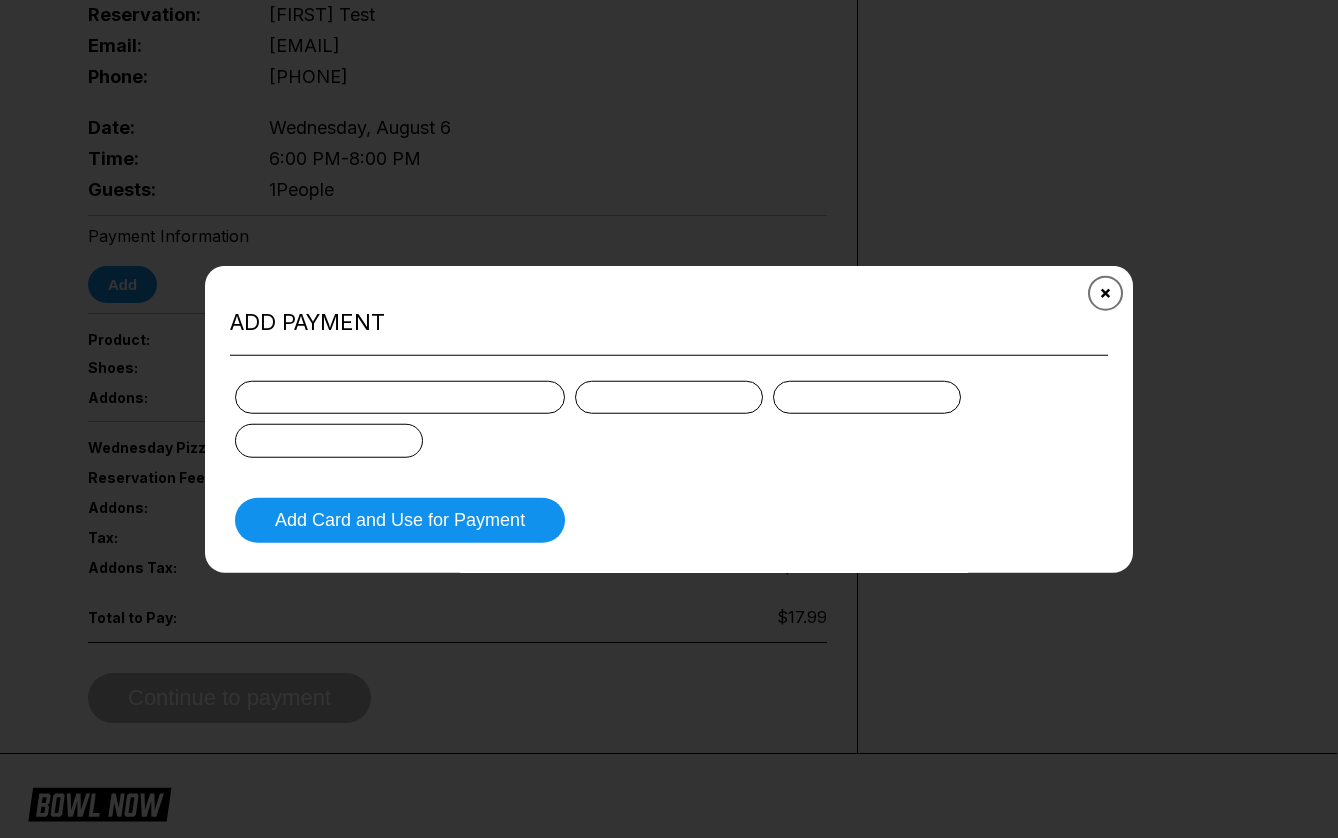 click 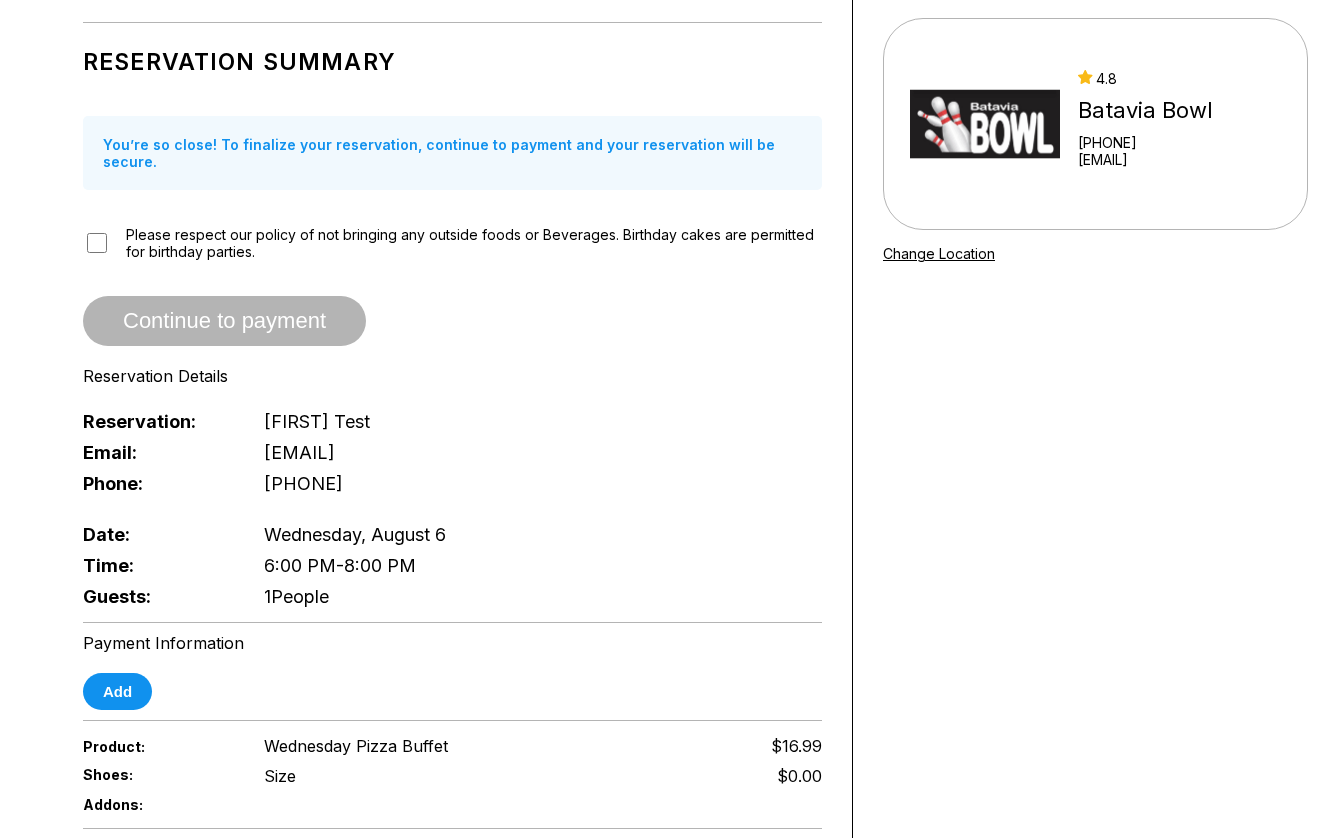 scroll, scrollTop: 194, scrollLeft: 6, axis: both 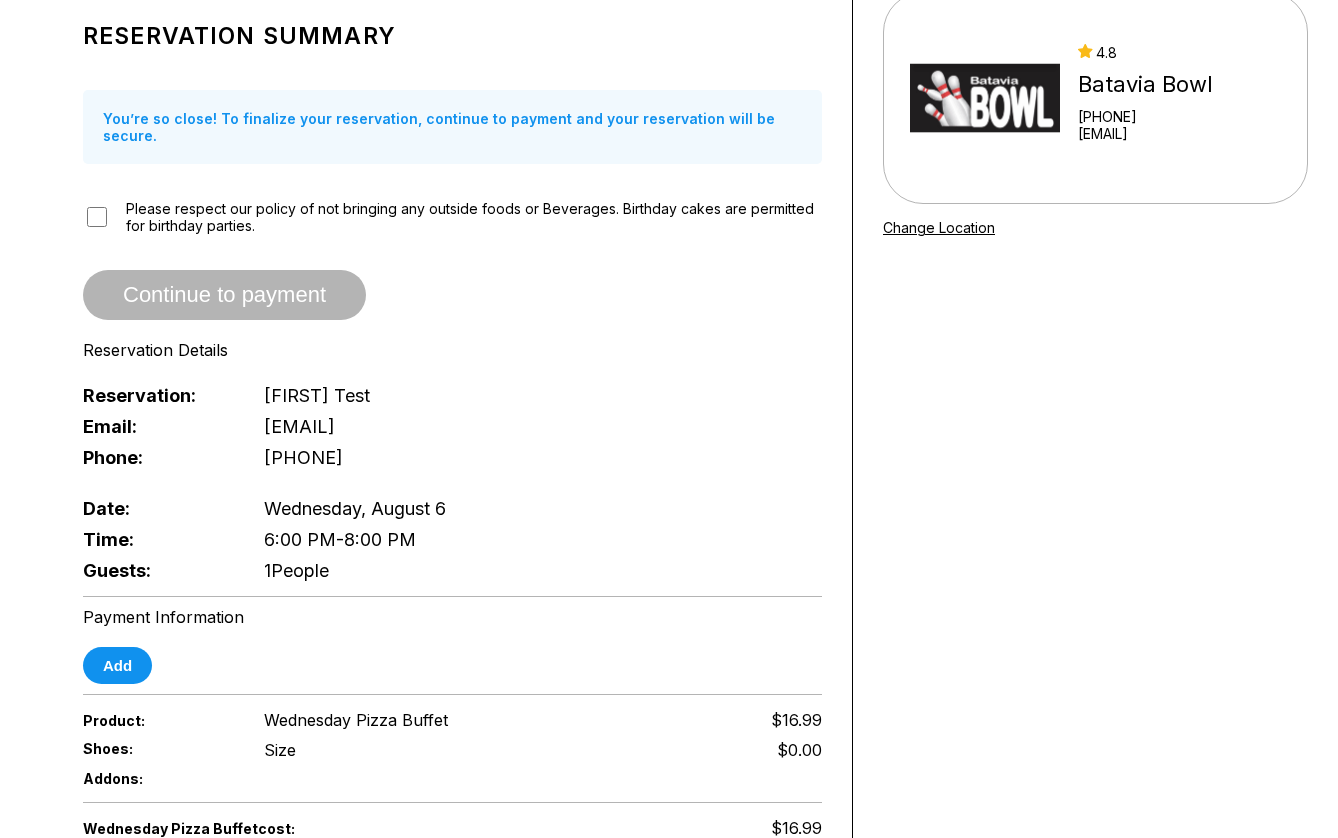 click on "Continue to payment" at bounding box center (224, 296) 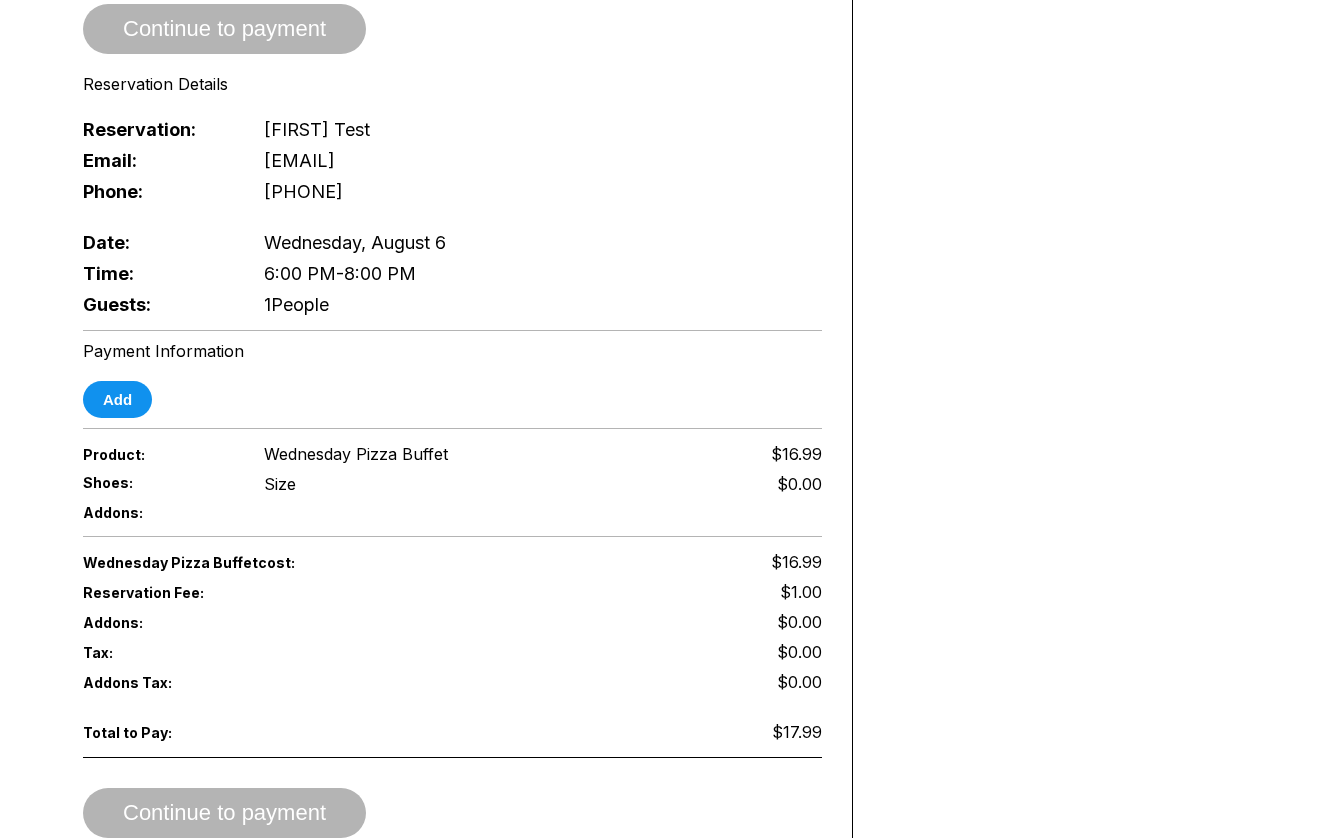 scroll, scrollTop: 460, scrollLeft: 6, axis: both 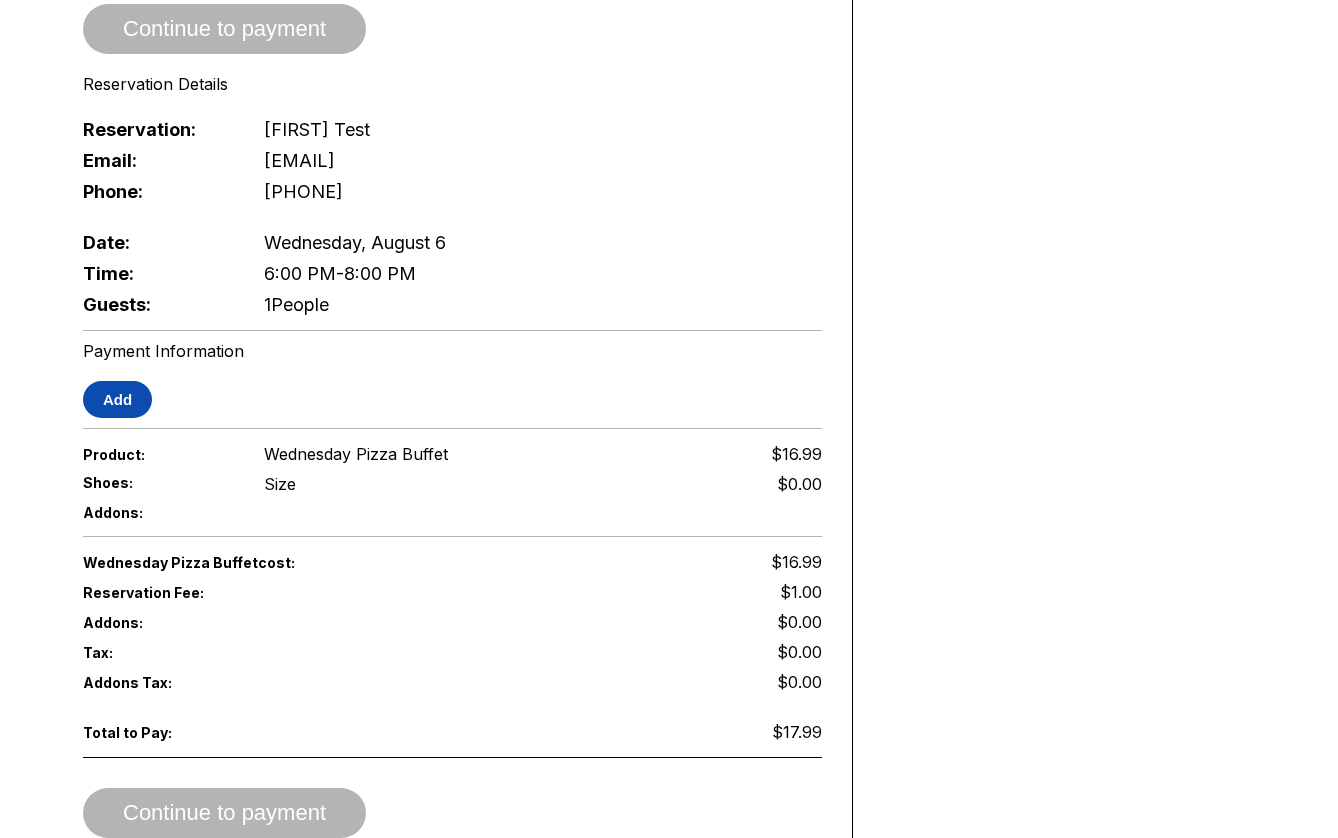 click on "Add" at bounding box center [117, 399] 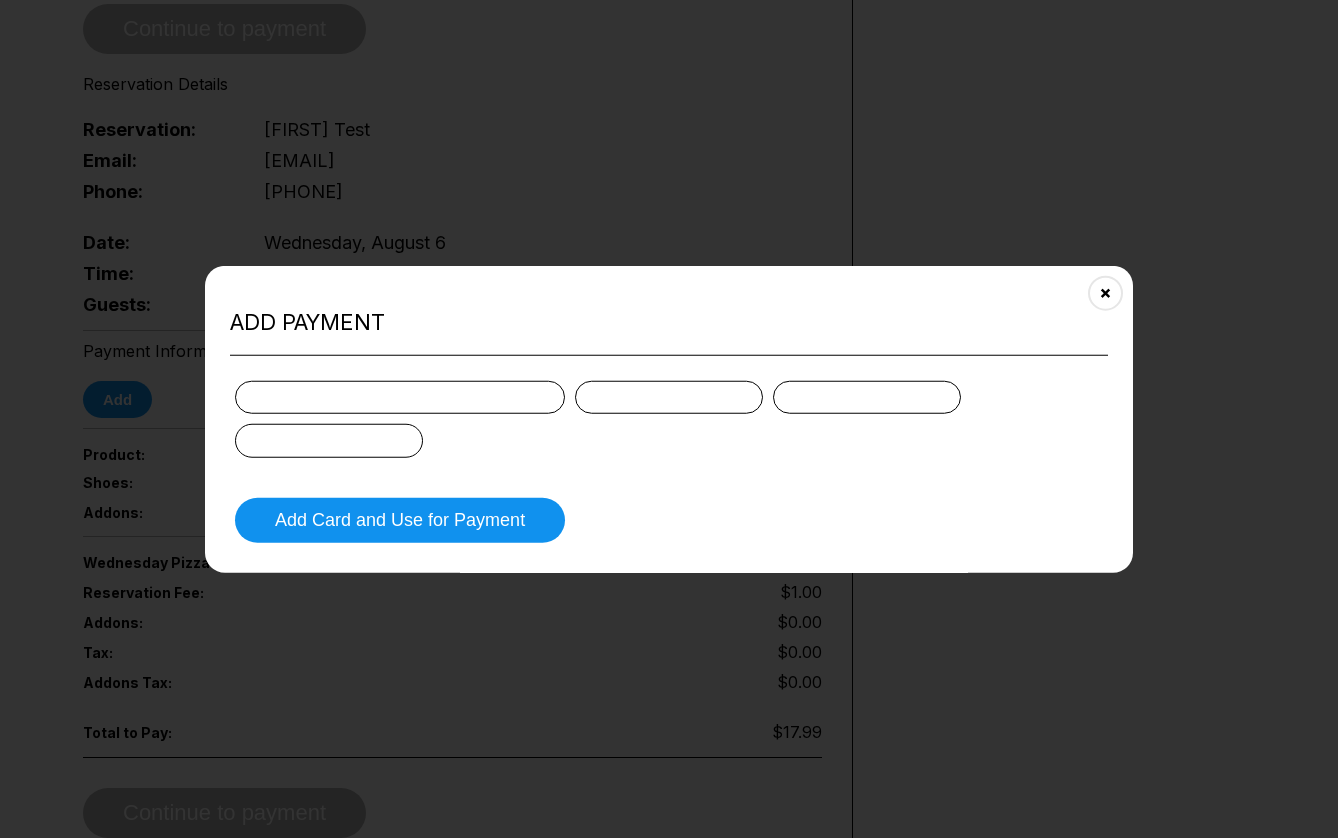 click at bounding box center (400, 397) 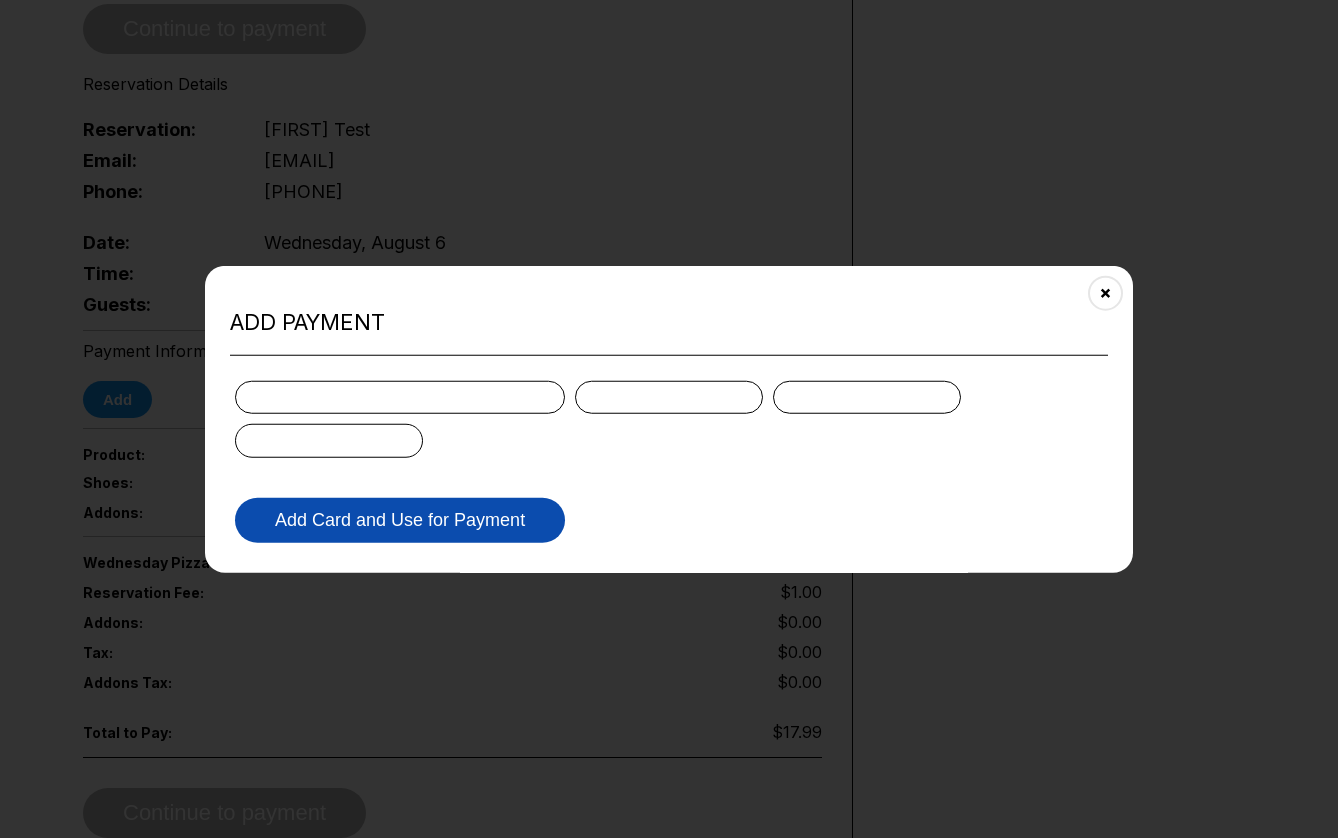 click on "Add Card and Use for Payment" at bounding box center [400, 519] 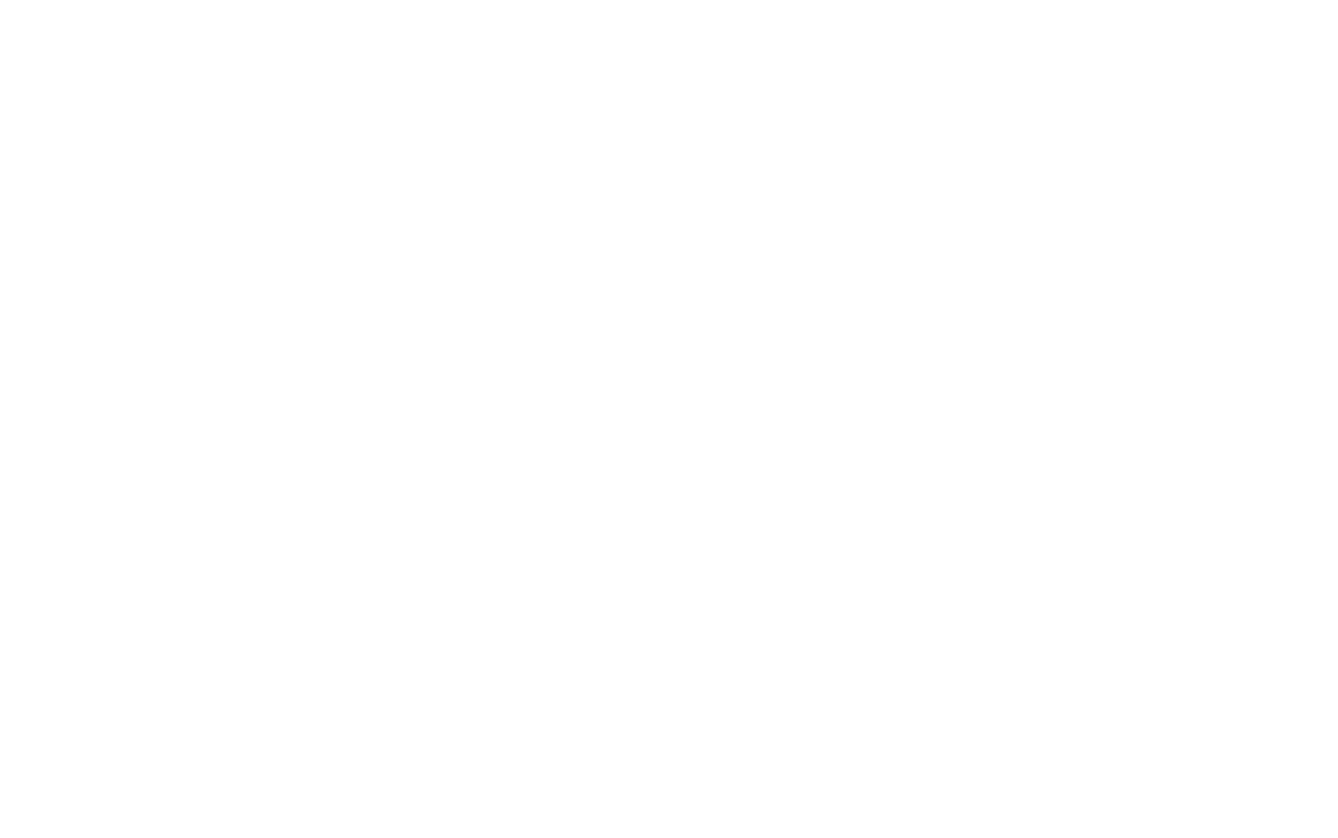 scroll, scrollTop: 0, scrollLeft: 0, axis: both 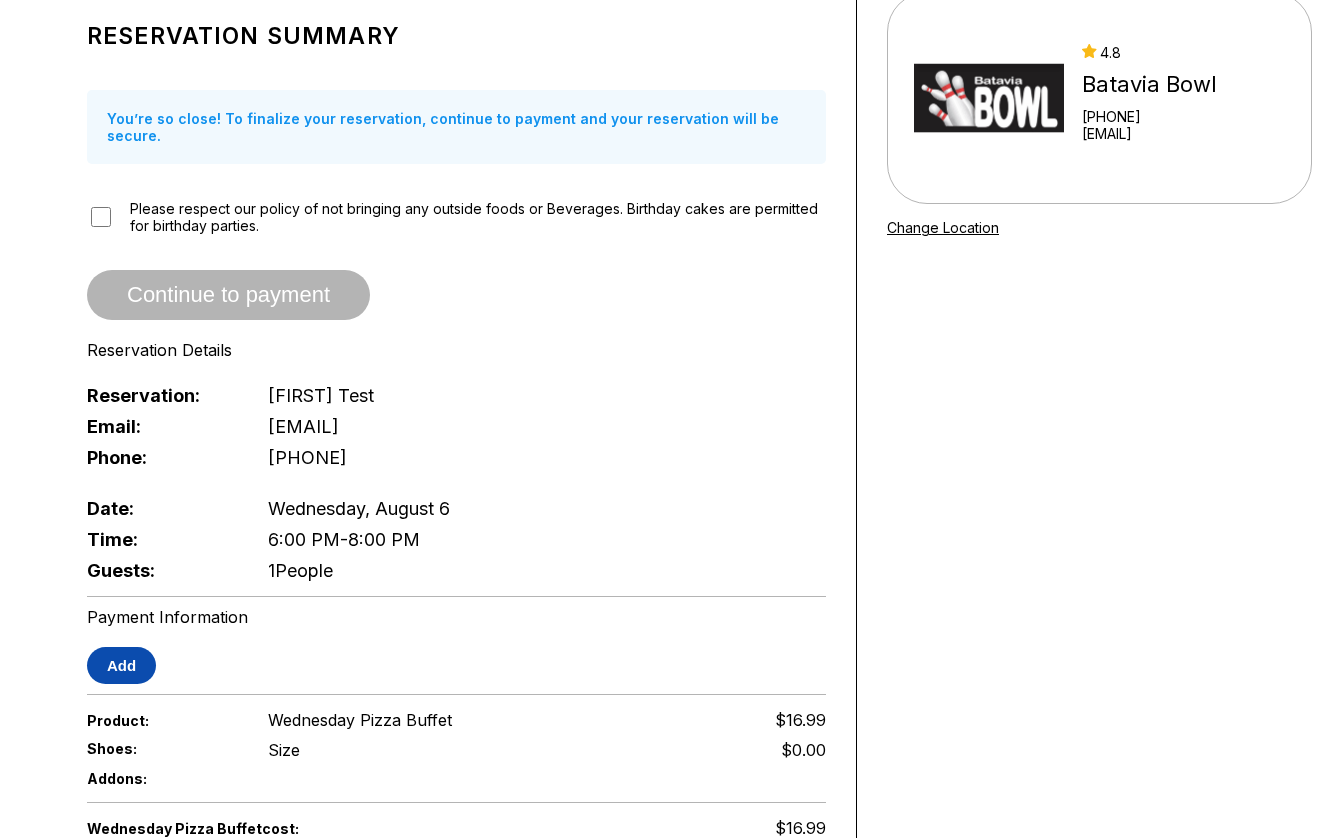 click on "Add" at bounding box center [121, 665] 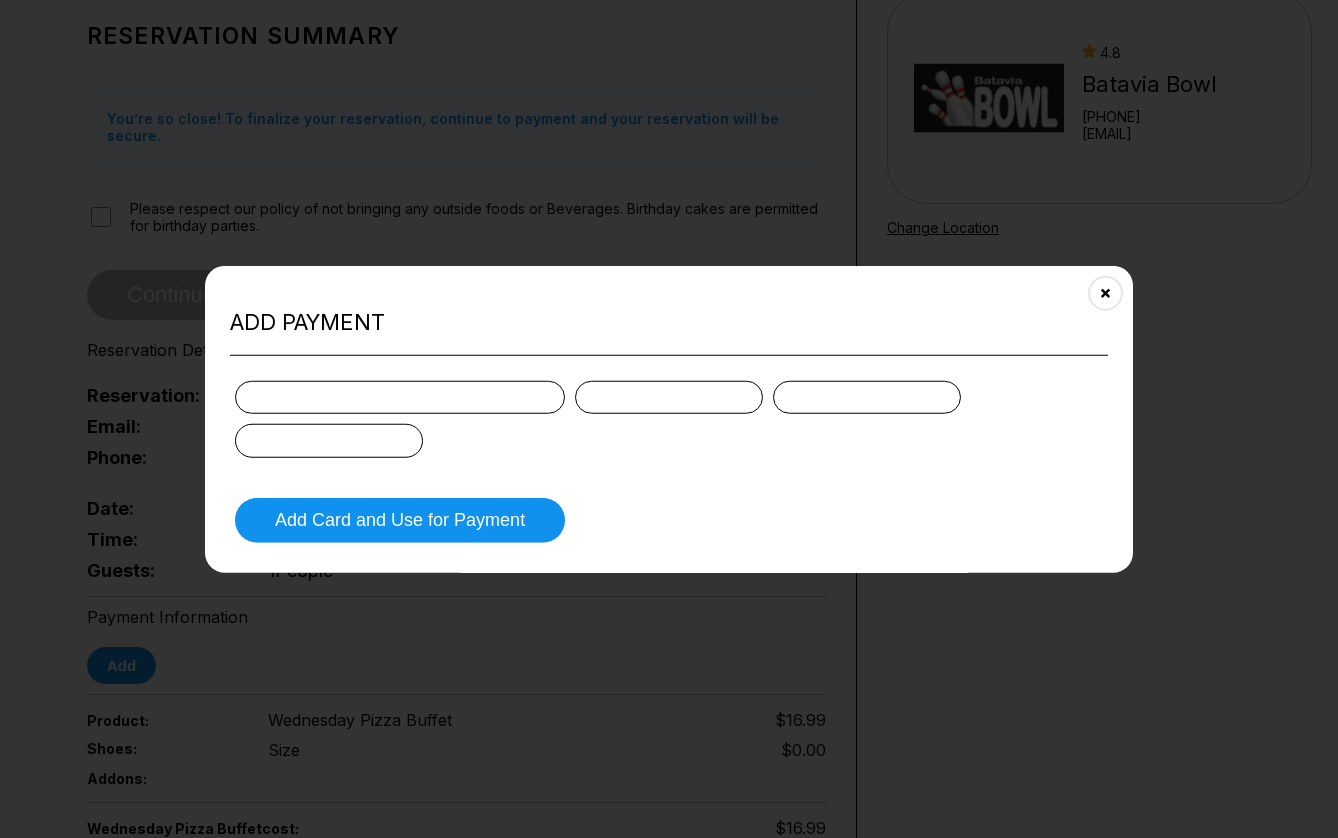 click at bounding box center (400, 397) 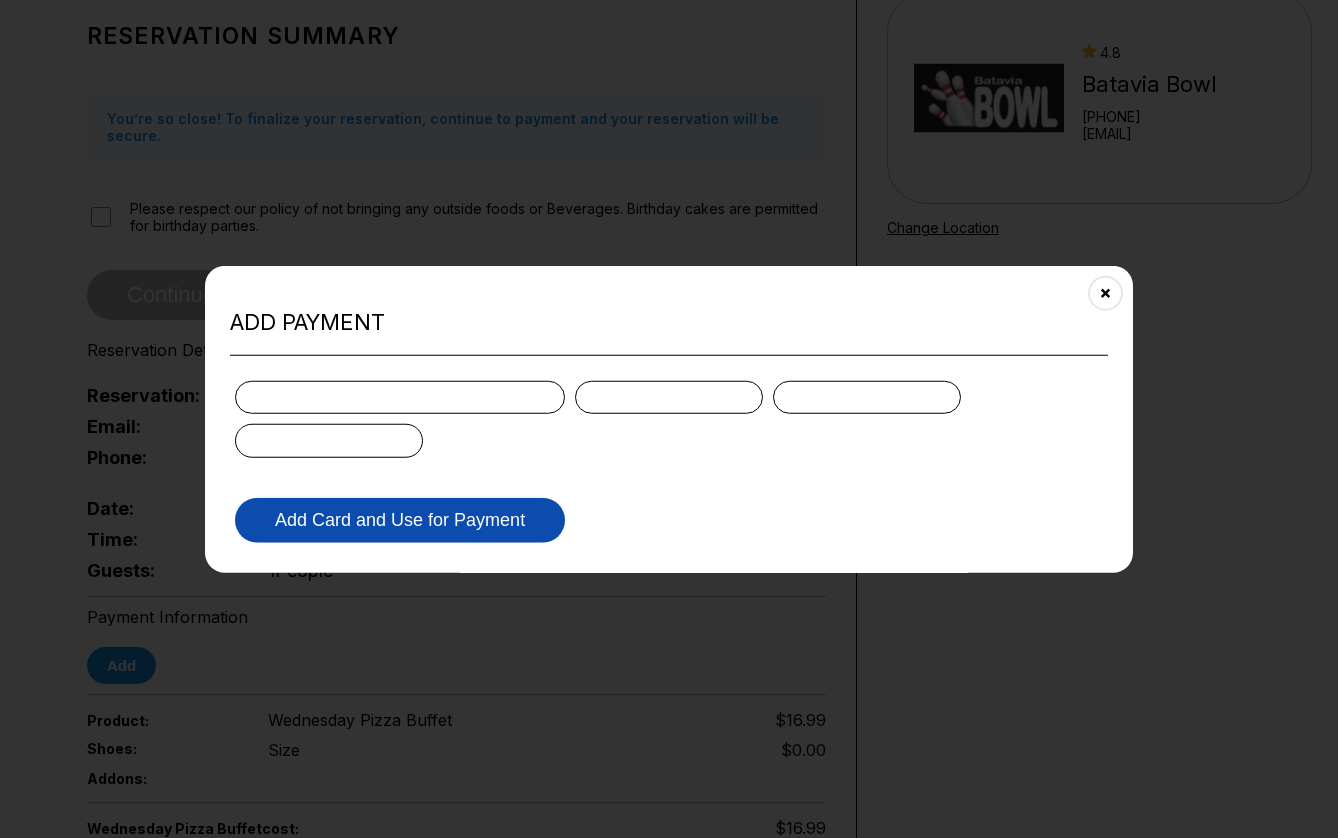 click on "Add Card and Use for Payment" at bounding box center (400, 519) 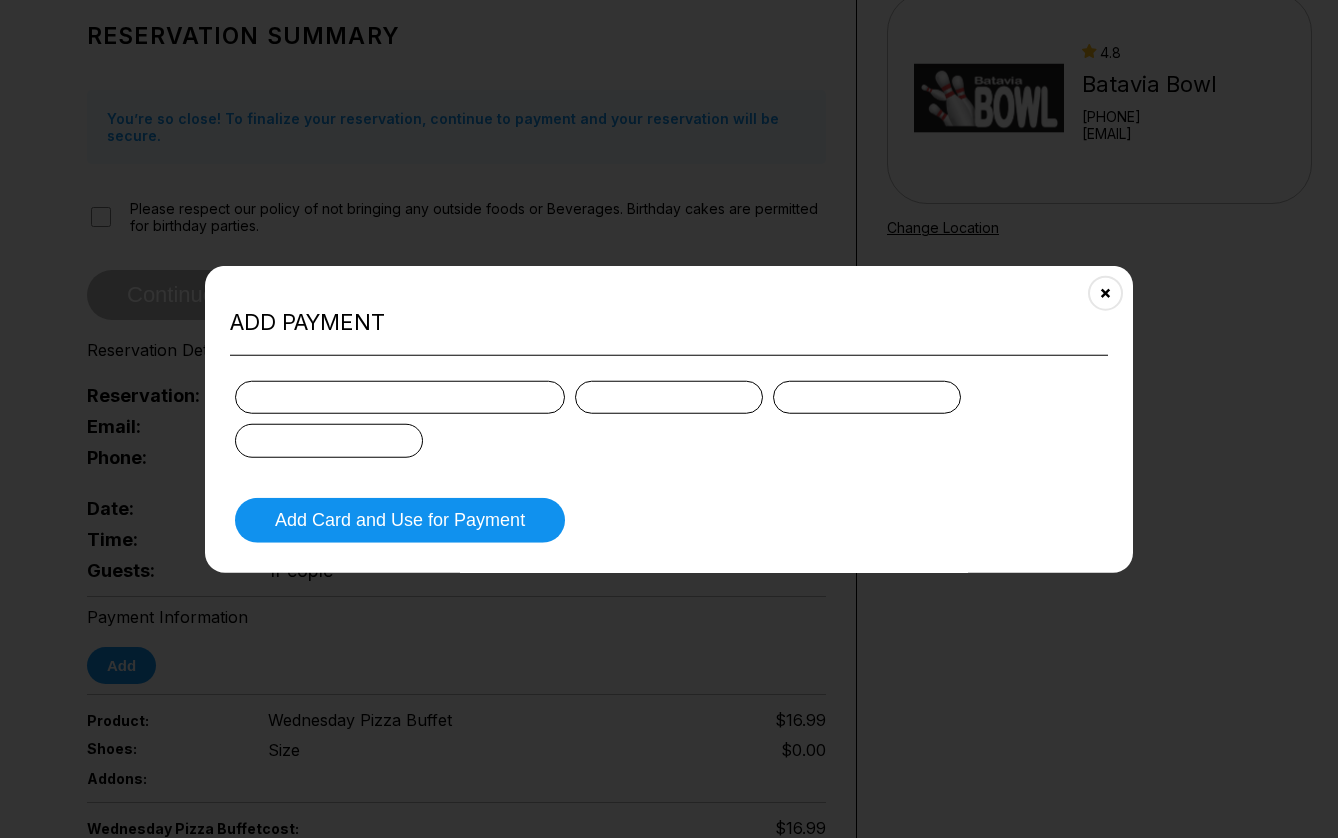 click on "Add Card and Use for Payment" at bounding box center [669, 461] 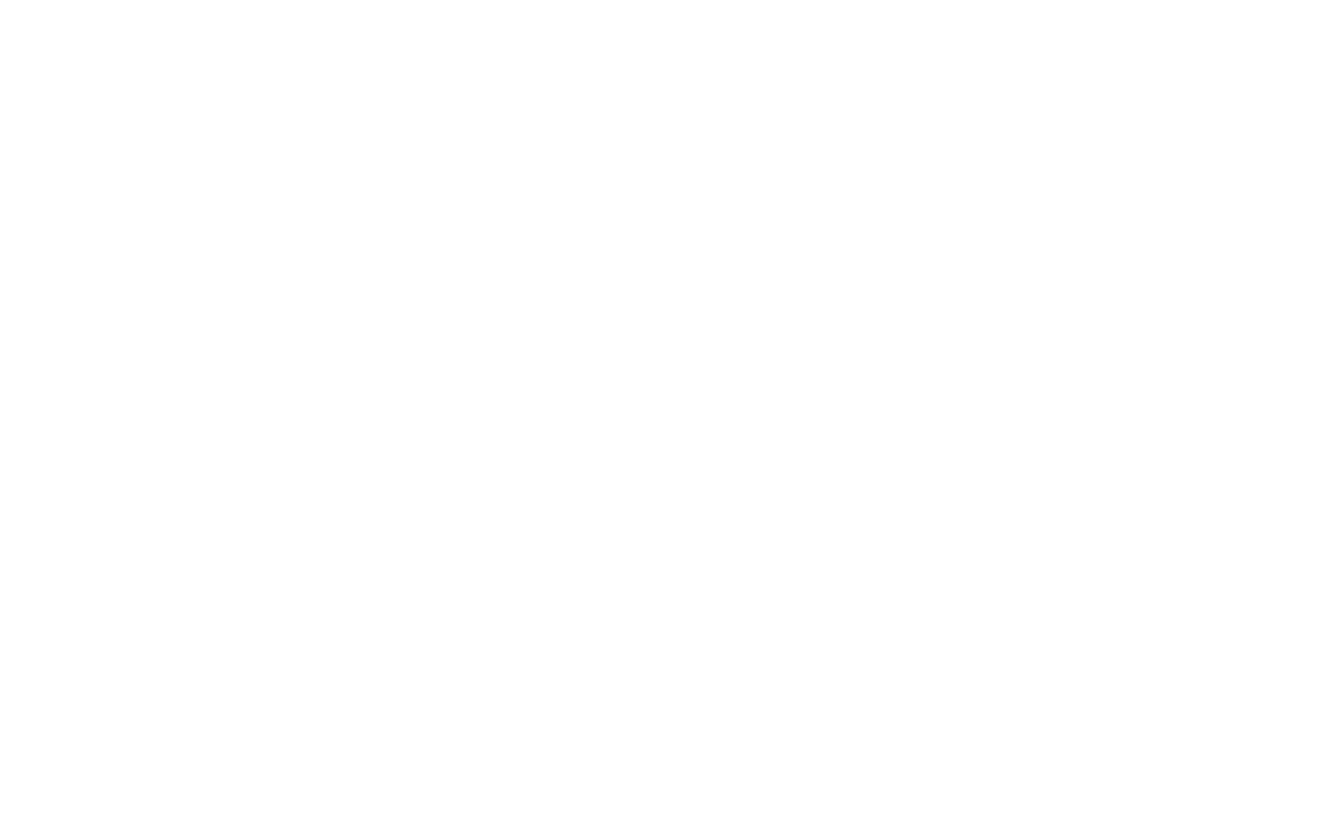 scroll, scrollTop: 0, scrollLeft: 0, axis: both 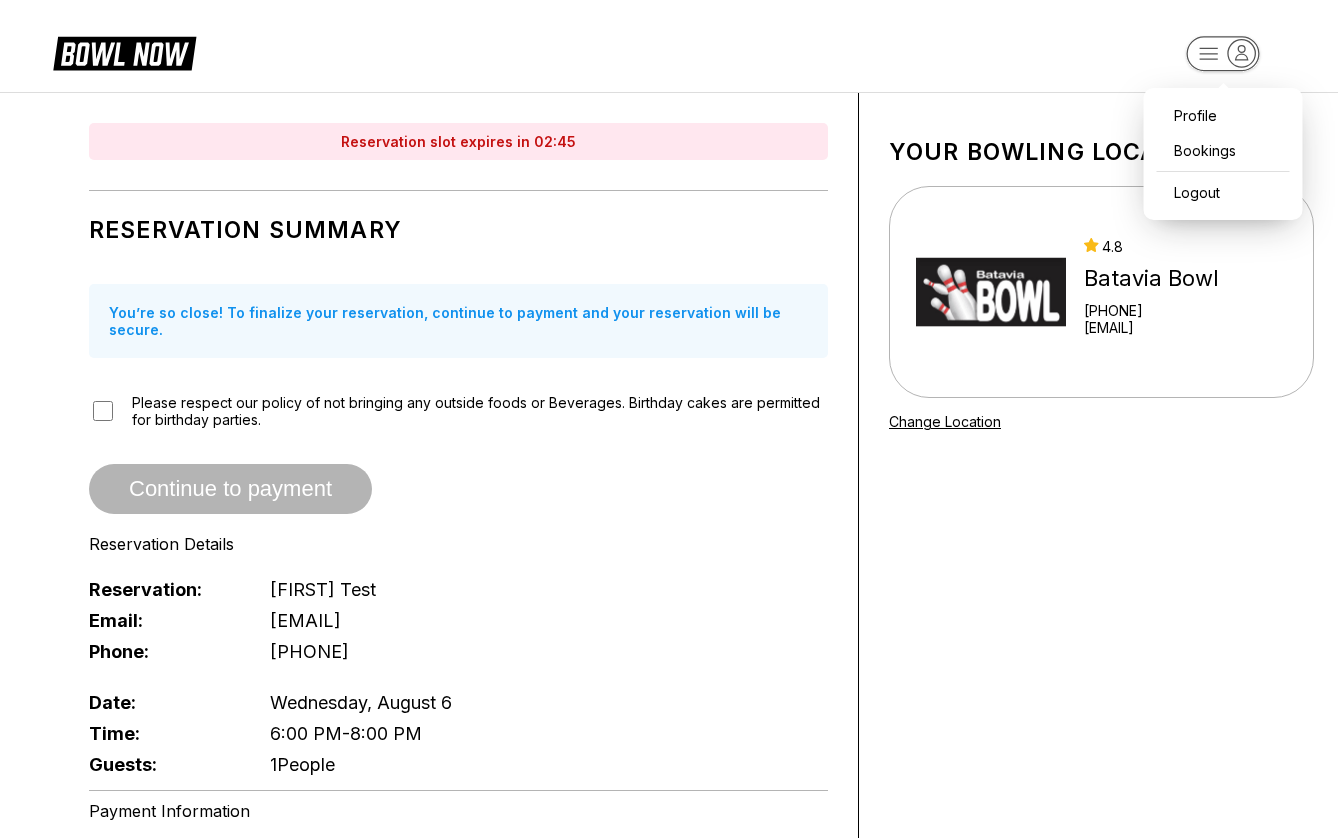 click on "Reservation: [FIRST] [LAST]   Email:   [EMAIL] Phone:   [PHONE] Date: Wednesday, August 6 Time:  6:00 PM  -  8:00 PM Guests: 1  People Payment Information Add Product: Wednesday Pizza Buffet $16.99 Shoes: Size  $0.00 Addons: Wednesday Pizza Buffet  cost: $16.99 Reservation Fee: $1.00 Addons: $0.00 Tax: $0.00 Addons Tax: $0.00 Total to Pay: $17.99 Continue to payment Your bowling location 4.8 Batavia Bowl   [PHONE] [EMAIL] Change Location about About BowlNow  Become a BowlNow partner  Schedule a demo INTERESTED IN LEARNING MORE ABOUT THE BOWL NOW PARTNERSHIP? Send us a message using the online form! send us a message send ©  2025" at bounding box center (669, 917) 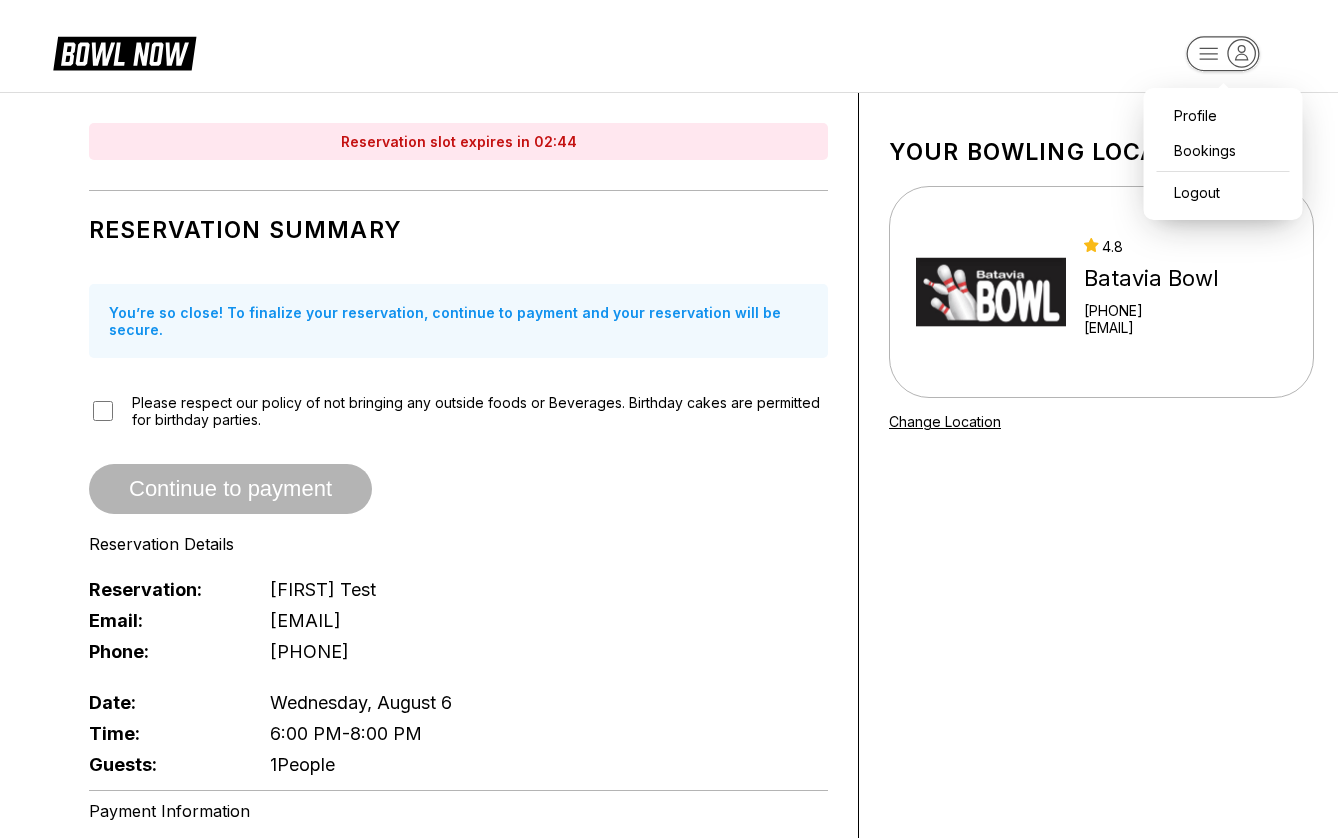 click on "Reservation: [FIRST] [LAST]   Email:   [EMAIL] Phone:   [PHONE] Date: Wednesday, August 6 Time:  6:00 PM  -  8:00 PM Guests: 1  People Payment Information Add Product: Wednesday Pizza Buffet $16.99 Shoes: Size  $0.00 Addons: Wednesday Pizza Buffet  cost: $16.99 Reservation Fee: $1.00 Addons: $0.00 Tax: $0.00 Addons Tax: $0.00 Total to Pay: $17.99 Continue to payment Your bowling location 4.8 Batavia Bowl   [PHONE] [EMAIL] Change Location about About BowlNow  Become a BowlNow partner  Schedule a demo INTERESTED IN LEARNING MORE ABOUT THE BOWL NOW PARTNERSHIP? Send us a message using the online form! send us a message send ©  2025" at bounding box center (669, 917) 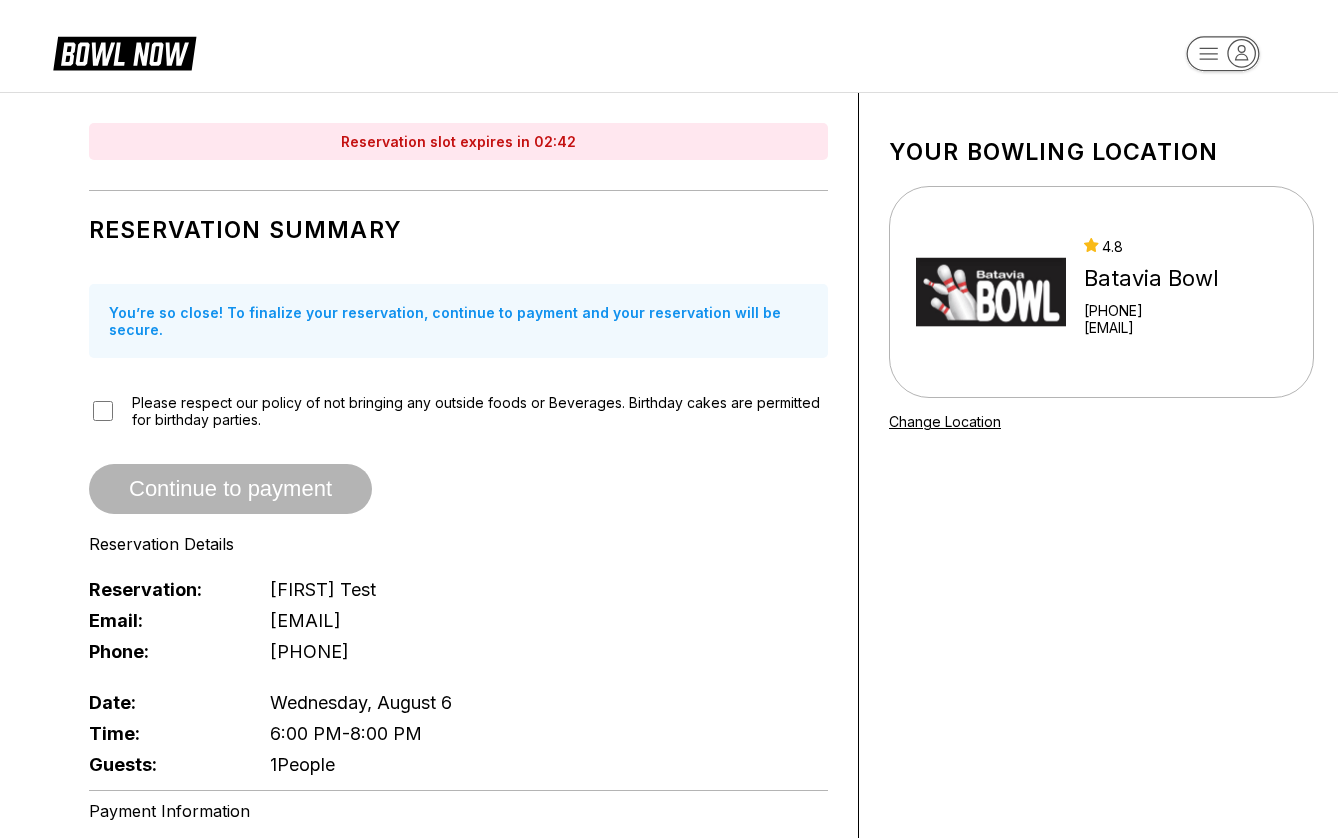 click 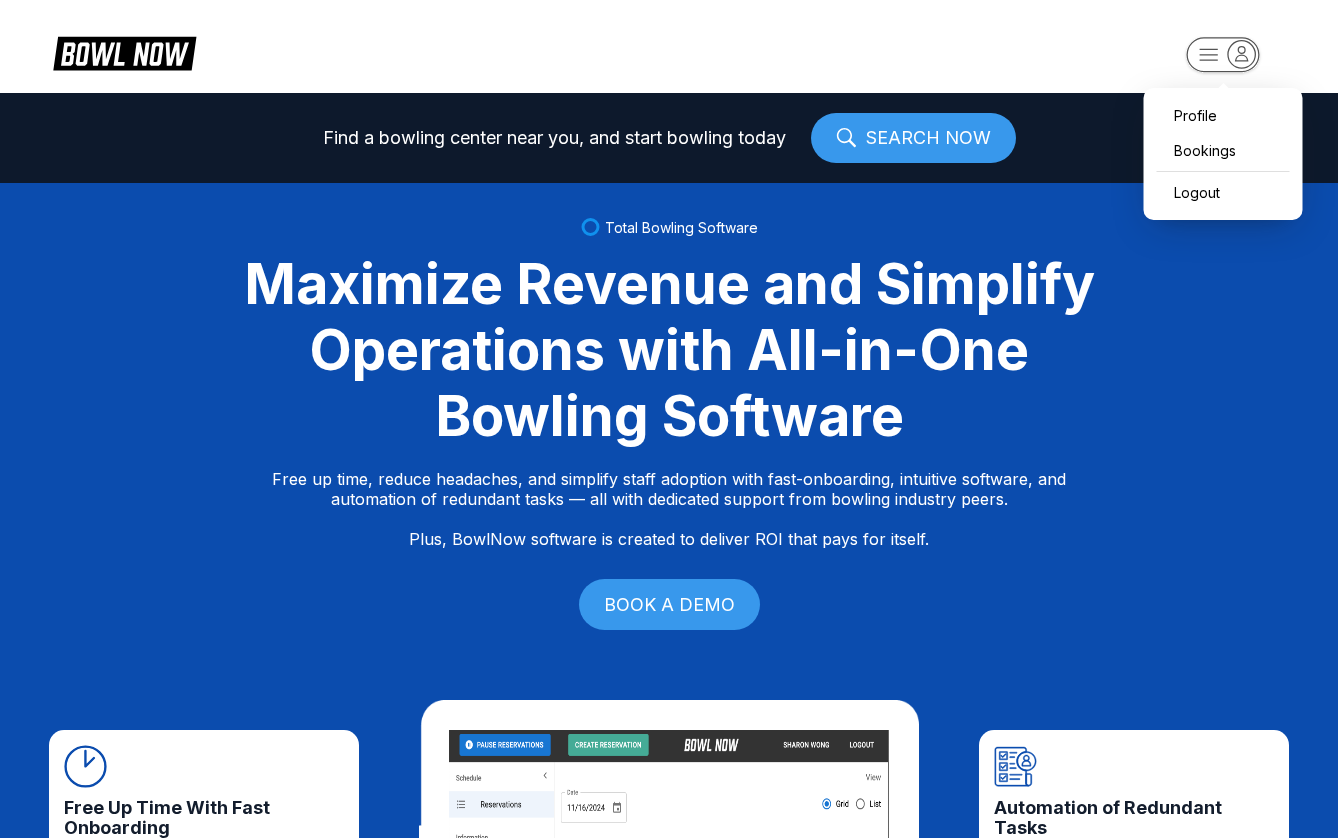 click on "Profile Bookings Logout Find a bowling center near you, and start bowling today SEARCH NOW Total Bowling Software Maximize Revenue and Simplify Operations with All-in-One Bowling Software Free up time, reduce headaches, and simplify staff adoption with fast-onboarding, intuitive software, and  automation of redundant tasks — all with dedicated support from bowling industry peers. Plus, BowlNow software is created to deliver ROI that pays for itself. BOOK A DEMO Free Up Time With Fast Onboarding We know time is critical, so we’ve streamlined our onboarding process to be fast and hassle-free. Even better, you’ll have on-demand, hands-on support from bowling industry peers. Intuitive Software to Simplify Staff Adoption Our platform is built to be intuitive, modern, and easy-to-use, ensuring your staff can quickly adopt and stay focused on what matters most—delivering an exceptional customer experience. Automation of Redundant Tasks Created to Deliver ROI That Pays for Itself Fast Track Step One Step Two" at bounding box center [669, 419] 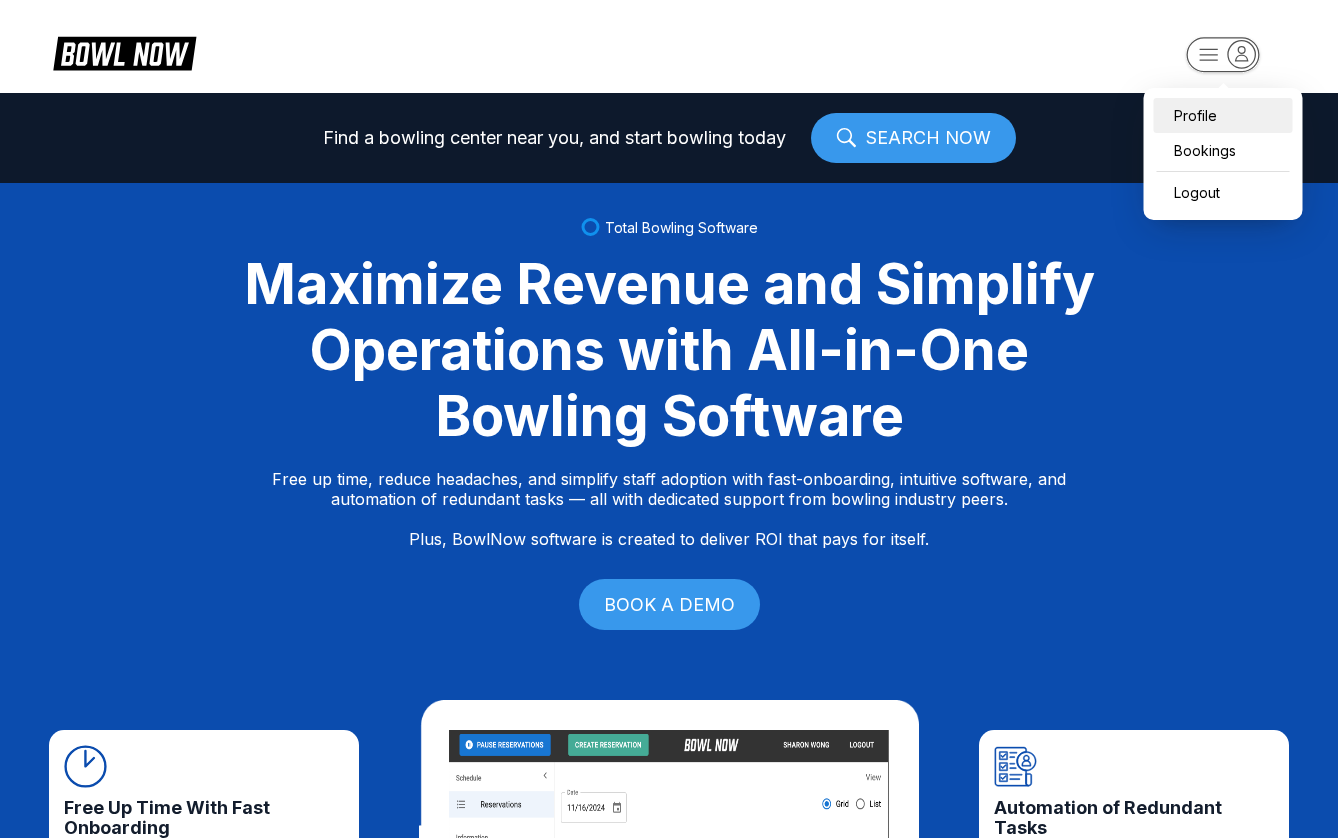 click on "Profile" at bounding box center [1223, 115] 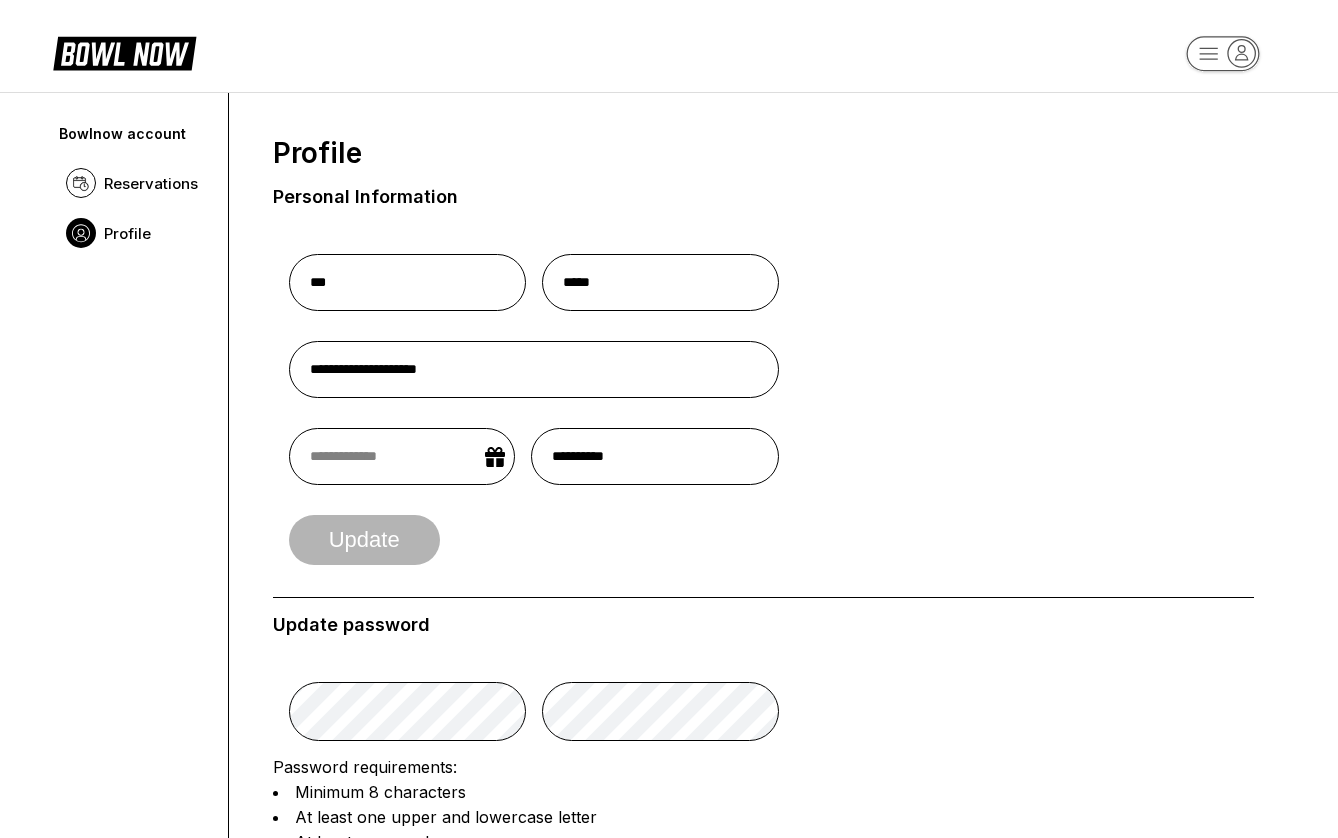 scroll, scrollTop: 0, scrollLeft: 0, axis: both 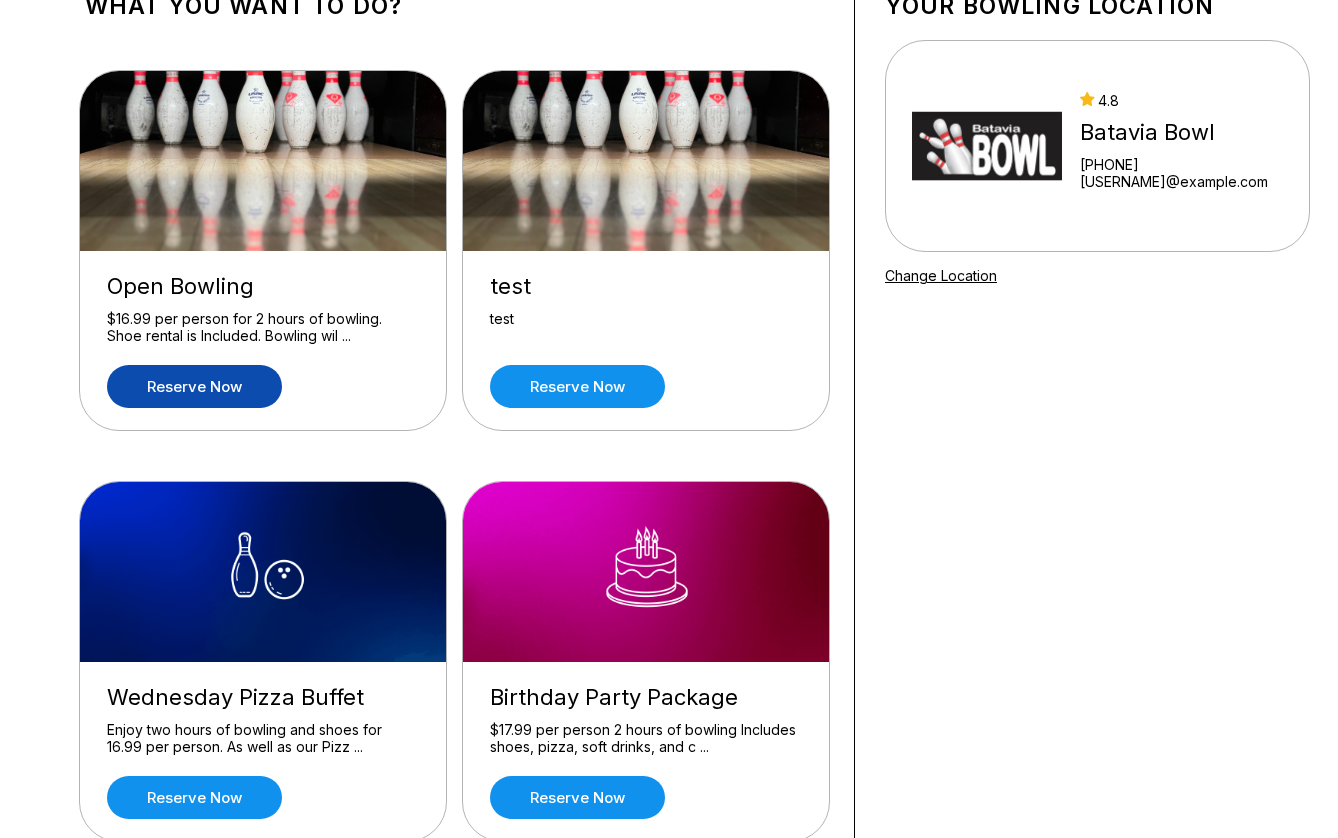 click on "Reserve now" at bounding box center (194, 386) 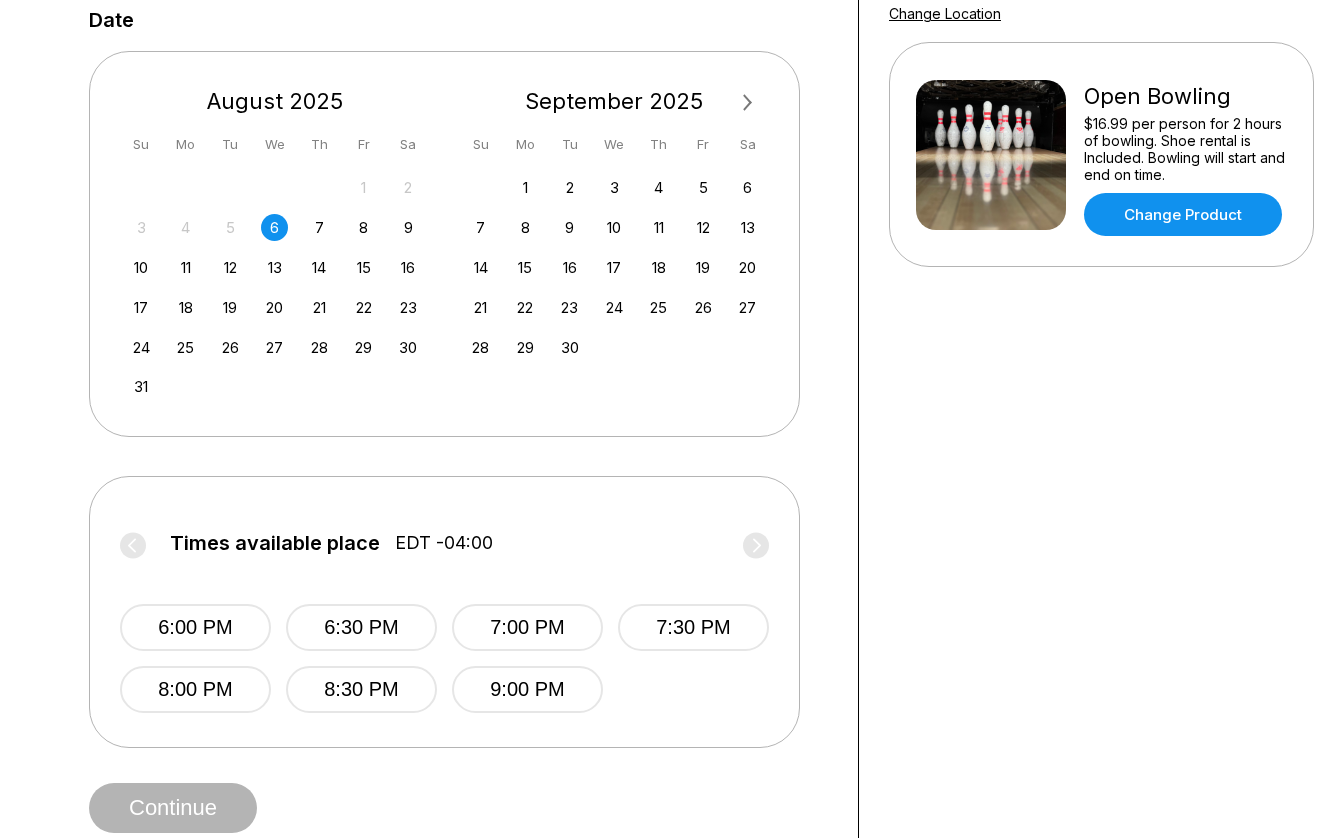 scroll, scrollTop: 409, scrollLeft: 2, axis: both 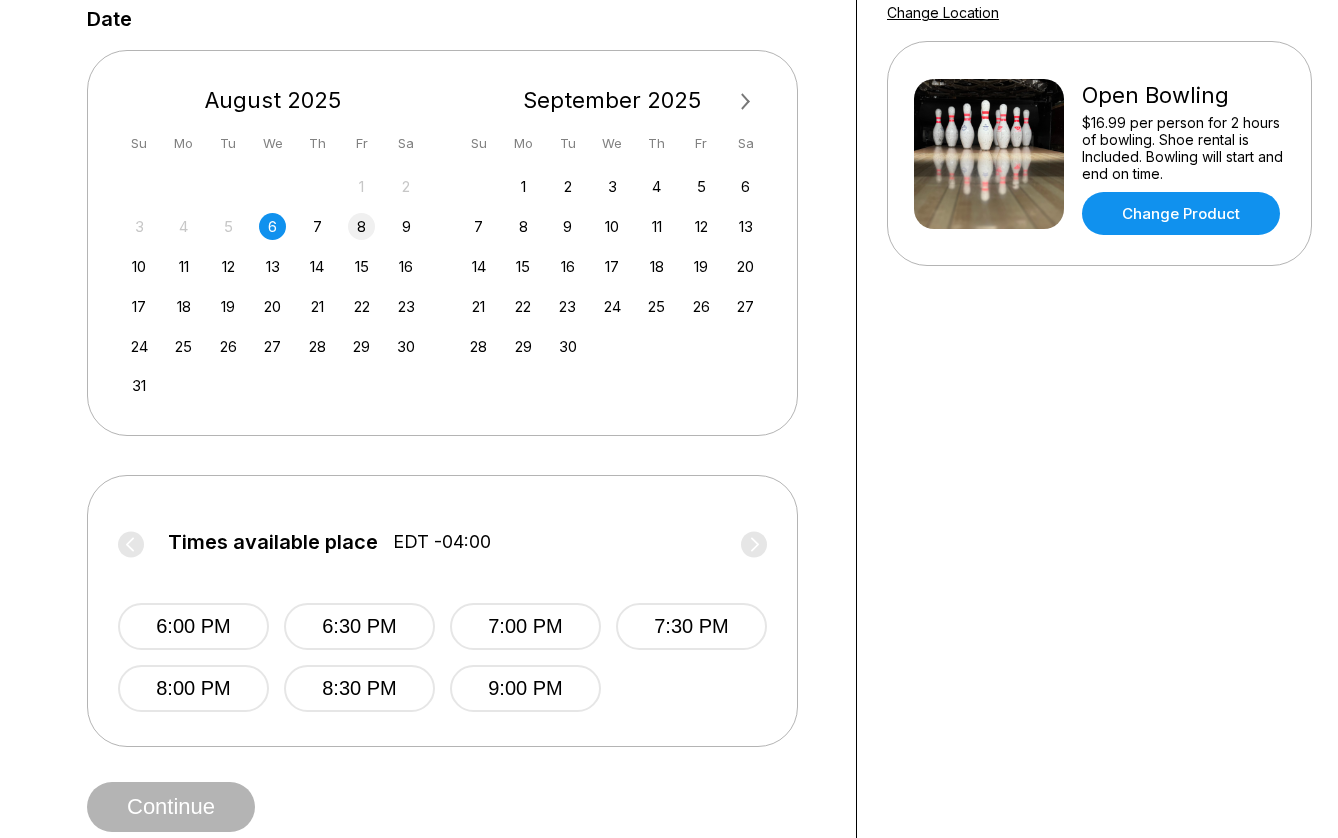 click on "8" at bounding box center (361, 226) 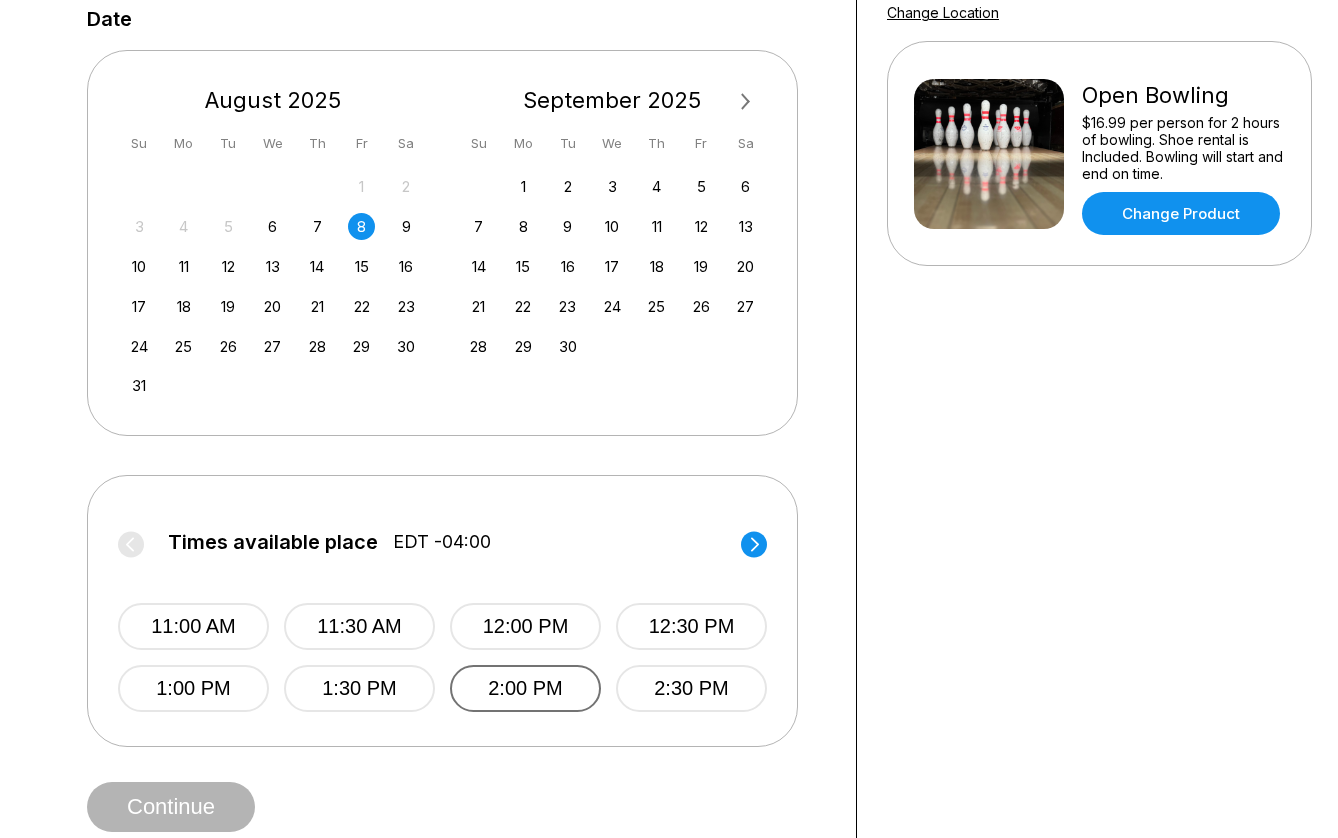 click on "2:00 PM" at bounding box center (525, 688) 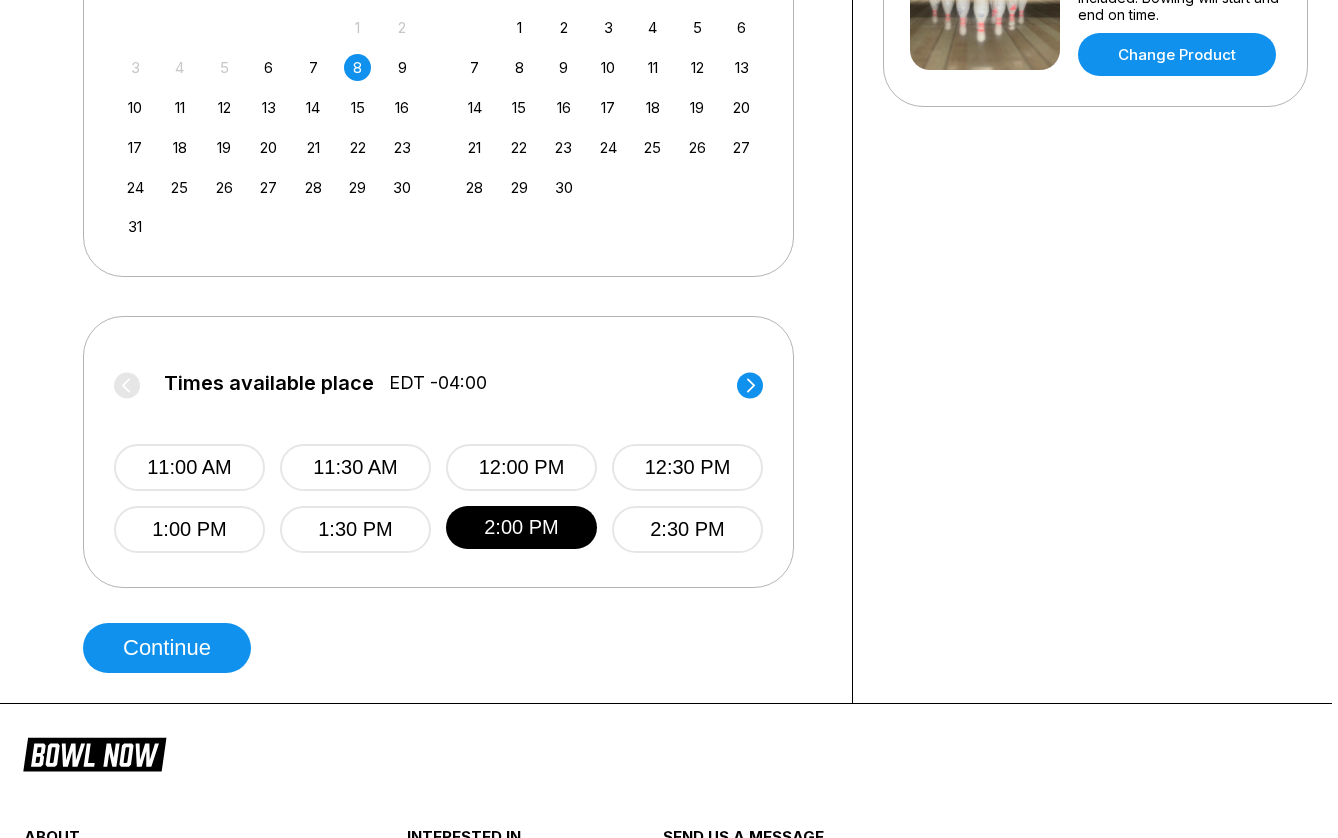 scroll, scrollTop: 577, scrollLeft: 6, axis: both 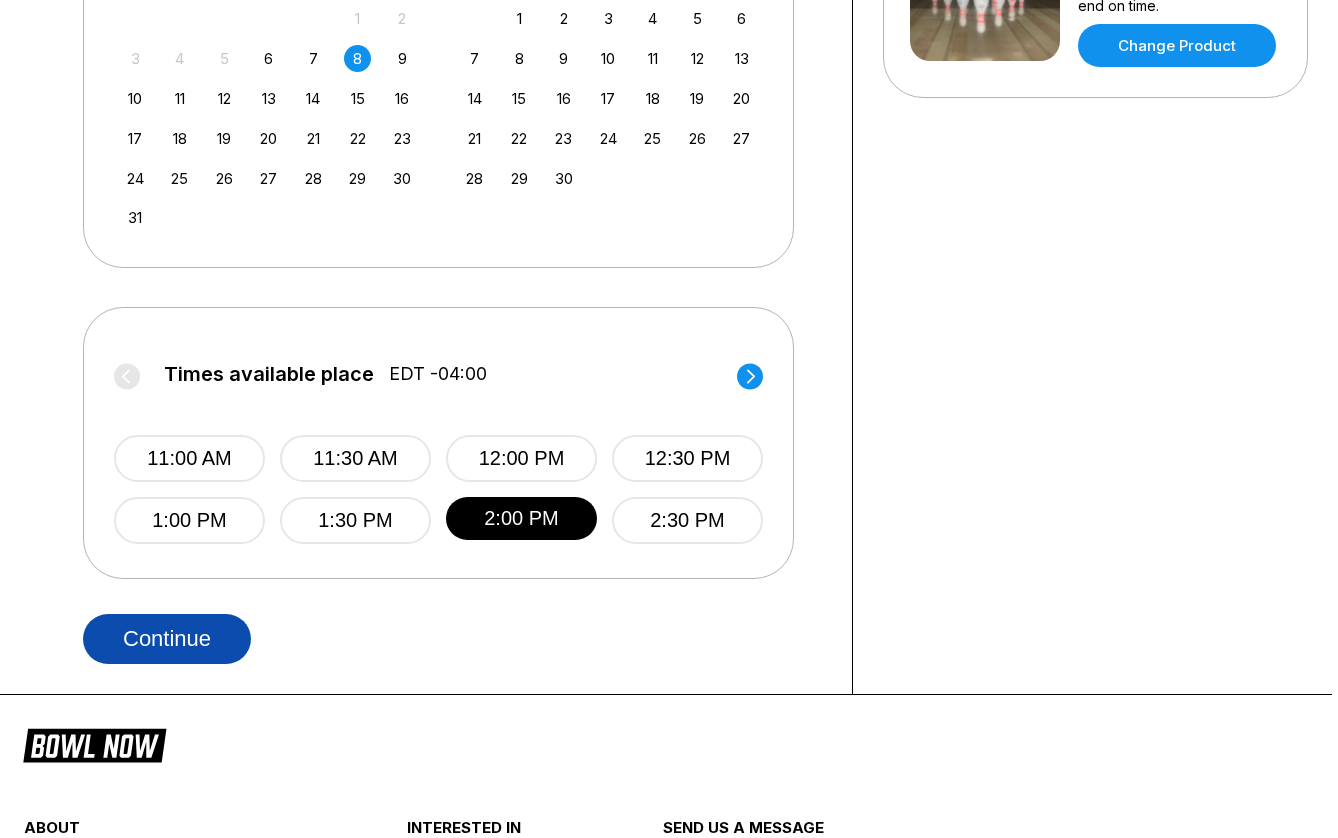 click on "Continue" at bounding box center (167, 639) 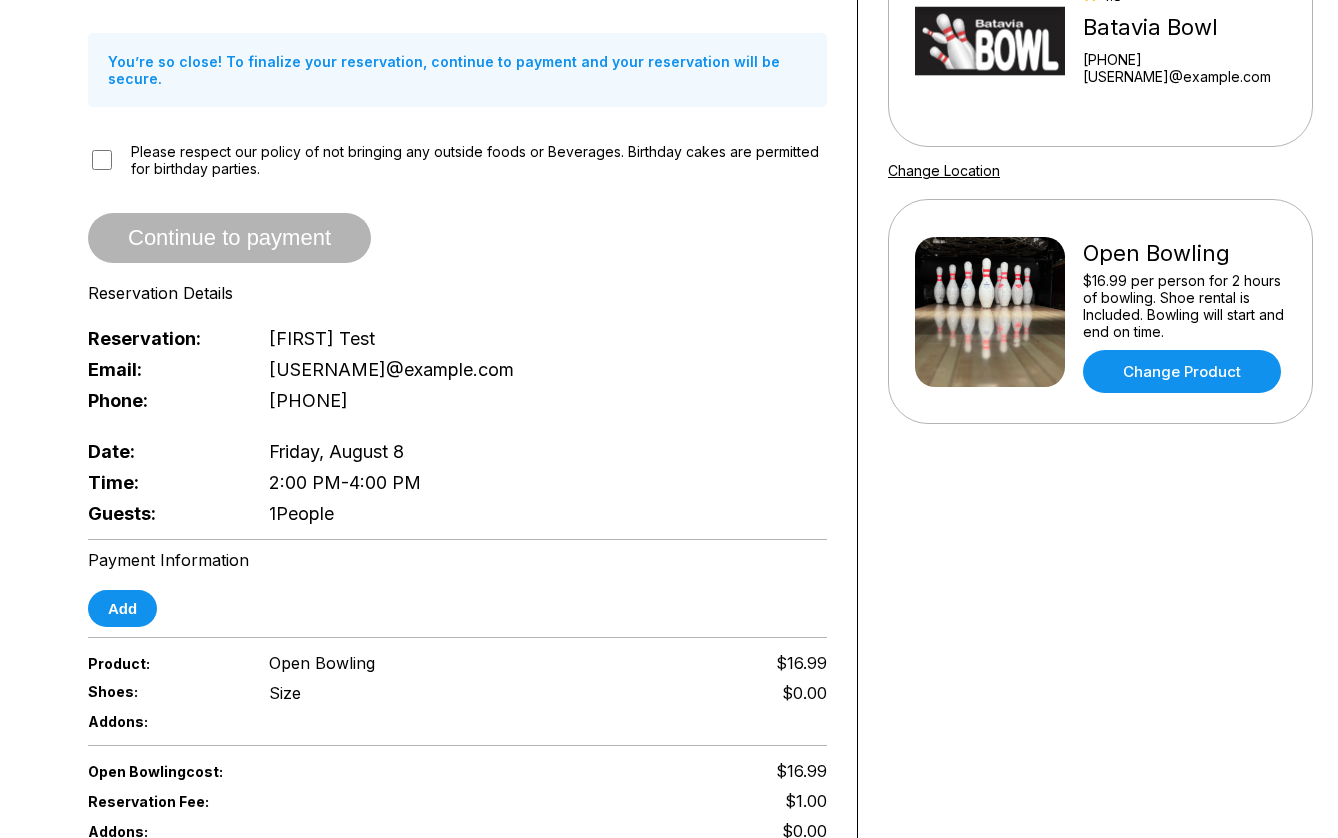 scroll, scrollTop: 255, scrollLeft: 1, axis: both 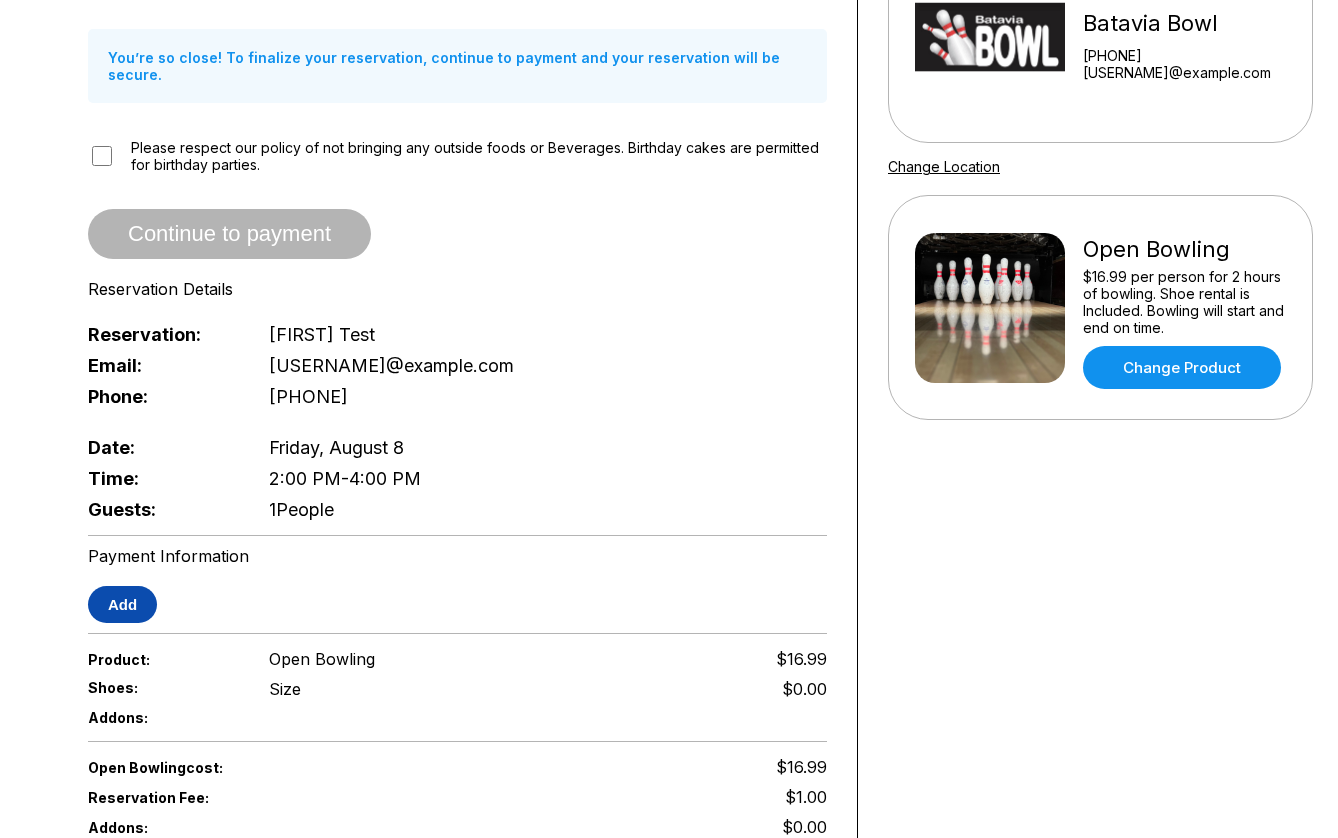 click on "Add" at bounding box center [122, 604] 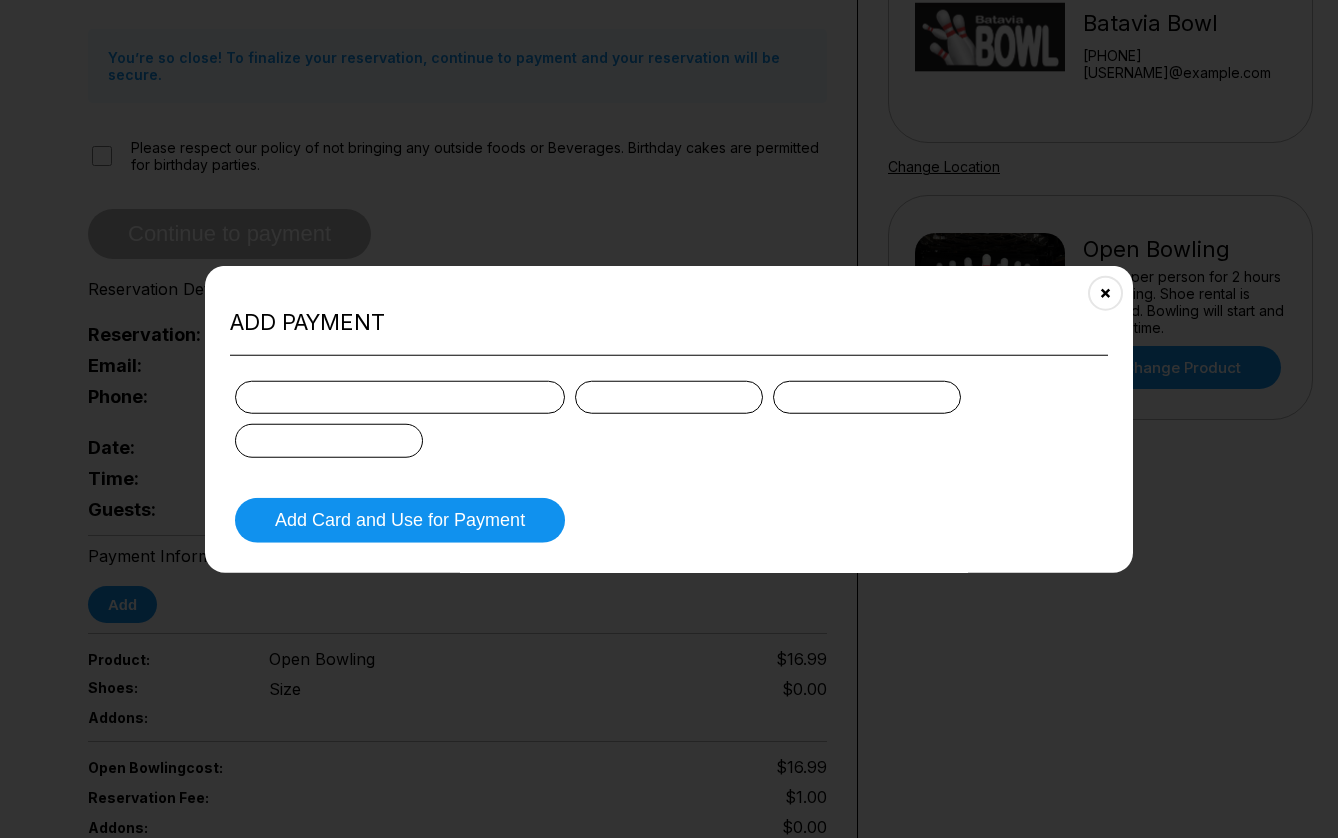 click at bounding box center [669, 397] 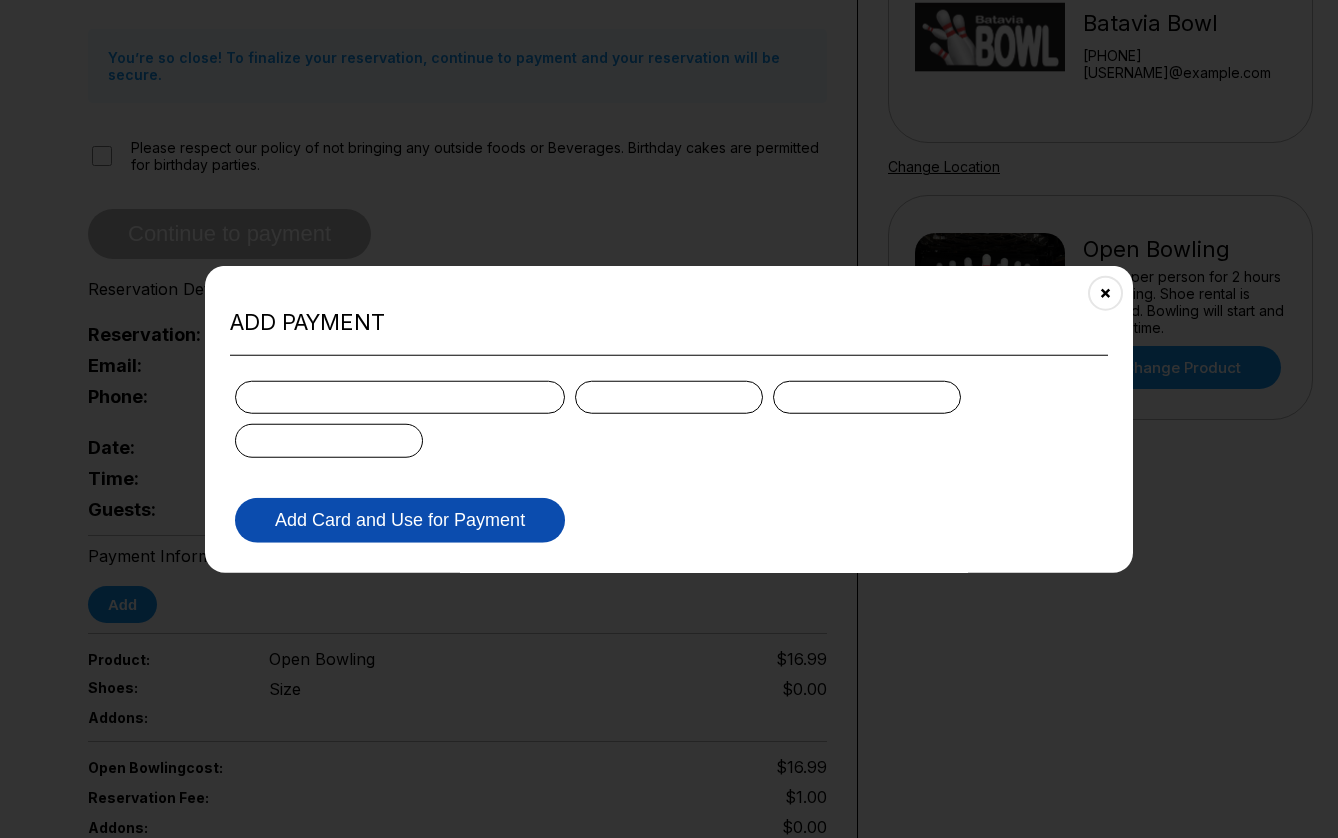 click on "Add Card and Use for Payment" at bounding box center [400, 519] 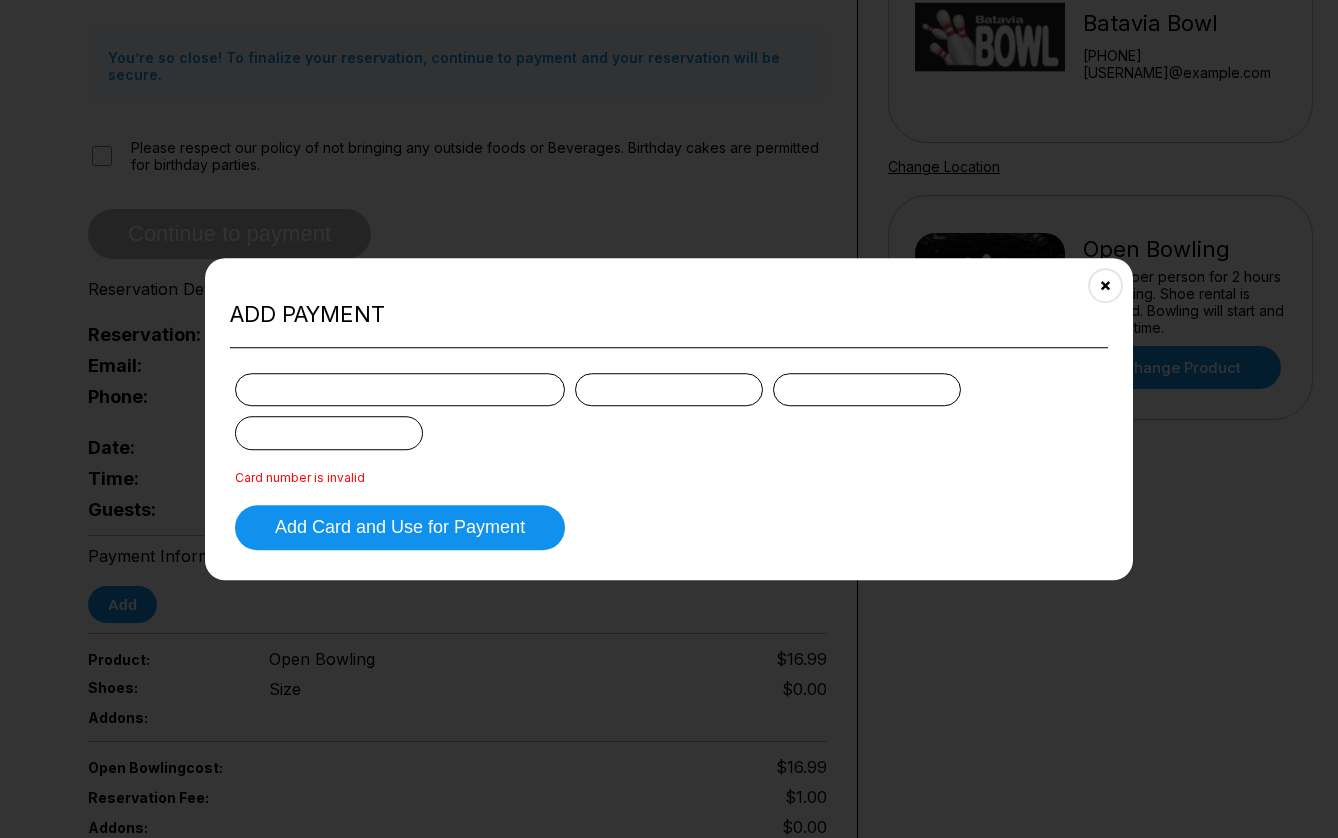 click at bounding box center (400, 390) 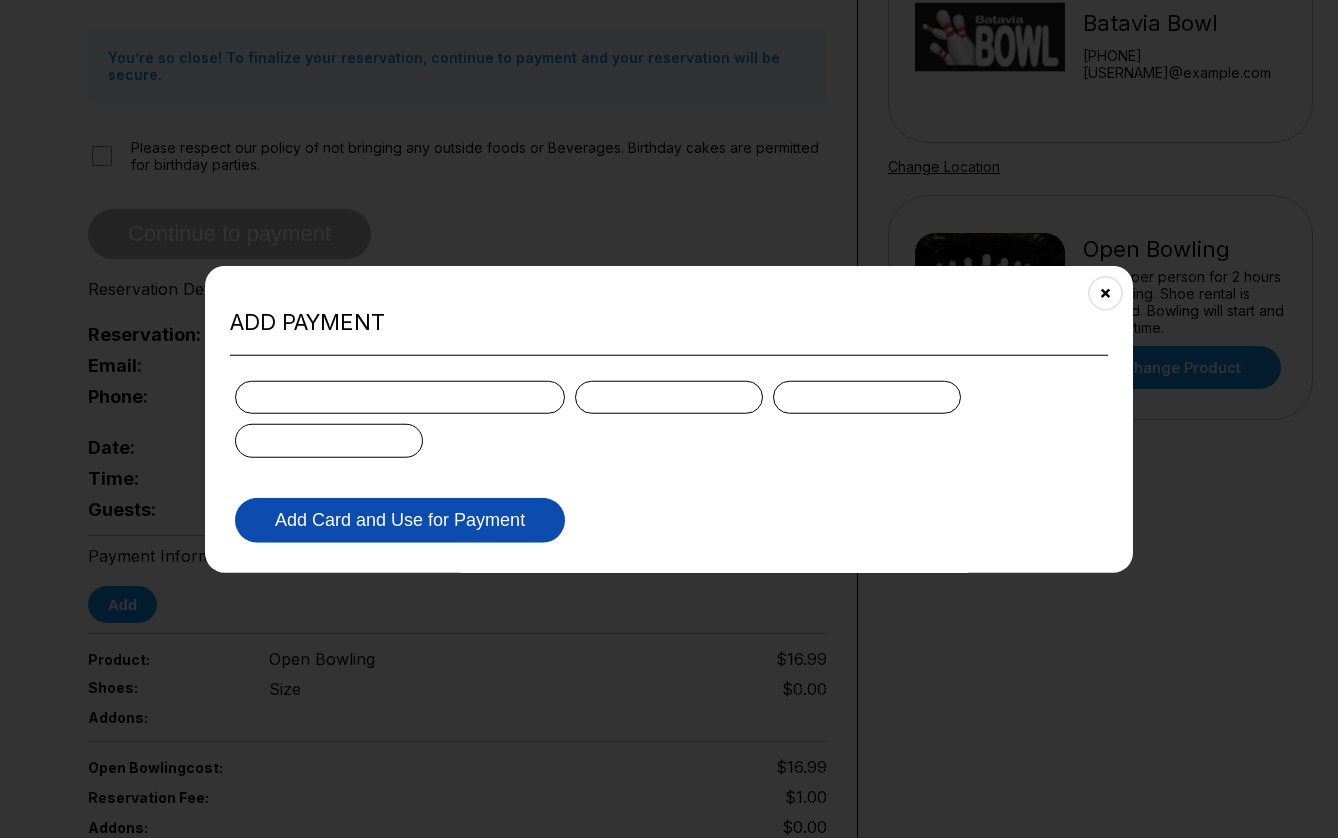 click on "Add Card and Use for Payment" at bounding box center (400, 519) 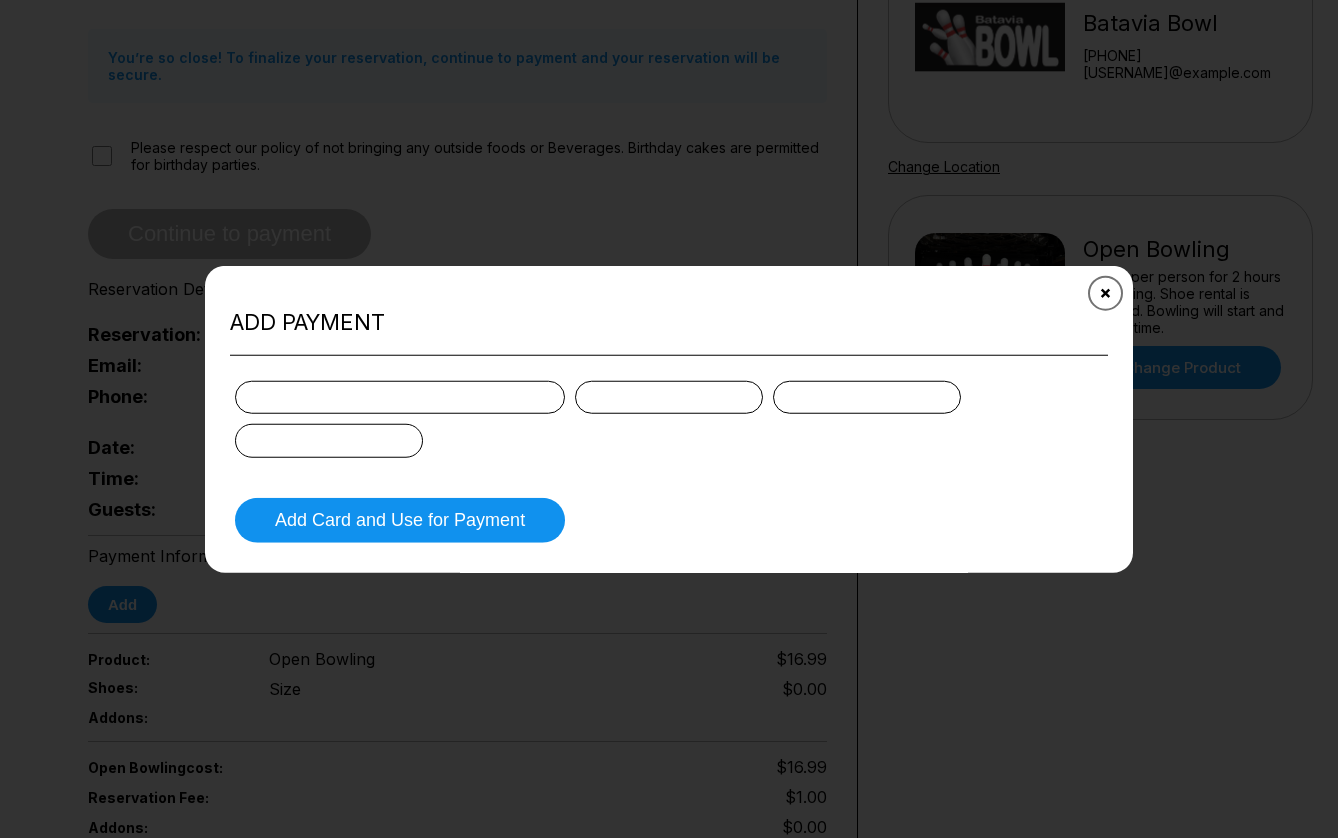 click 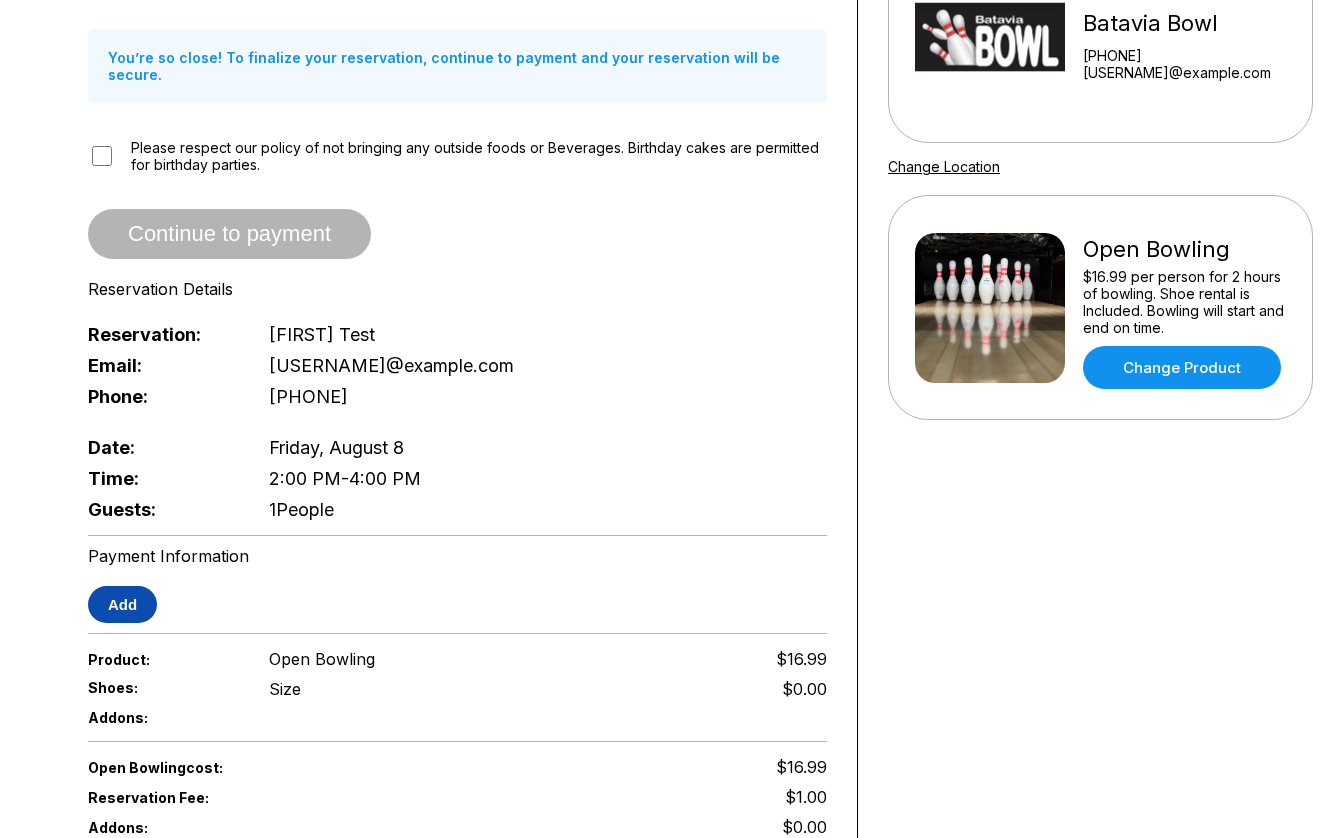 click on "Add" at bounding box center (122, 604) 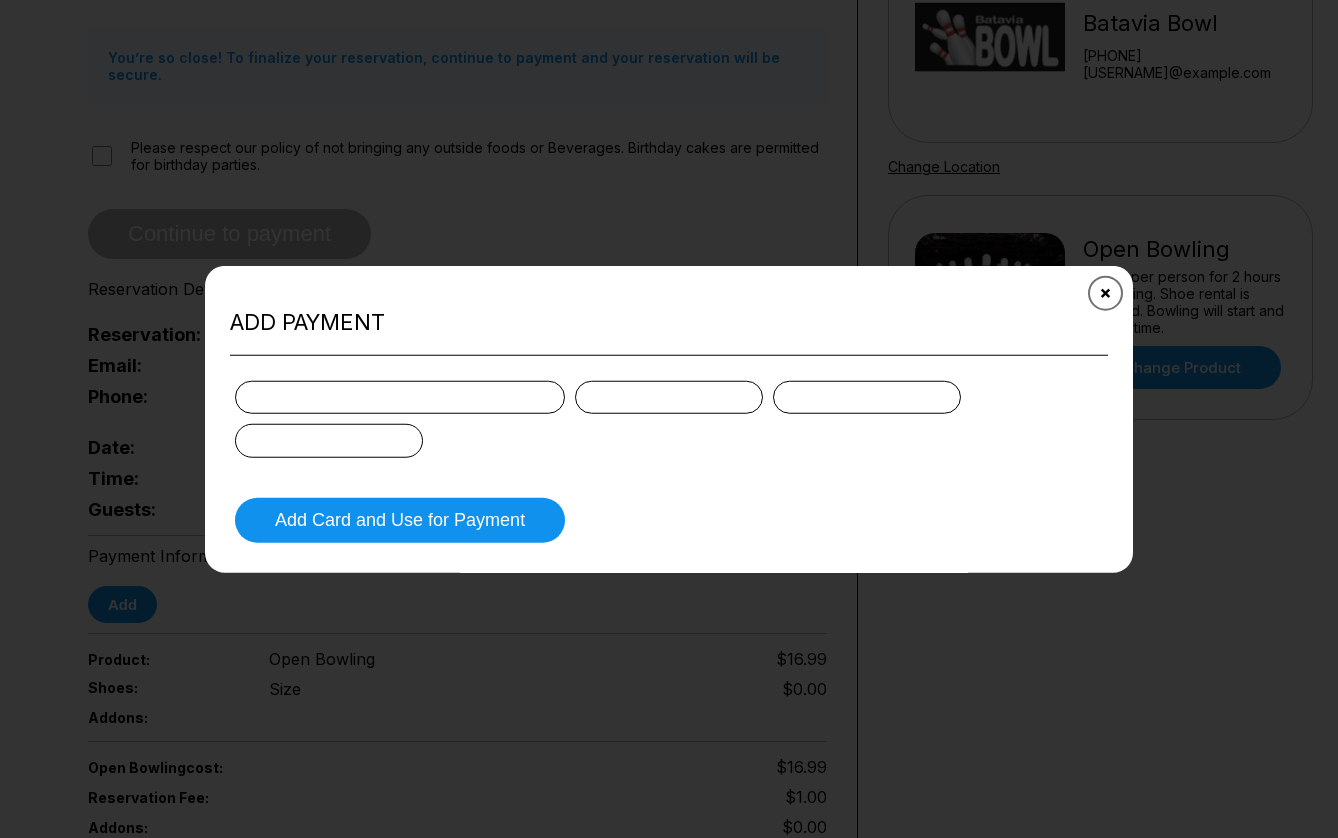 click 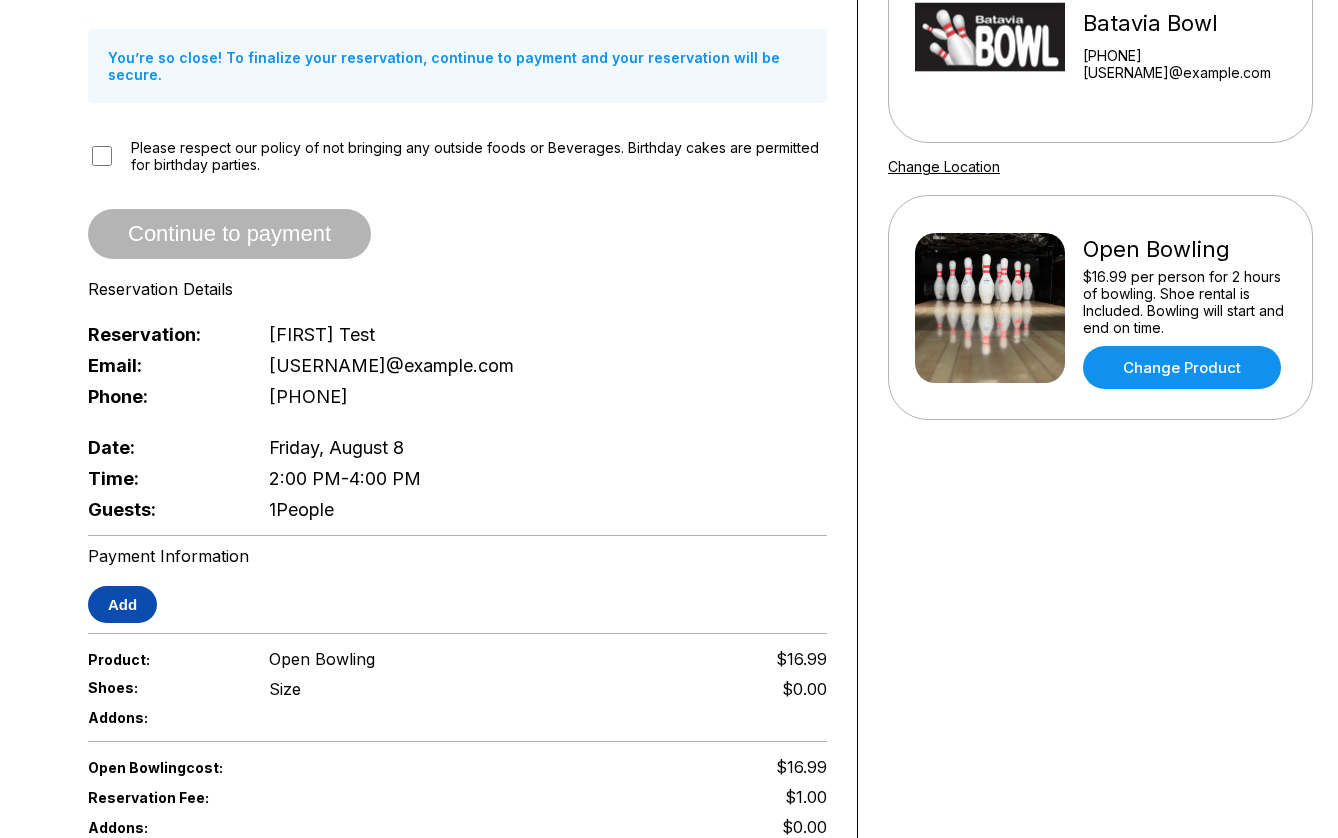 click on "Add" at bounding box center (122, 604) 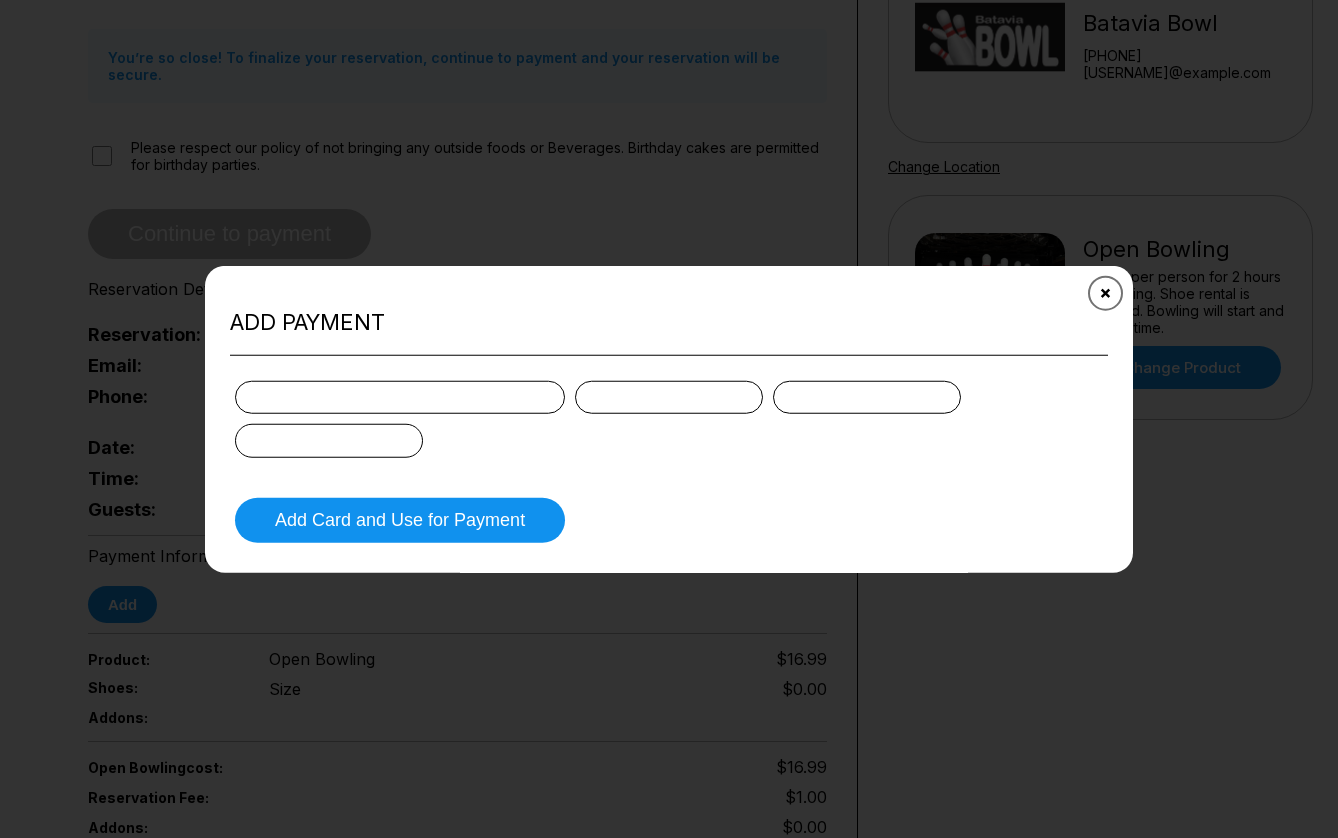 click 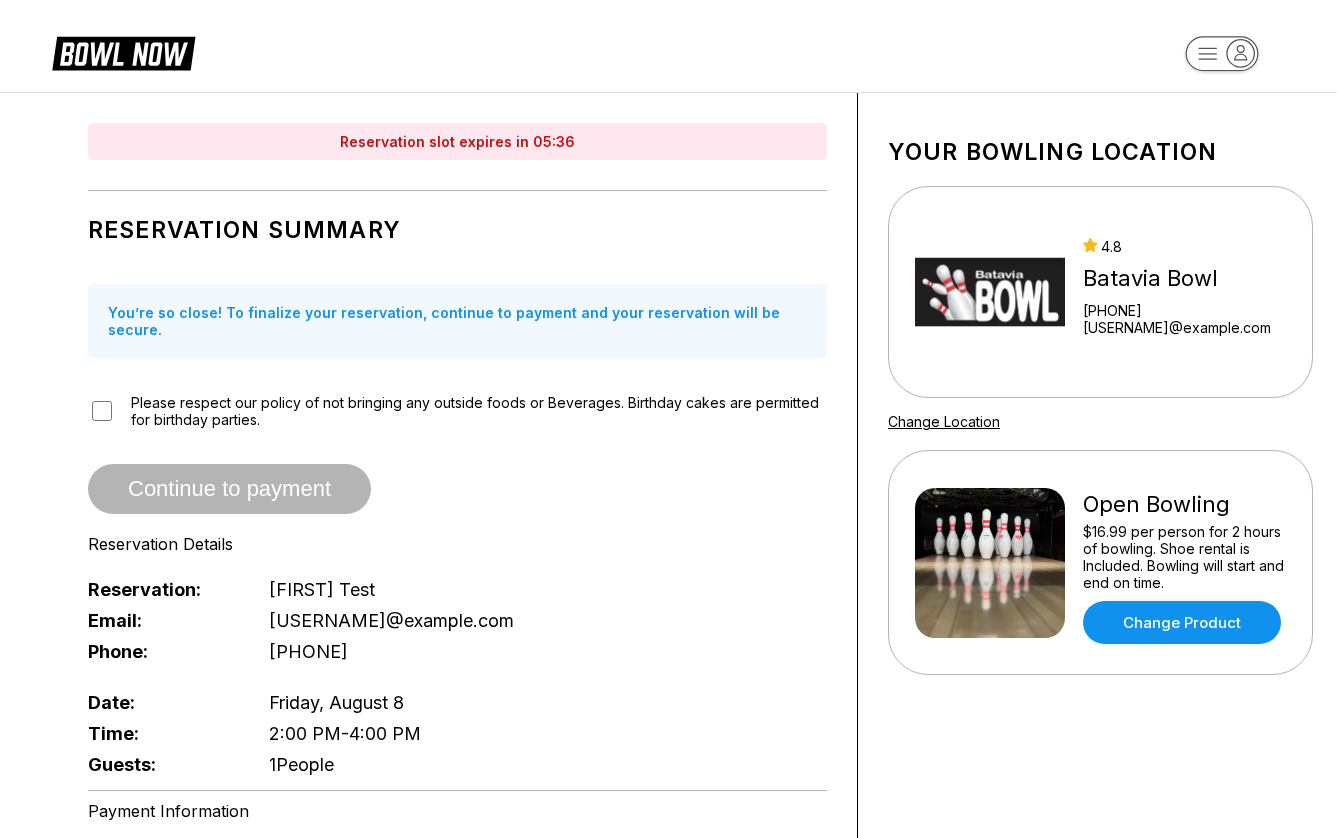 scroll, scrollTop: 0, scrollLeft: 1, axis: horizontal 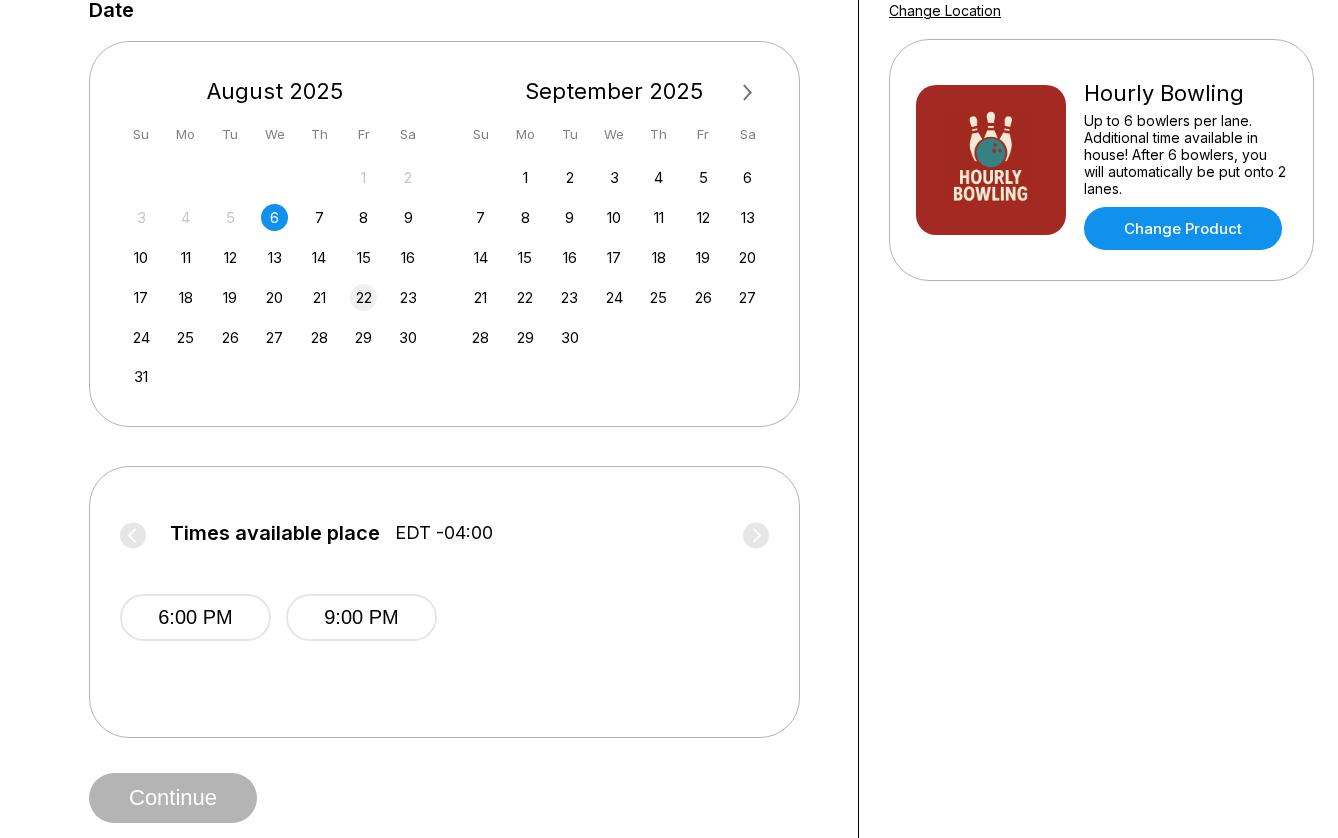 click on "22" at bounding box center [363, 297] 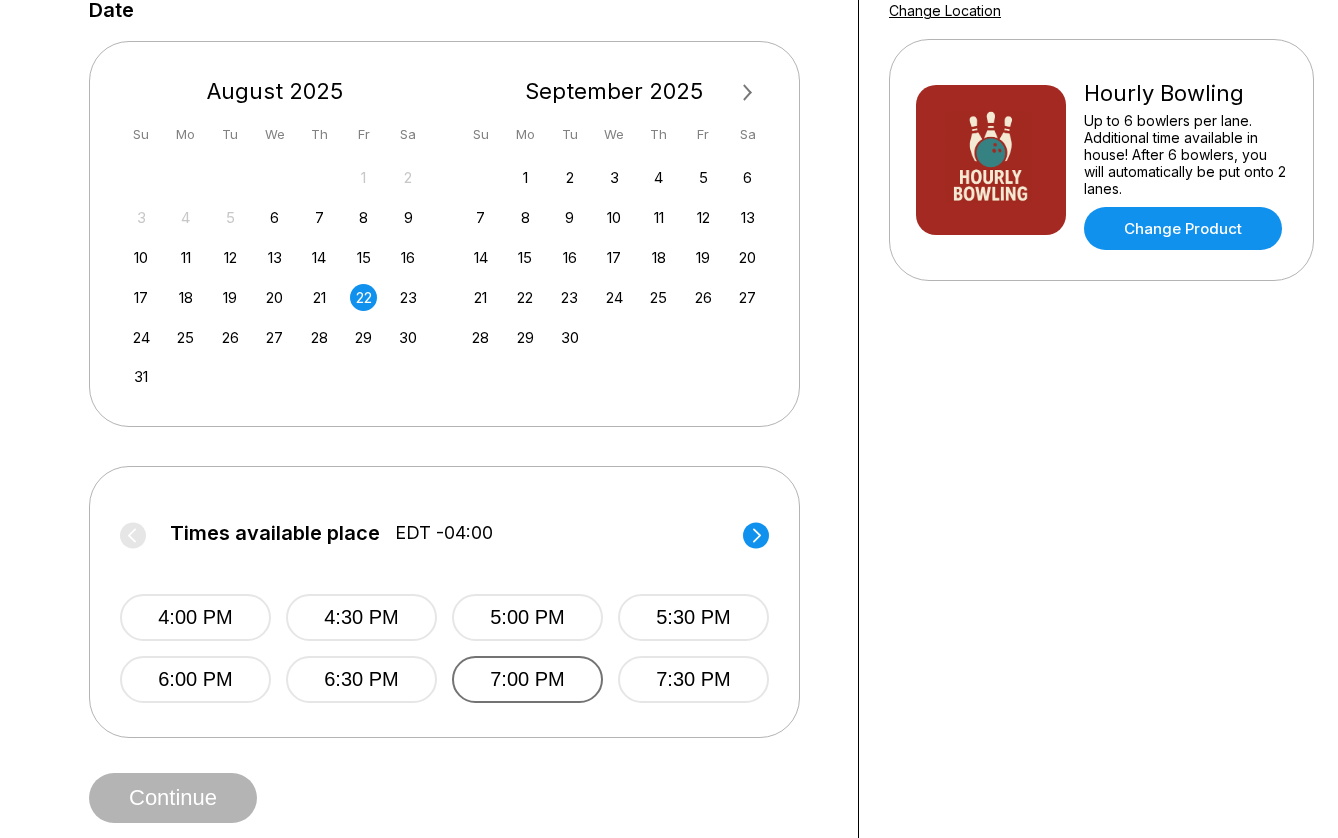 click on "7:00 PM" at bounding box center [527, 679] 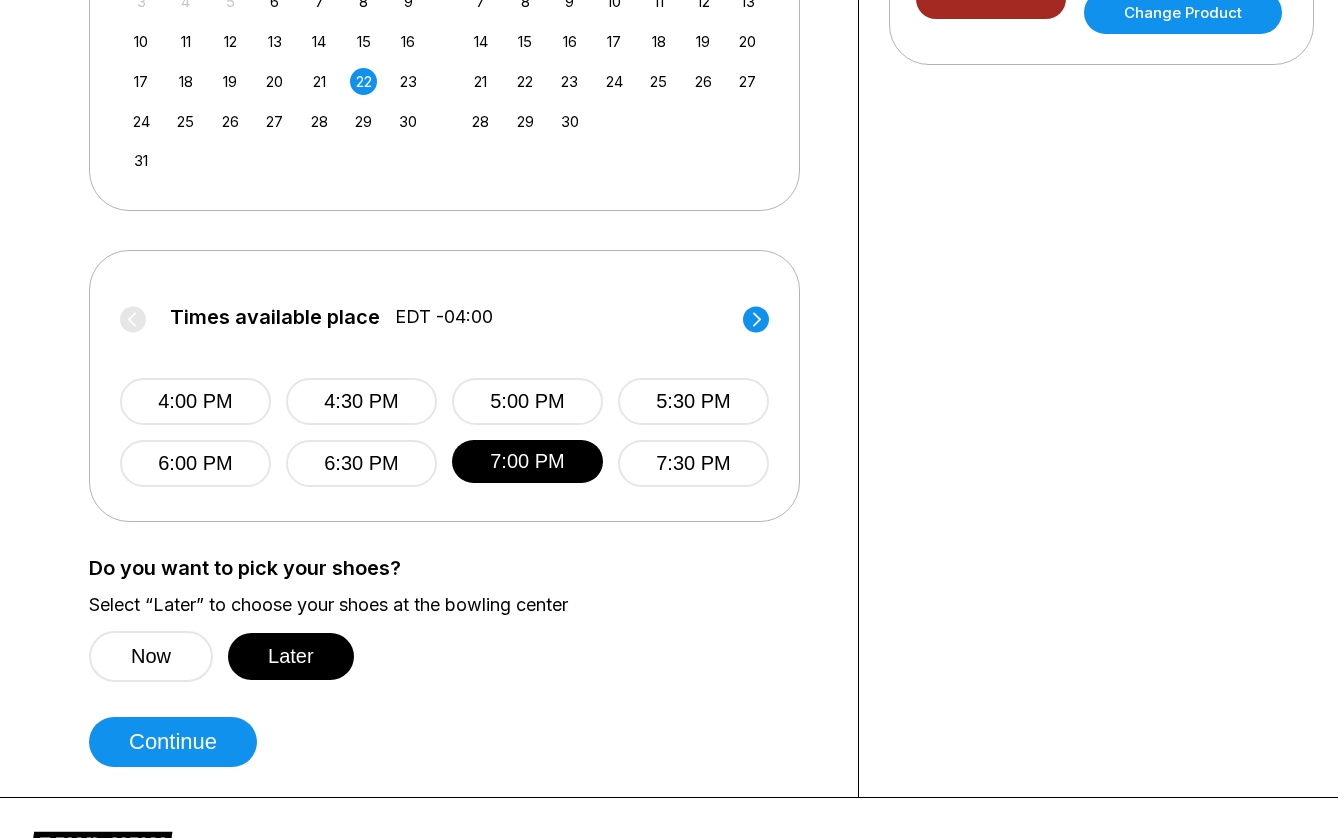 scroll, scrollTop: 681, scrollLeft: 0, axis: vertical 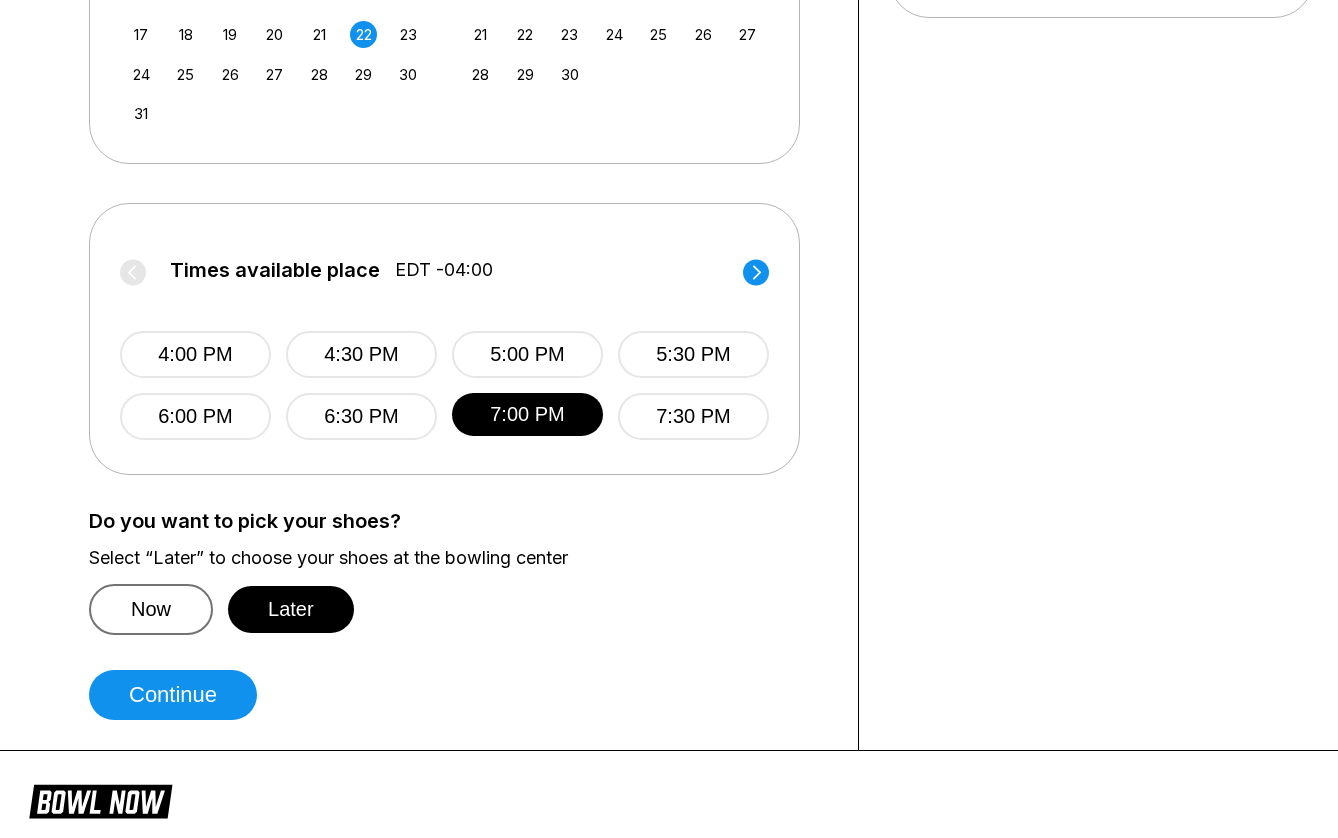 click on "Now" at bounding box center (151, 609) 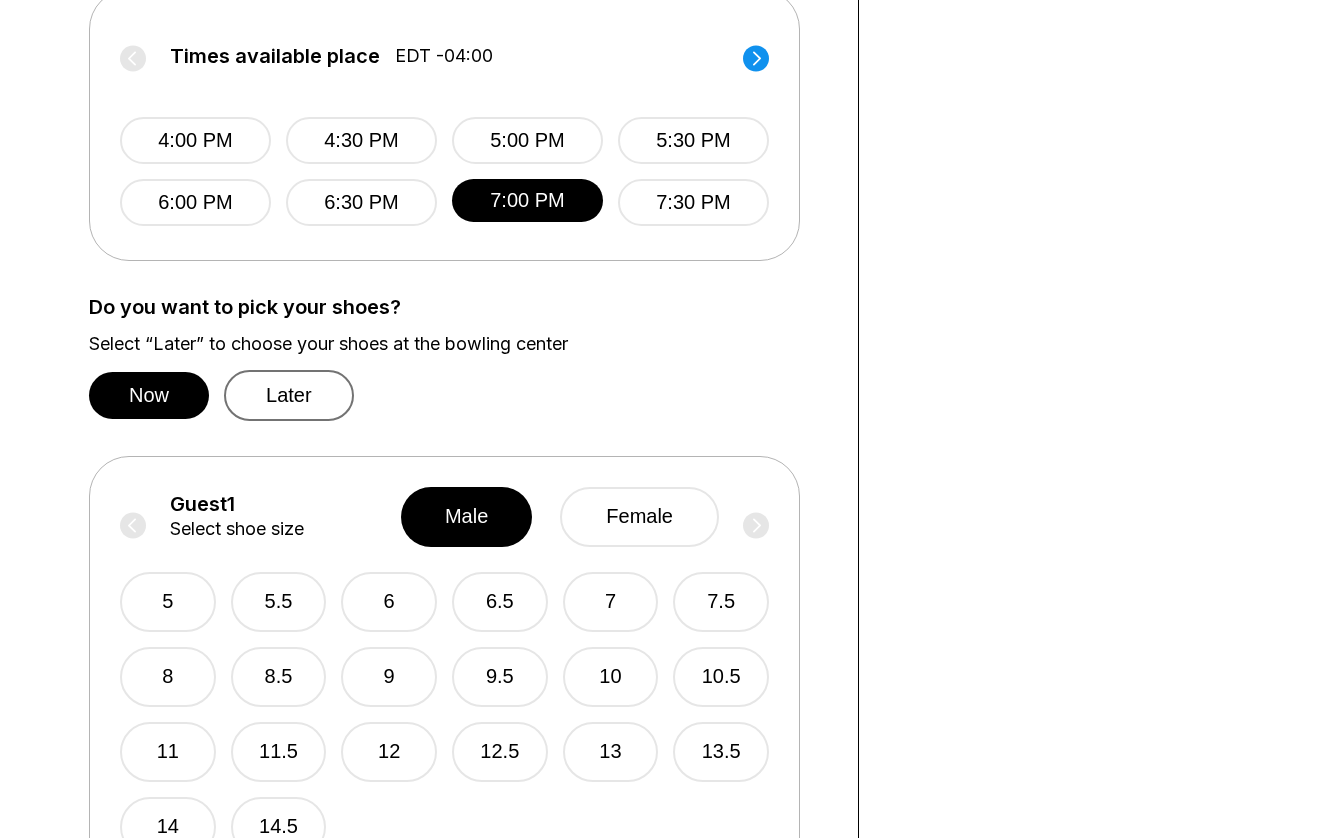 scroll, scrollTop: 962, scrollLeft: 0, axis: vertical 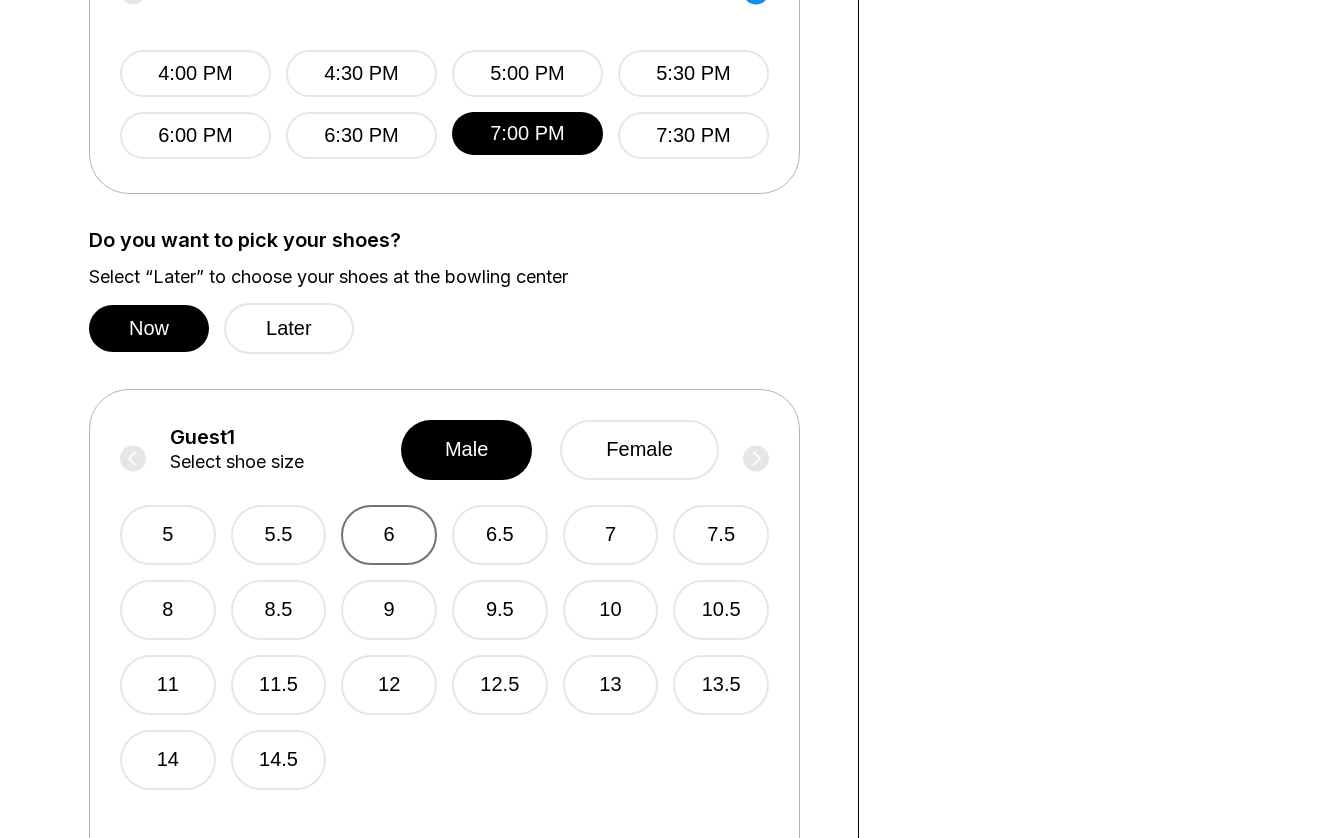 click on "6" at bounding box center [389, 535] 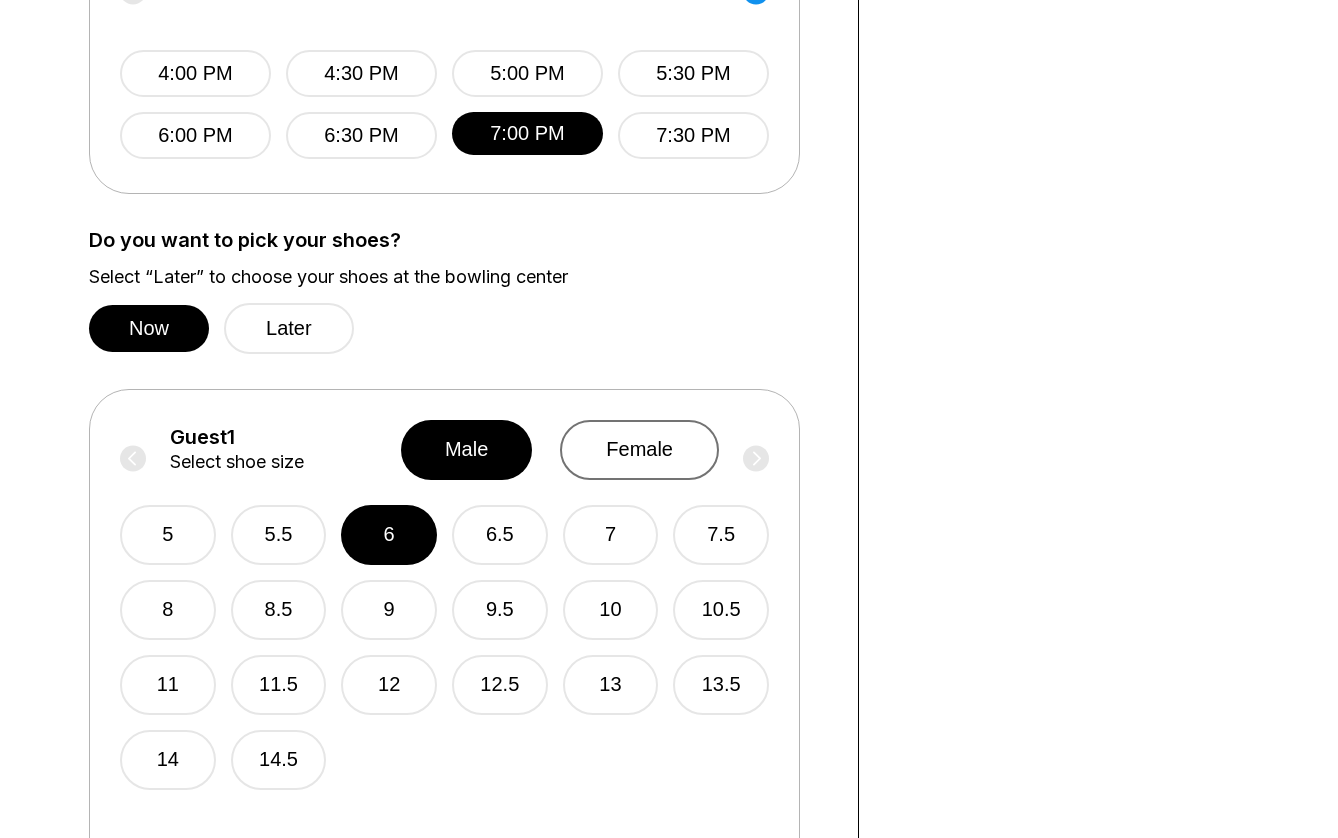 click on "female" at bounding box center [639, 450] 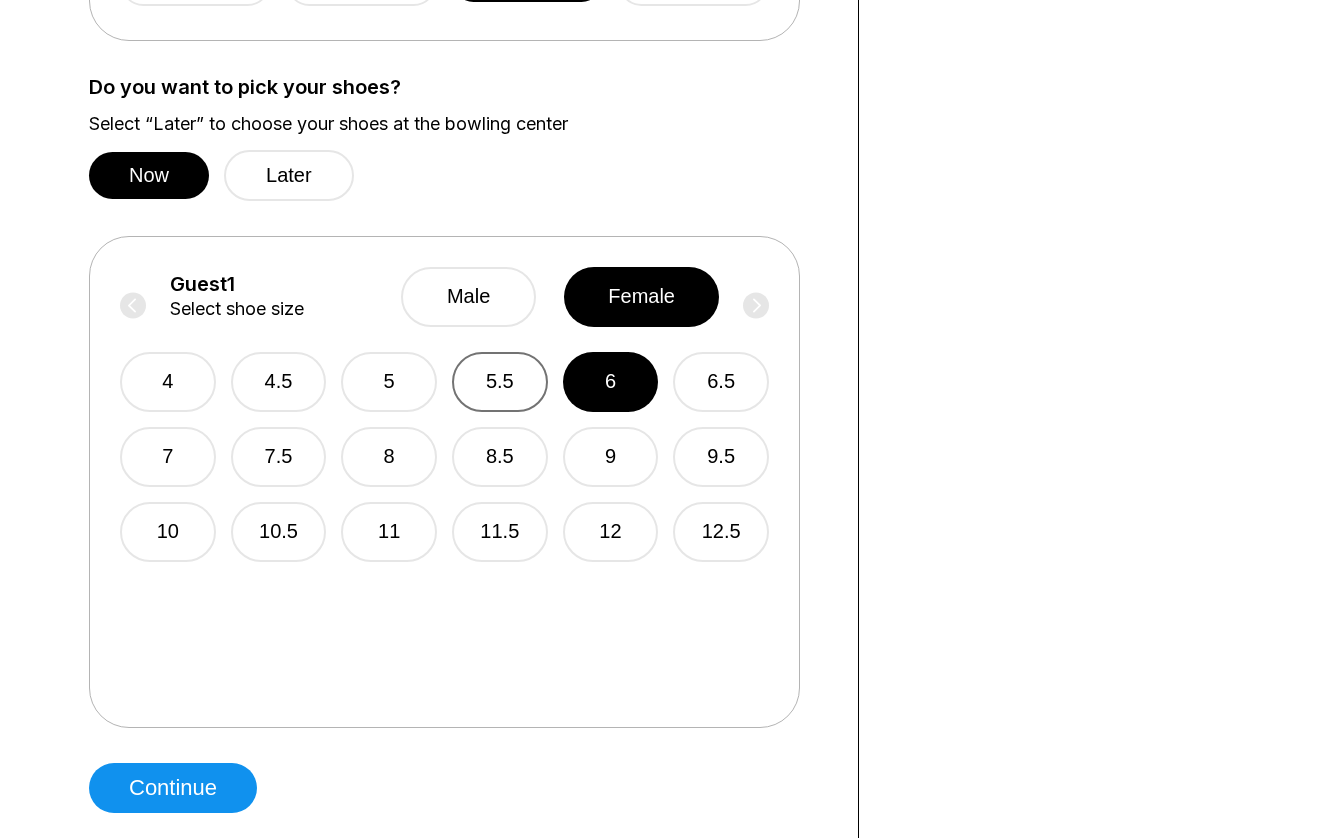 scroll, scrollTop: 1117, scrollLeft: 0, axis: vertical 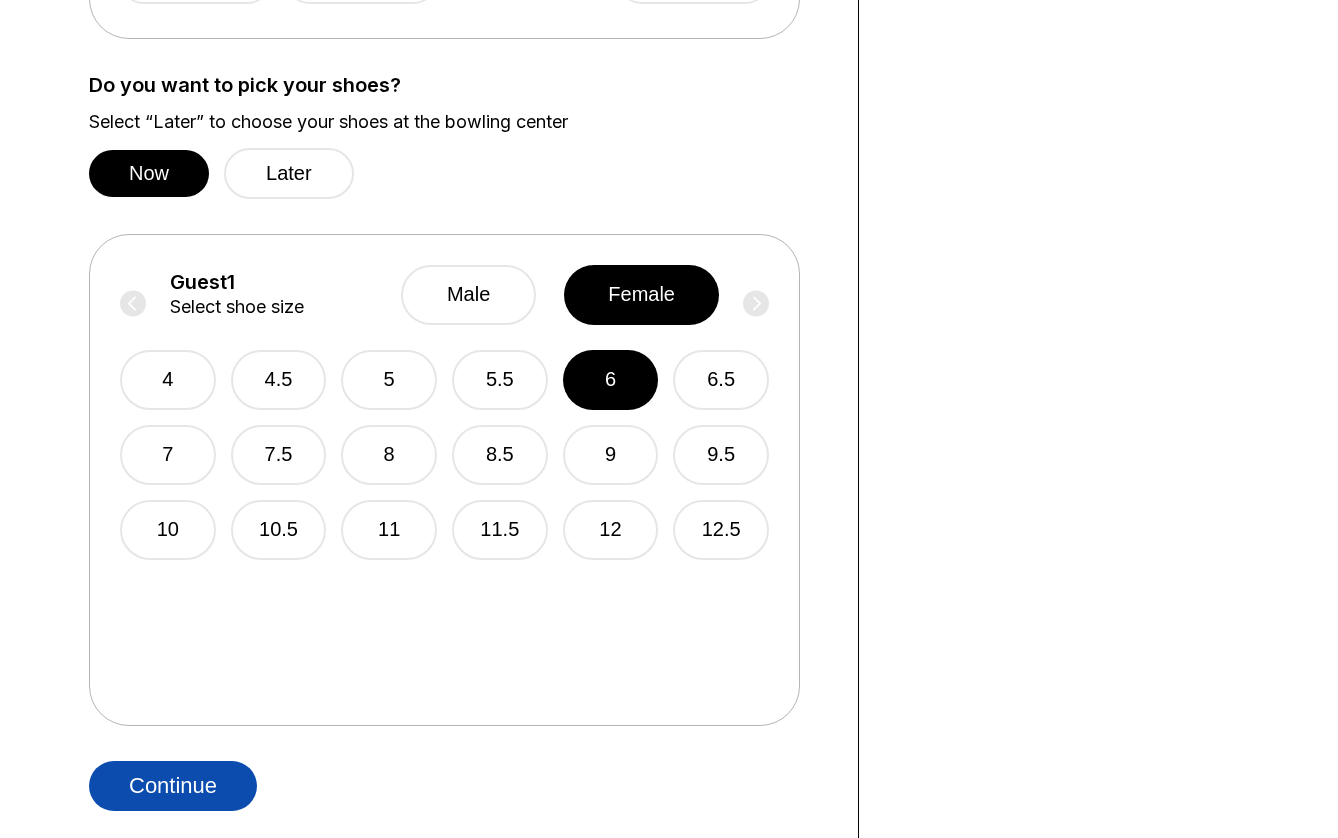 click on "Continue" at bounding box center [173, 786] 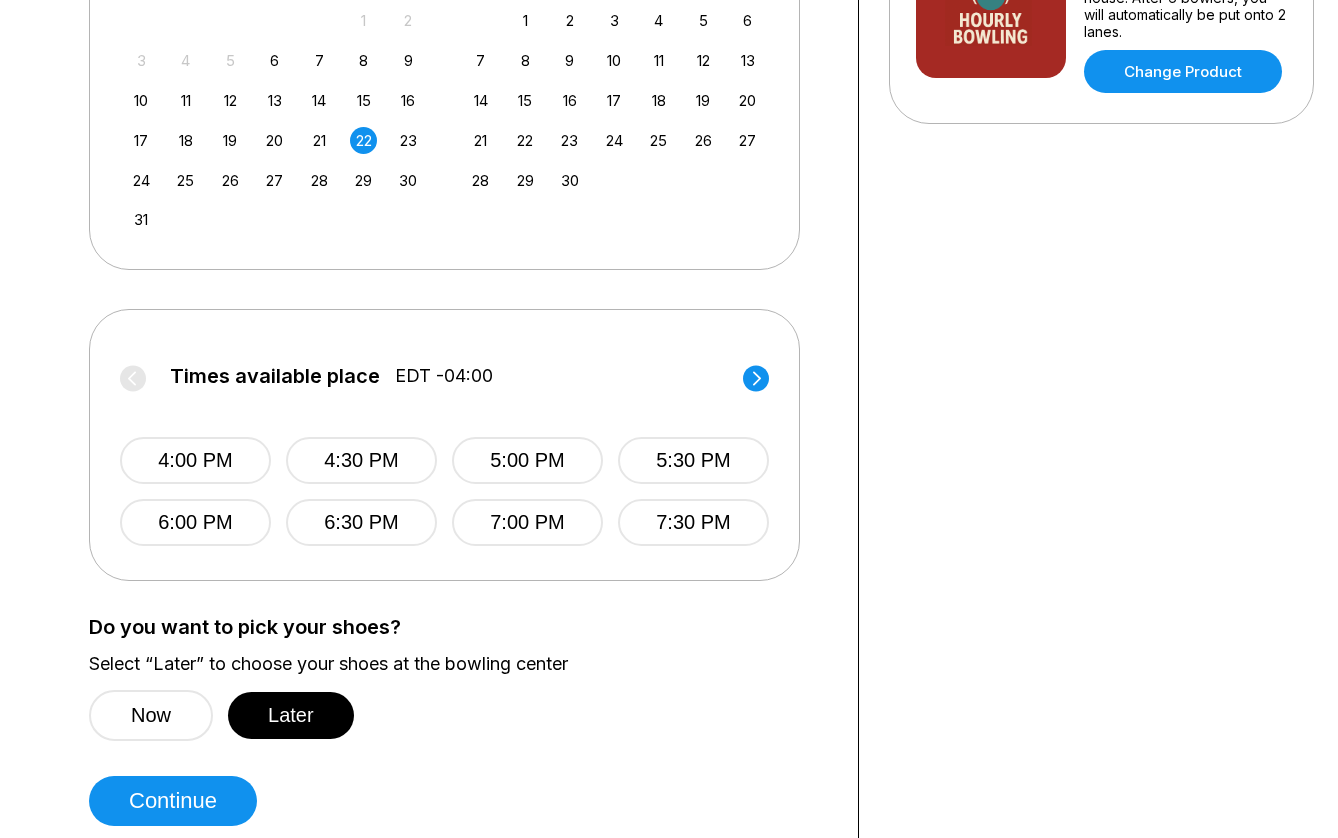 scroll, scrollTop: 576, scrollLeft: 0, axis: vertical 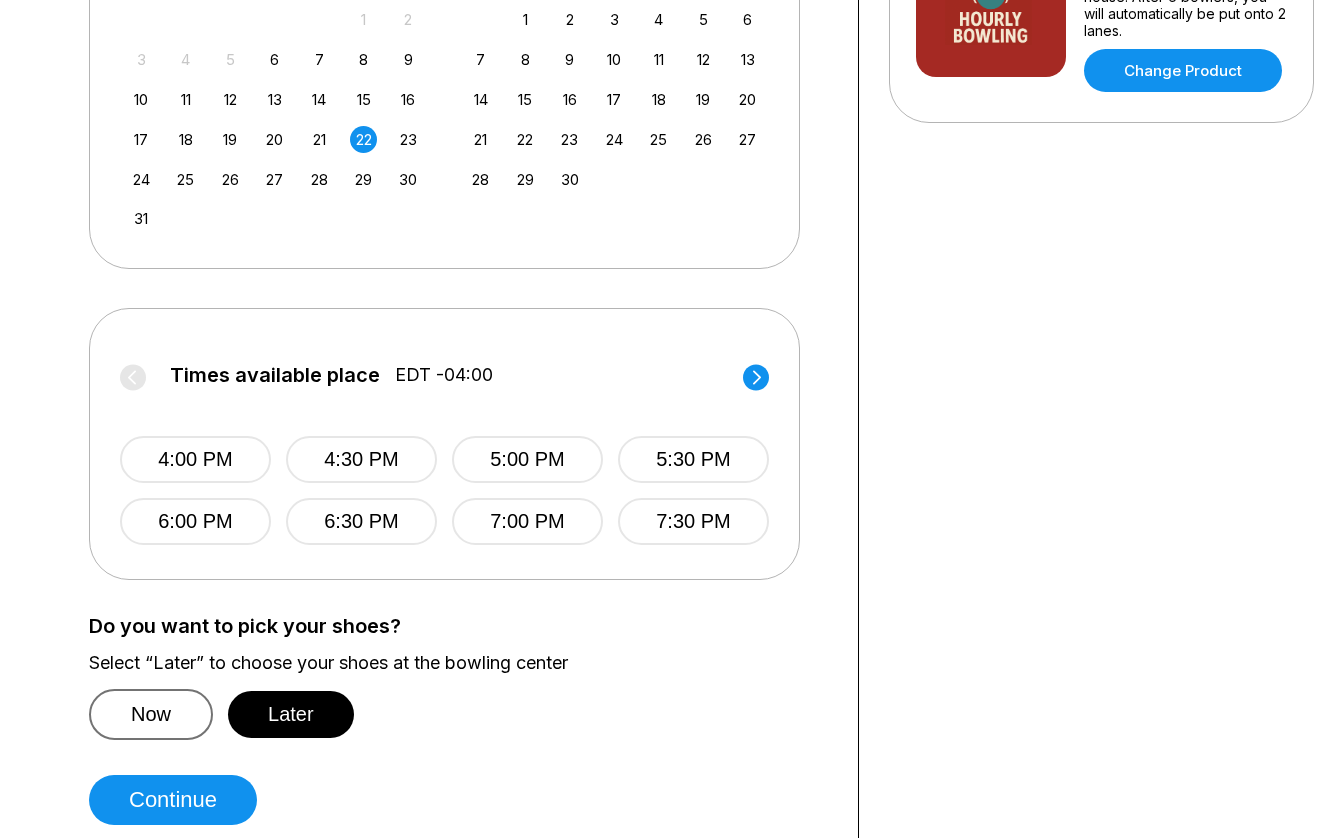 click on "Now" at bounding box center (151, 714) 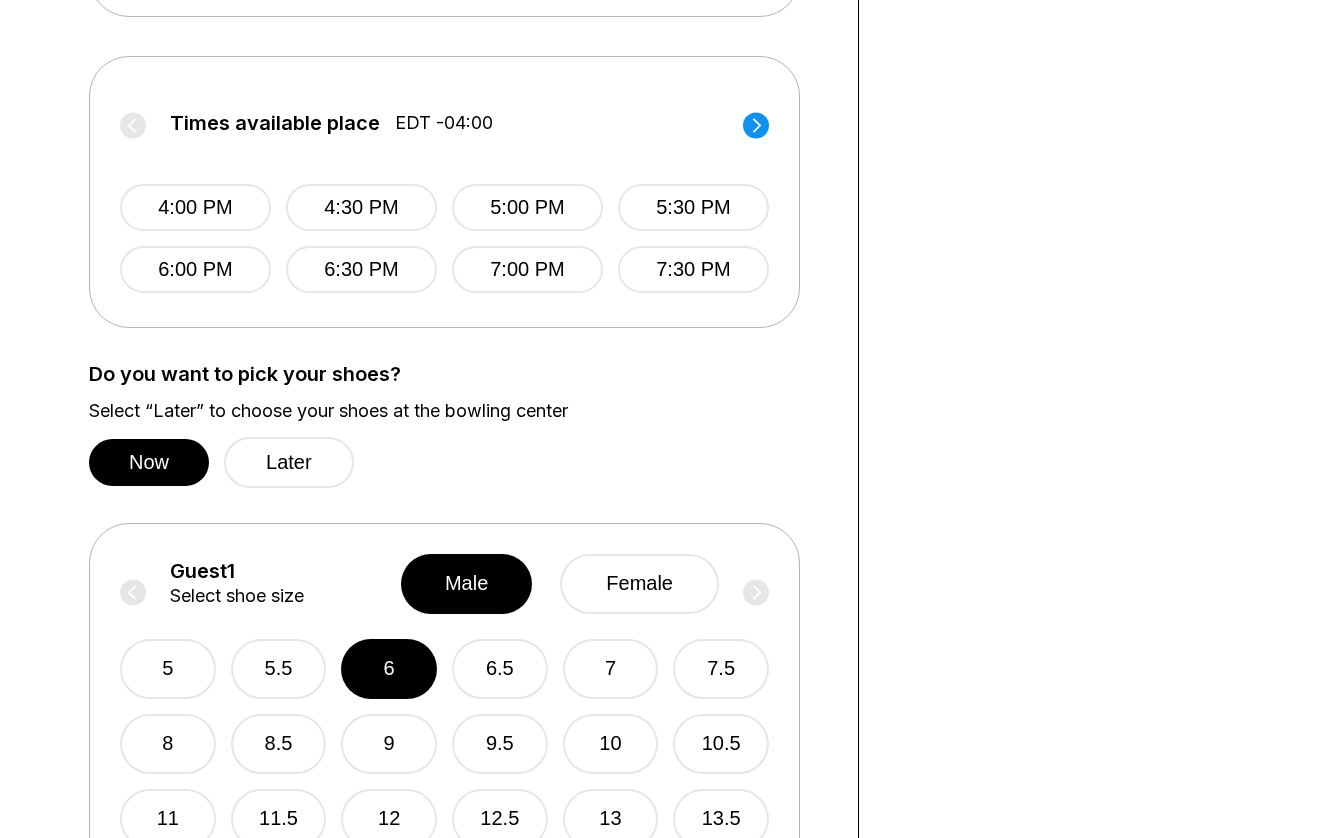 scroll, scrollTop: 846, scrollLeft: 0, axis: vertical 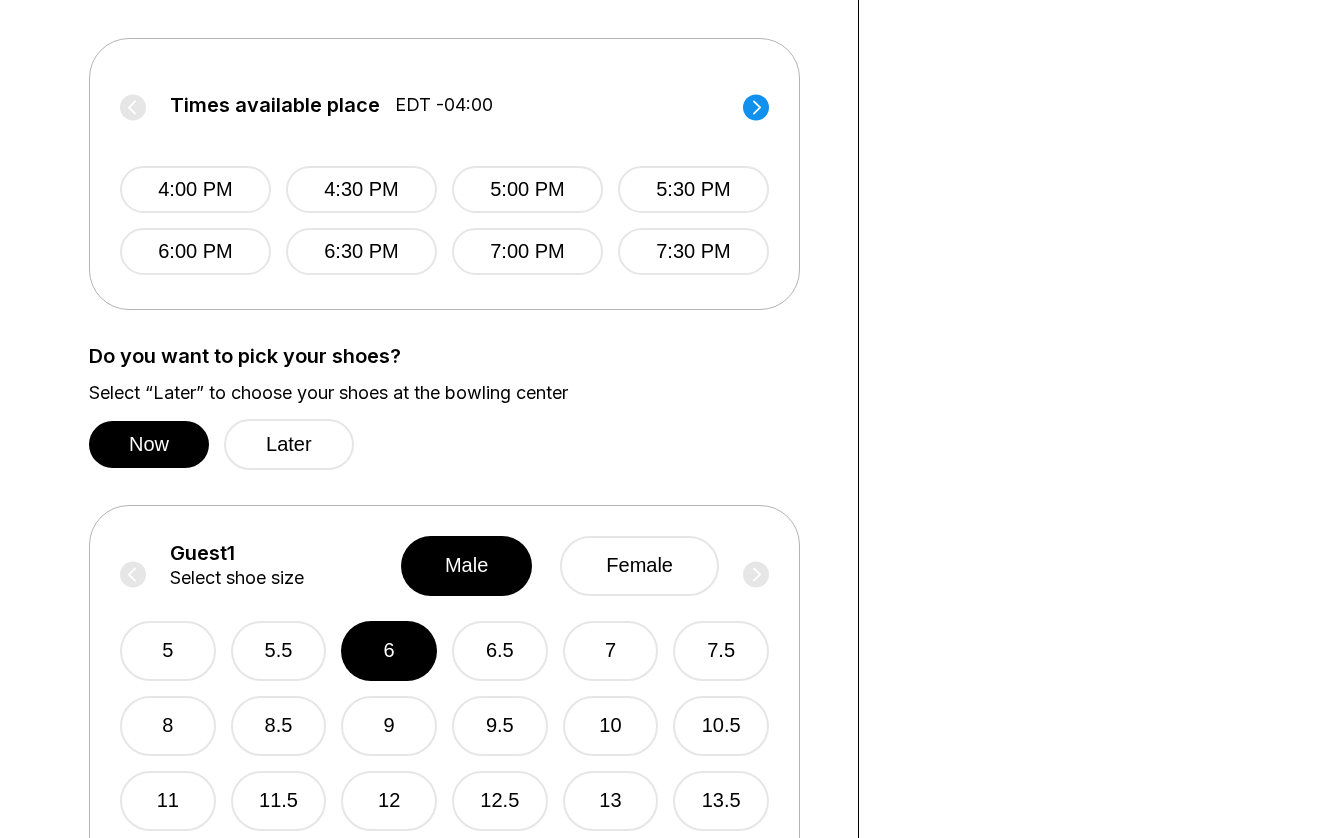click on "Guest  1  Select shoe size male female" at bounding box center [444, 566] 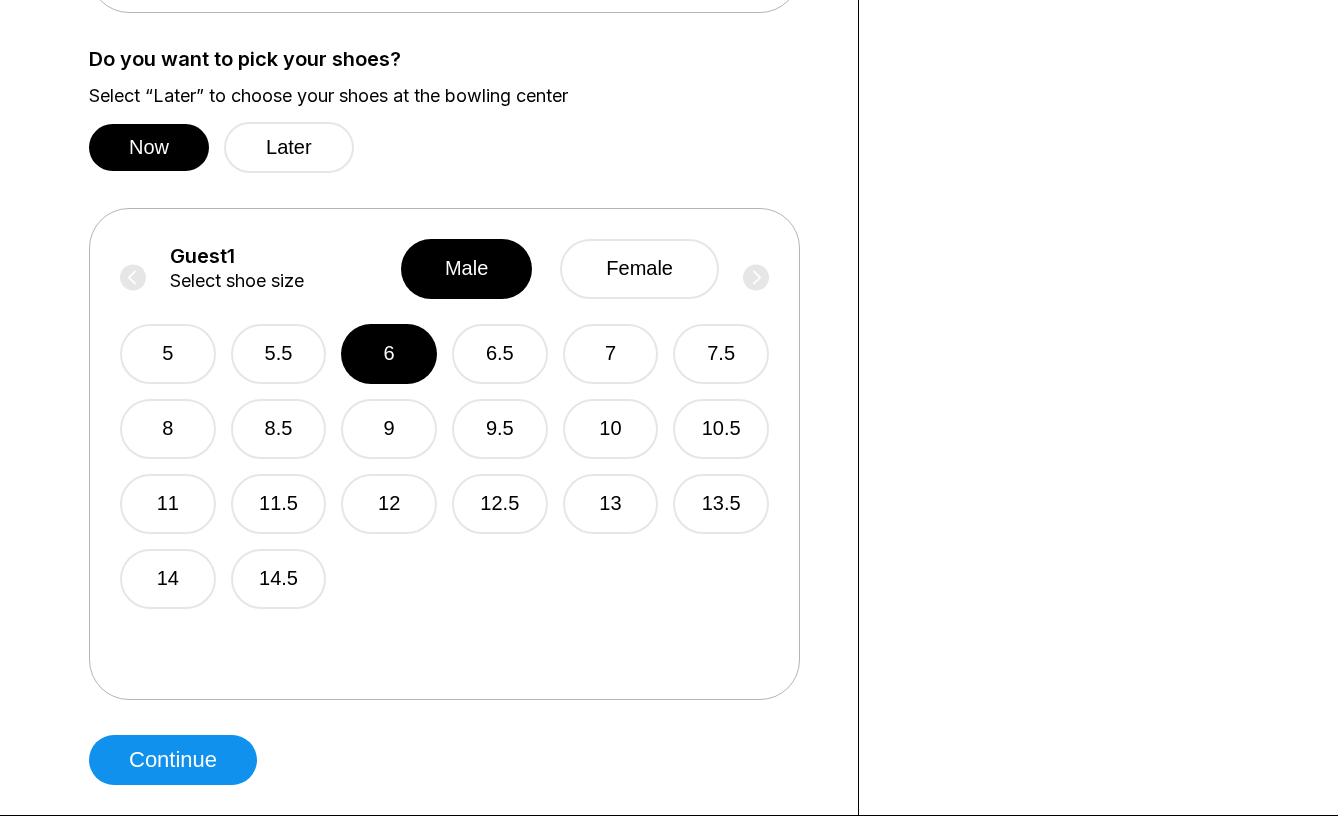 scroll, scrollTop: 1157, scrollLeft: 0, axis: vertical 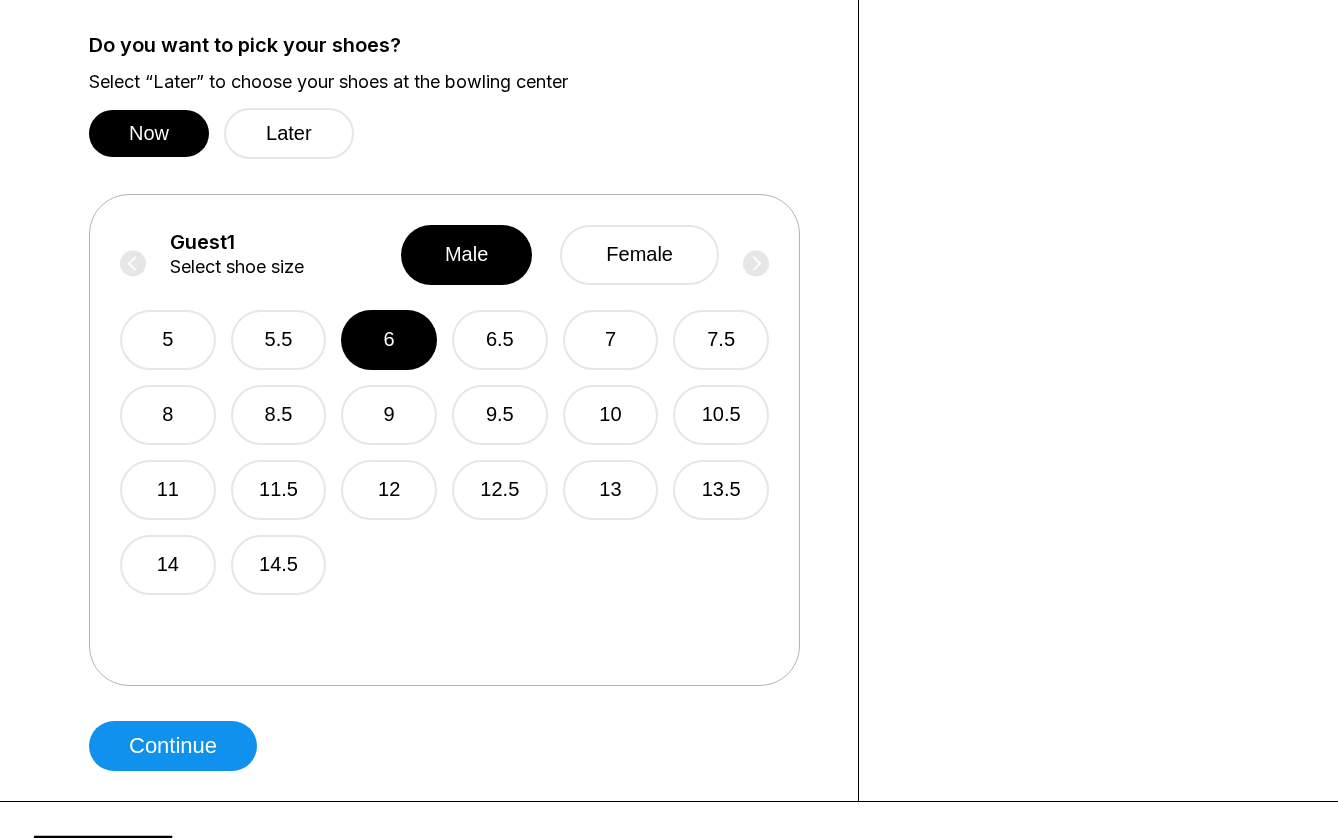 click on "Select shoe size" at bounding box center (237, 267) 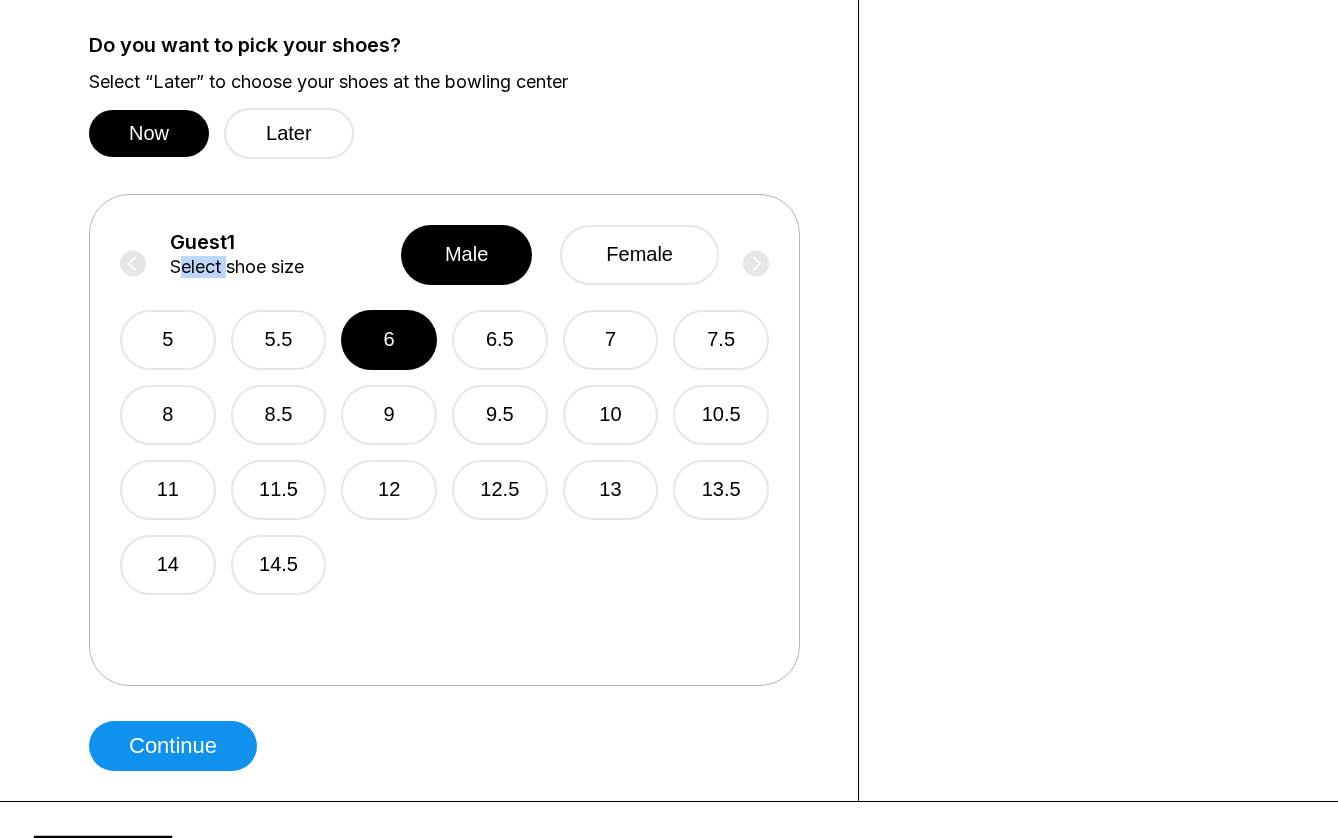 click on "Select shoe size" at bounding box center [237, 267] 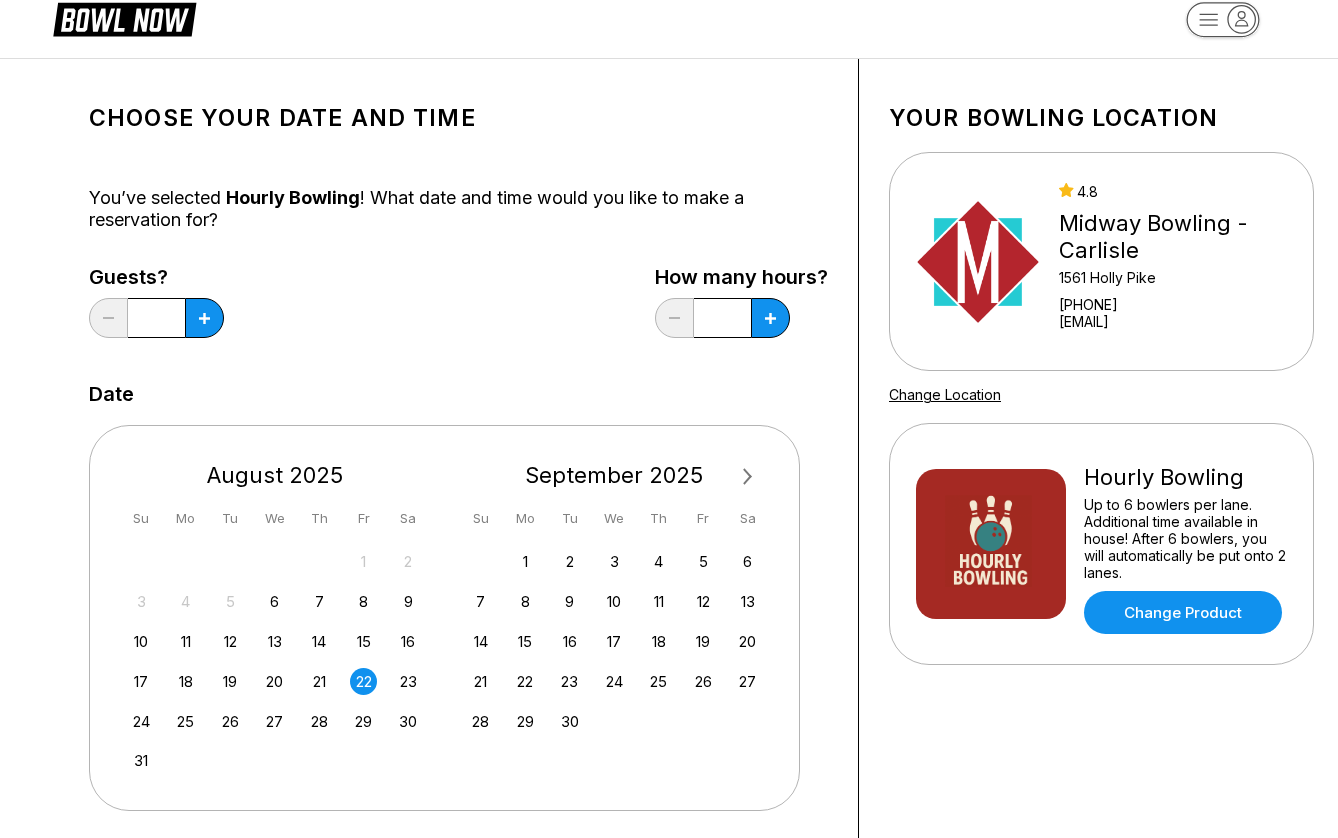 scroll, scrollTop: 41, scrollLeft: 0, axis: vertical 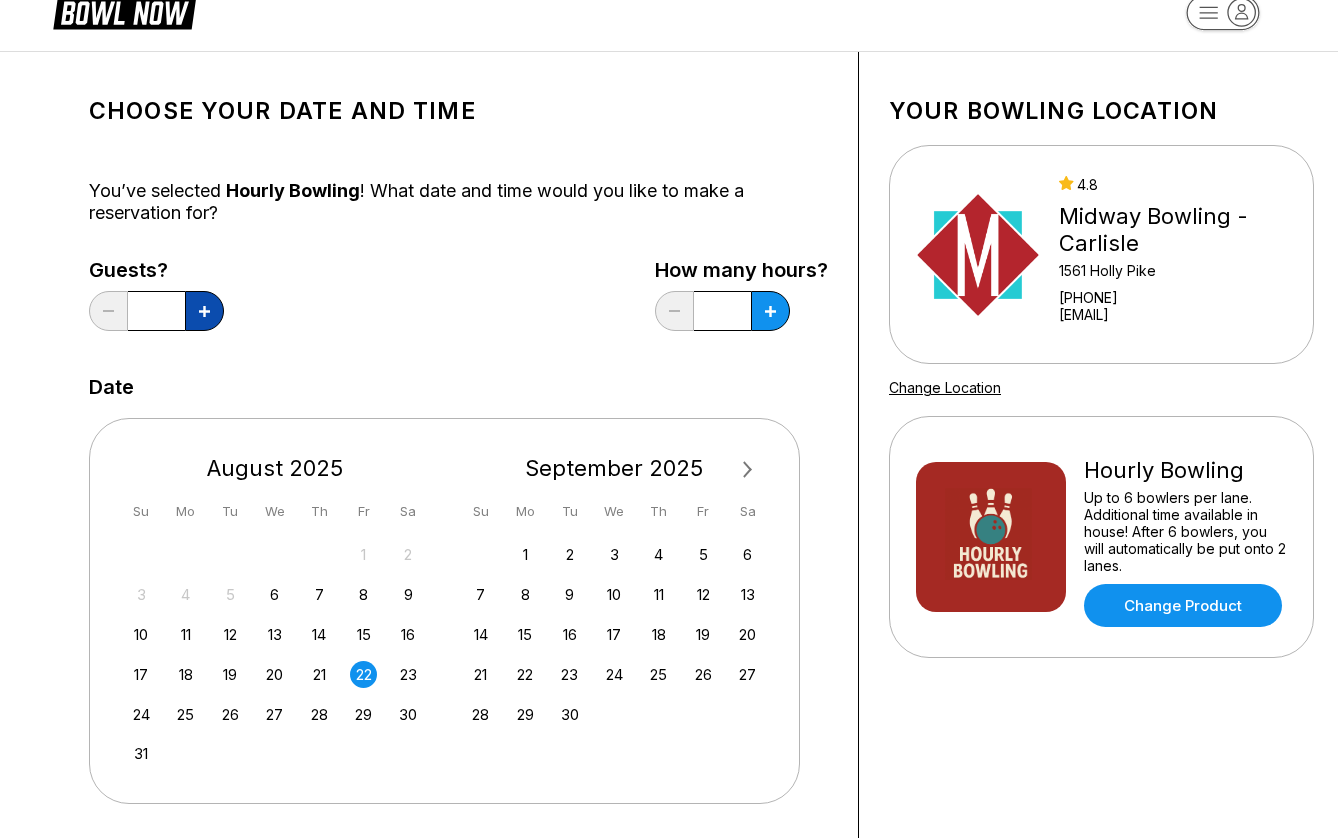 click 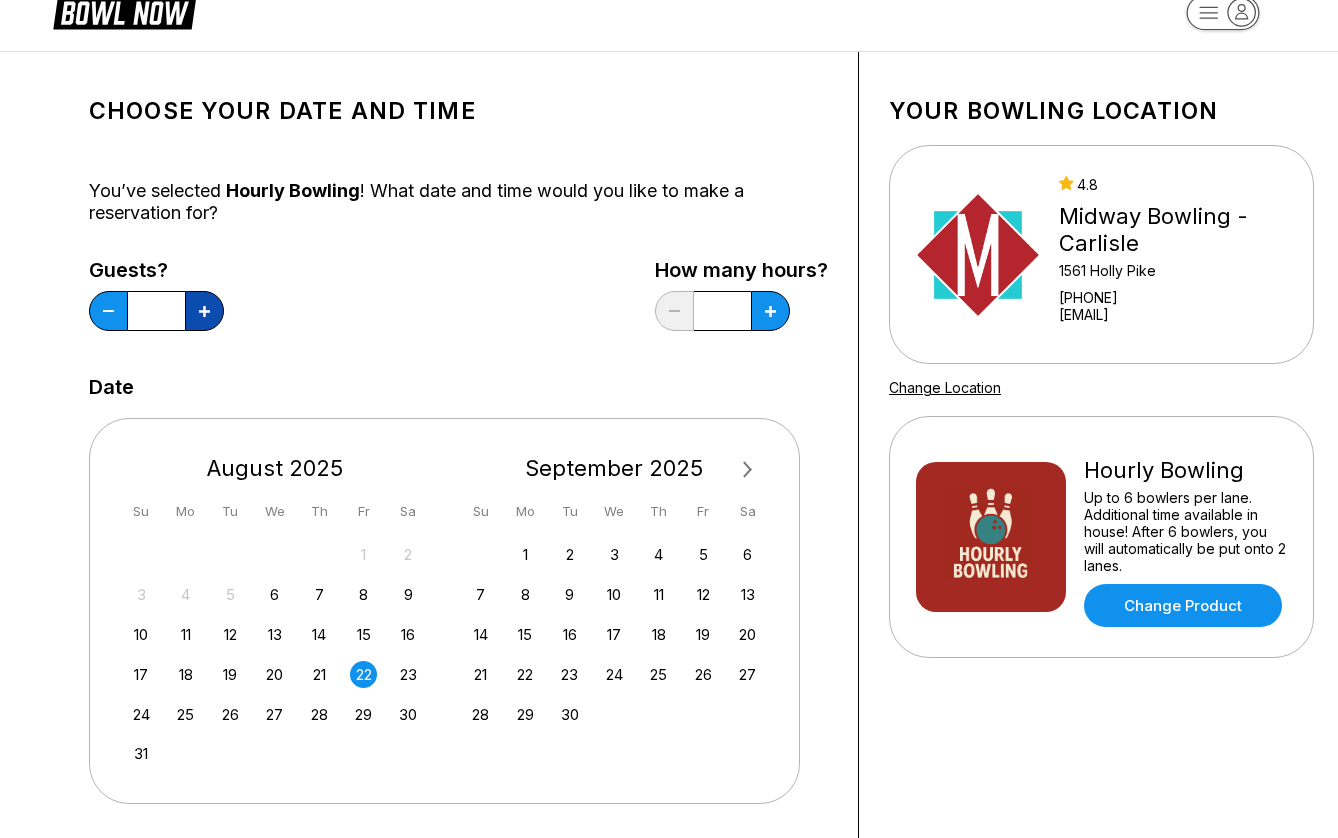 click 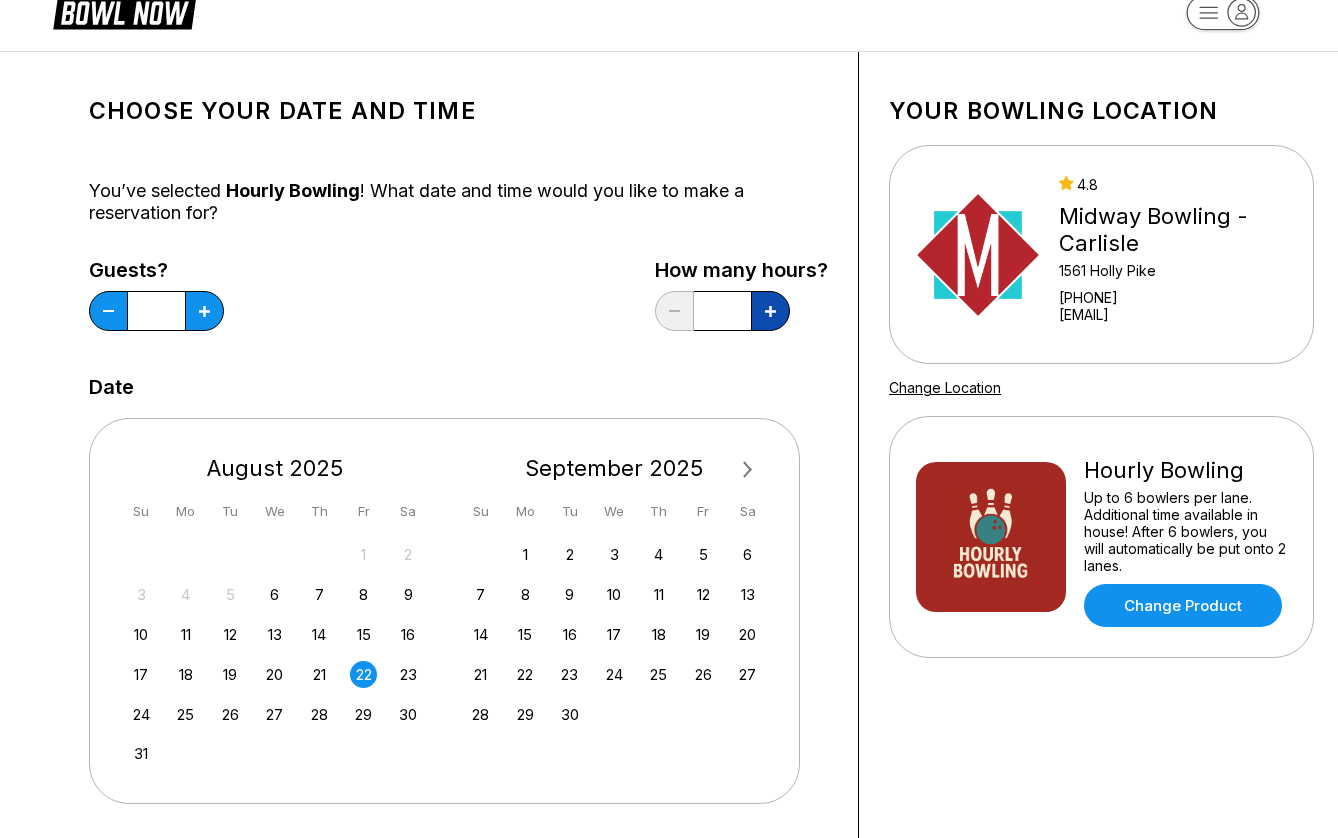click at bounding box center [204, 311] 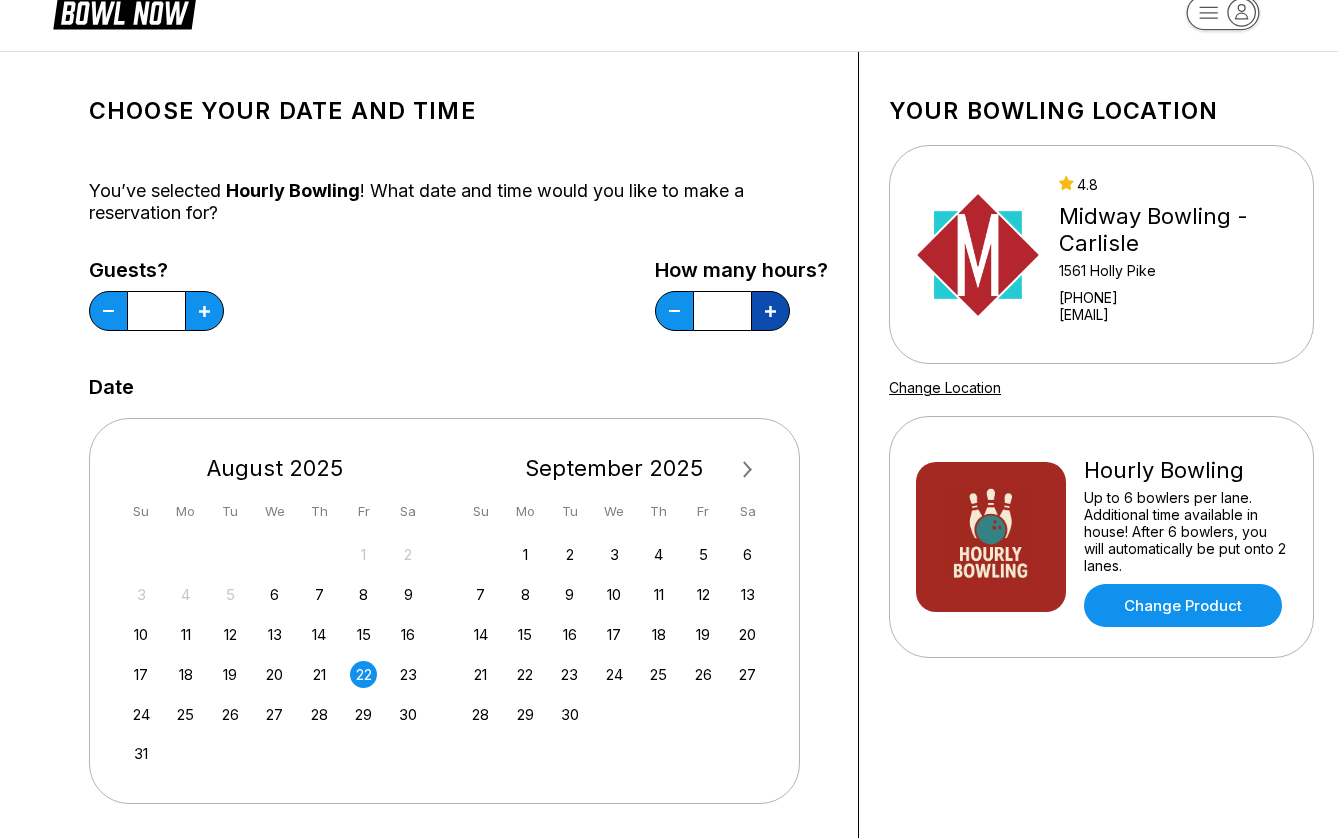click at bounding box center (204, 311) 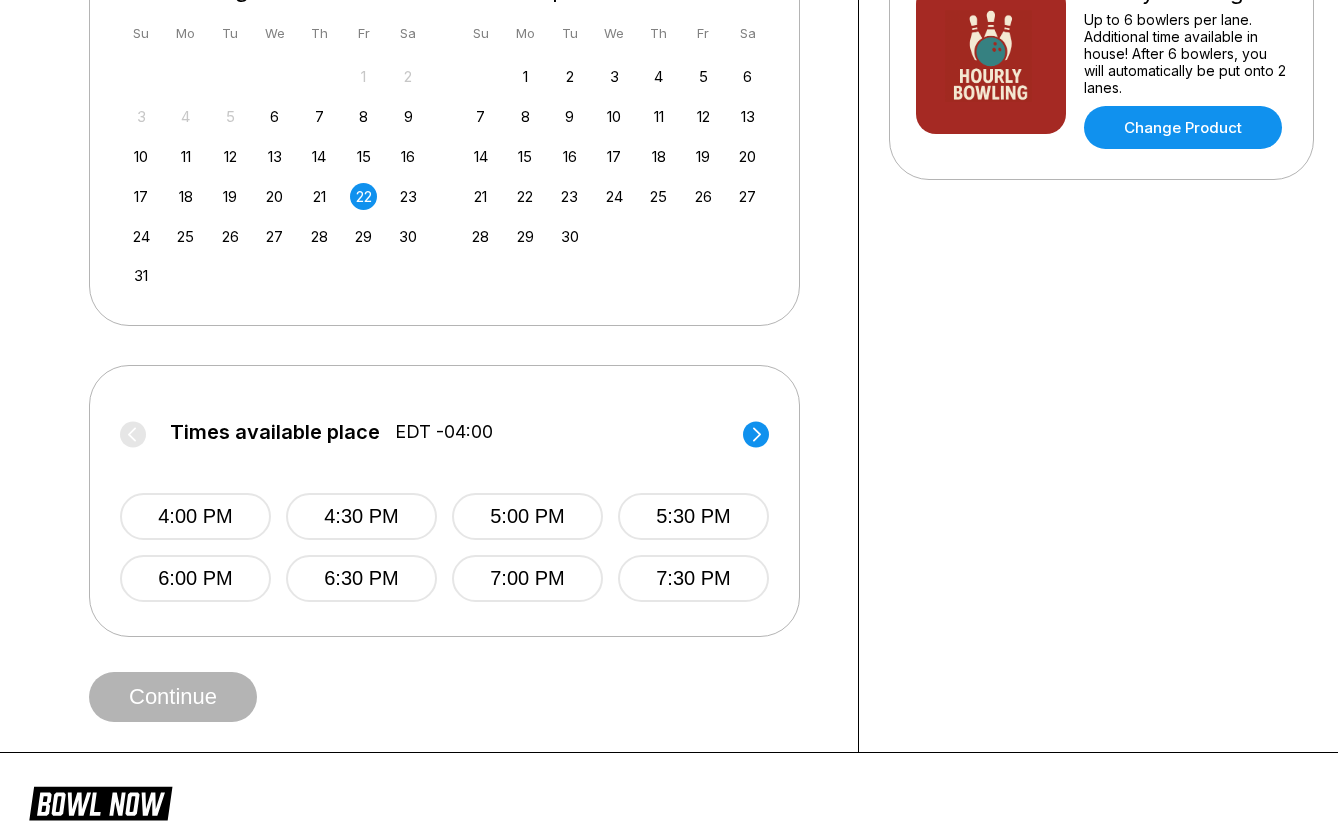 scroll, scrollTop: 597, scrollLeft: 0, axis: vertical 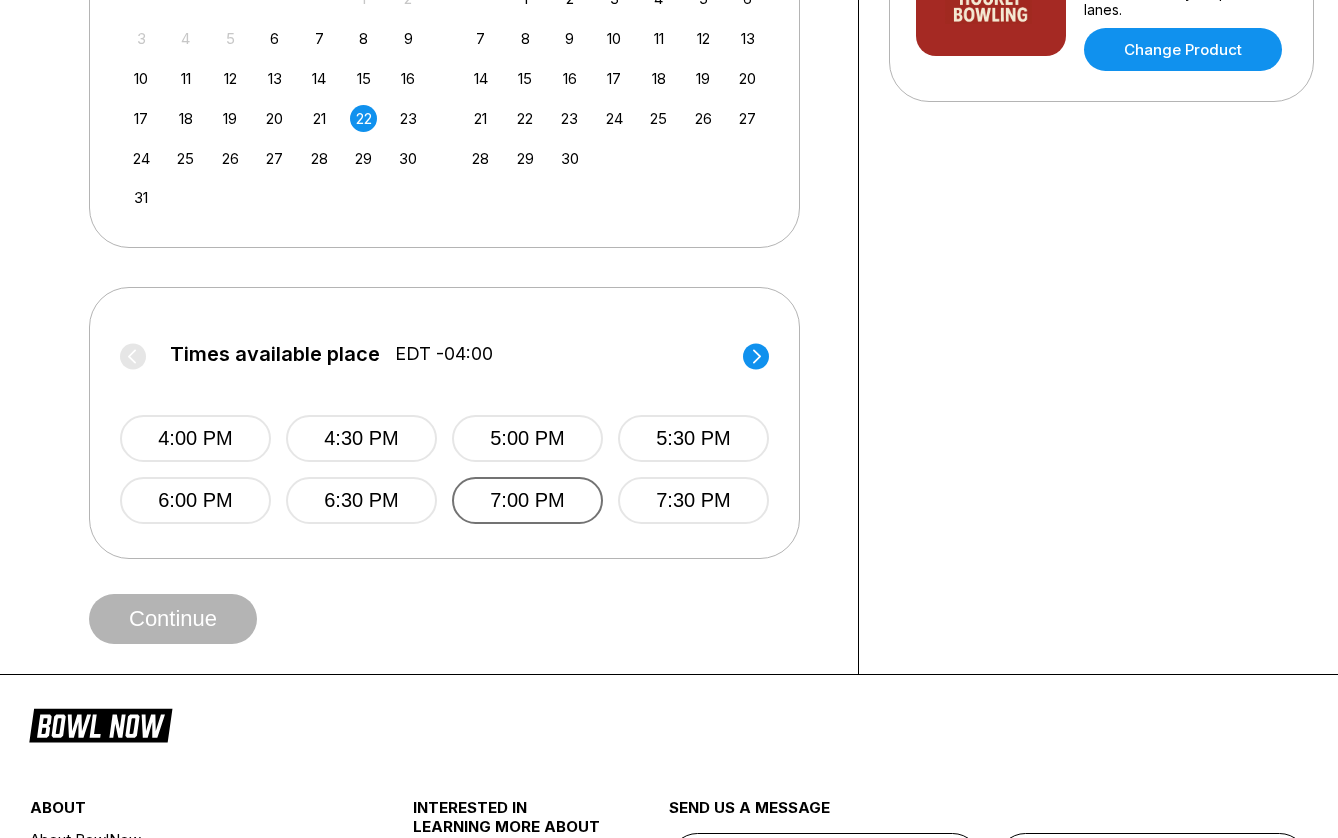 click on "7:00 PM" at bounding box center (527, 500) 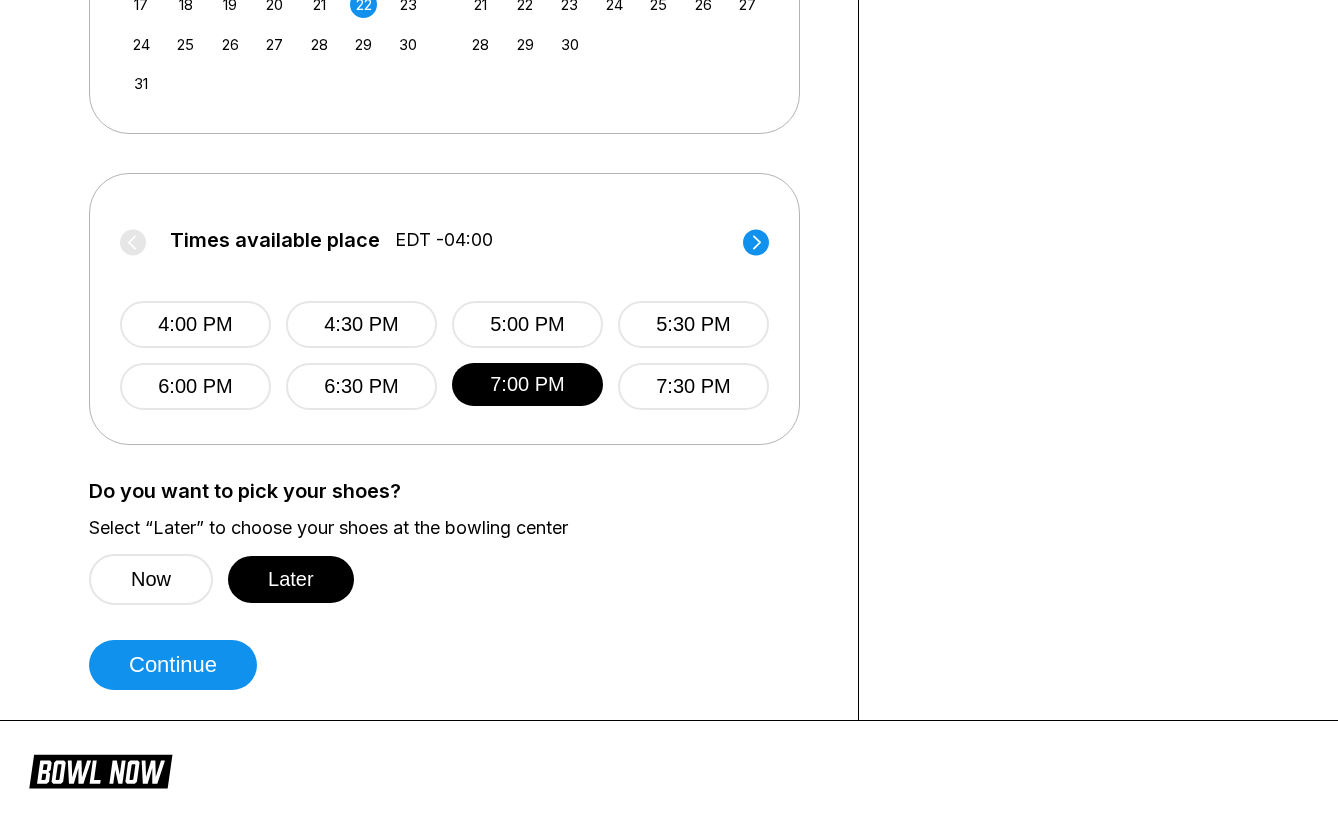 scroll, scrollTop: 781, scrollLeft: 0, axis: vertical 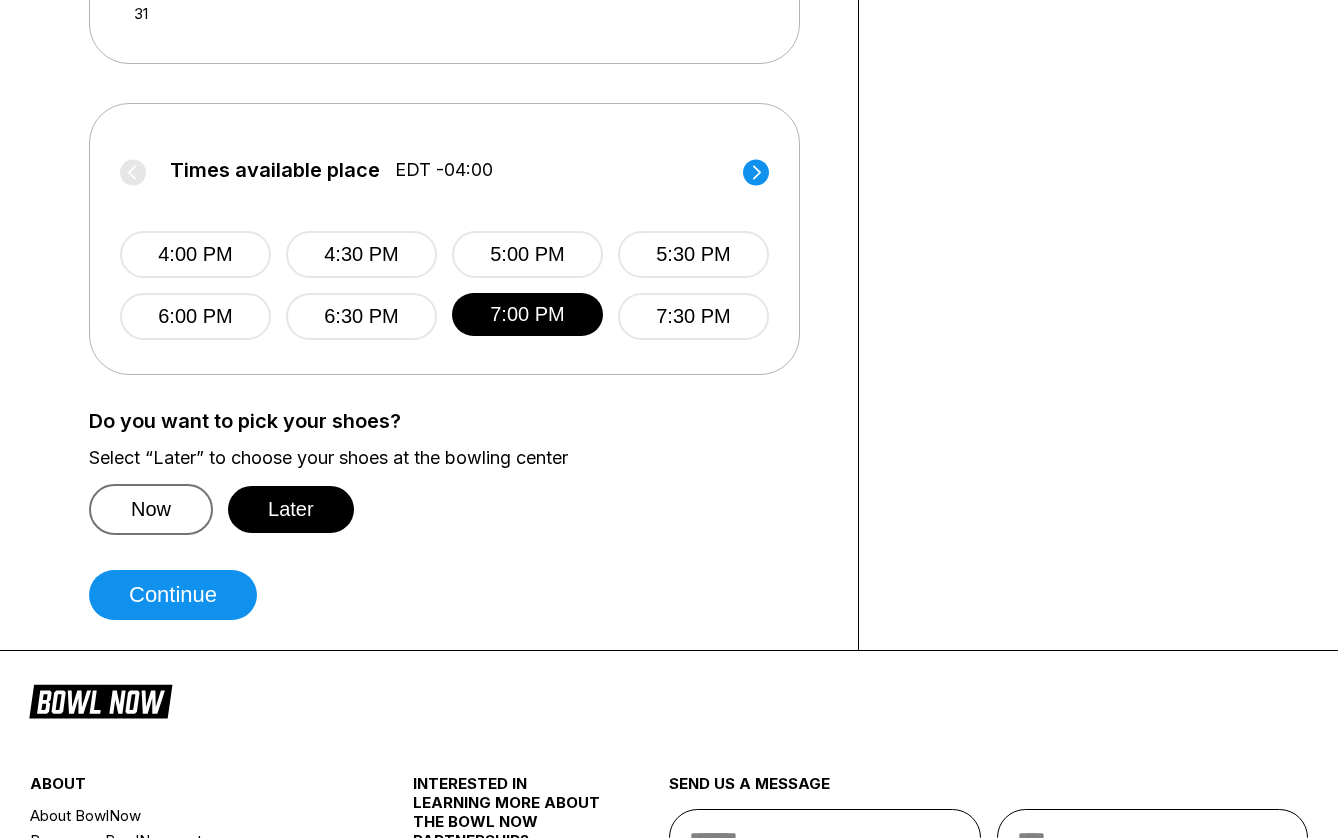 click on "Now" at bounding box center (151, 509) 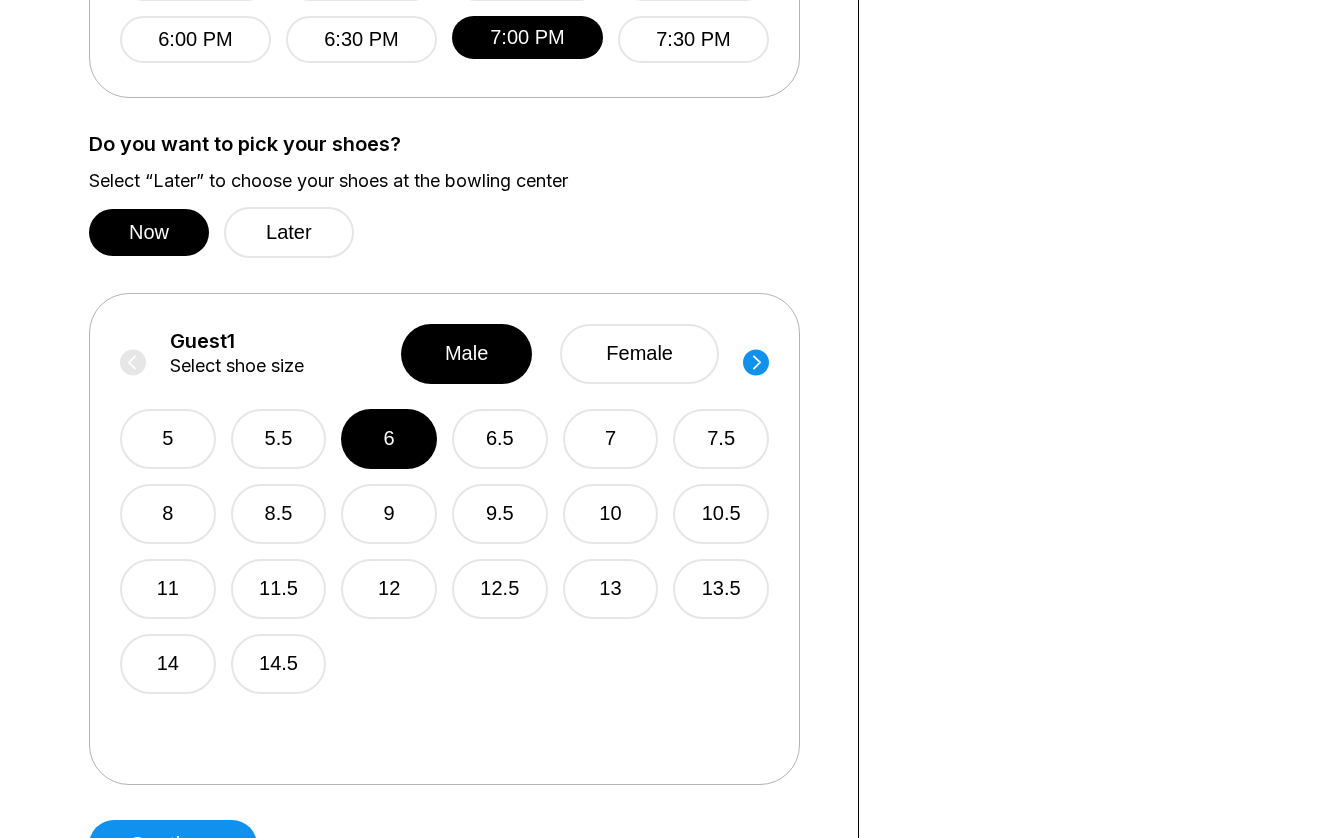 scroll, scrollTop: 1059, scrollLeft: 0, axis: vertical 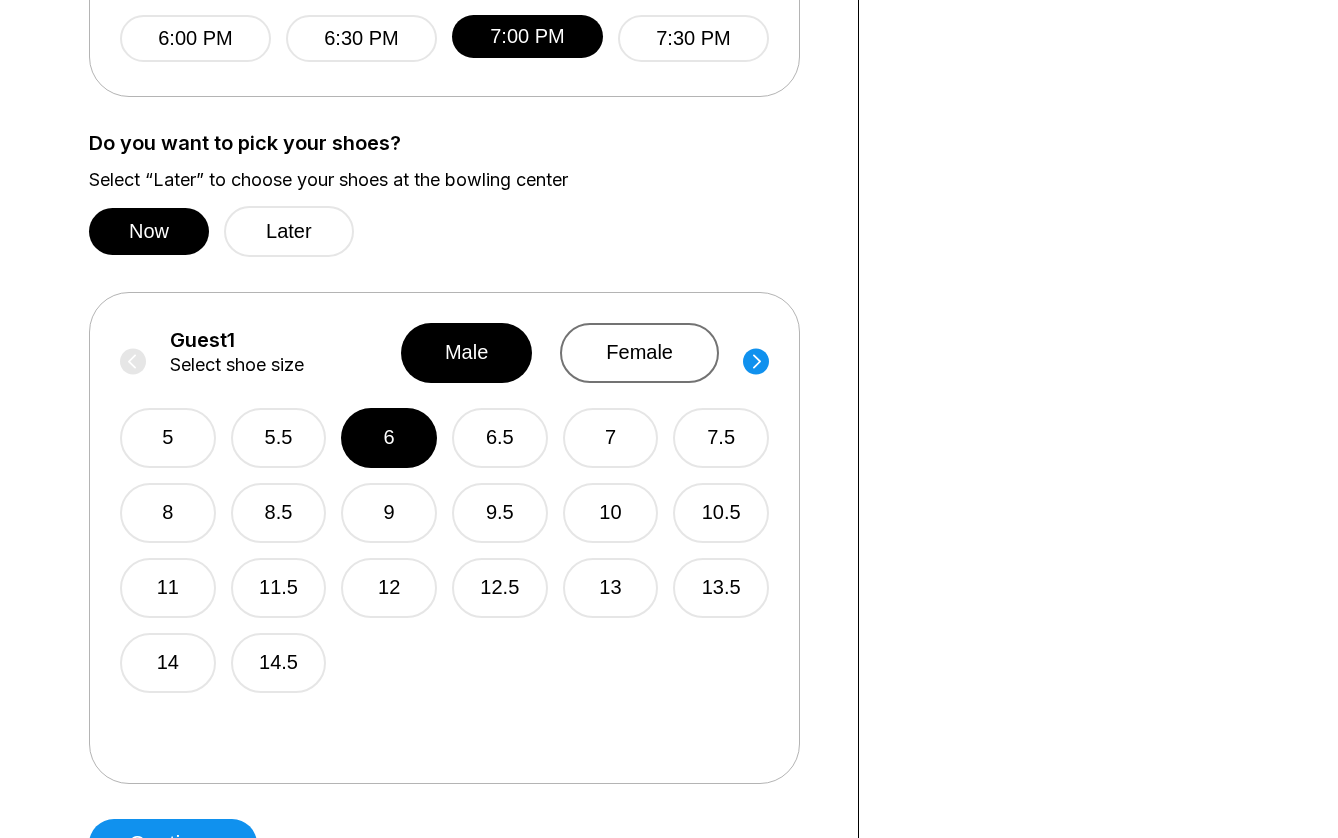 click on "female" at bounding box center (639, 353) 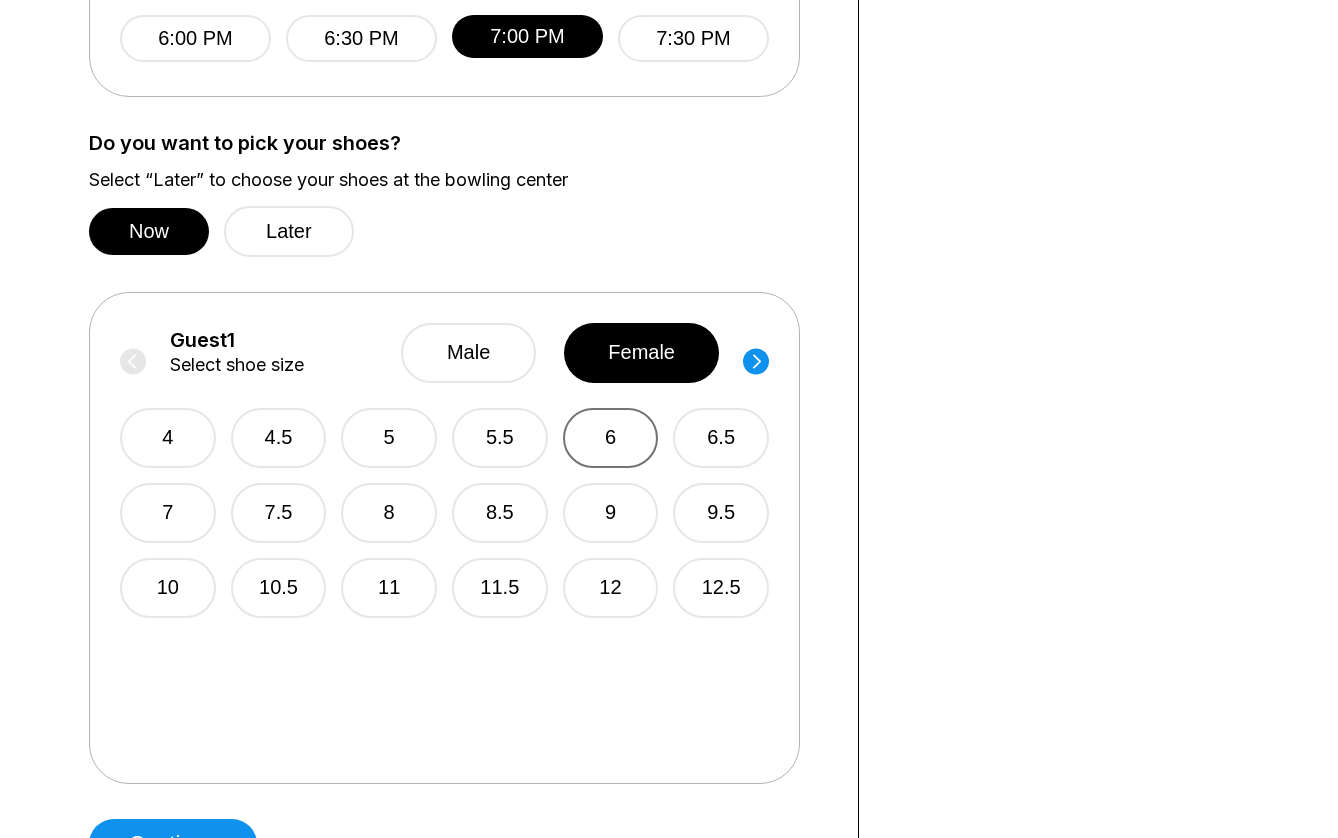 click on "6" at bounding box center [611, 438] 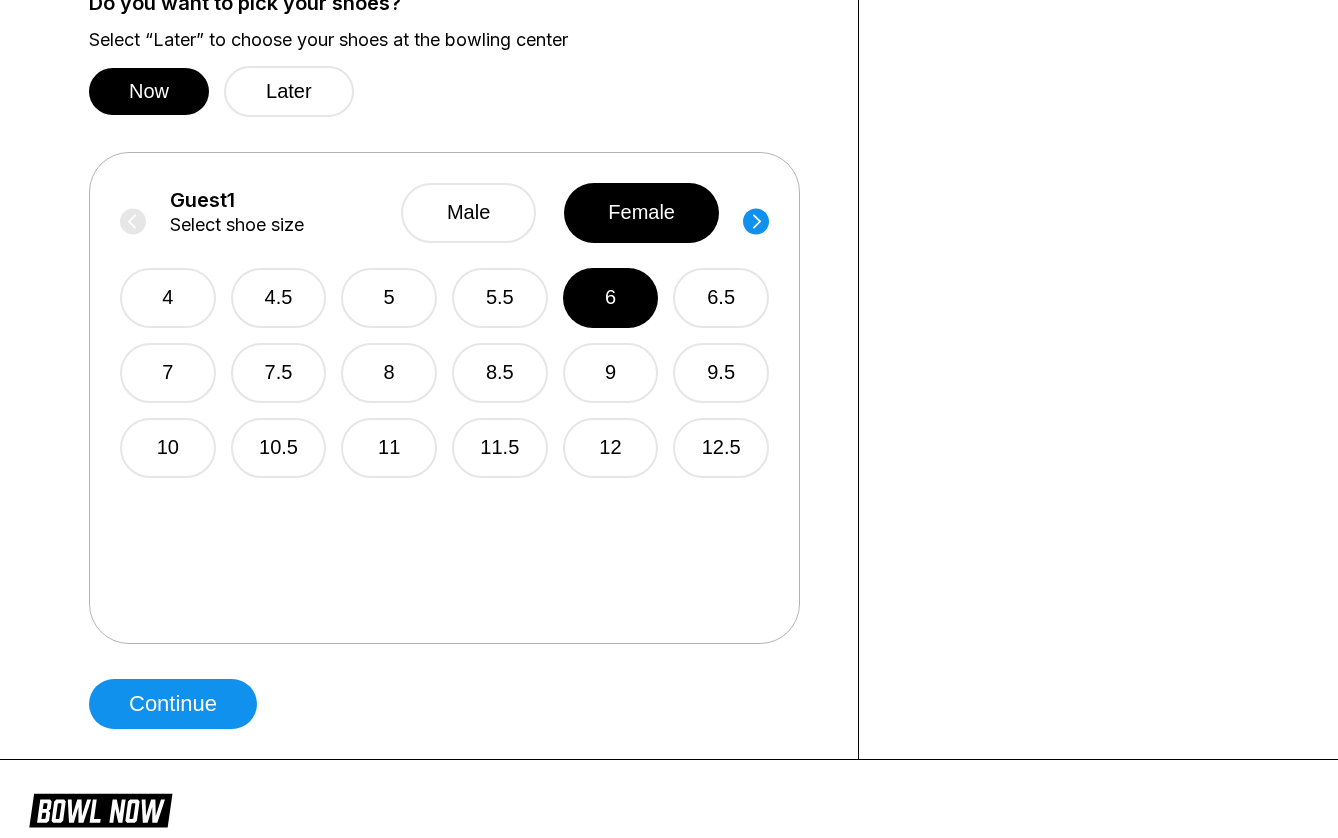 scroll, scrollTop: 1275, scrollLeft: 0, axis: vertical 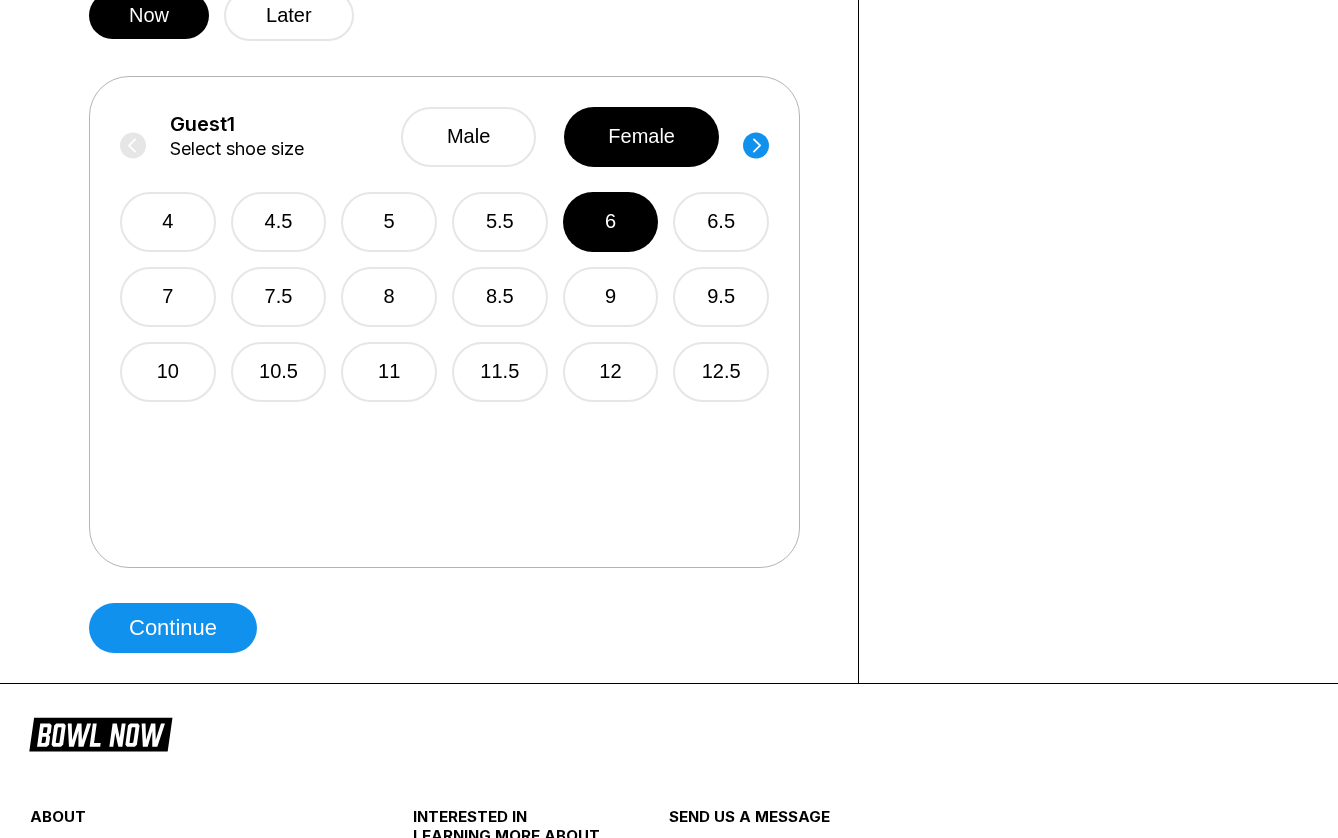 click 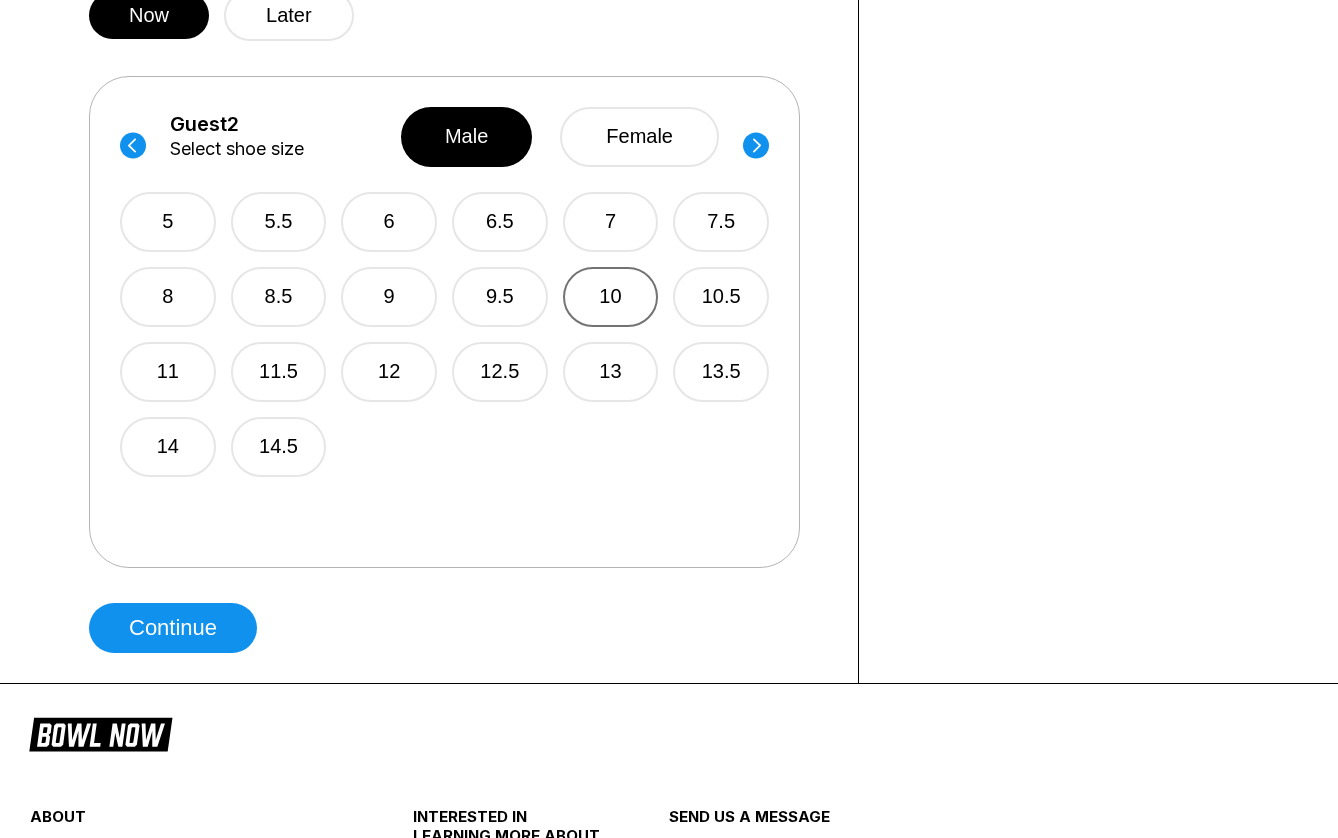 click on "10" at bounding box center (611, 297) 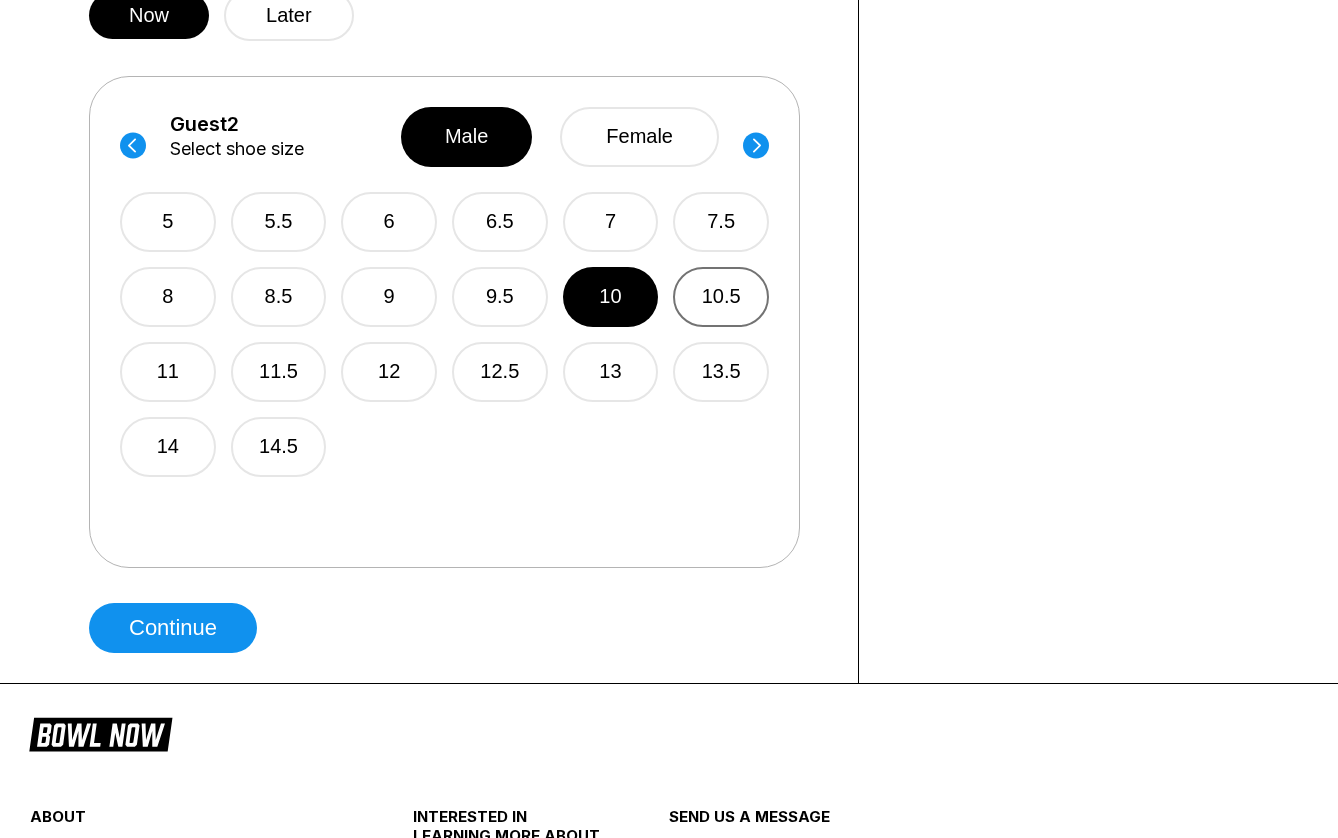 click on "10.5" at bounding box center [721, 297] 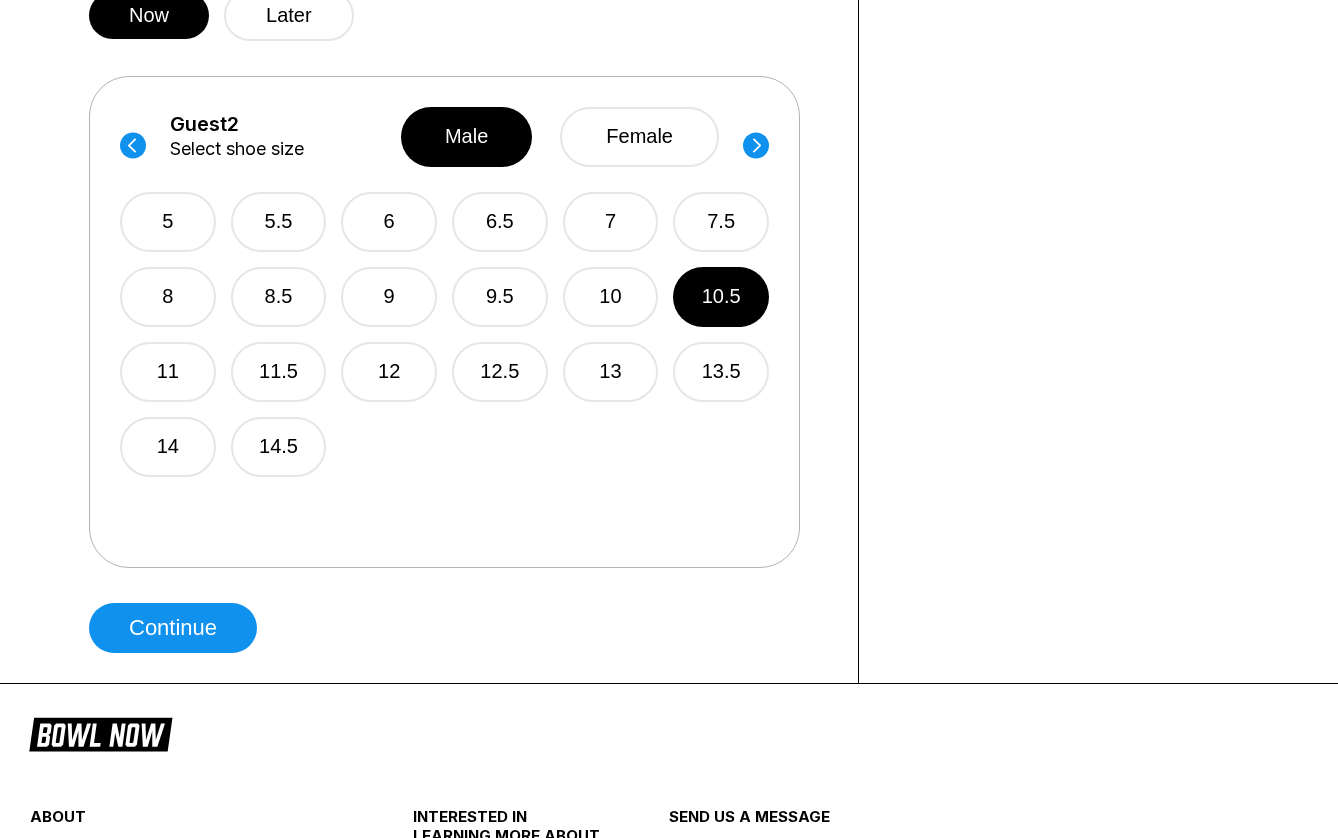click 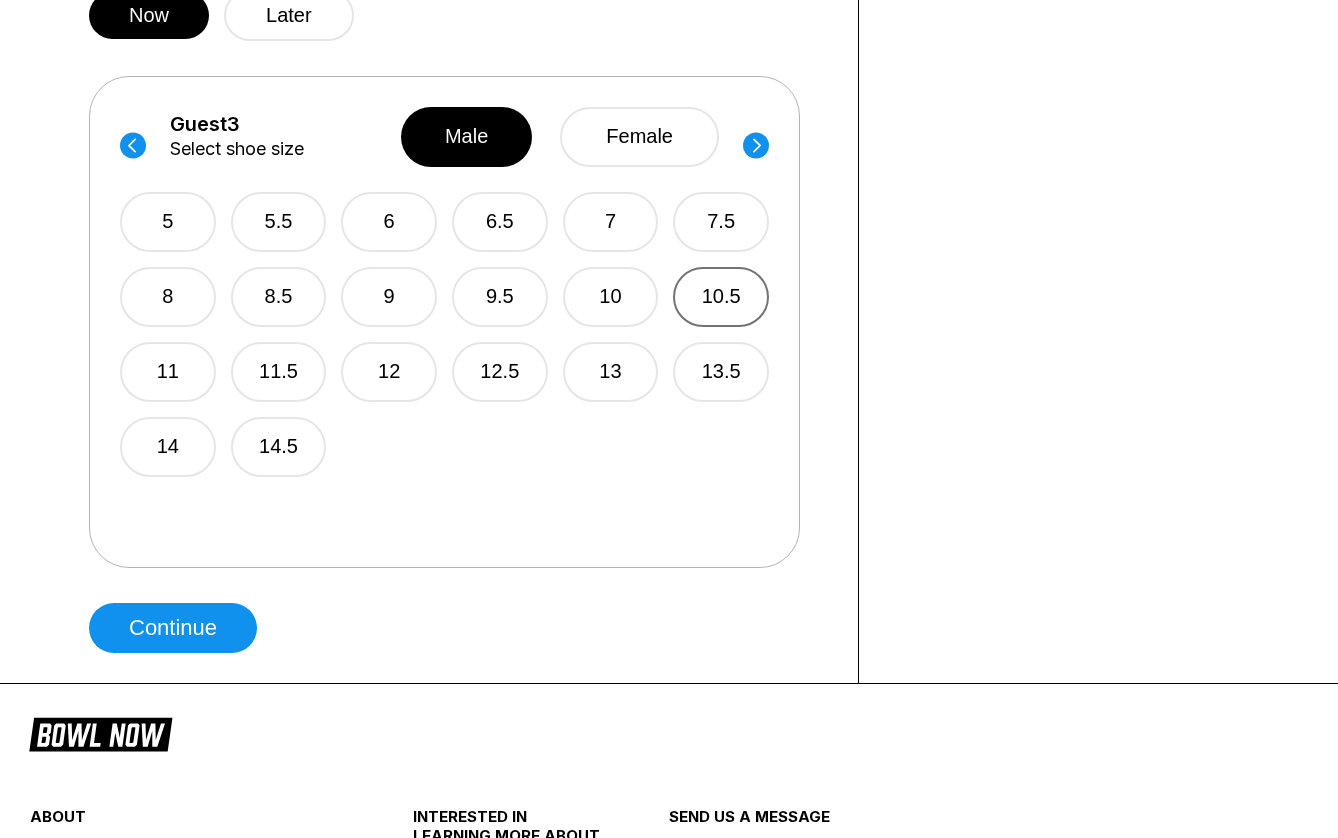 click on "10.5" at bounding box center (721, 297) 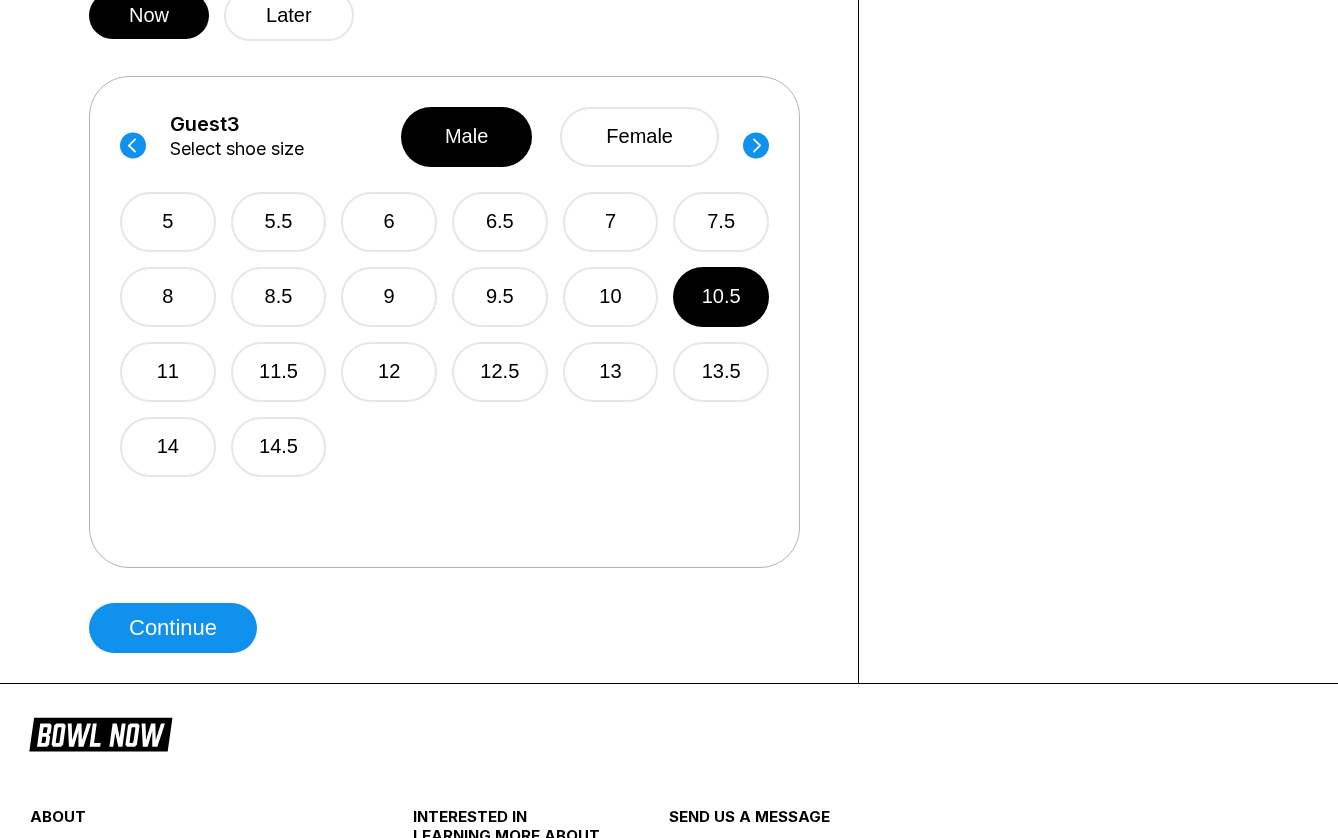 click 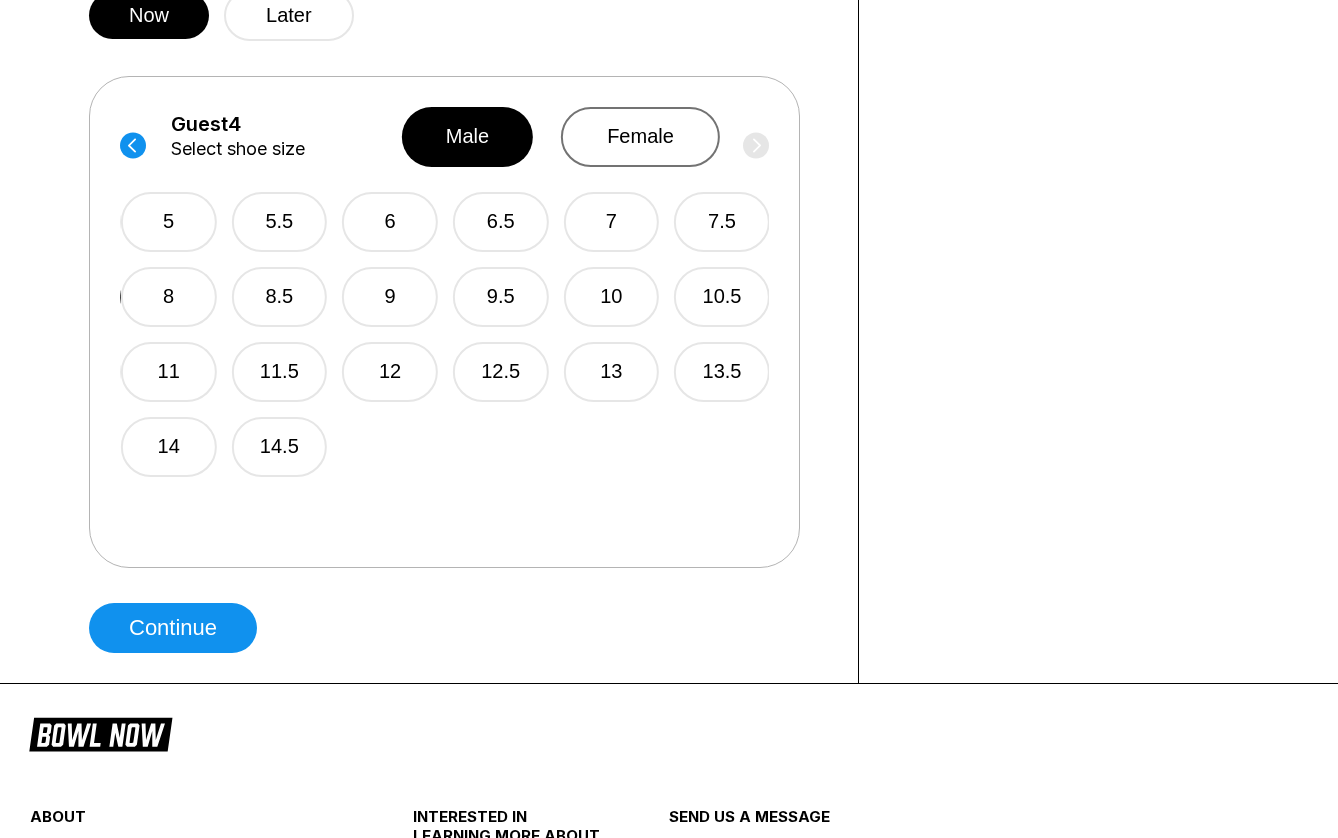 click on "female" at bounding box center (640, 137) 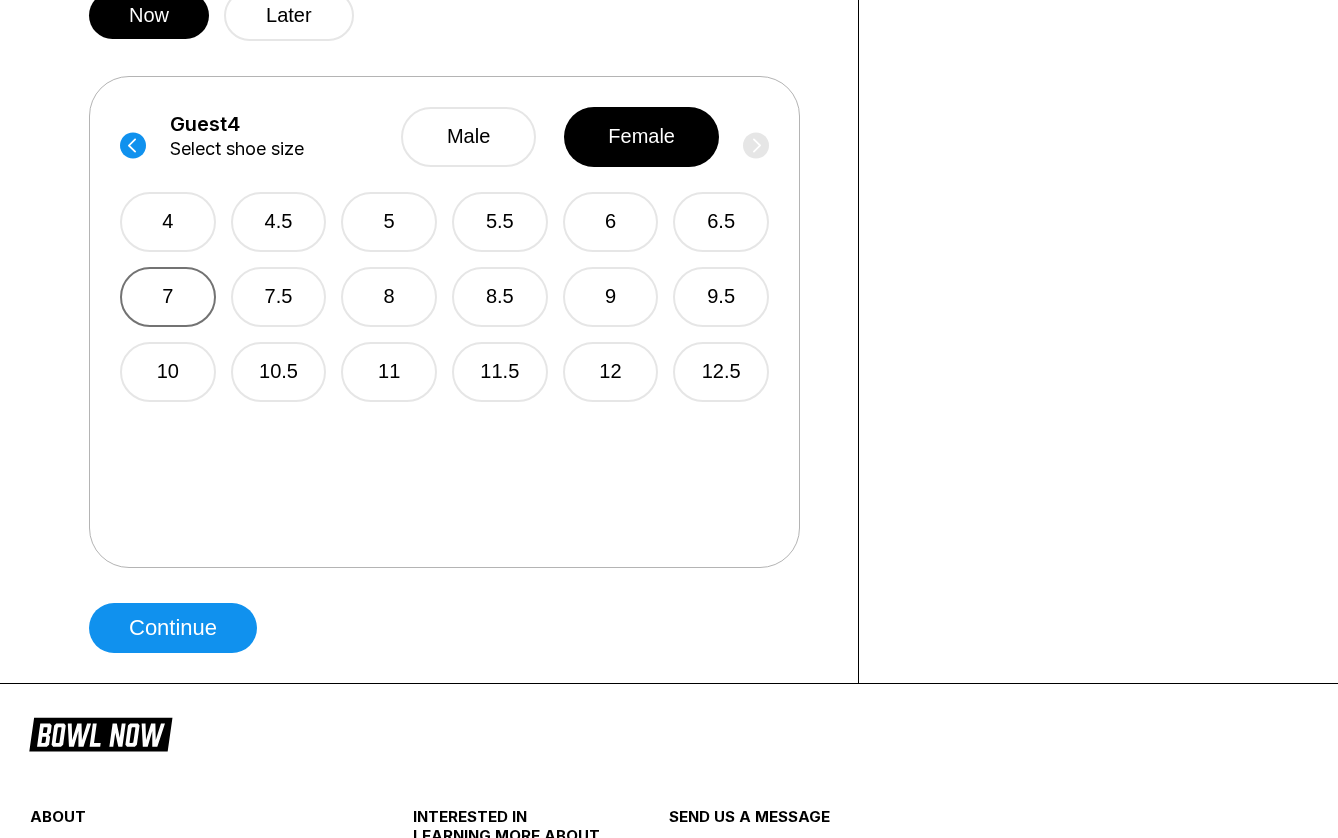 click on "7" at bounding box center (168, 297) 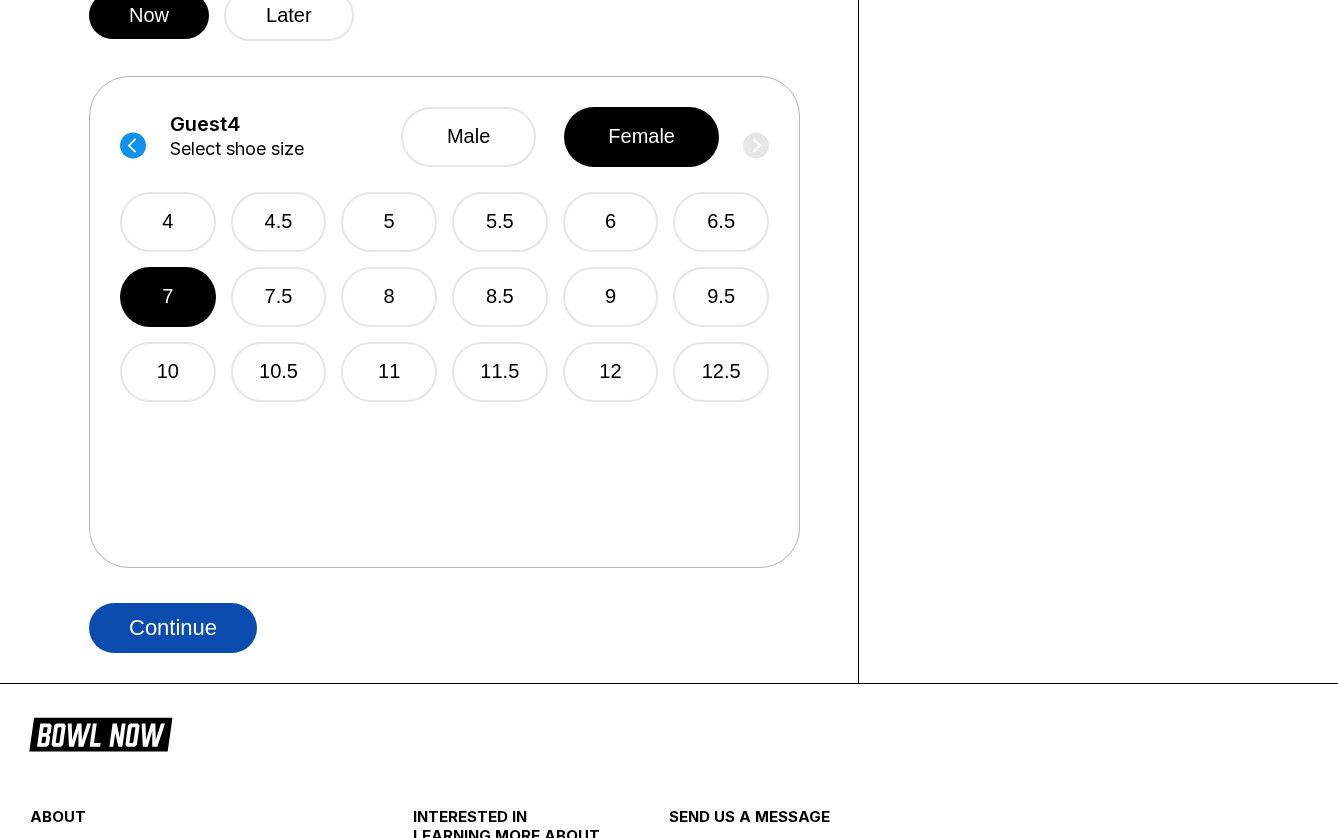click on "Continue" at bounding box center [173, 628] 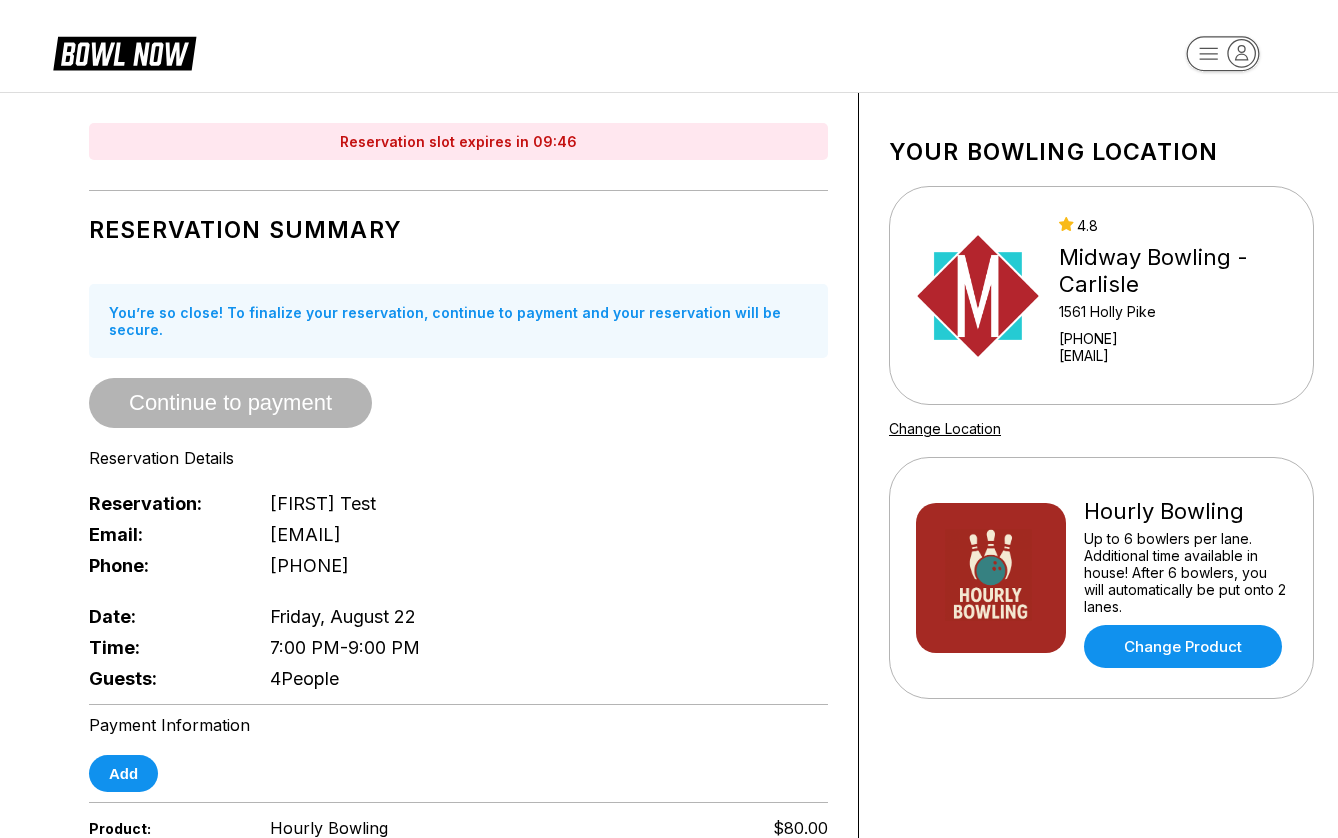 scroll, scrollTop: 0, scrollLeft: 0, axis: both 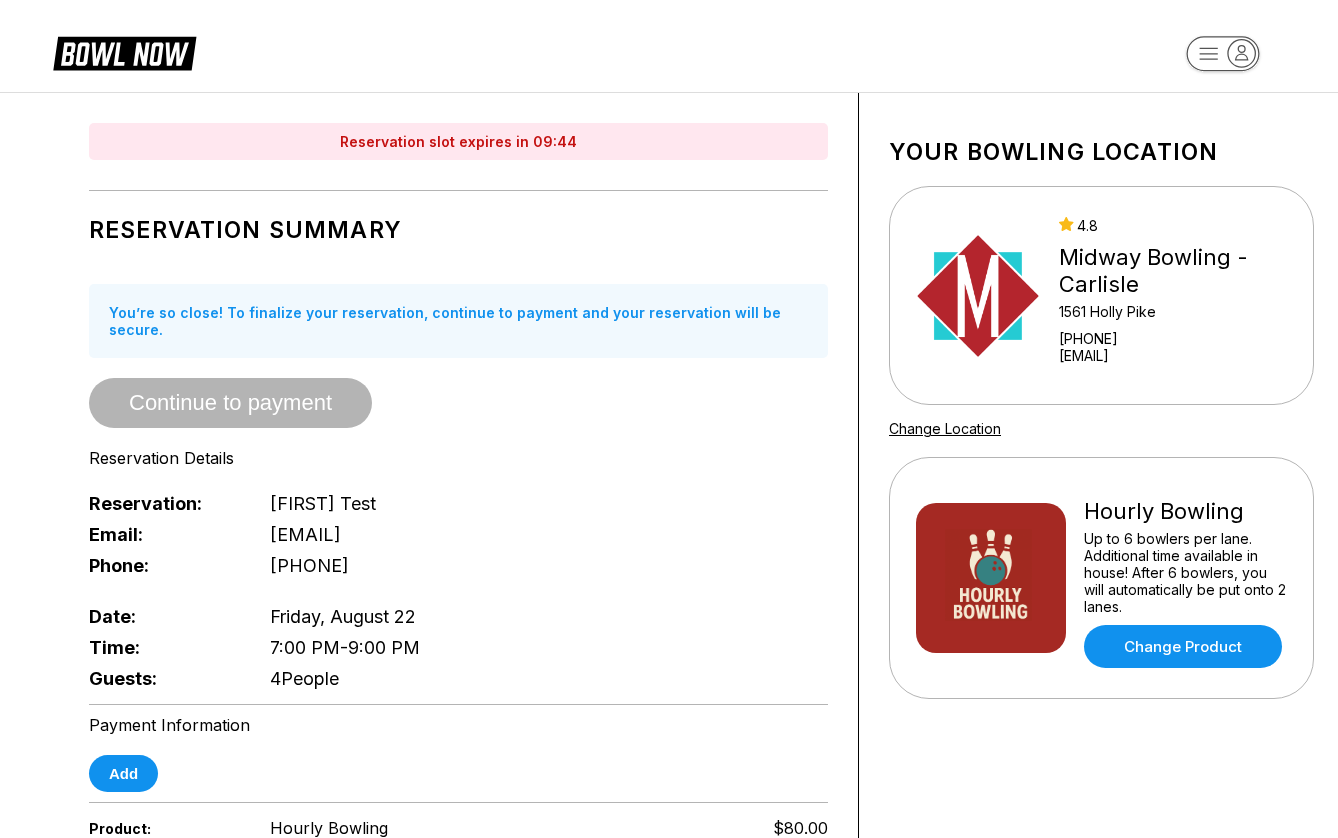 click on "Reservation slot expires in 09:44 Reservation Summary You’re so close! To finalize your reservation, continue to payment and your reservation will be secure. Continue to payment Reservation Details Reservation: [FIRST]   Test  Email:   [EMAIL] Phone:   [PHONE] Date: Friday, August 22 Time:  7:00 PM  -  9:00 PM Guests: 4  People Payment Information Add Product: Hourly Bowling $80.00 Shoes: Size  6 Size  10.5 Size  10.5 Size  7 $4.50 $4.50 $4.50 $4.50 Addons: Hourly Bowling  cost: $80.00 Shoe Cost: $18.00 Reservation Fee: $2.00 Addons: $0.00 Tax: $1.08 Addons Tax: $0.00 Total to Pay: $101.08 Continue to payment Your bowling location 4.8 Midway Bowling - Carlisle 1561 Holly Pike   [PHONE] [EMAIL] Change Location Hourly Bowling Up to 6 bowlers per lane. Additional time available in house!
After 6 bowlers, you will automatically be put onto 2 lanes. Change Product about About BowlNow  Become a BowlNow partner  Schedule a demo Send us a message using the online form! send ©" at bounding box center (669, 919) 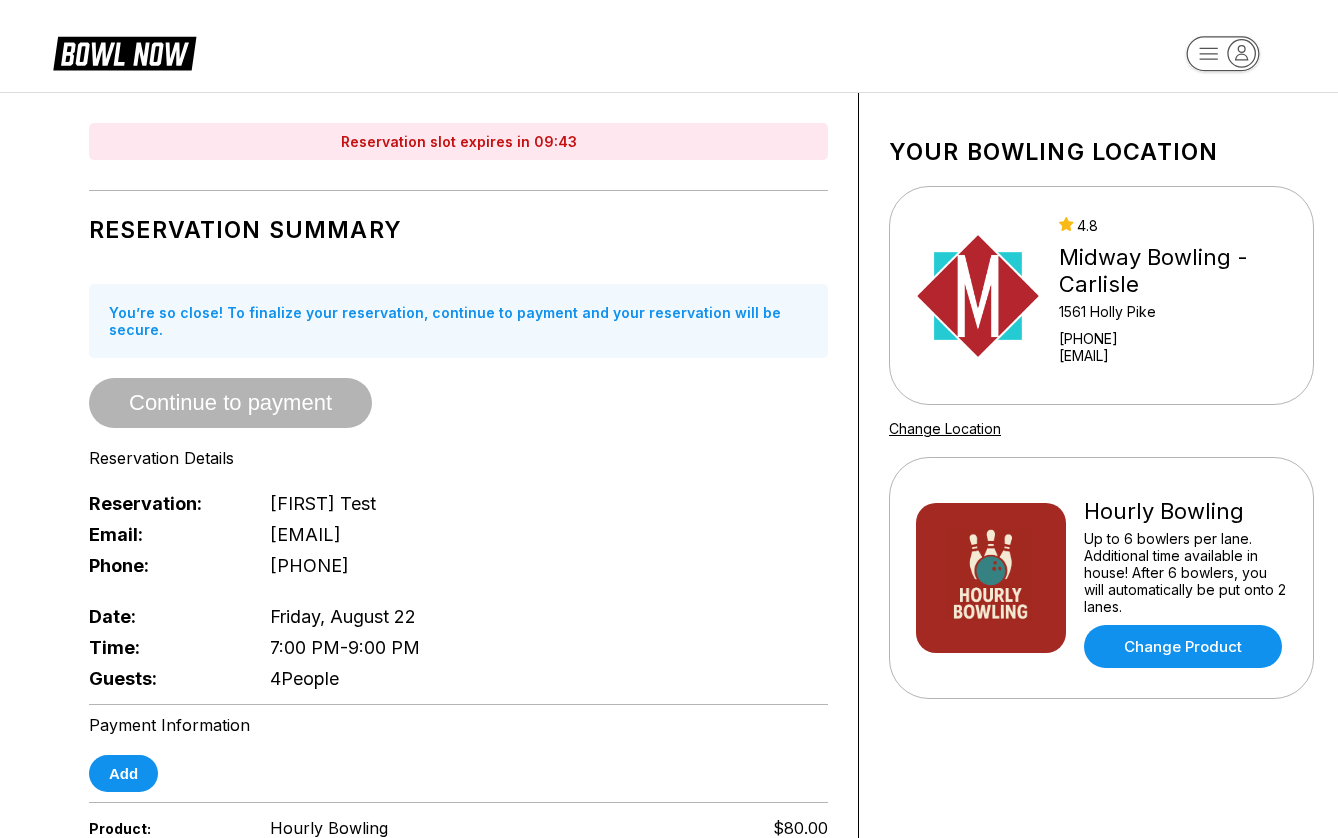 click on "Reservation slot expires in 09:43 Reservation Summary You’re so close! To finalize your reservation, continue to payment and your reservation will be secure. Continue to payment Reservation Details Reservation: [FIRST]   Test  Email:   [EMAIL] Phone:   [PHONE] Date: Friday, August 22 Time:  7:00 PM  -  9:00 PM Guests: 4  People Payment Information Add Product: Hourly Bowling $80.00 Shoes: Size  6 Size  10.5 Size  10.5 Size  7 $4.50 $4.50 $4.50 $4.50 Addons: Hourly Bowling  cost: $80.00 Shoe Cost: $18.00 Reservation Fee: $2.00 Addons: $0.00 Tax: $1.08 Addons Tax: $0.00 Total to Pay: $101.08 Continue to payment Your bowling location 4.8 Midway Bowling - Carlisle 1561 Holly Pike   [PHONE] [EMAIL] Change Location Hourly Bowling Up to 6 bowlers per lane. Additional time available in house!
After 6 bowlers, you will automatically be put onto 2 lanes. Change Product about About BowlNow  Become a BowlNow partner  Schedule a demo Send us a message using the online form! send ©" at bounding box center [669, 919] 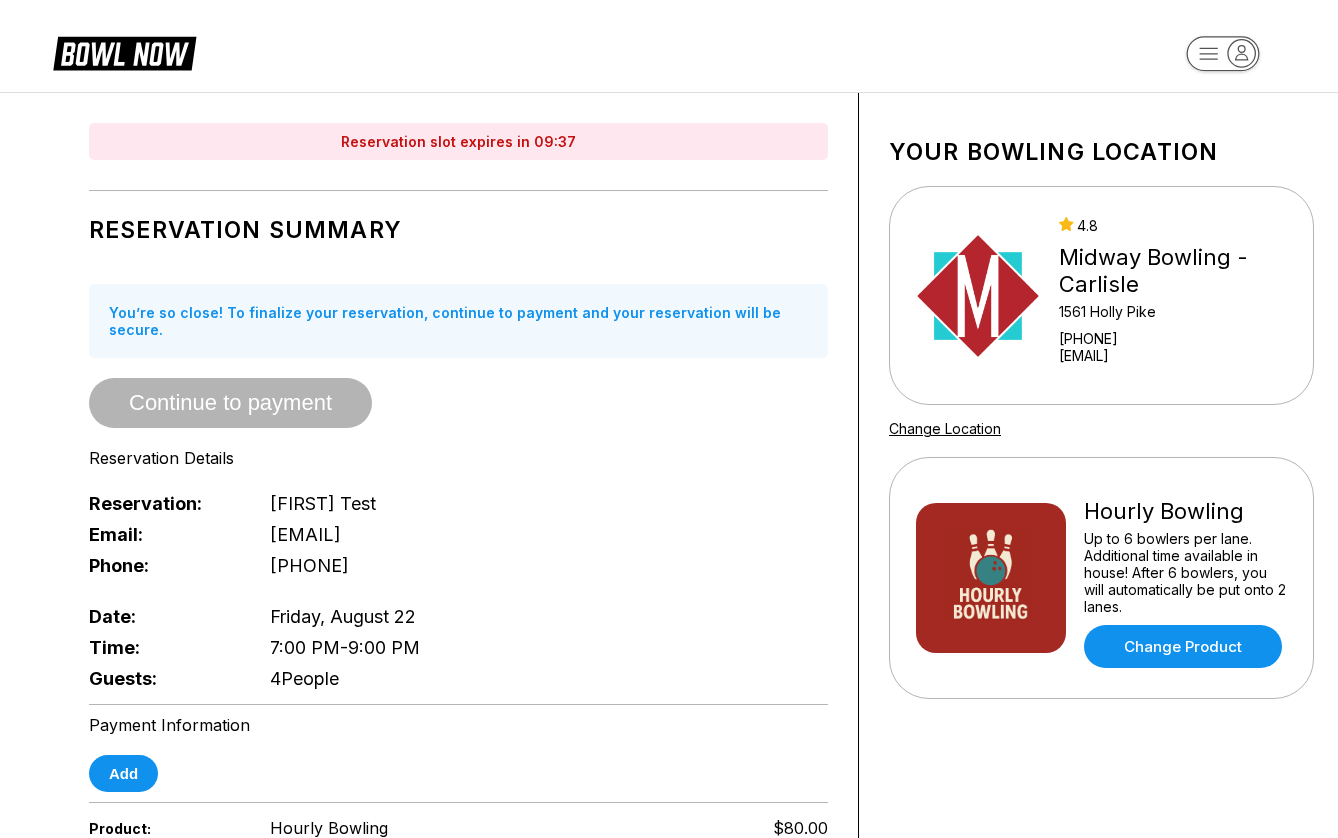 scroll, scrollTop: 0, scrollLeft: 0, axis: both 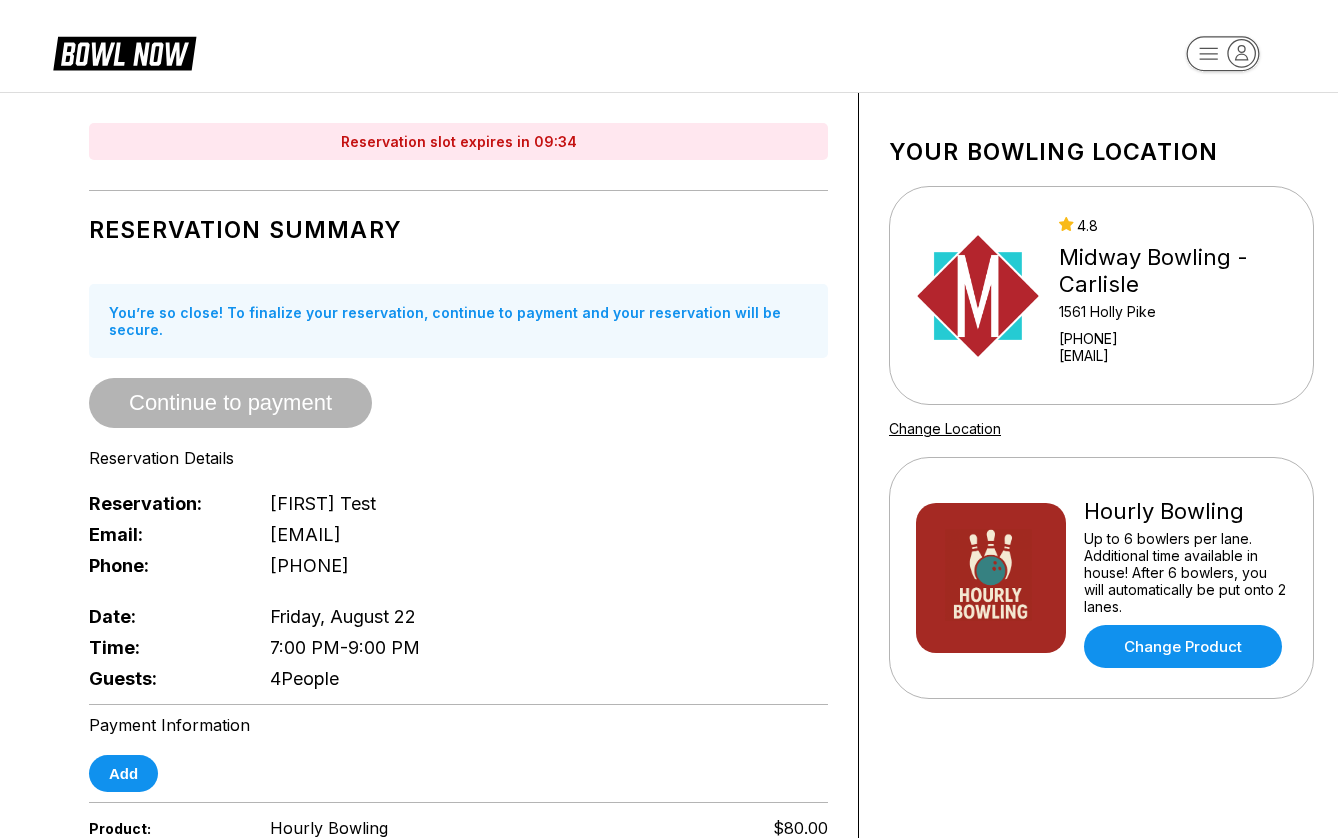 click on "[EMAIL]" at bounding box center (1173, 355) 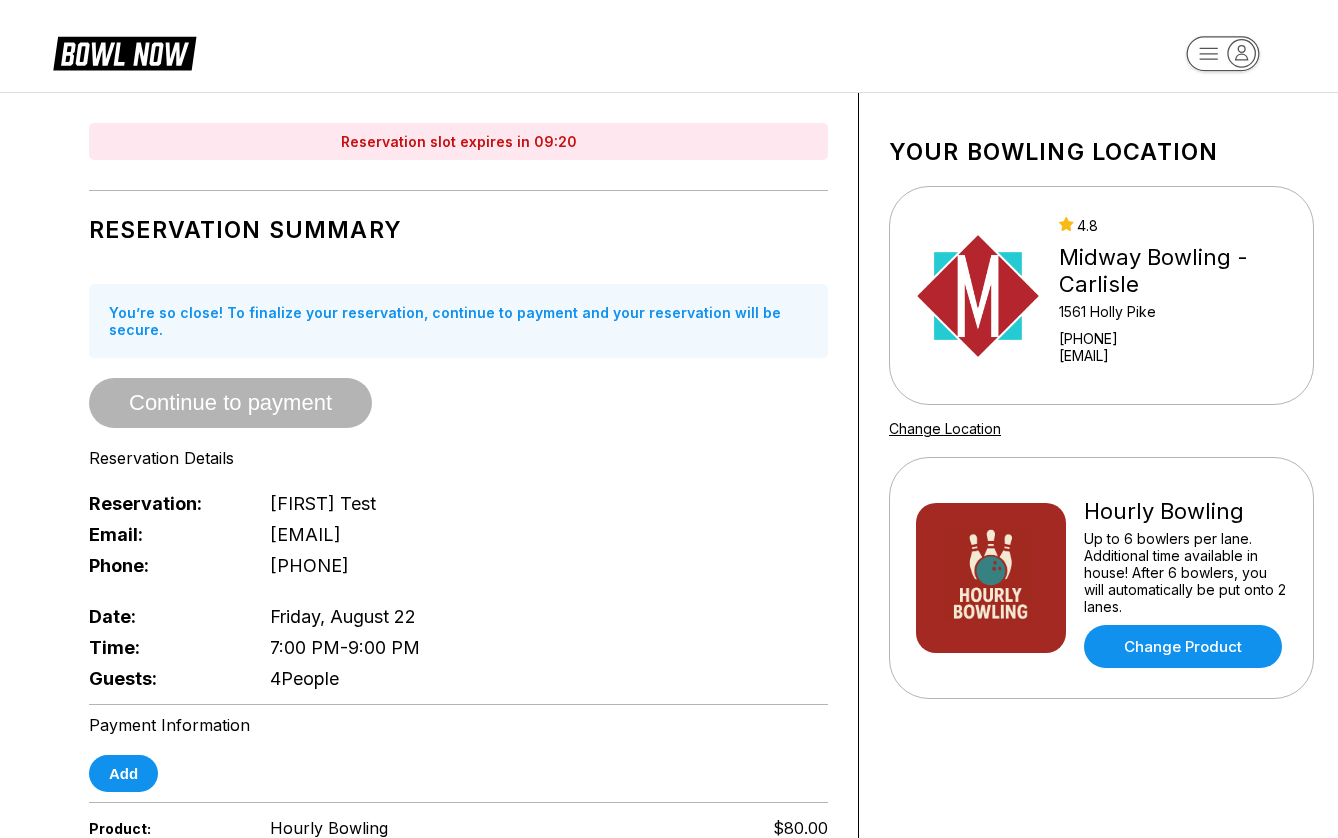 click on "Reservation slot expires in 09:20 Reservation Summary You’re so close! To finalize your reservation, continue to payment and your reservation will be secure. Continue to payment Reservation Details Reservation: [FIRST]   Test  Email:   [EMAIL] Phone:   [PHONE] Date: Friday, August 22 Time:  7:00 PM  -  9:00 PM Guests: 4  People Payment Information Add Product: Hourly Bowling $80.00 Shoes: Size  6 Size  10.5 Size  10.5 Size  7 $4.50 $4.50 $4.50 $4.50 Addons: Hourly Bowling  cost: $80.00 Shoe Cost: $18.00 Reservation Fee: $2.00 Addons: $0.00 Tax: $1.08 Addons Tax: $0.00 Total to Pay: $101.08 Continue to payment Your bowling location 4.8 Midway Bowling - Carlisle 1561 Holly Pike   [PHONE] [EMAIL] Change Location Hourly Bowling Up to 6 bowlers per lane. Additional time available in house!
After 6 bowlers, you will automatically be put onto 2 lanes. Change Product about About BowlNow  Become a BowlNow partner  Schedule a demo Send us a message using the online form! send ©" at bounding box center (669, 919) 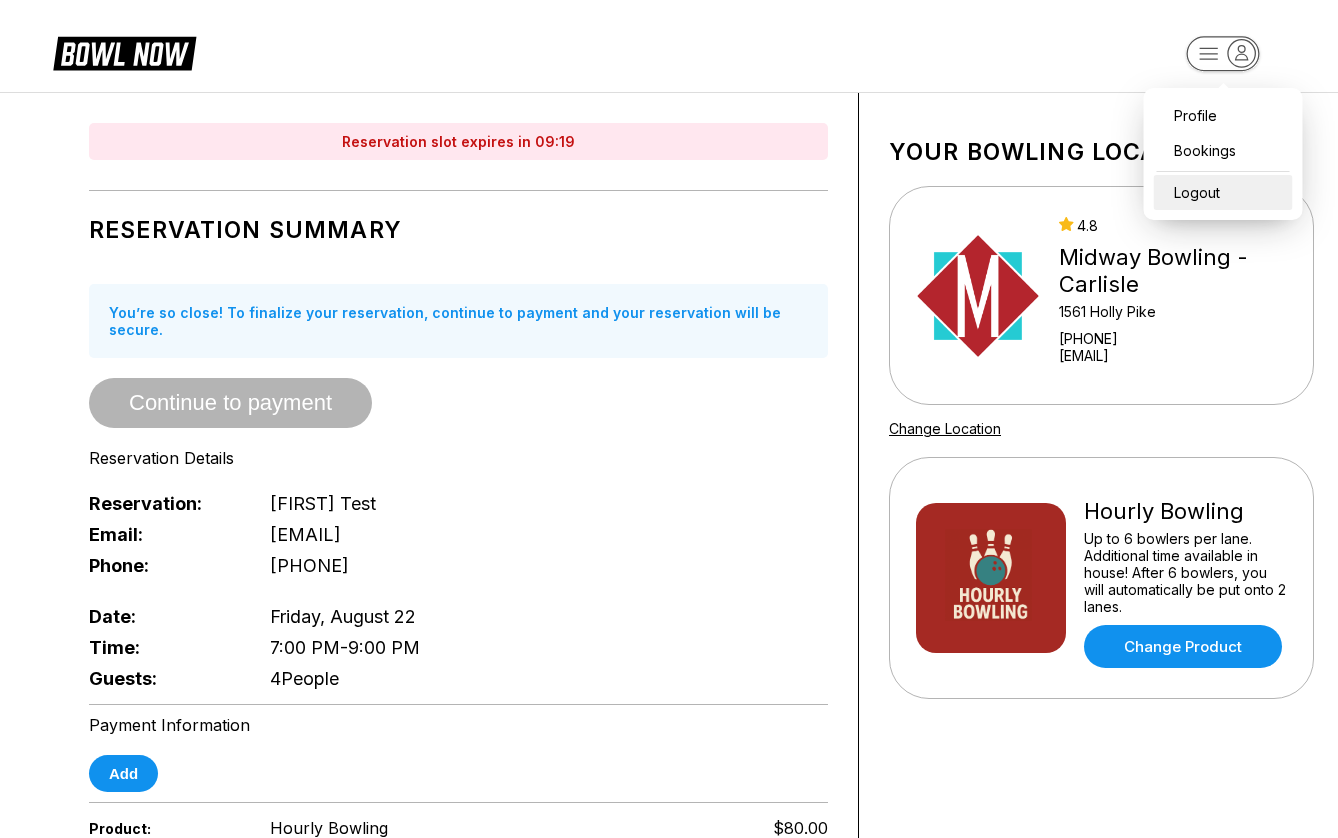 click on "Logout" at bounding box center [1223, 192] 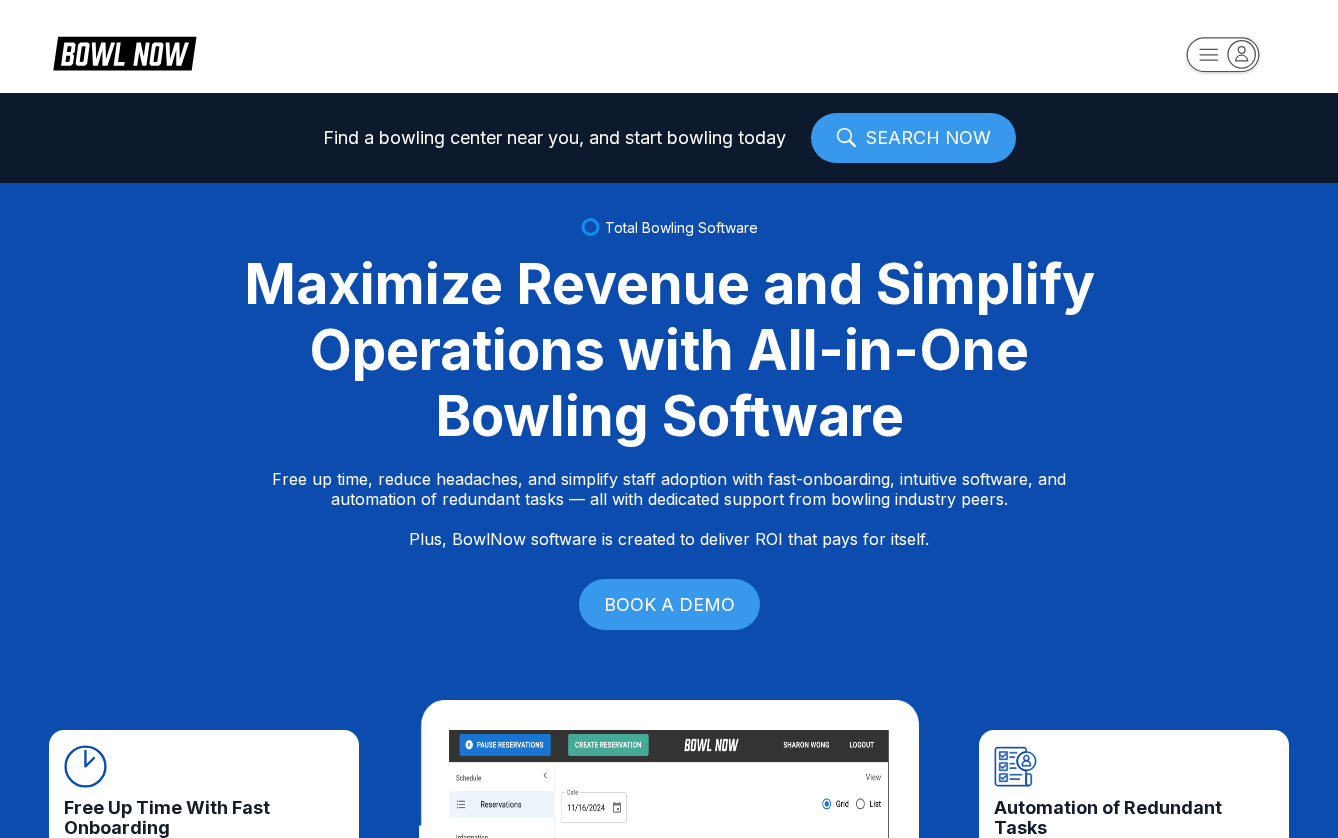 select on "**" 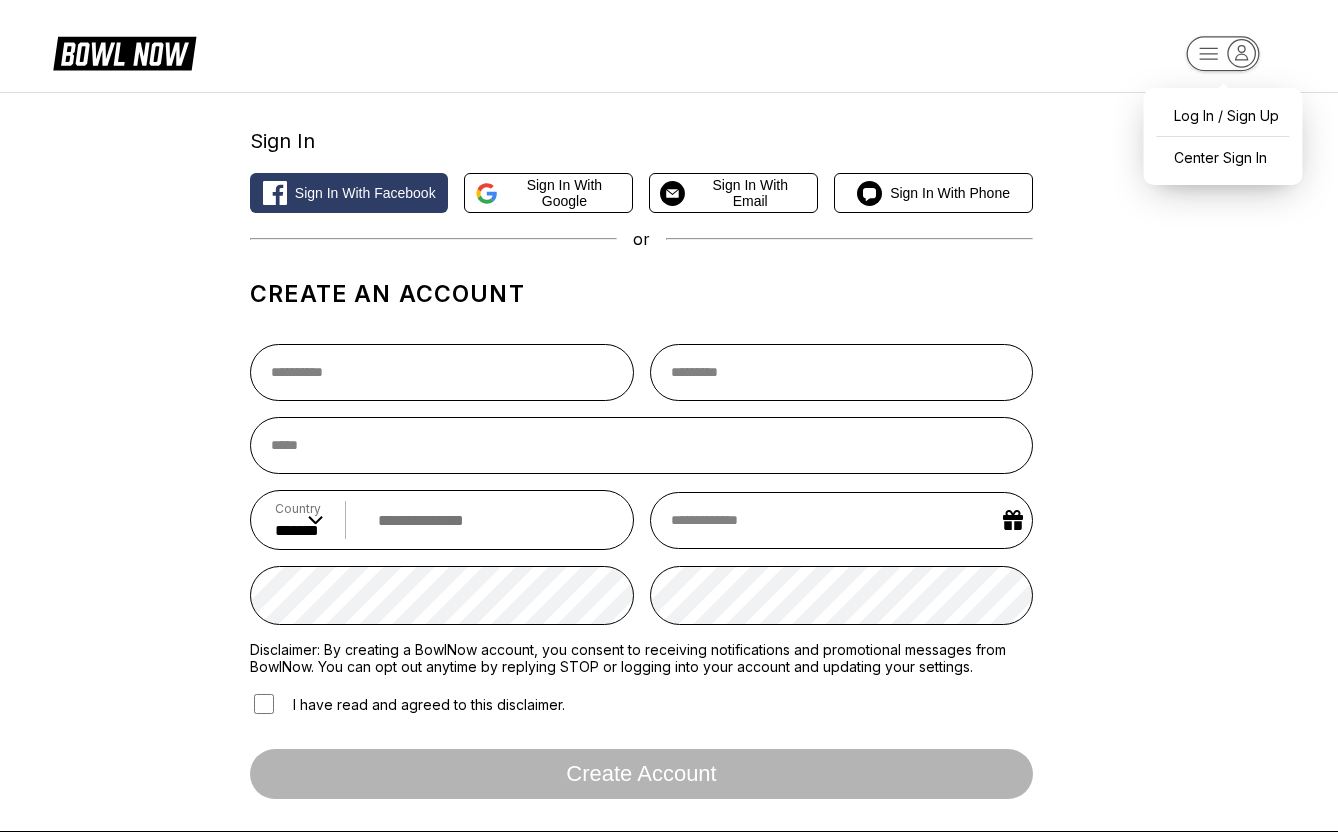 click on "Log In / Sign Up Center Sign In Sign In Sign in with Facebook Sign in with Google Sign in with Email Sign in with Phone or Create an account Country ** * *** ** * *** ** * *** ** * ** ** * * ** * * ** * *** ** * *** ** * *** ** * ** ** * * ** * ** ** * ** ** * *** ** * *** ** * *** ** * *** ** * * ** * *** ** * ** ** * *** ** * *** ** * *** ** * *** ** * *** ** * *** ** * * ** * *** ** * *** ** * *** ** * ** ** * * ** * *** ** * *** ** * *** ** * *** ** * * ** * ** ** * *** ** * *** ** * *** ** * ** ** * *** ** * *** ** * ** ** * *** ** * ** ** * ** ** * *** ** * ** ** * *** ** * *** ** * ** ** * *** ** * *** ** * ** ** * *** ** * ** ** * * ** * * ** * *** ** * *** ** * *** ** * ** ** * *** ** * *** ** * ** ** * *** ** * *** ** * *** ** * *** ** * *** ** * *** ** * ** ** * *** ** * ** ** * * ** * *** ** * *** ** * ** ** * *** ** * *** ** * *** ** * *** ** * *** ** * *** ** * *** ** * ** ** * *** ** * * ** * *** ** * *** ** * *** ** * *** ** * *** ** * *** ** * ** ** * ** ** * *** ** * *** ** * ** ** * ** ** *" at bounding box center [669, 669] 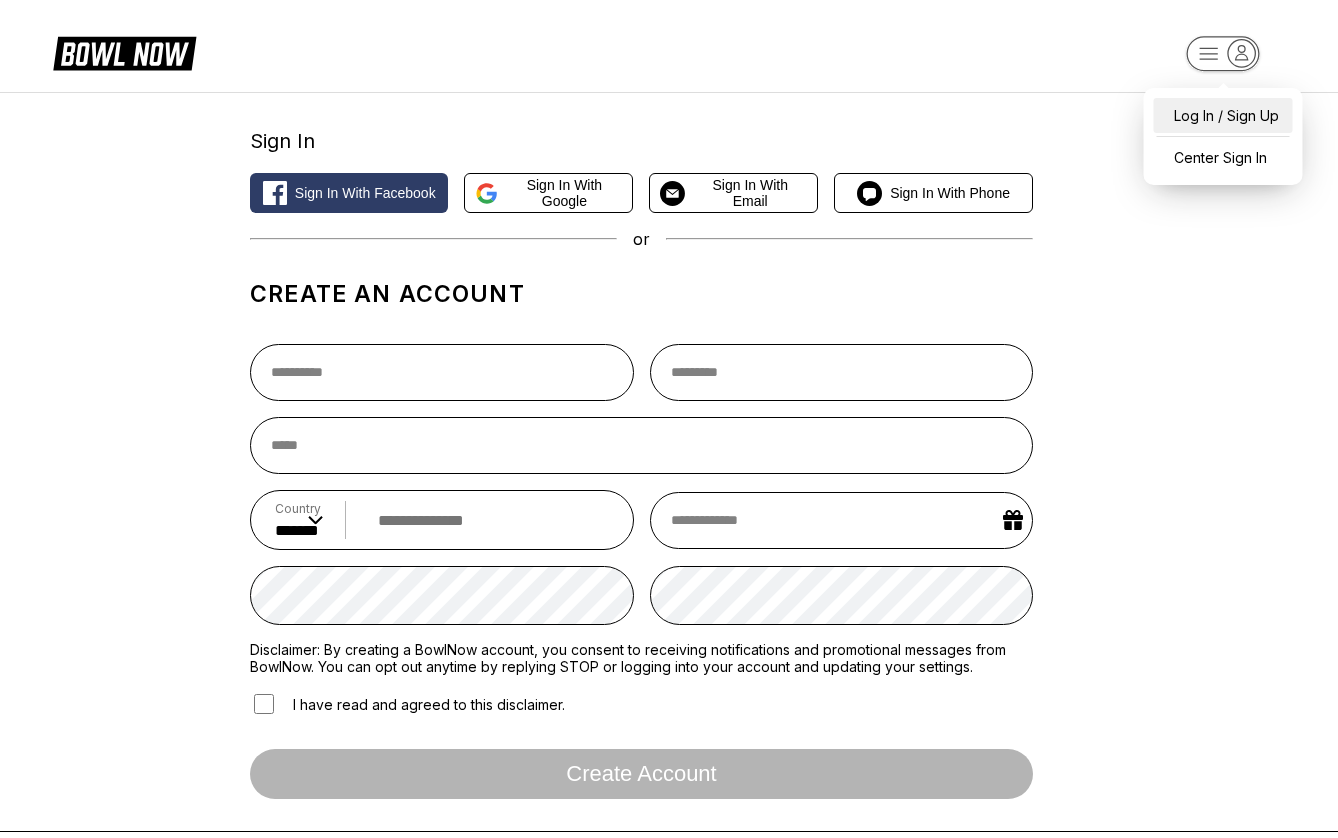 click on "Log In / Sign Up" at bounding box center (1223, 115) 